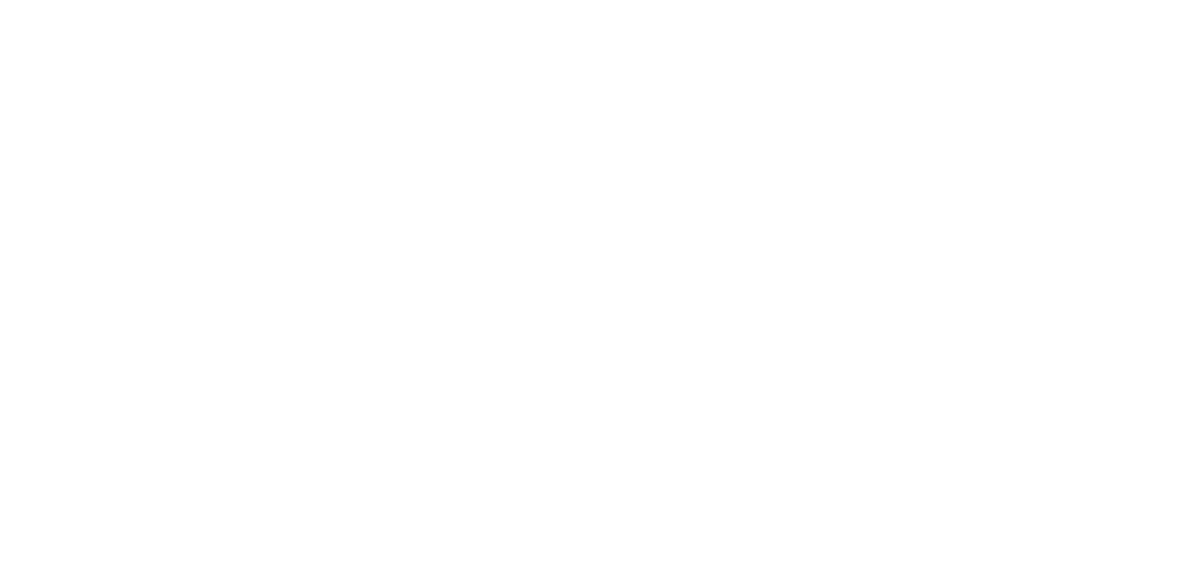 scroll, scrollTop: 0, scrollLeft: 0, axis: both 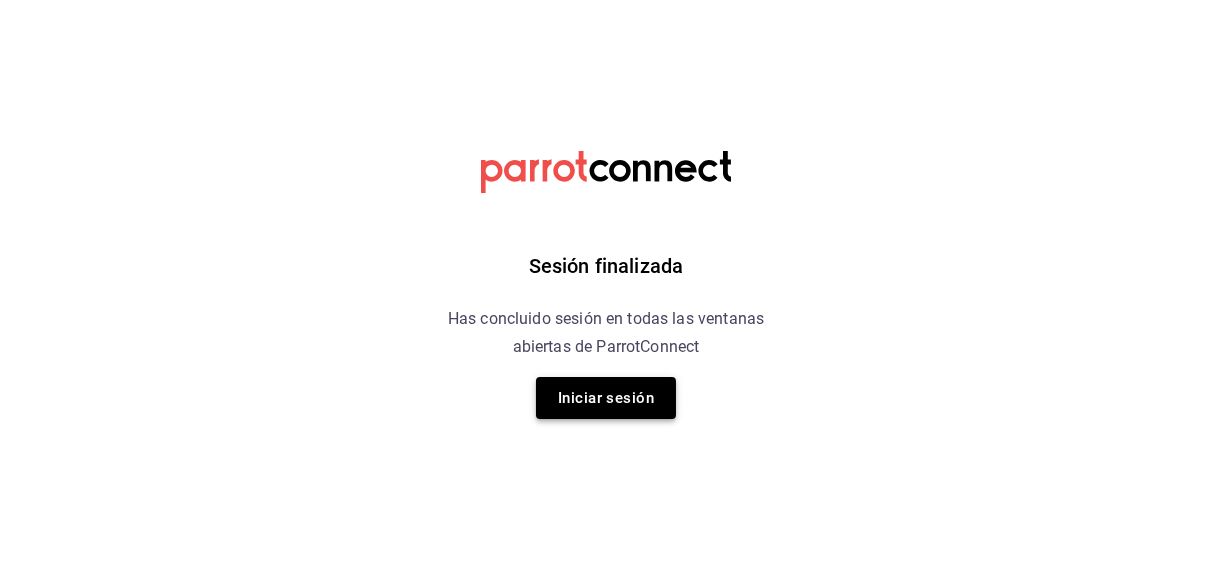 click on "Iniciar sesión" at bounding box center [606, 398] 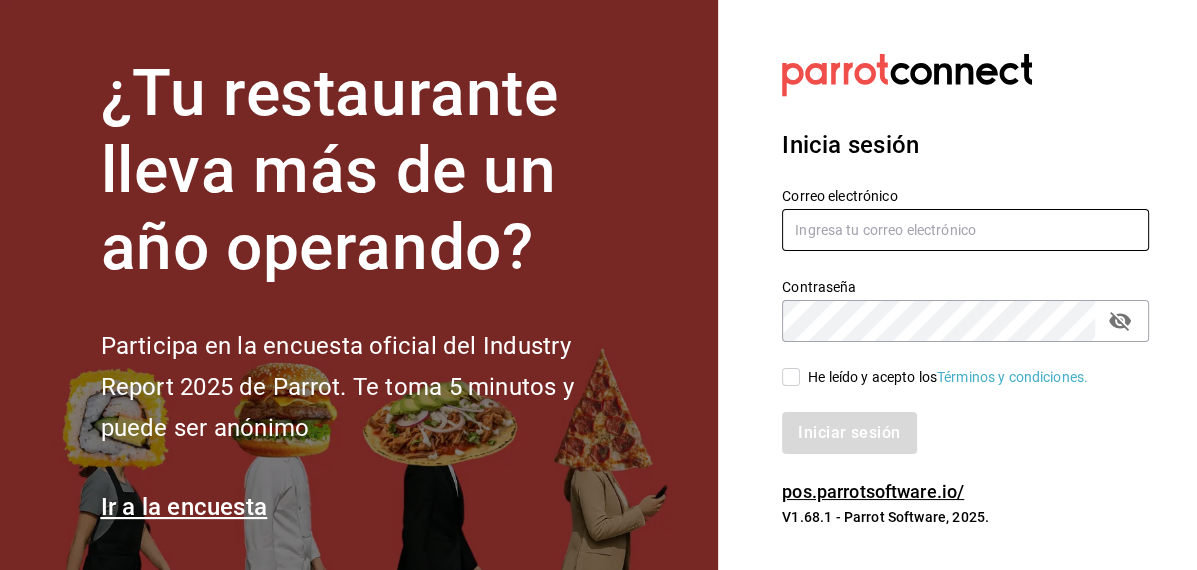 type on "[EMAIL]" 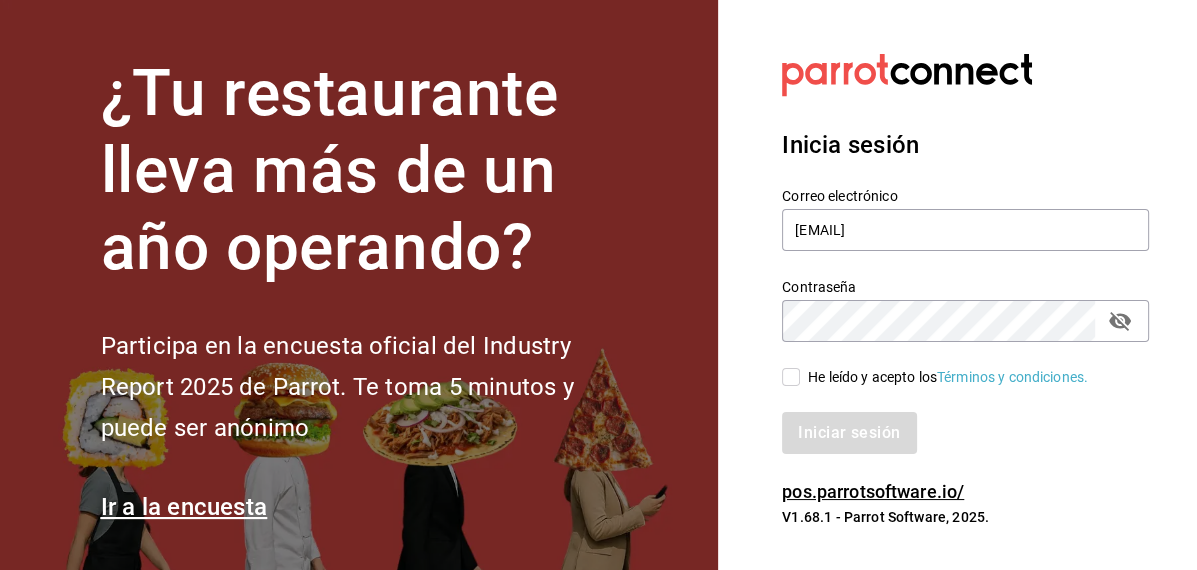 click on "He leído y acepto los  Términos y condiciones." at bounding box center (791, 377) 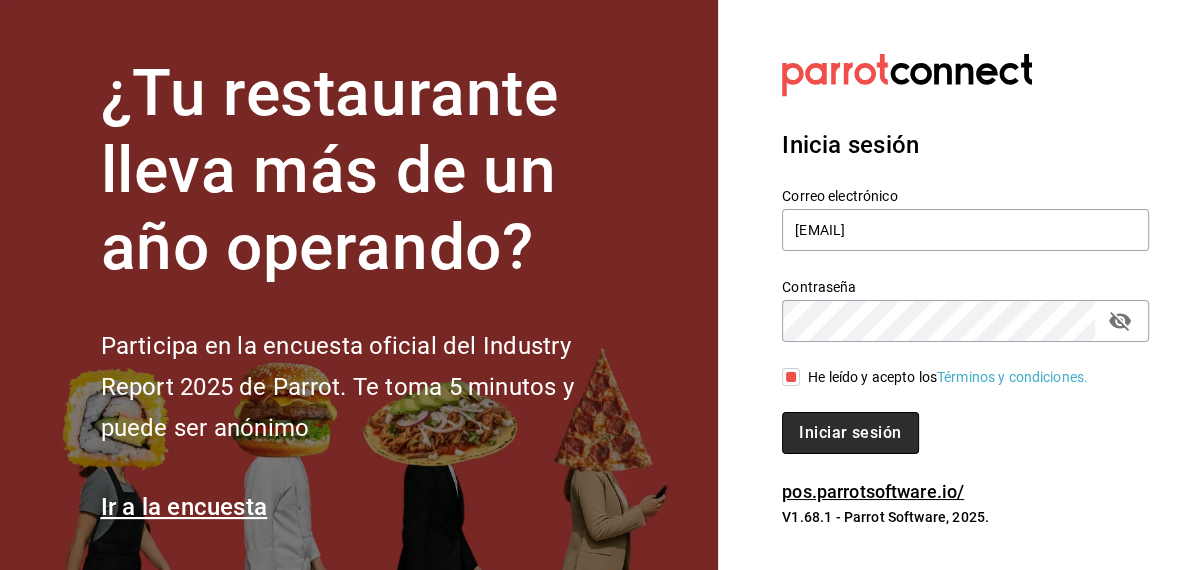 click on "Iniciar sesión" at bounding box center (850, 433) 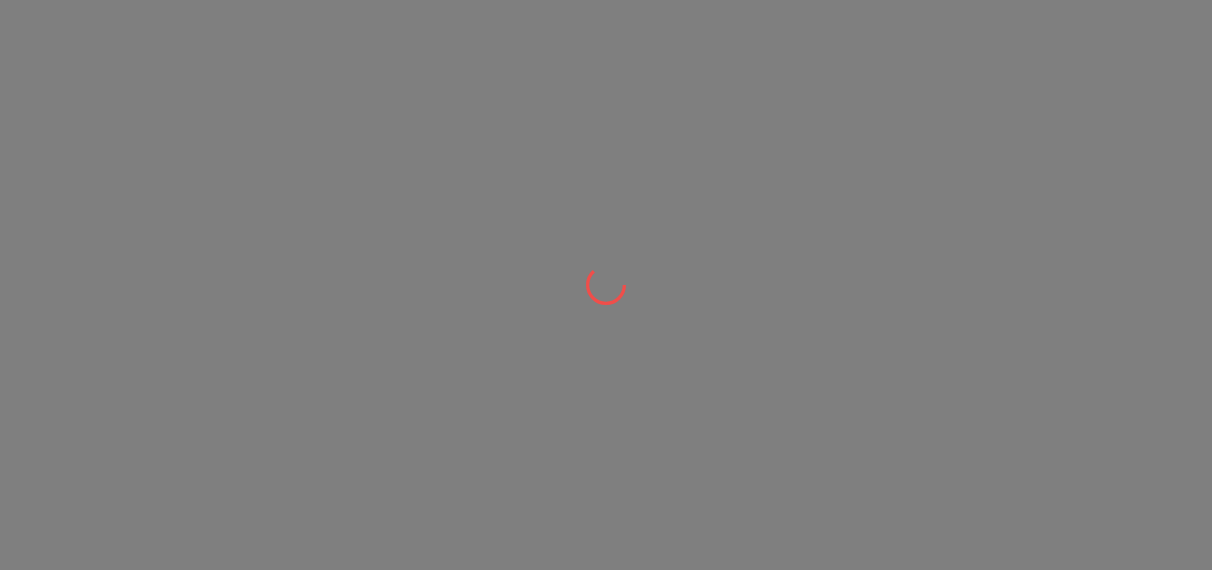 scroll, scrollTop: 0, scrollLeft: 0, axis: both 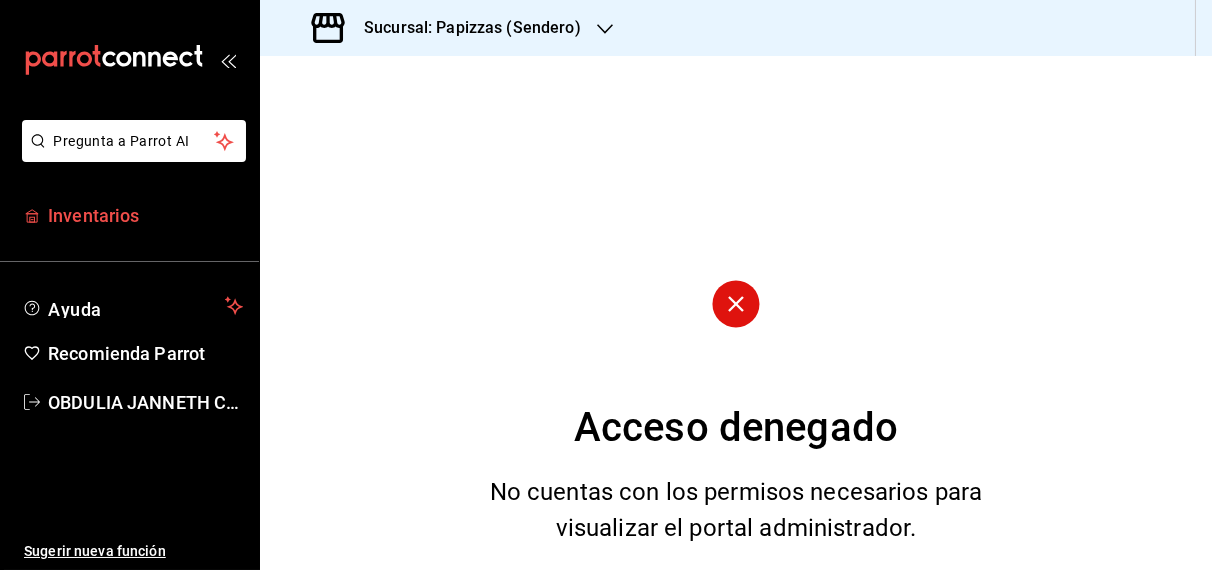 click on "Inventarios" at bounding box center [145, 215] 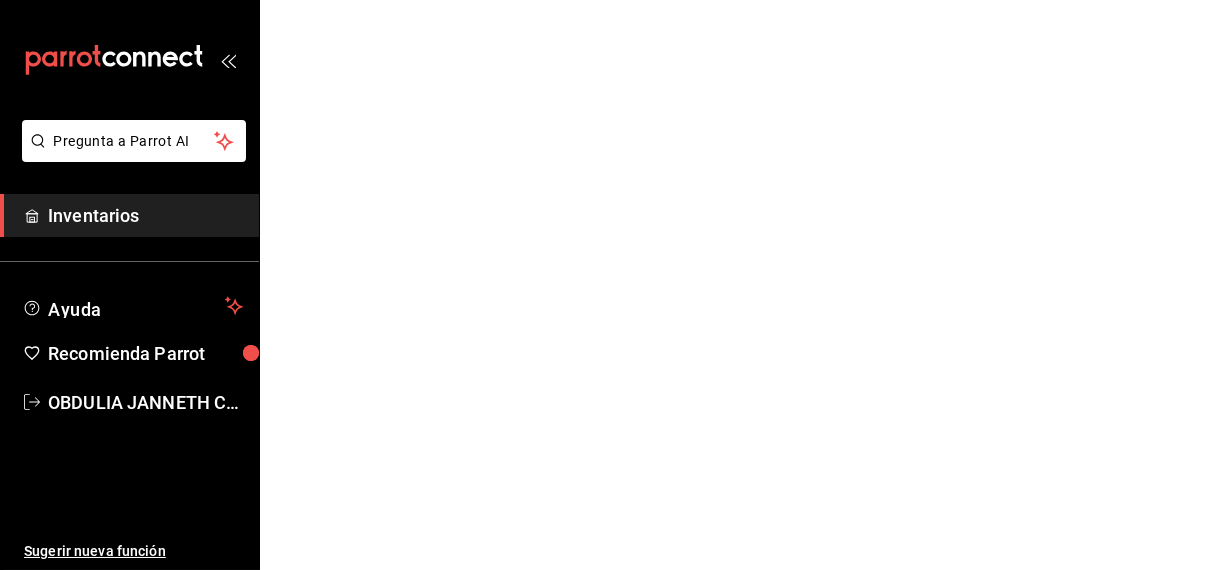 click on "Pregunta a Parrot AI Inventarios   Ayuda Recomienda Parrot   [FIRST] [LAST]   Sugerir nueva función   Papizzas (Sendero) Cambiar a organización Existencias Balance Insumos Recetas Otros GANA 1 MES GRATIS EN TU SUSCRIPCIÓN AQUÍ ¿Recuerdas cómo empezó tu restaurante?
Hoy puedes ayudar a un colega a tener el mismo cambio que tú viviste.
Recomienda Parrot directamente desde tu Portal Administrador.
Es fácil y rápido.
🎁 Por cada restaurante que se una, ganas 1 mes gratis. Pregunta a Parrot AI Inventarios   Ayuda Recomienda Parrot   [FIRST] [LAST]   Sugerir nueva función   Visitar centro de ayuda ([PHONE]) [EMAIL] Visitar centro de ayuda ([PHONE]) [EMAIL]" at bounding box center (606, 0) 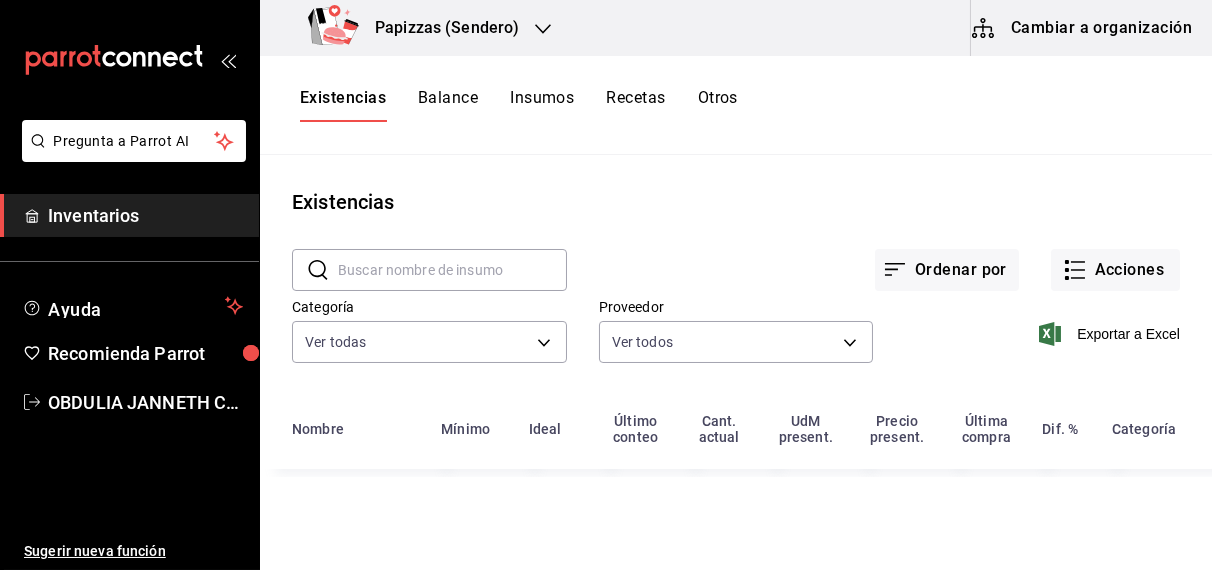 click on "Papizzas (Sendero)" at bounding box center (439, 28) 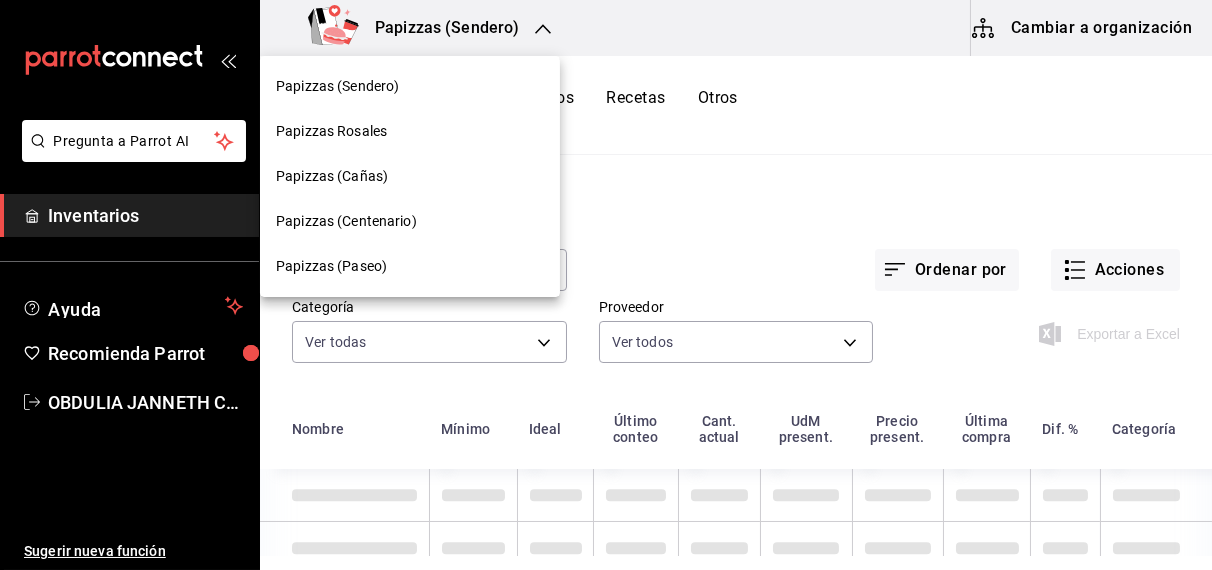 click on "Papizzas (Centenario)" at bounding box center [346, 221] 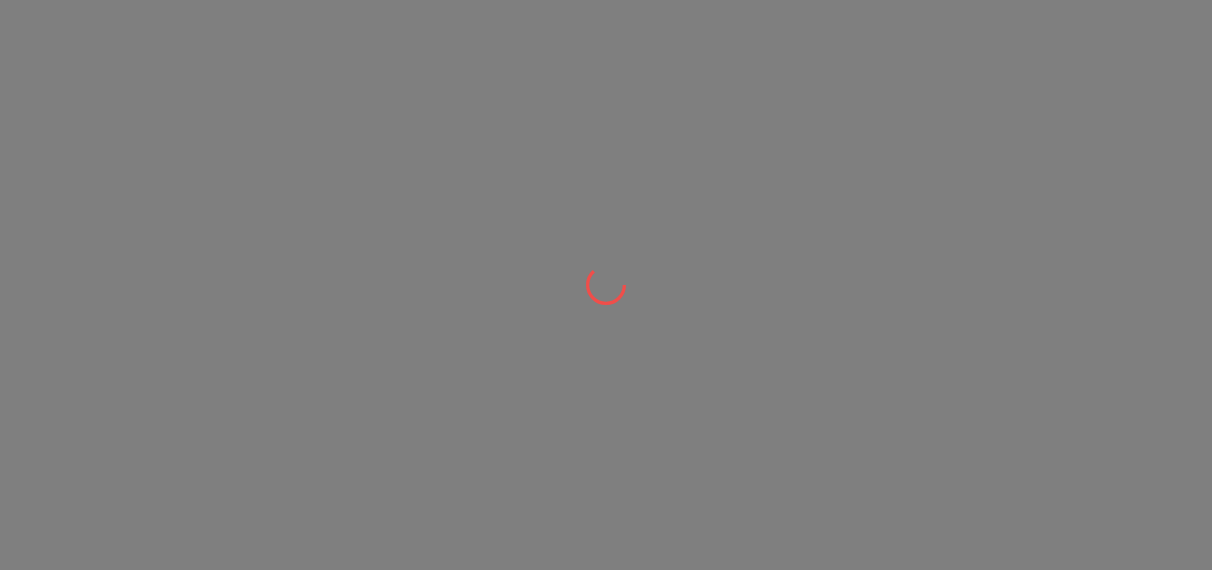 scroll, scrollTop: 0, scrollLeft: 0, axis: both 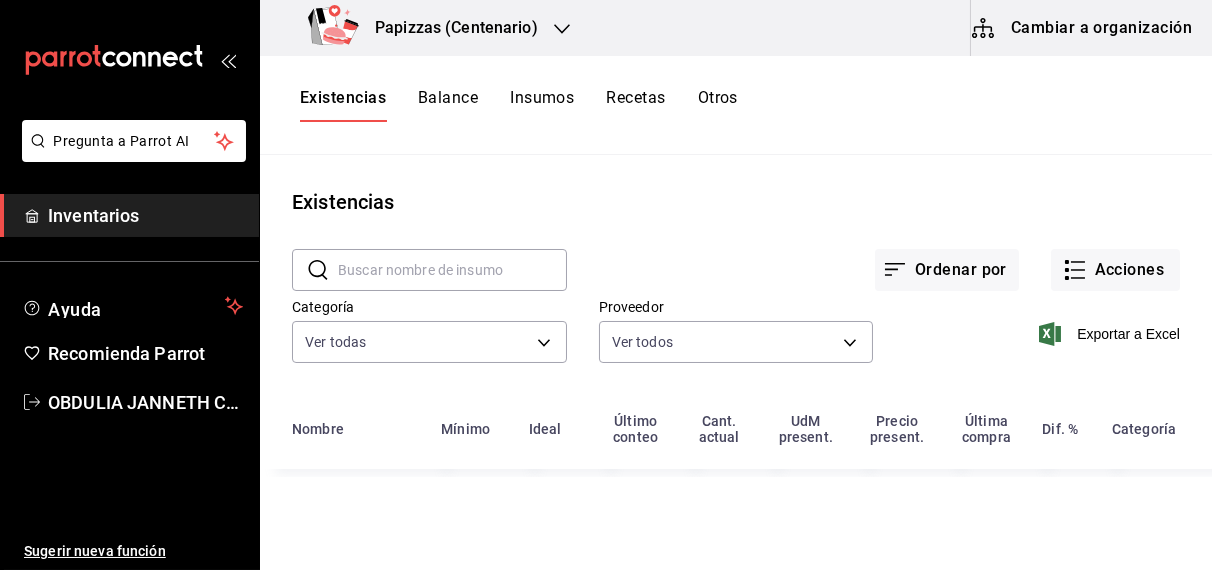 click on "Otros" at bounding box center [718, 105] 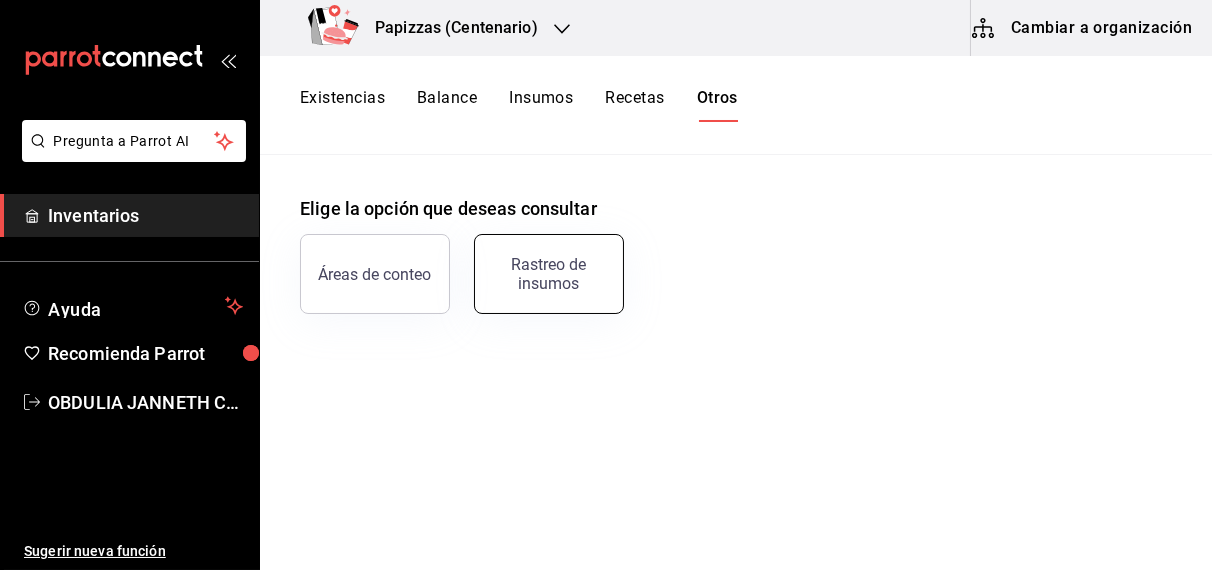 click on "Rastreo de insumos" at bounding box center (549, 274) 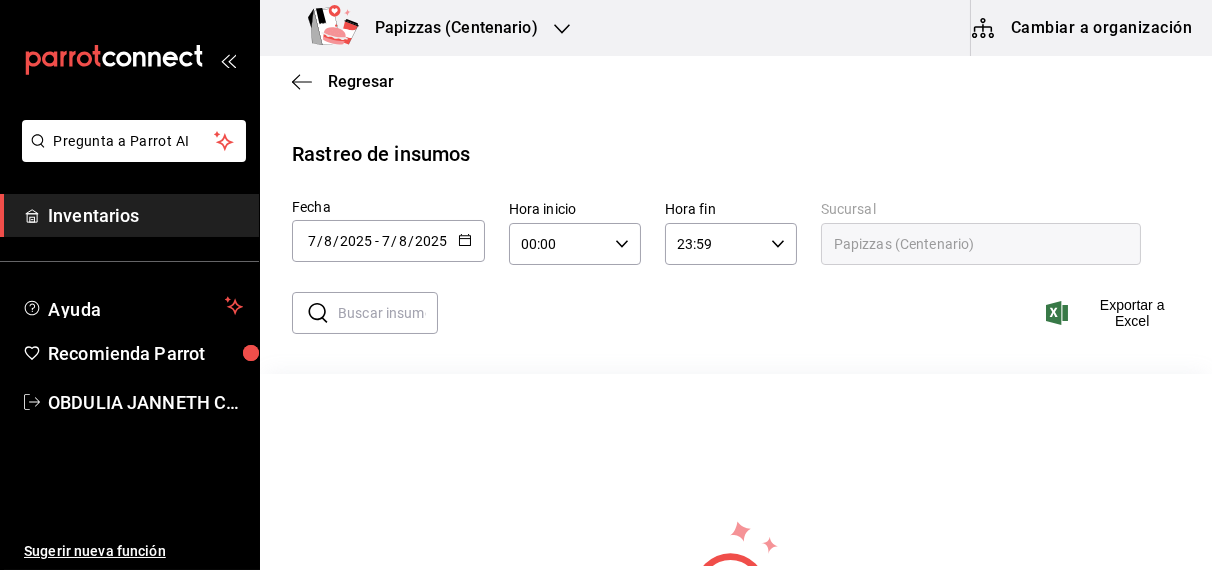 click 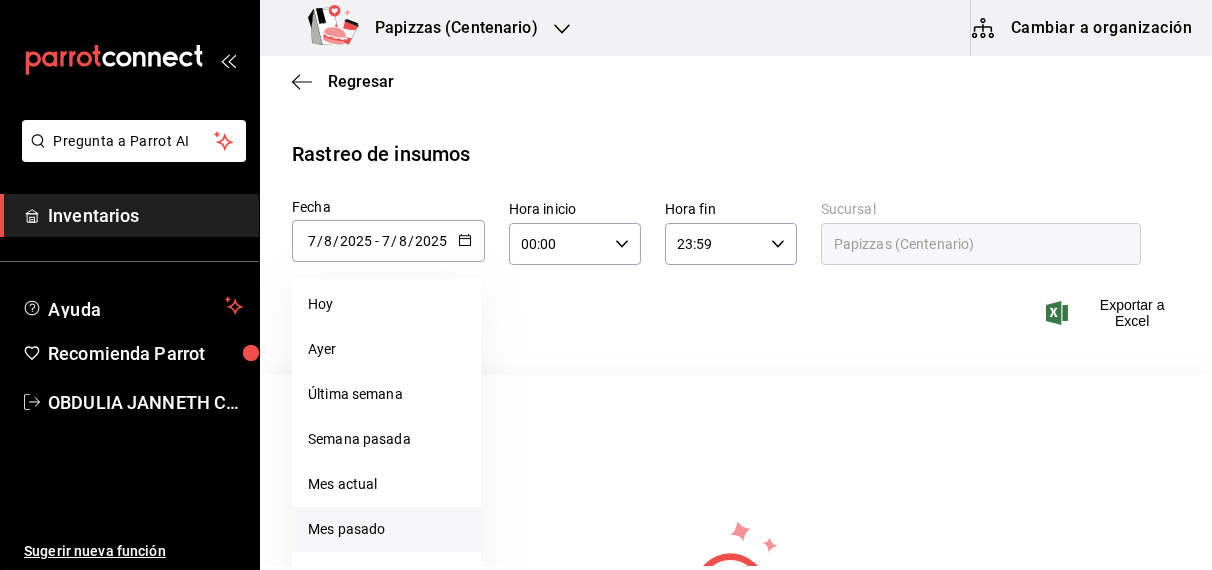 click on "Mes pasado" at bounding box center (386, 529) 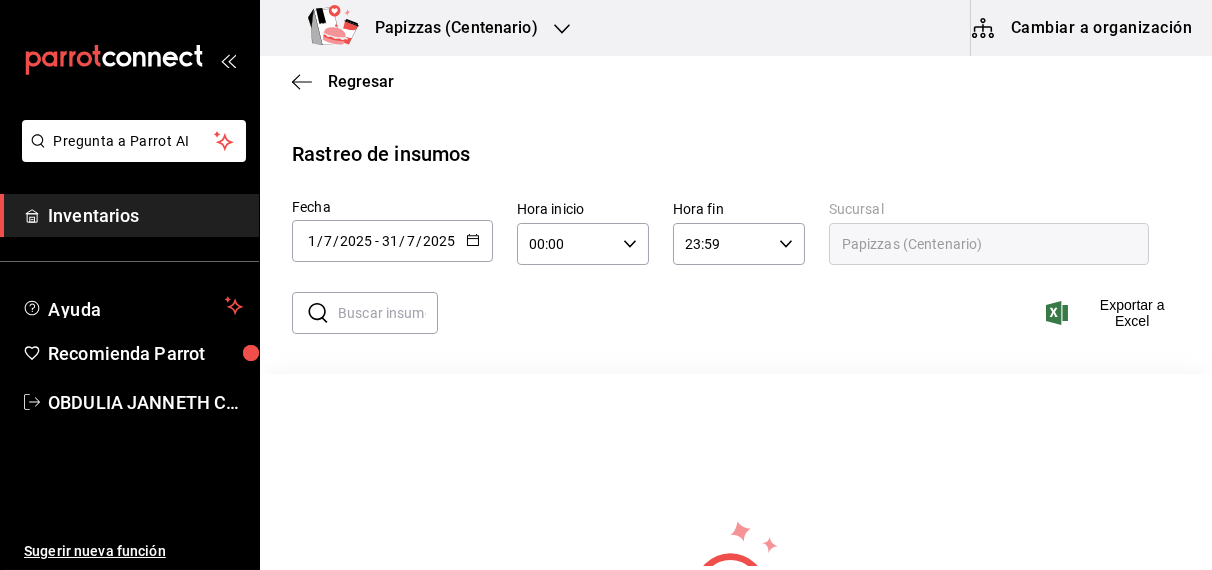 type on "2025-07-01" 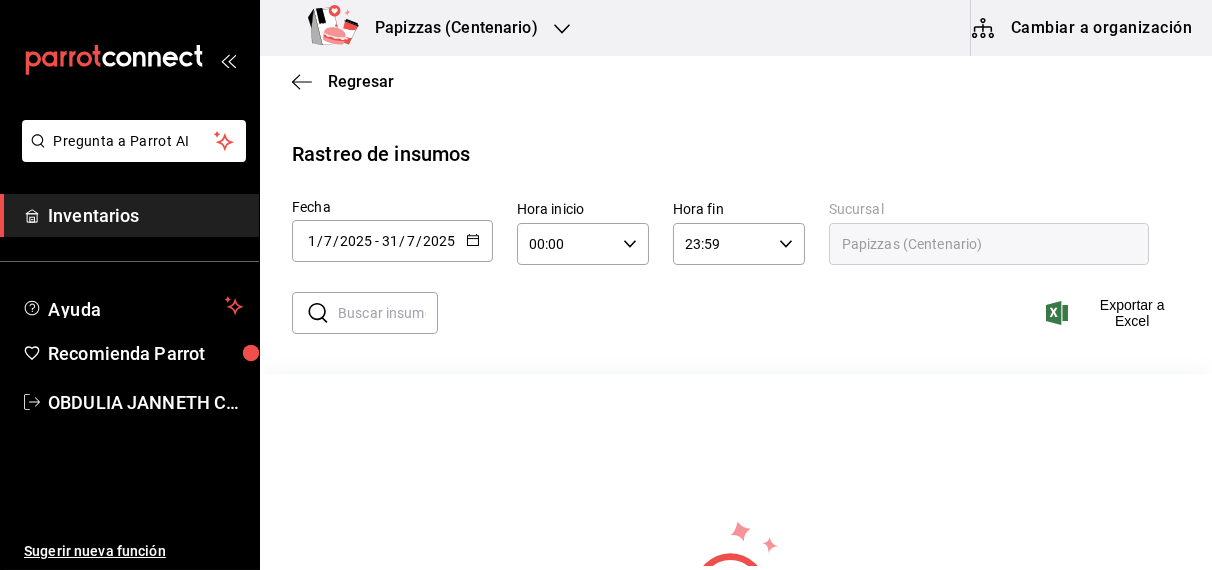 type on "7" 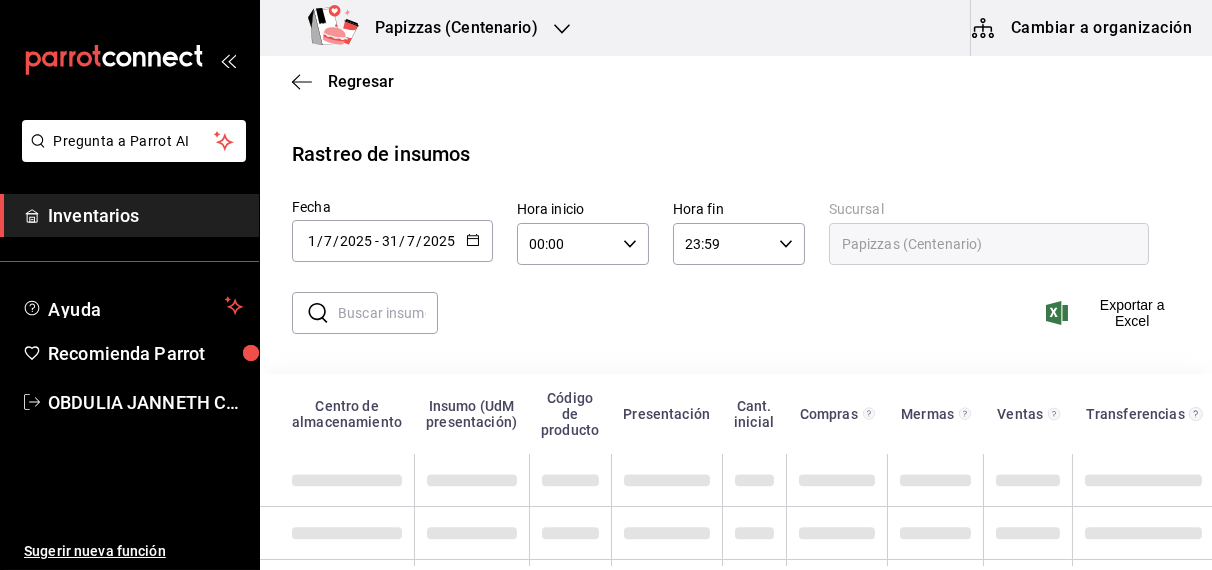 click at bounding box center (388, 313) 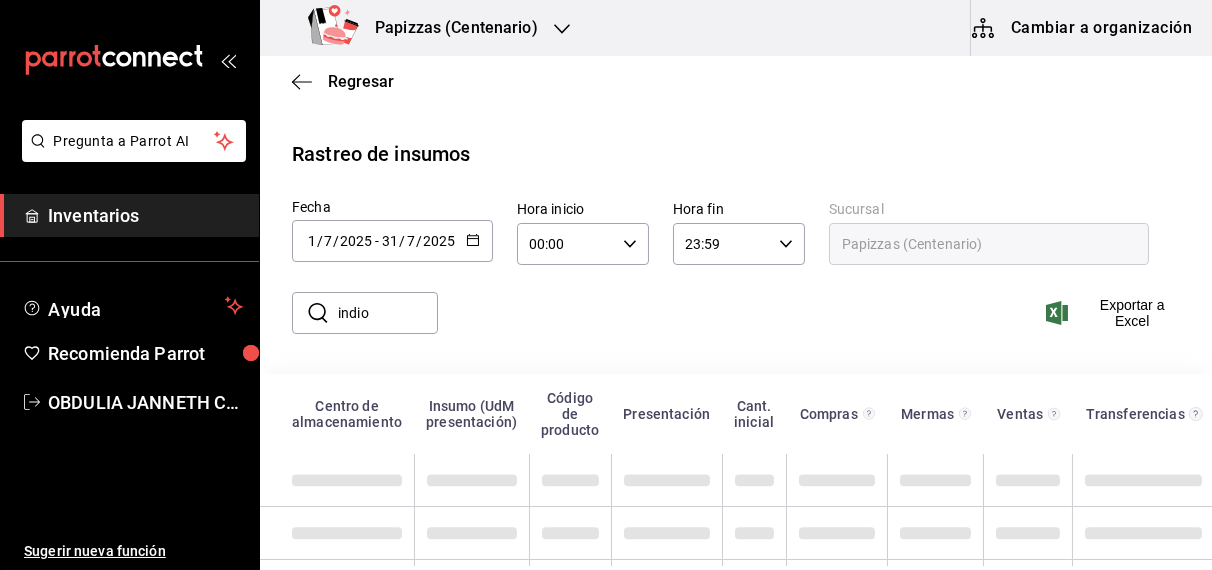 type on "indio" 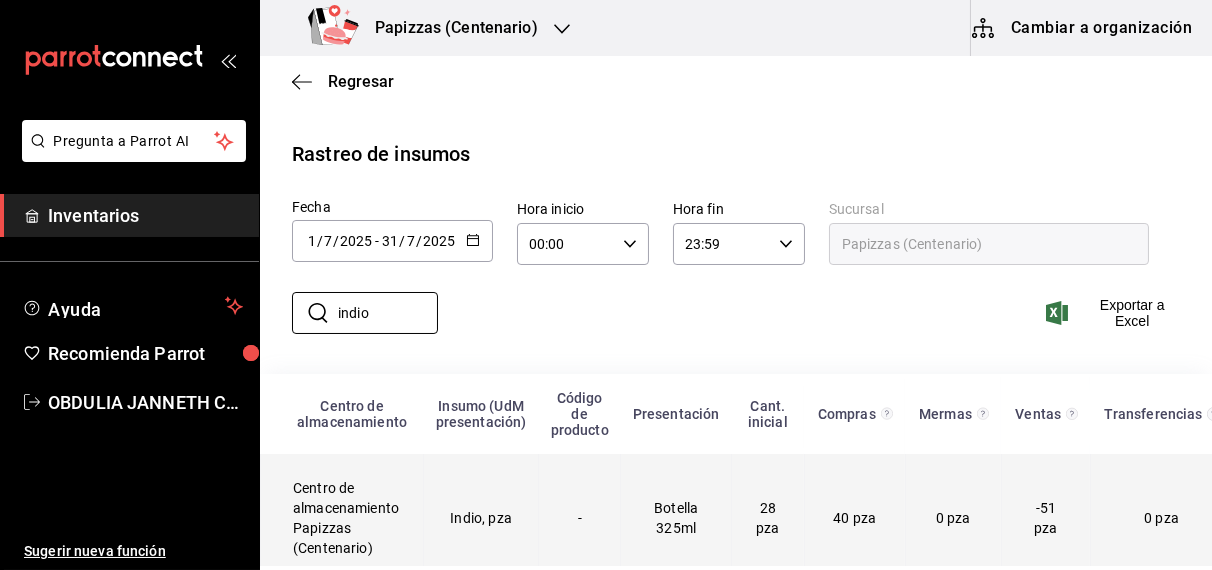 click on "Indio, pza" at bounding box center (481, 518) 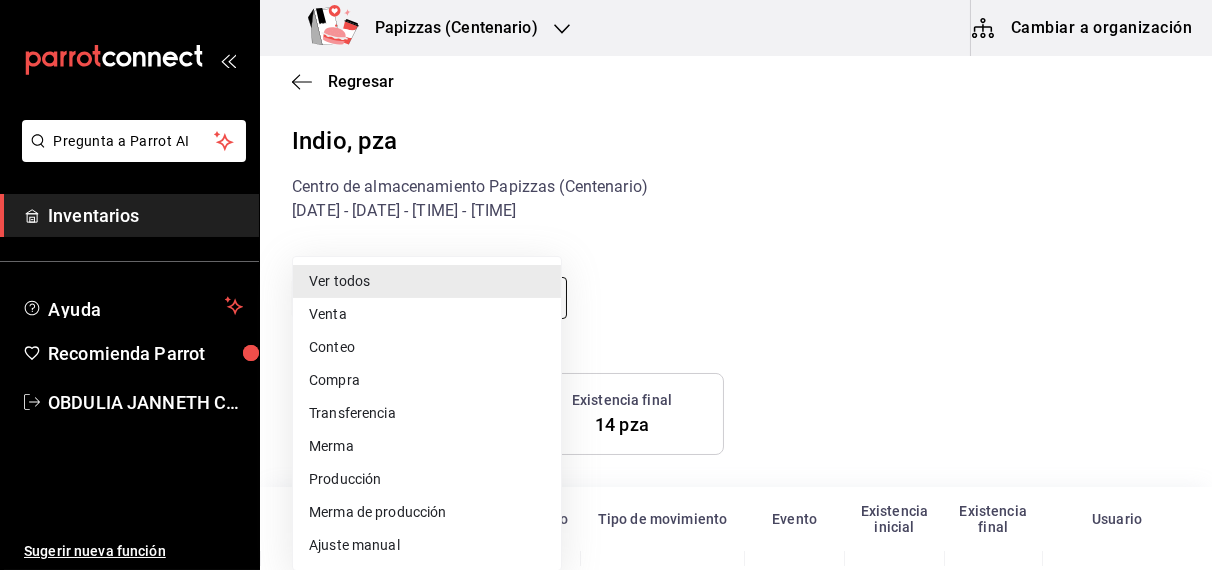 click on "Pregunta a Parrot AI Inventarios   Ayuda Recomienda Parrot   OBDULIA JANNETH CASTRO ESCALANTE   Sugerir nueva función   Papizzas (Centenario) Cambiar a organización Regresar Indio, pza Centro de almacenamiento Papizzas (Centenario) 1/07/2025 - 31/07/2025 - 00:00 - 23:59 Movimientos Ver todos default Existencia inicial 28 pza Existencia final 14 pza Fecha y hora Cantidad (UdM) presentación Producto Tipo de movimiento Evento Existencia inicial Existencia final Usuario 1/07/2025 8:59 PM -1 pza Indio Venta 010725-P-0070 Salida 28 pza 27 pza Jesus Fernando Gaxiola 1/07/2025 8:59 PM -1 pza Indio Venta 010725-P-0070 Salida 27 pza 26 pza Jesus Fernando Gaxiola 1/07/2025 8:59 PM -1 pza Indio Venta 010725-P-0070 Salida 26 pza 25 pza Jesus Fernando Gaxiola 1/07/2025 8:59 PM -1 pza Indio Venta 010725-P-0070 Salida 25 pza 24 pza Jesus Fernando Gaxiola 2/07/2025 4:44 PM -1 pza Indio Venta 020725-P-0041 Salida 24 pza 23 pza Jesus Fernando Gaxiola 2/07/2025 9:12 PM -1 pza Indio Venta 020725-P-0086 Salida 23 pza 22 pza" at bounding box center (606, 283) 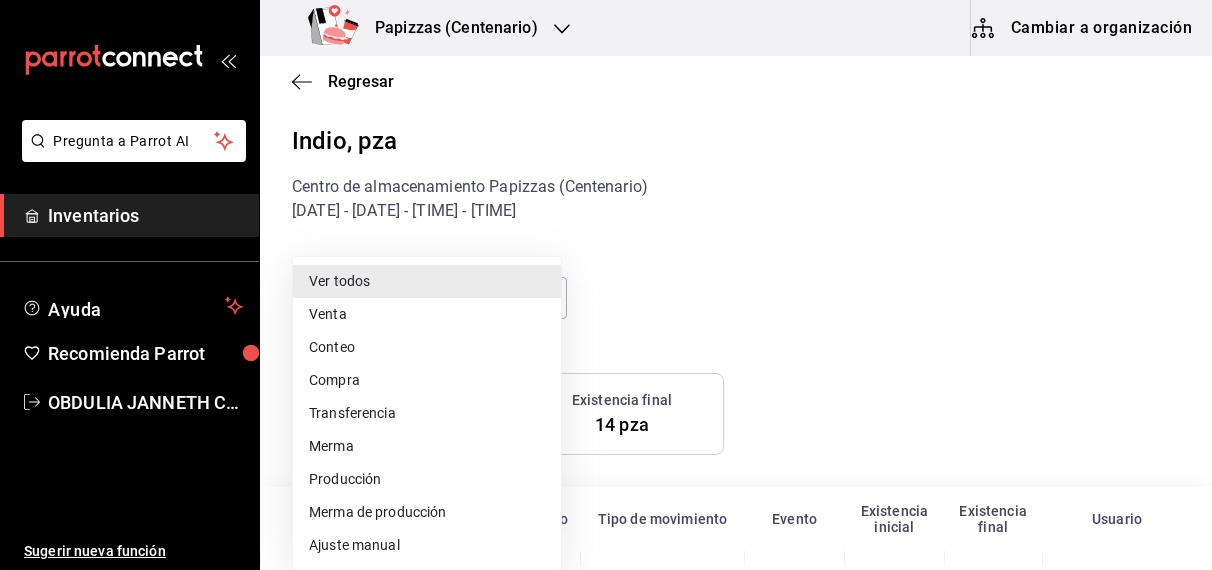 click on "Compra" at bounding box center (427, 380) 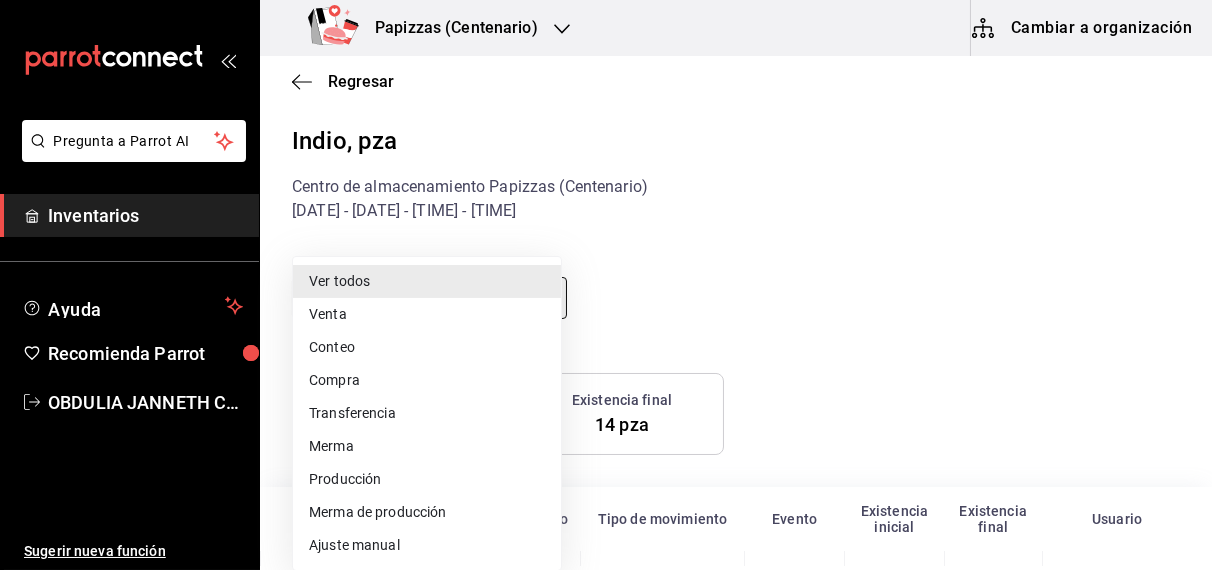type on "PURCHASE" 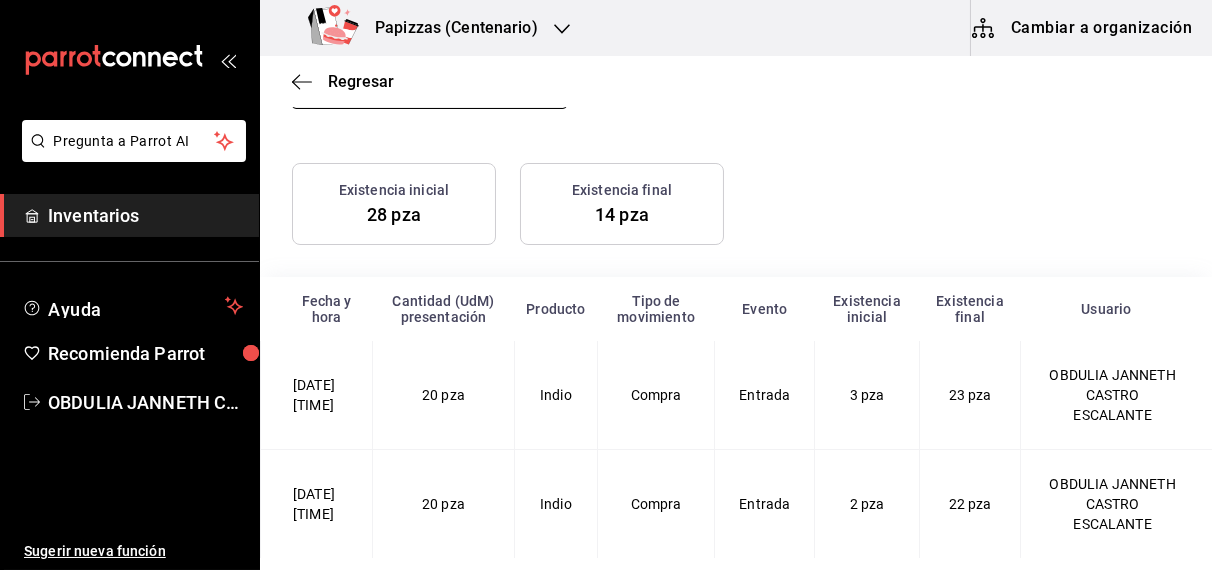 scroll, scrollTop: 250, scrollLeft: 0, axis: vertical 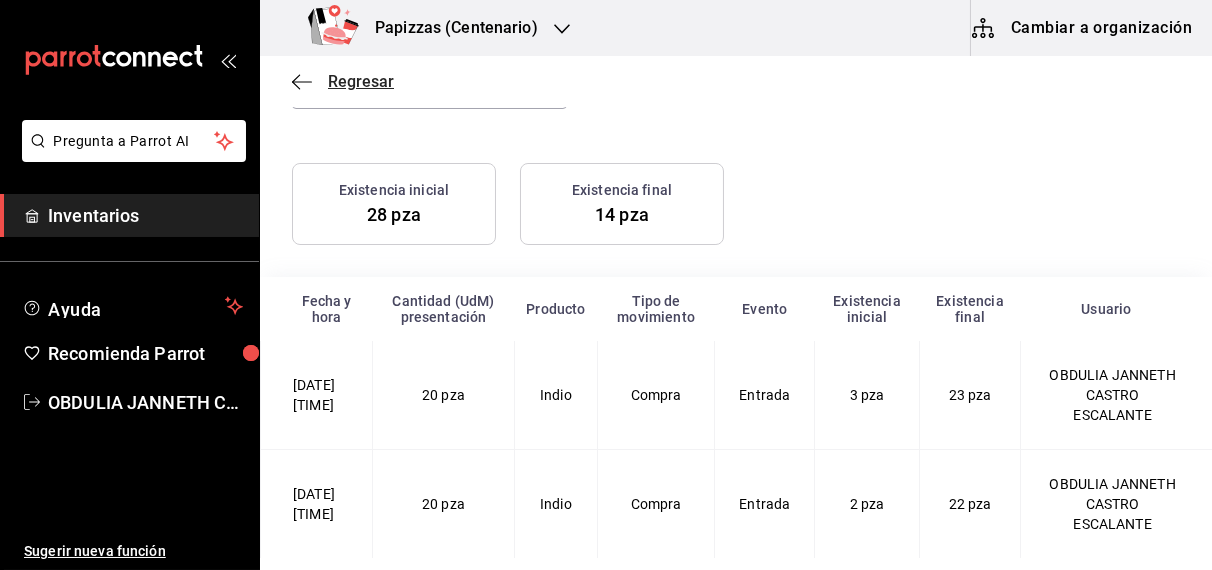 click on "Regresar" at bounding box center [361, 81] 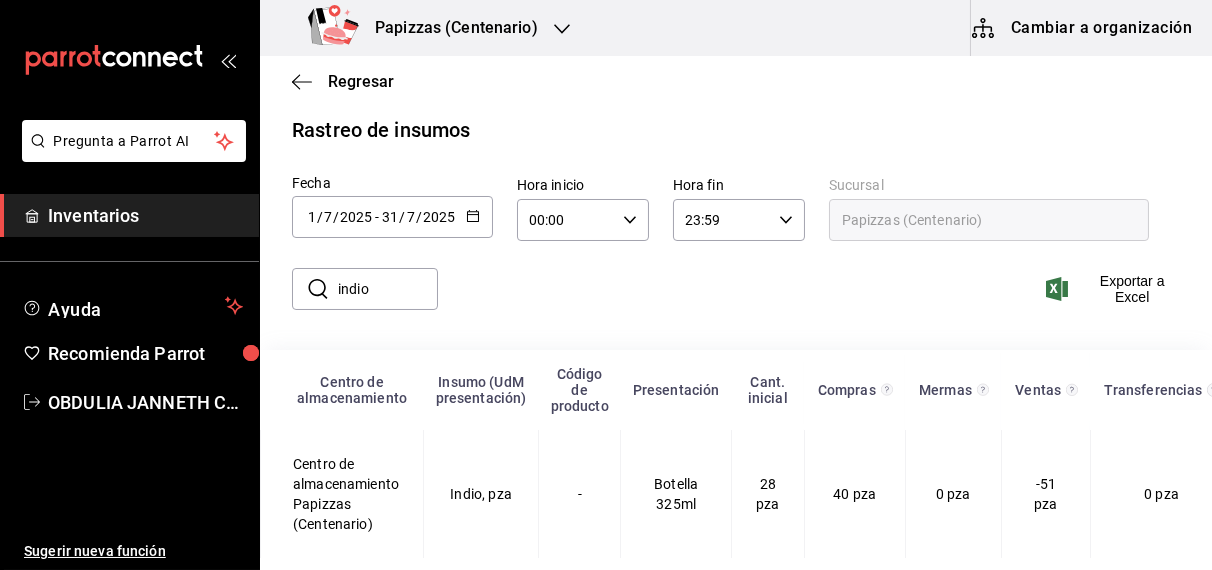 scroll, scrollTop: 42, scrollLeft: 0, axis: vertical 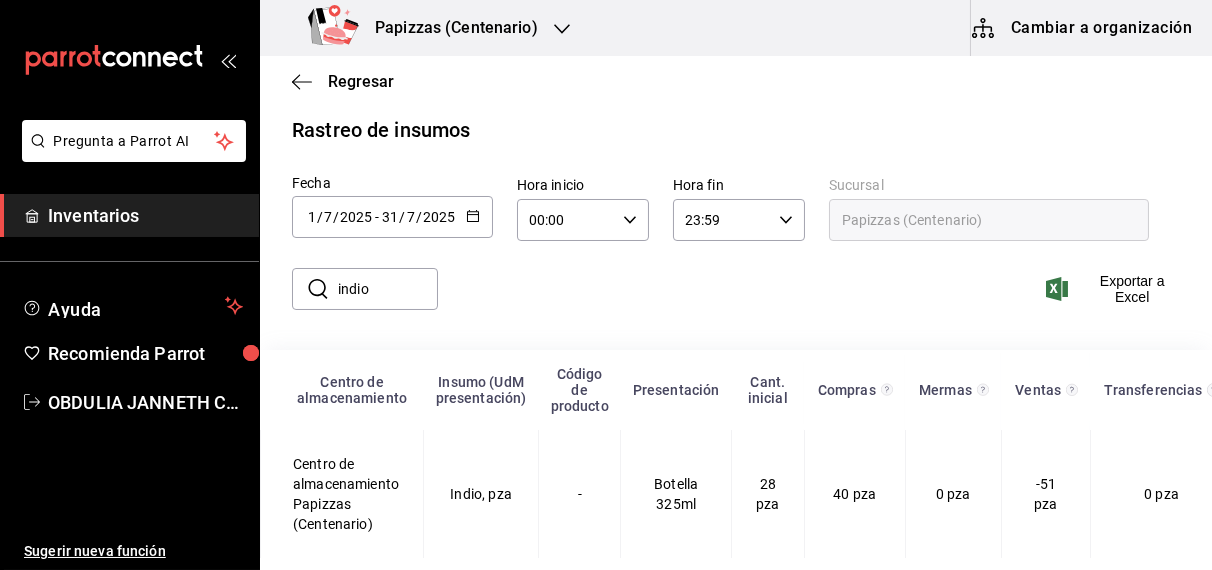 click 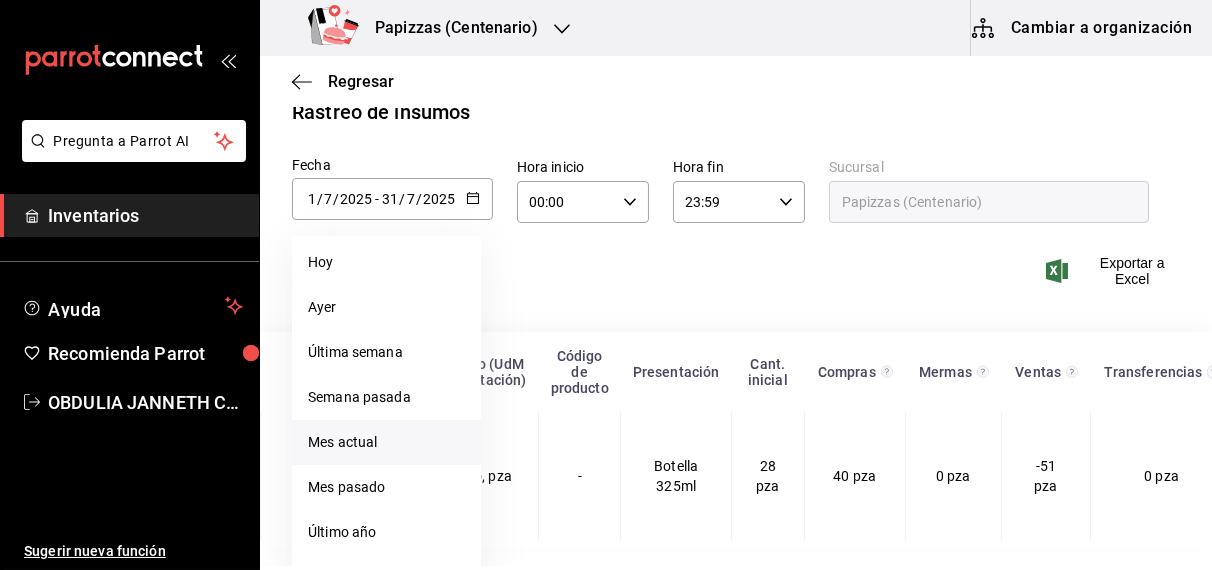 click on "Mes actual" at bounding box center (386, 442) 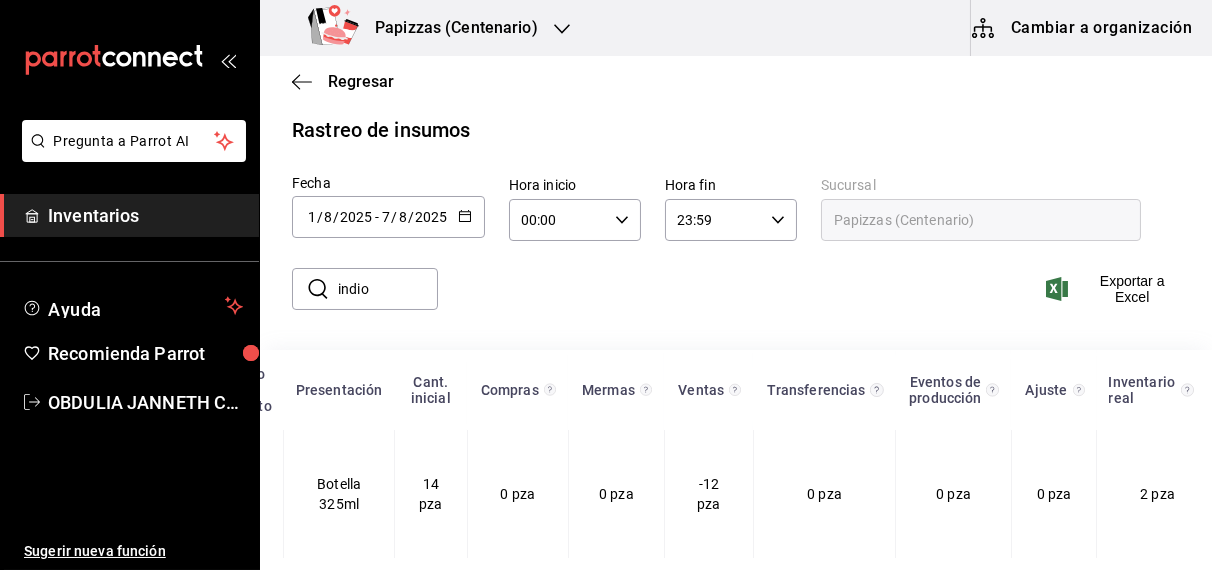 scroll, scrollTop: 0, scrollLeft: 348, axis: horizontal 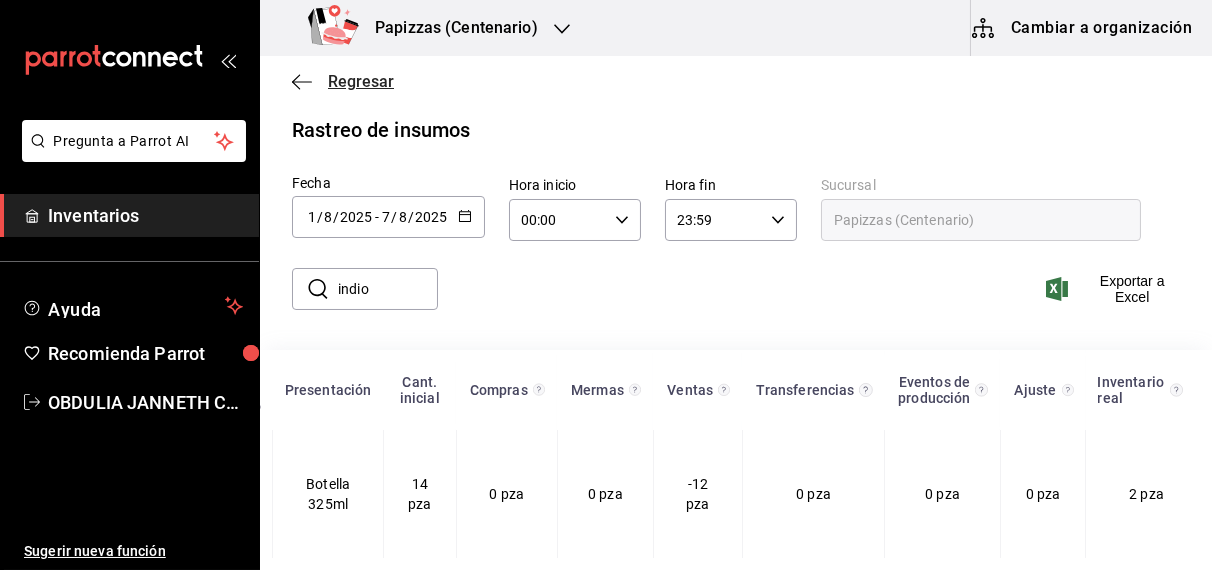 click on "Regresar" at bounding box center (361, 81) 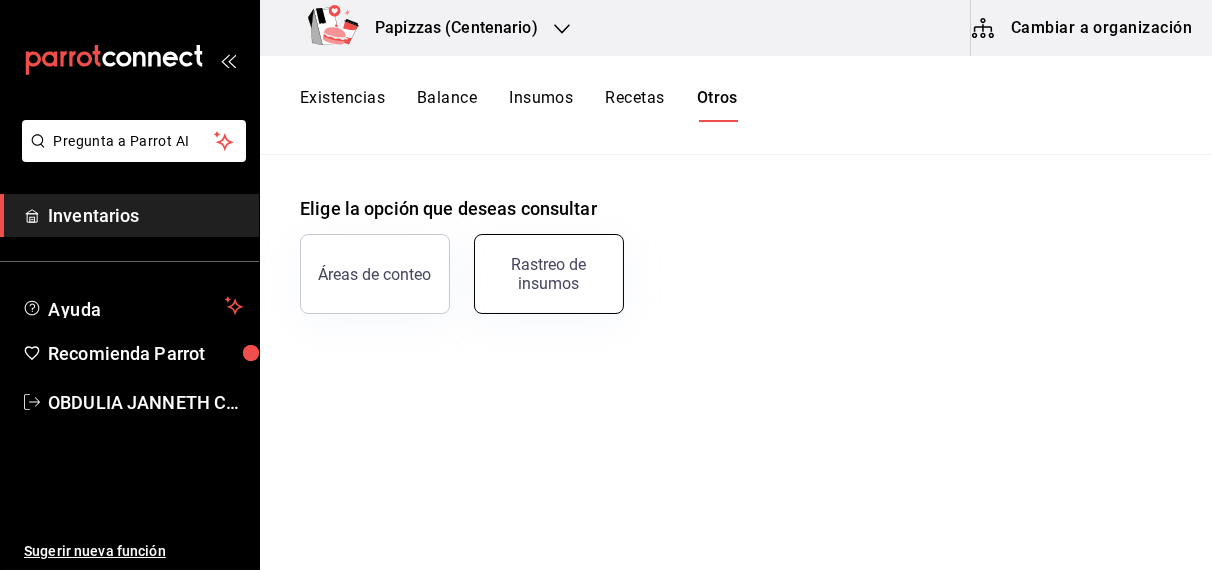 click on "Rastreo de insumos" at bounding box center (549, 274) 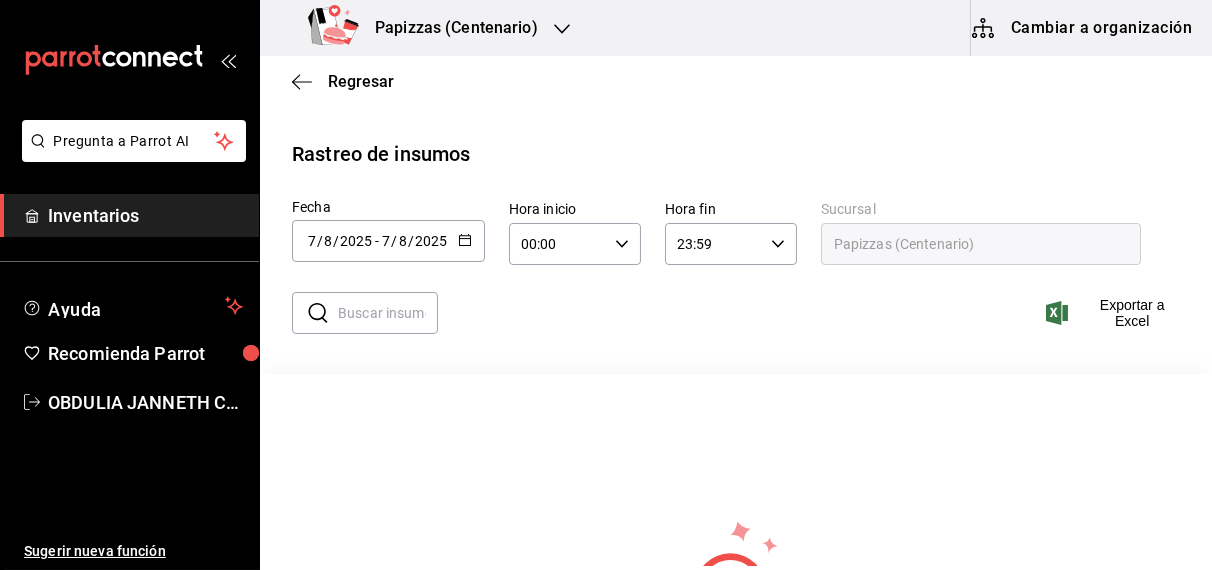 click on "2025-08-07 7 / 8 / 2025 - 2025-08-07 7 / 8 / 2025" at bounding box center [388, 241] 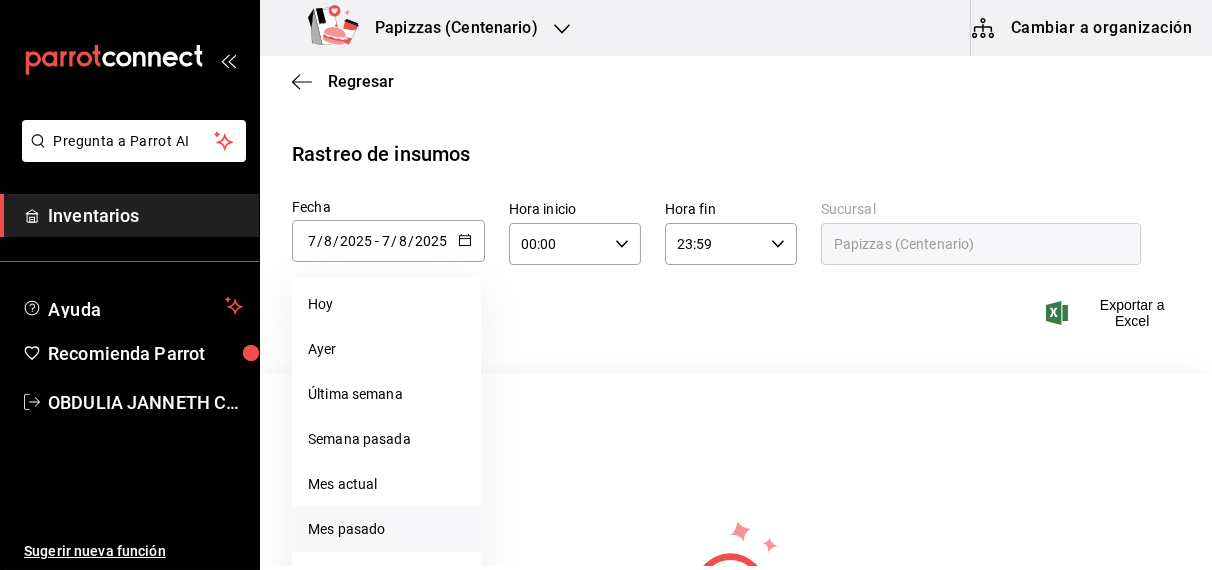 click on "Mes pasado" at bounding box center (386, 529) 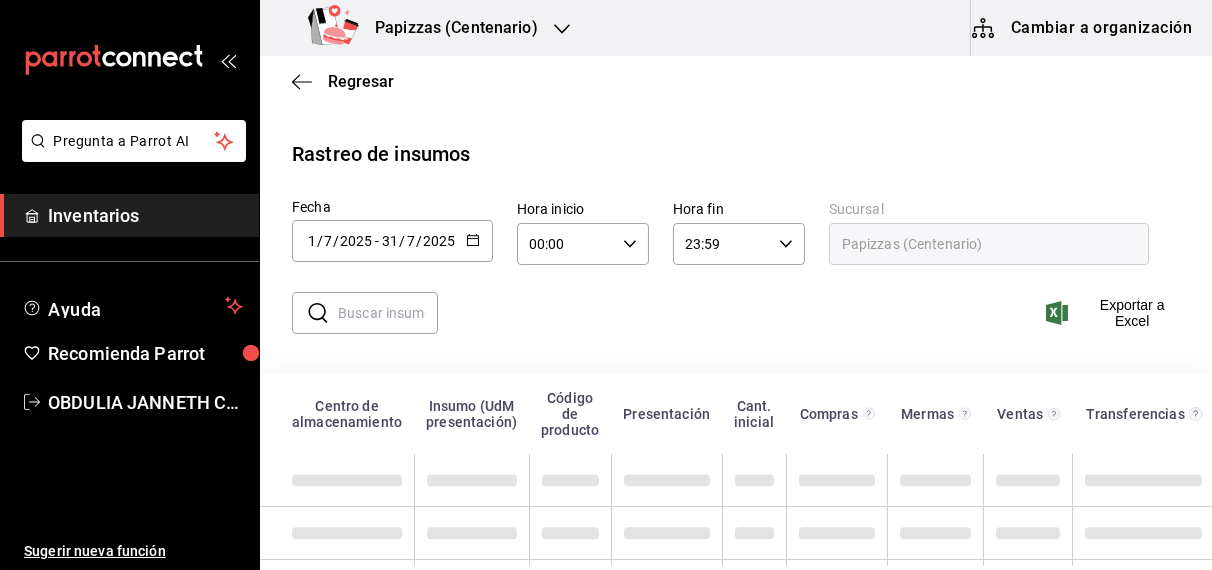 click at bounding box center (388, 313) 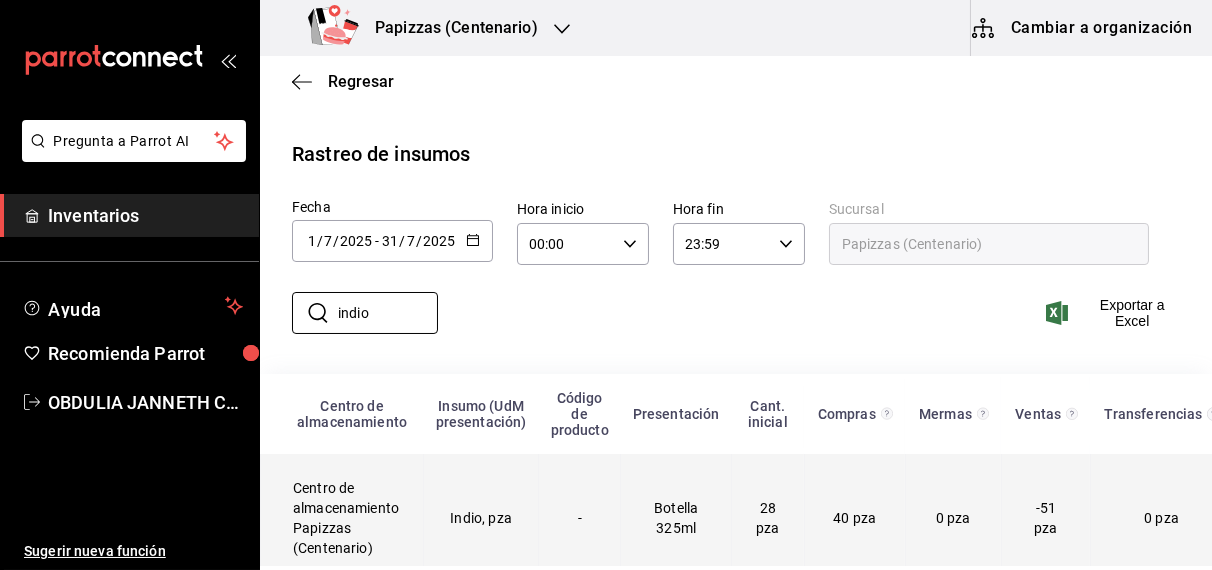 type on "indio" 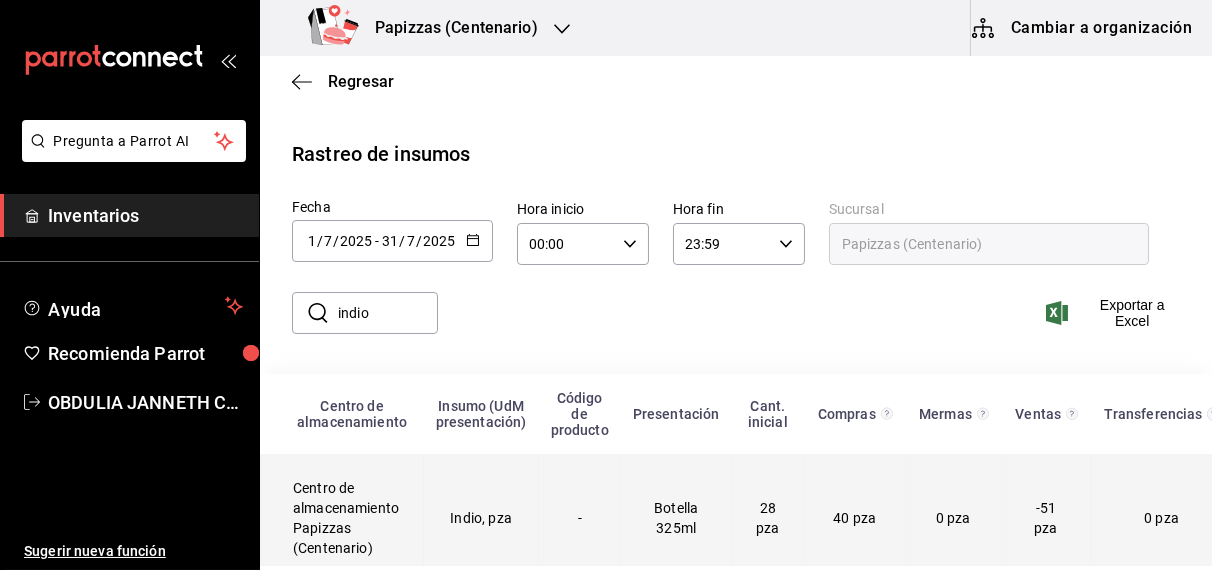 click on "Indio, pza" at bounding box center [481, 518] 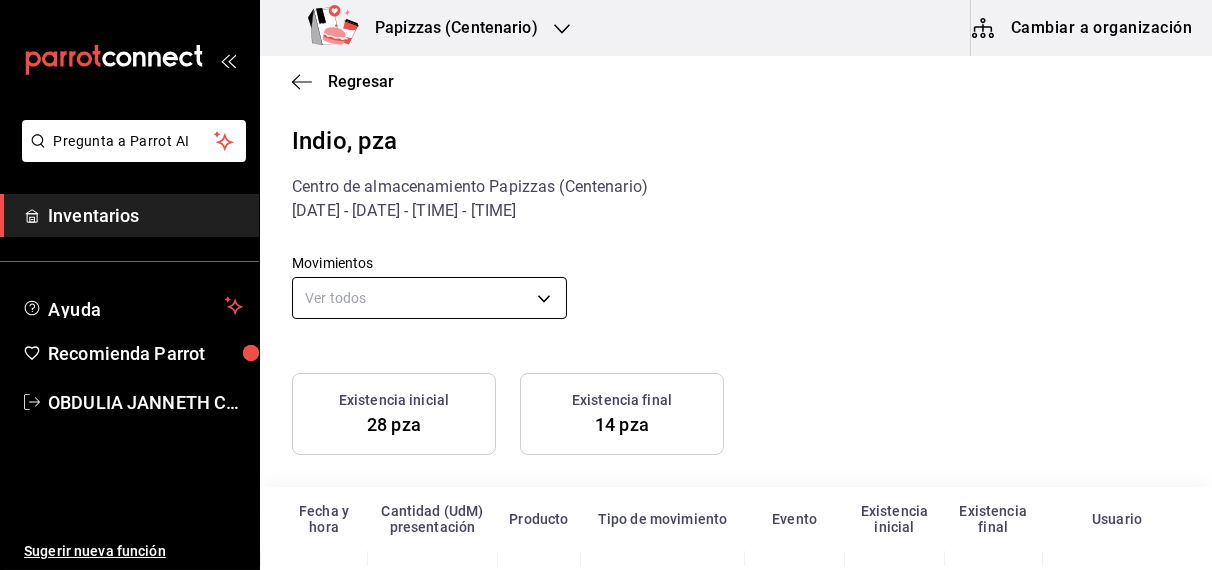 click on "Pregunta a Parrot AI Inventarios   Ayuda Recomienda Parrot   OBDULIA JANNETH CASTRO ESCALANTE   Sugerir nueva función   Papizzas (Centenario) Cambiar a organización Regresar Indio, pza Centro de almacenamiento Papizzas (Centenario) 1/07/2025 - 31/07/2025 - 00:00 - 23:59 Movimientos Ver todos default Existencia inicial 28 pza Existencia final 14 pza Fecha y hora Cantidad (UdM) presentación Producto Tipo de movimiento Evento Existencia inicial Existencia final Usuario 1/07/2025 8:59 PM -1 pza Indio Venta 010725-P-0070 Salida 28 pza 27 pza Jesus Fernando Gaxiola 1/07/2025 8:59 PM -1 pza Indio Venta 010725-P-0070 Salida 27 pza 26 pza Jesus Fernando Gaxiola 1/07/2025 8:59 PM -1 pza Indio Venta 010725-P-0070 Salida 26 pza 25 pza Jesus Fernando Gaxiola 1/07/2025 8:59 PM -1 pza Indio Venta 010725-P-0070 Salida 25 pza 24 pza Jesus Fernando Gaxiola 2/07/2025 4:44 PM -1 pza Indio Venta 020725-P-0041 Salida 24 pza 23 pza Jesus Fernando Gaxiola 2/07/2025 9:12 PM -1 pza Indio Venta 020725-P-0086 Salida 23 pza 22 pza" at bounding box center [606, 283] 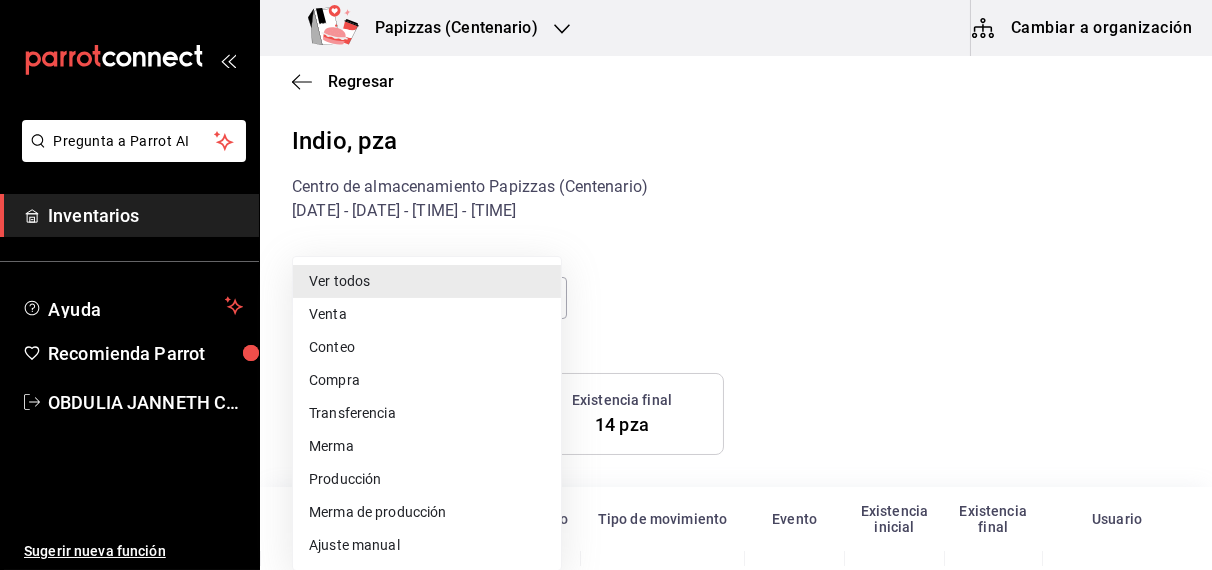 click on "Ajuste manual" at bounding box center (427, 545) 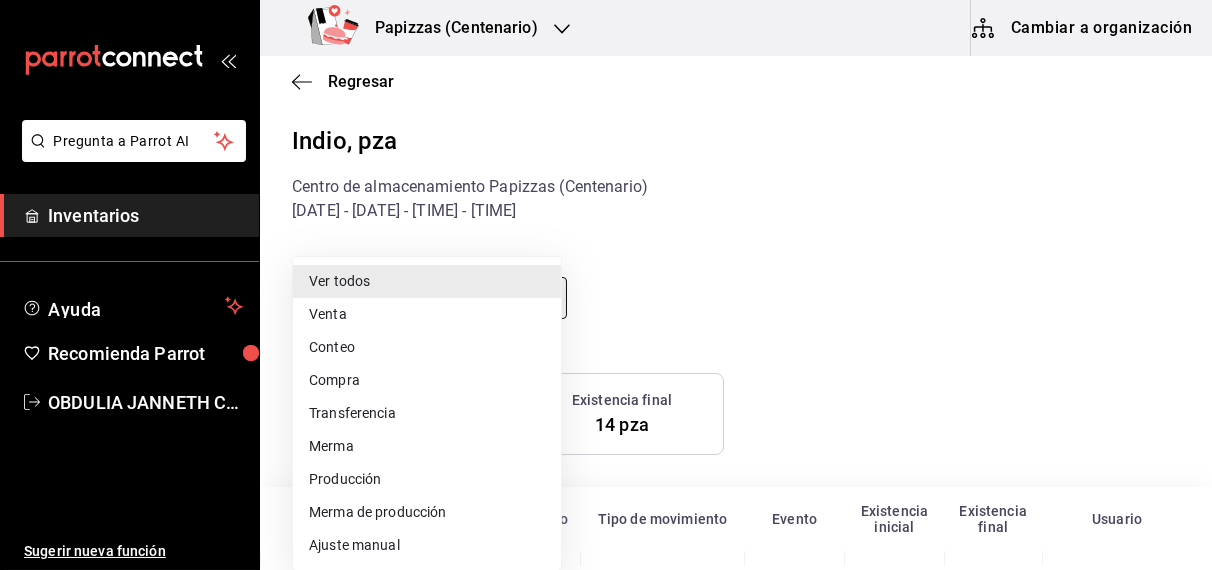 type on "MANUAL_ADJUSTMENT" 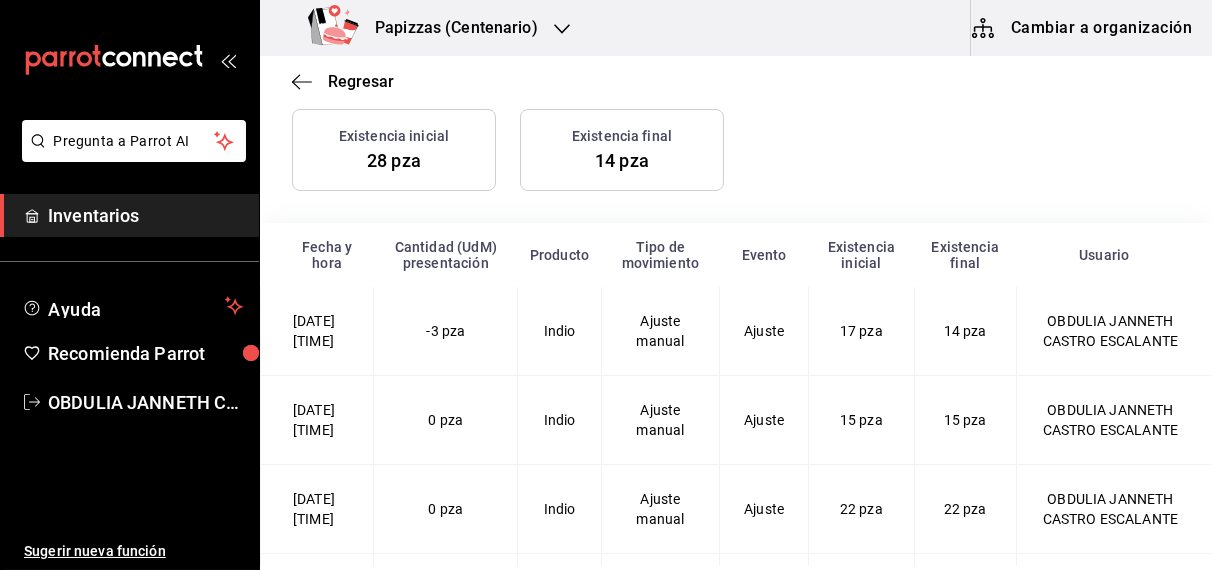 scroll, scrollTop: 275, scrollLeft: 0, axis: vertical 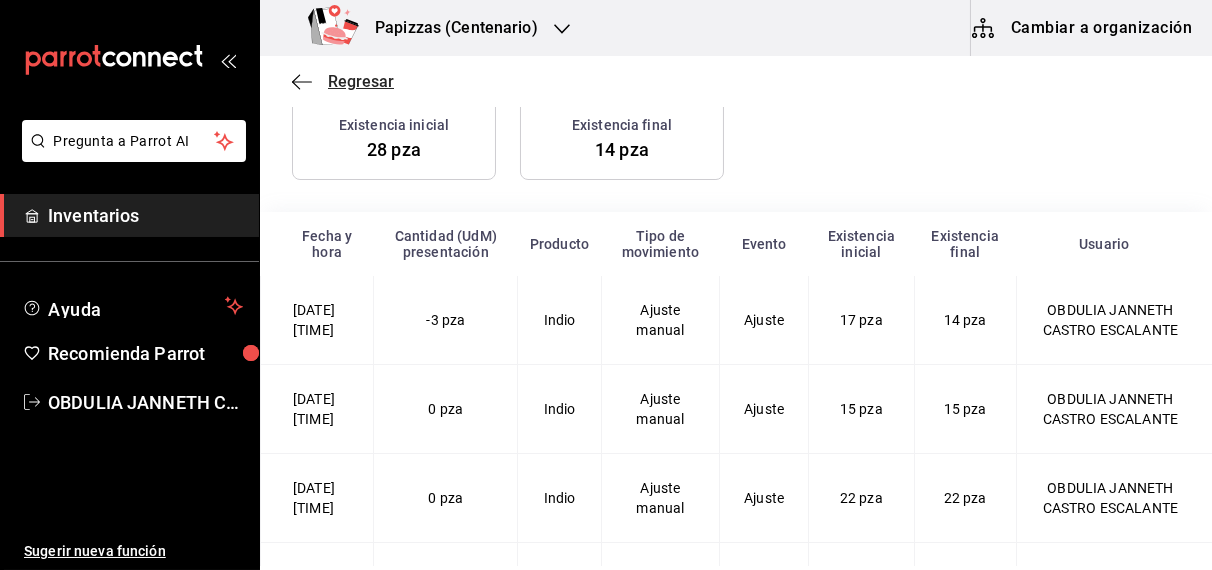 click on "Regresar" at bounding box center (361, 81) 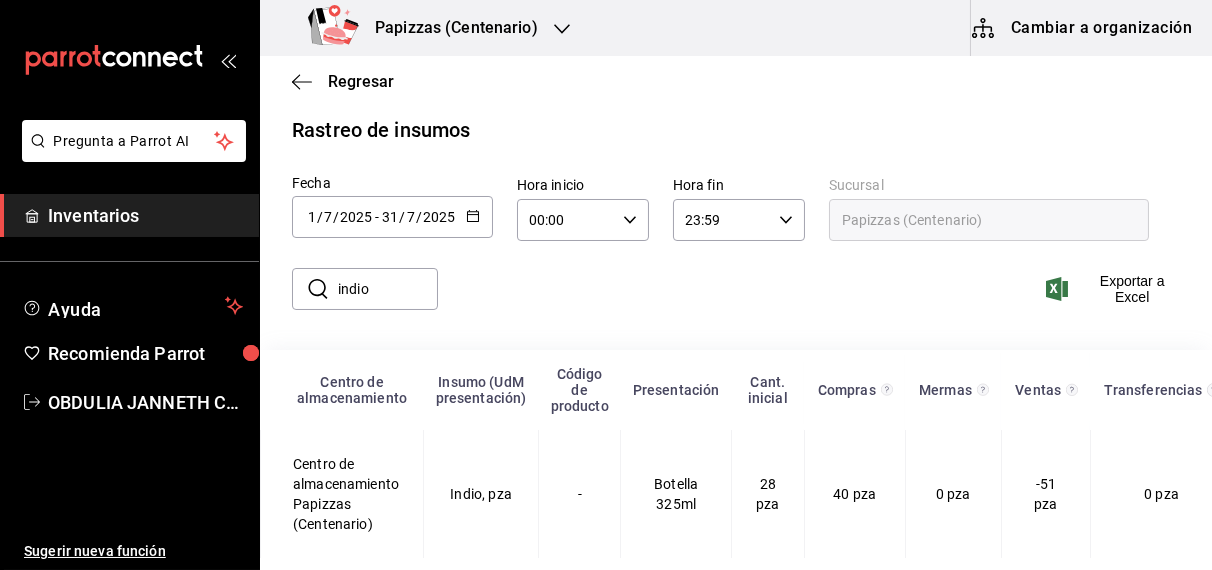 scroll, scrollTop: 42, scrollLeft: 0, axis: vertical 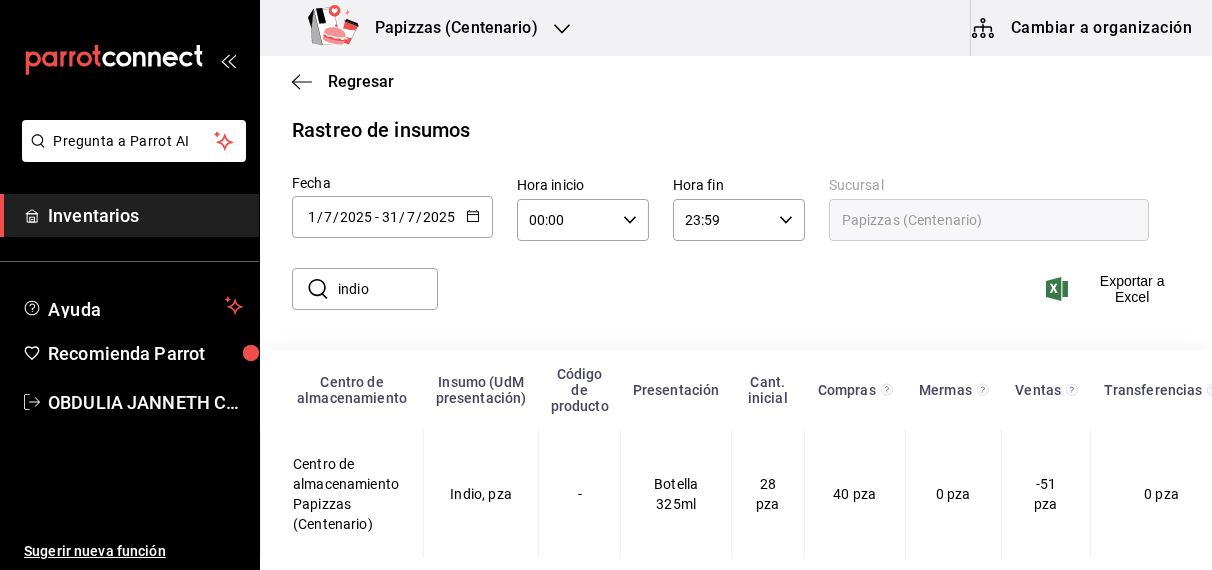 click on "Regresar" at bounding box center (361, 81) 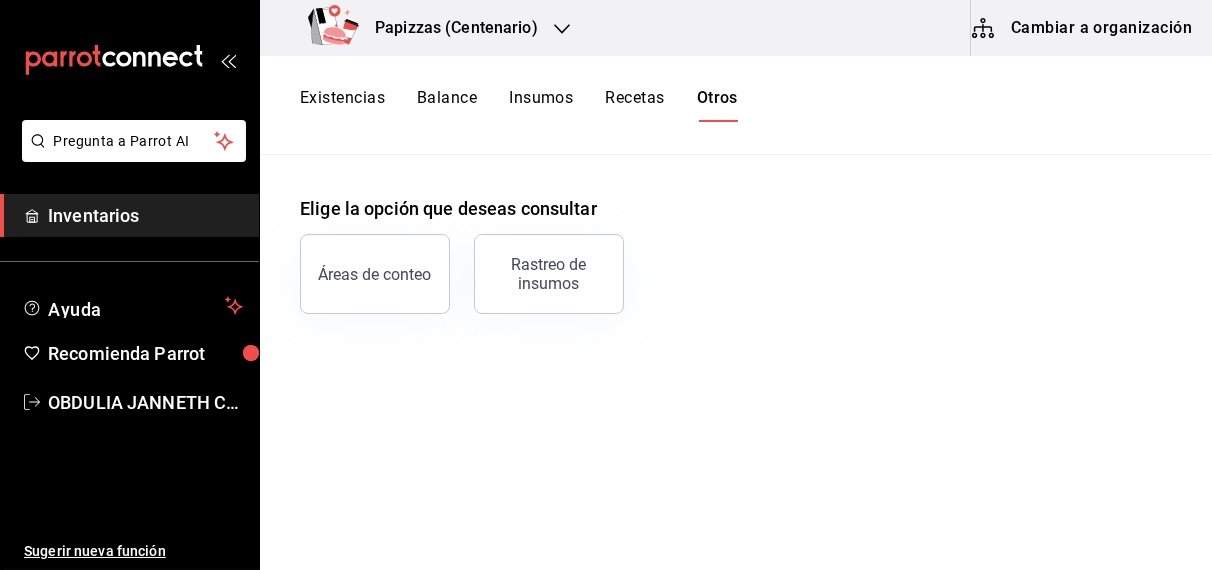 click on "Existencias" at bounding box center [342, 105] 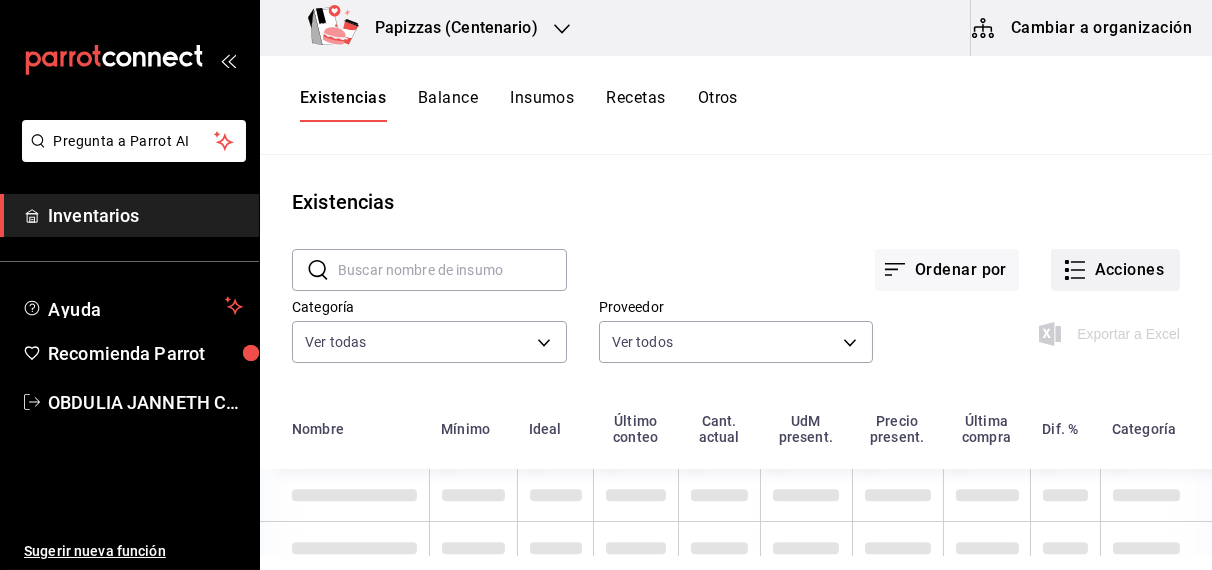 click on "Acciones" at bounding box center (1115, 270) 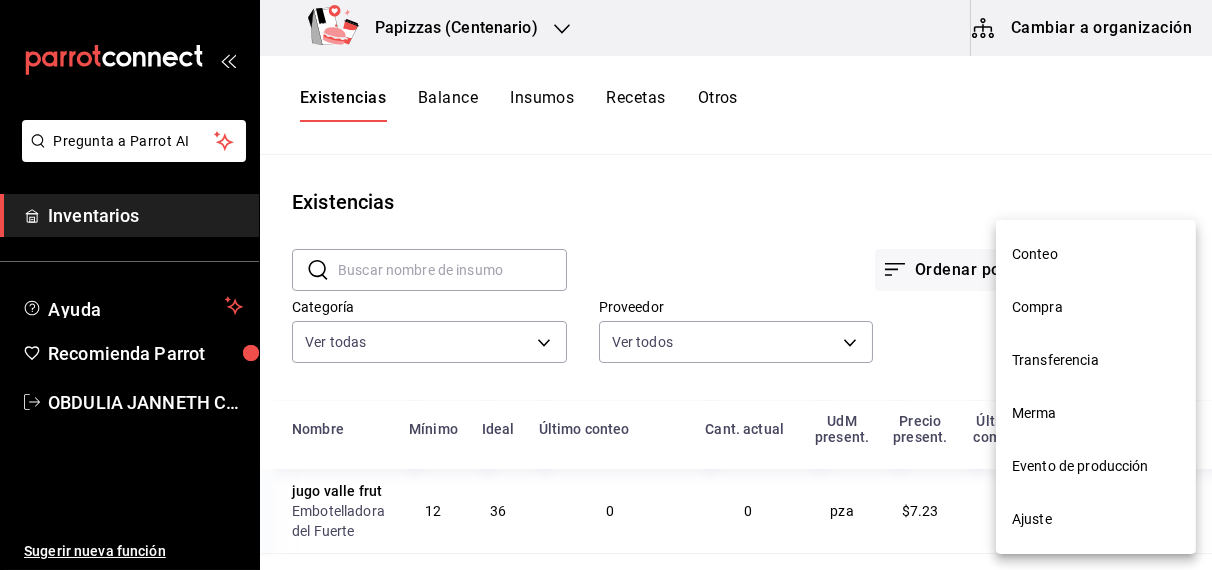 click on "Ajuste" at bounding box center [1096, 519] 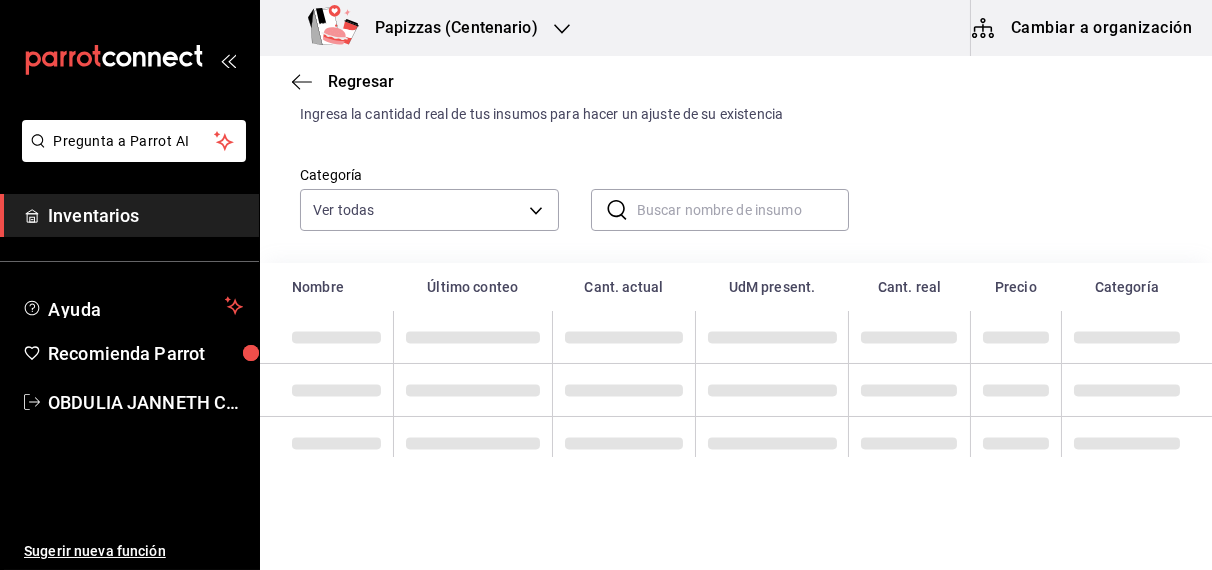 scroll, scrollTop: 101, scrollLeft: 0, axis: vertical 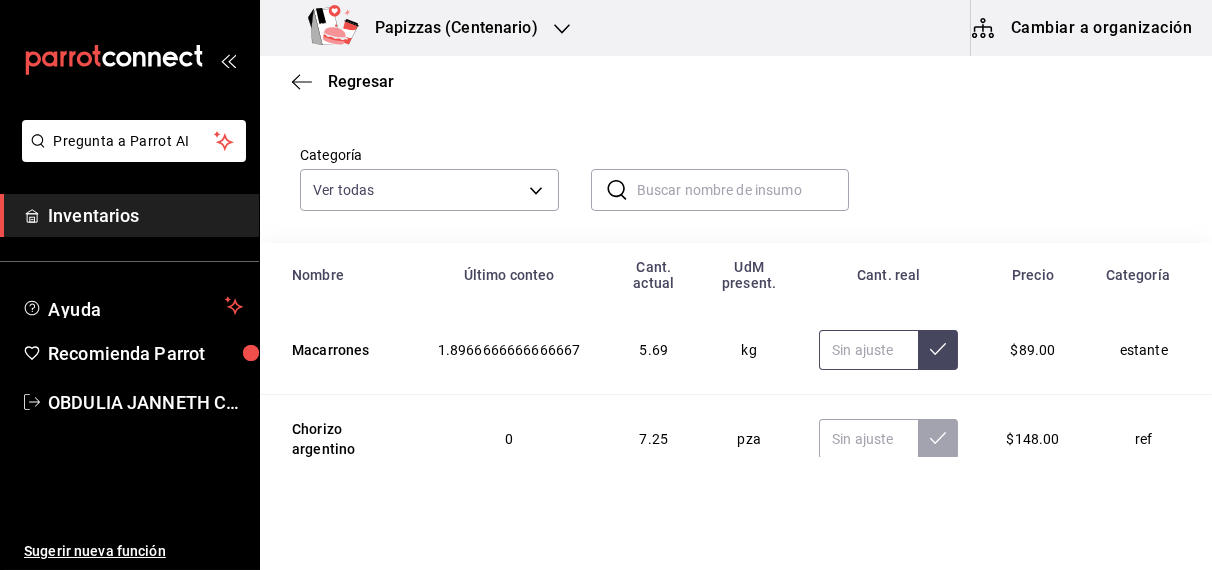 click at bounding box center (868, 350) 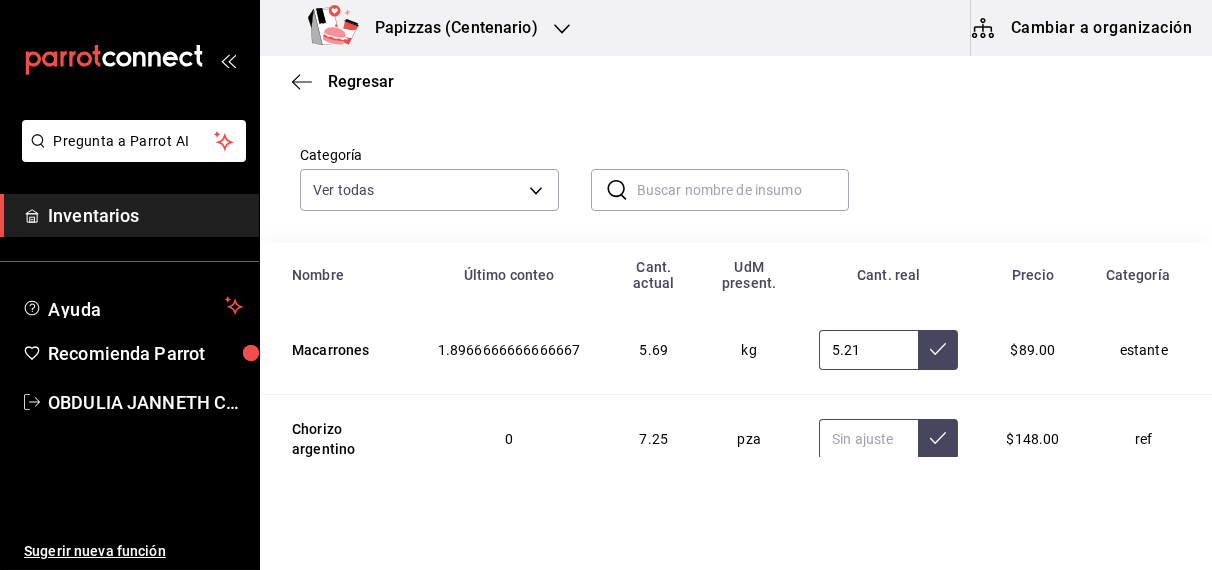 type on "5.21" 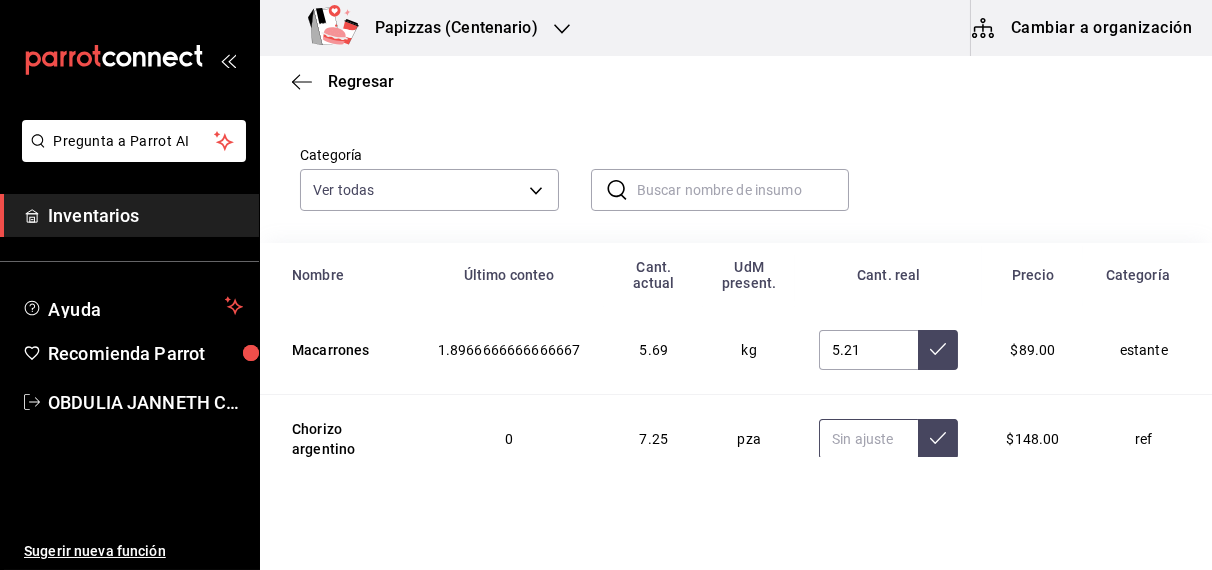 click at bounding box center [868, 439] 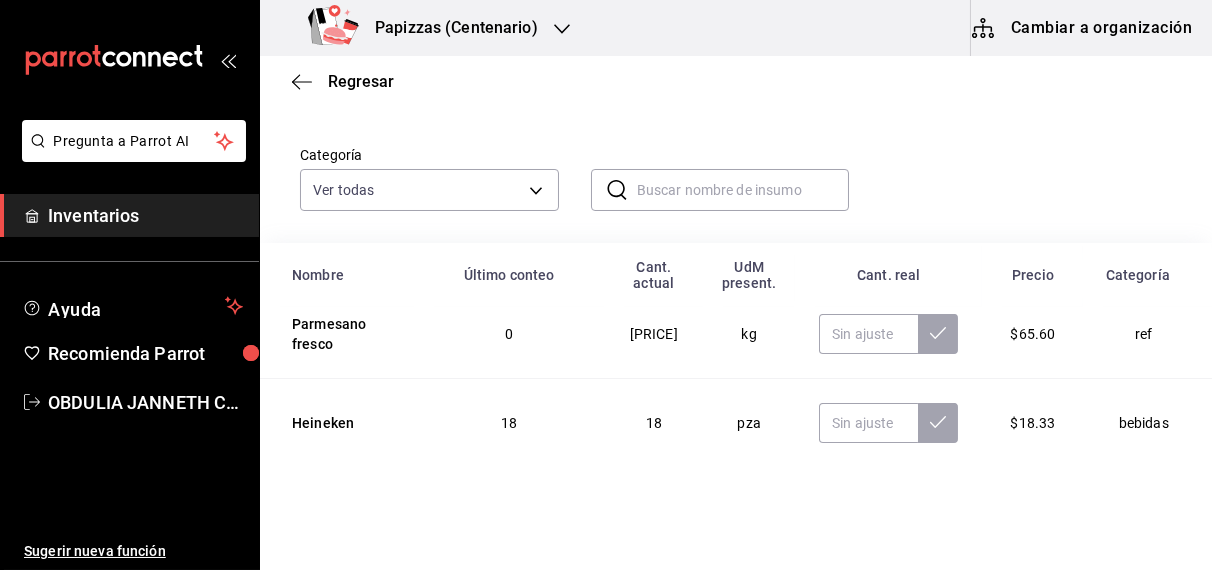 scroll, scrollTop: 384, scrollLeft: 0, axis: vertical 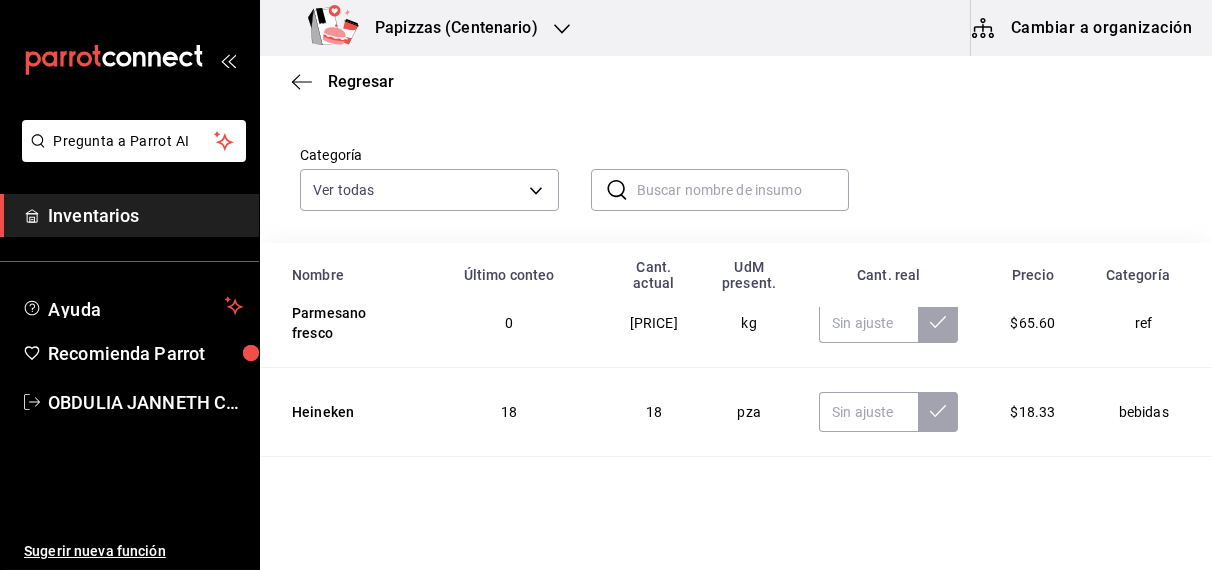 type on "6.00" 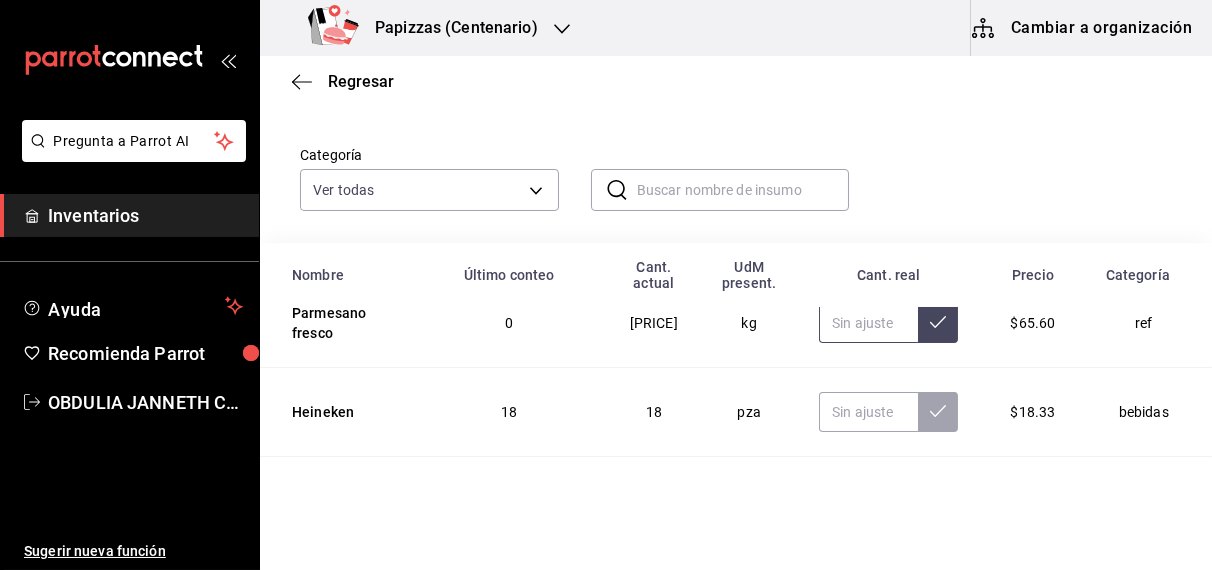 click at bounding box center [868, 323] 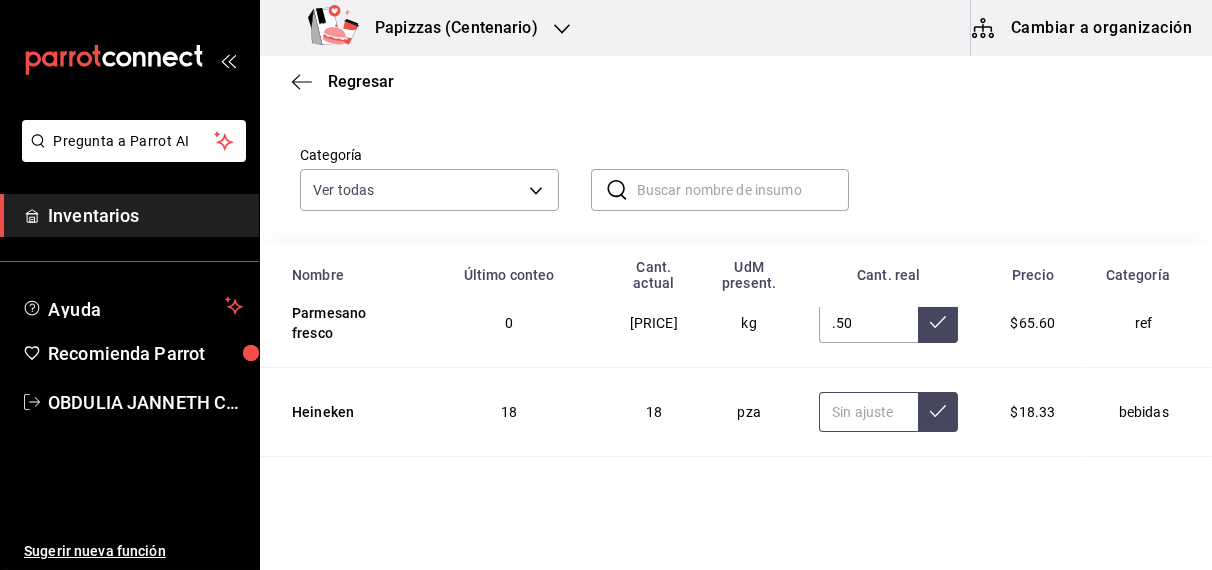 click at bounding box center [868, 412] 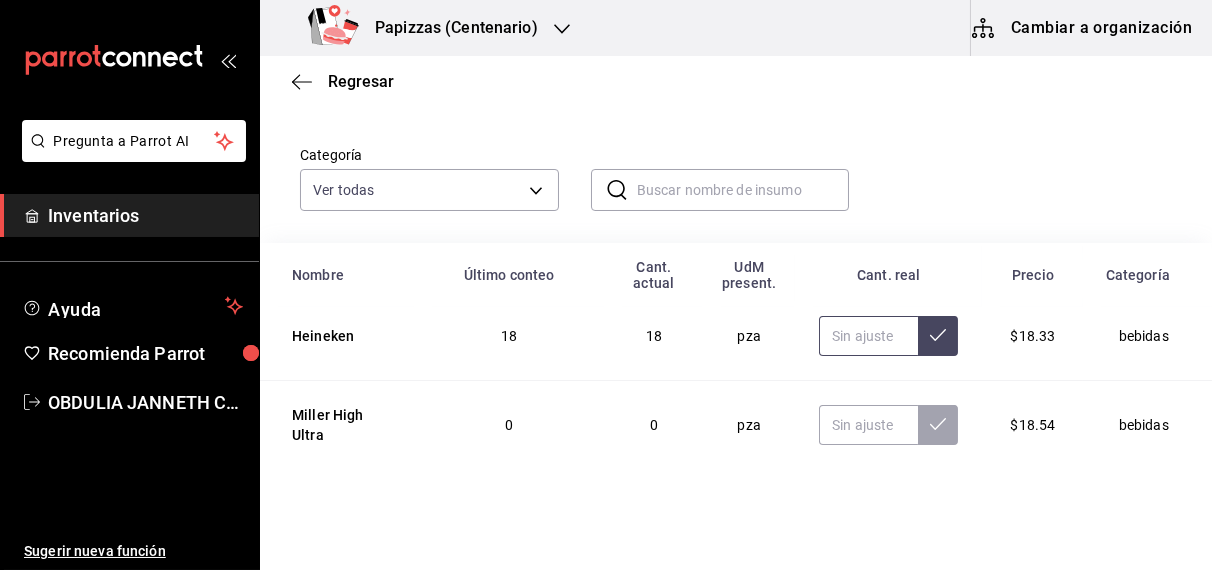 scroll, scrollTop: 474, scrollLeft: 0, axis: vertical 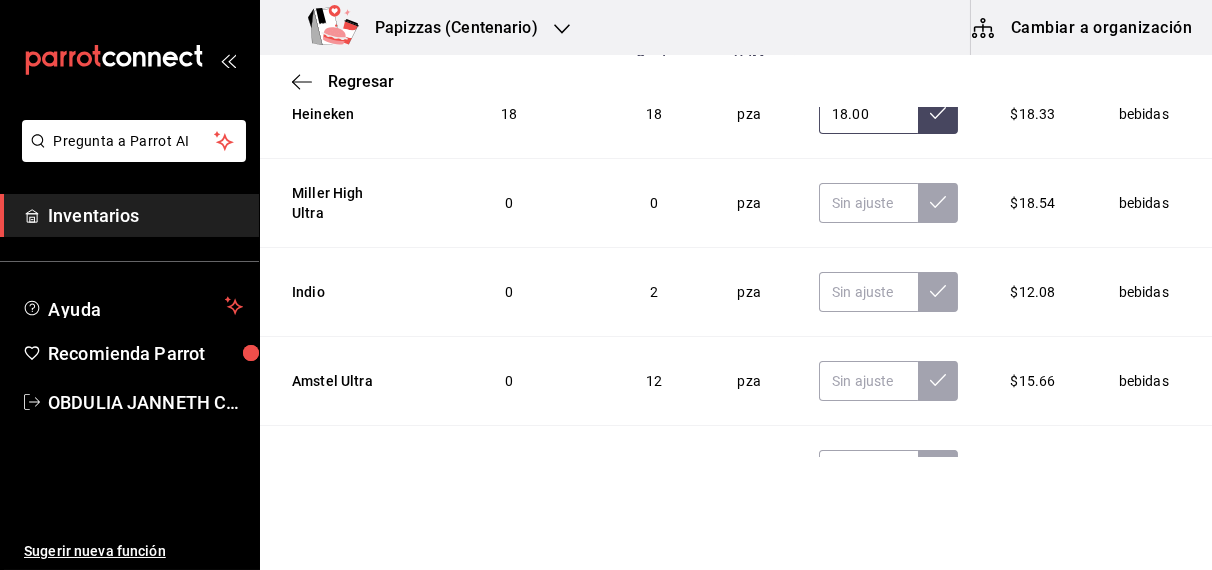 type on "18.00" 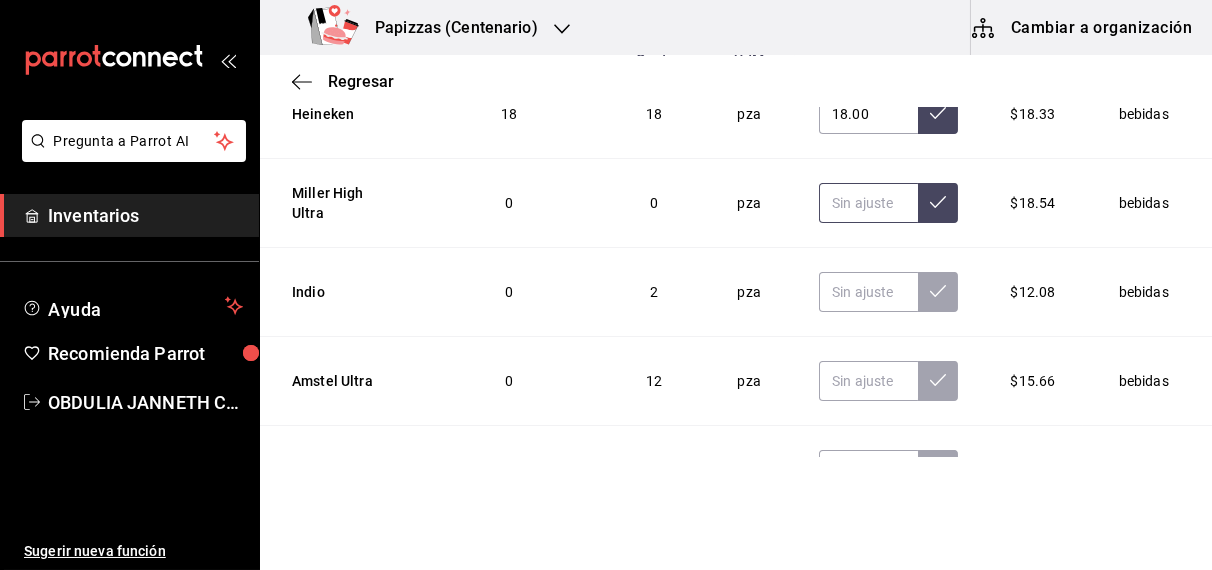 click at bounding box center [868, 203] 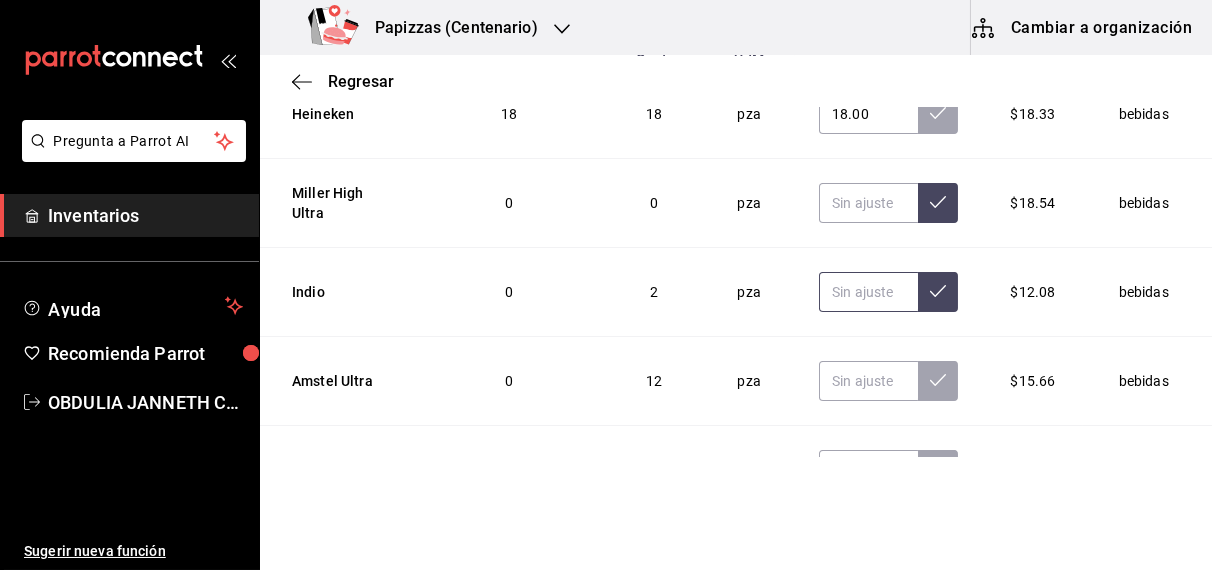 click at bounding box center [868, 292] 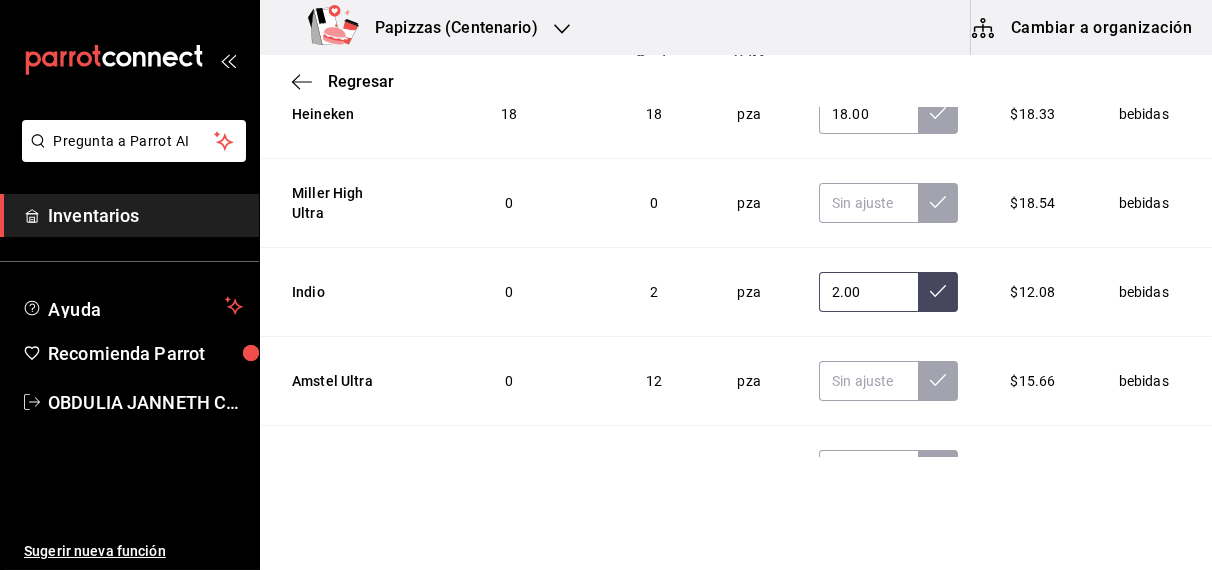 type on "2.00" 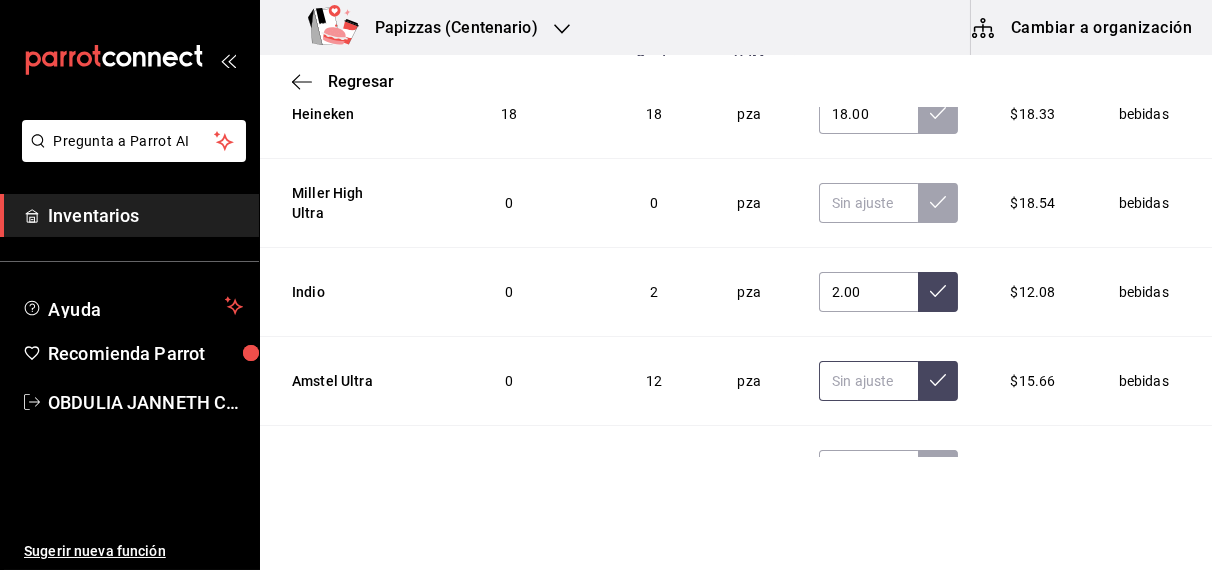 click at bounding box center [868, 381] 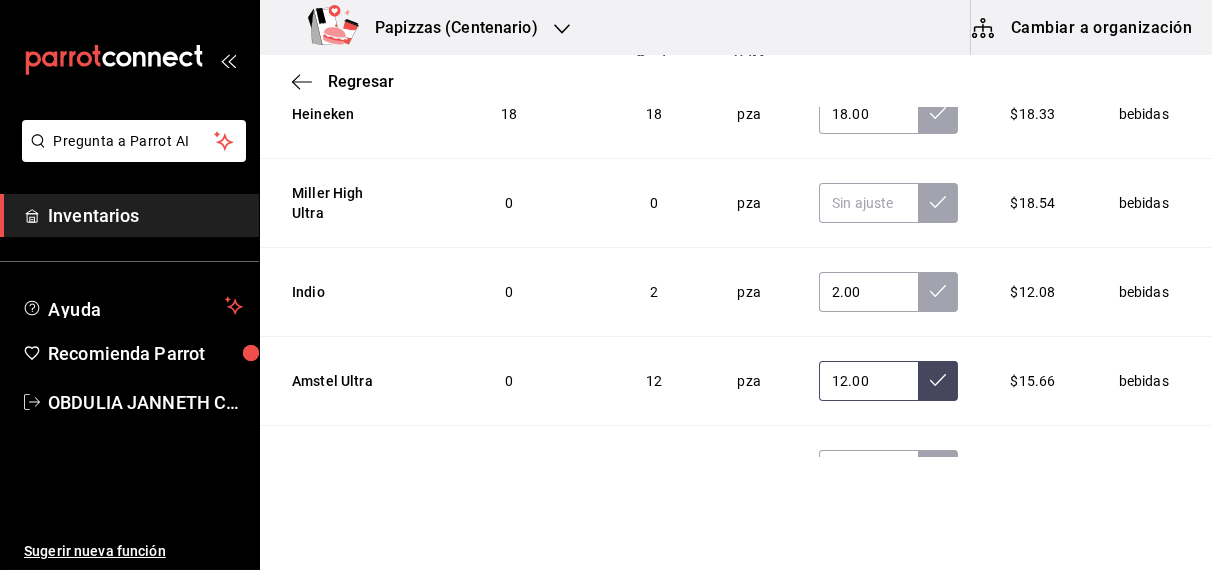 scroll, scrollTop: 515, scrollLeft: 0, axis: vertical 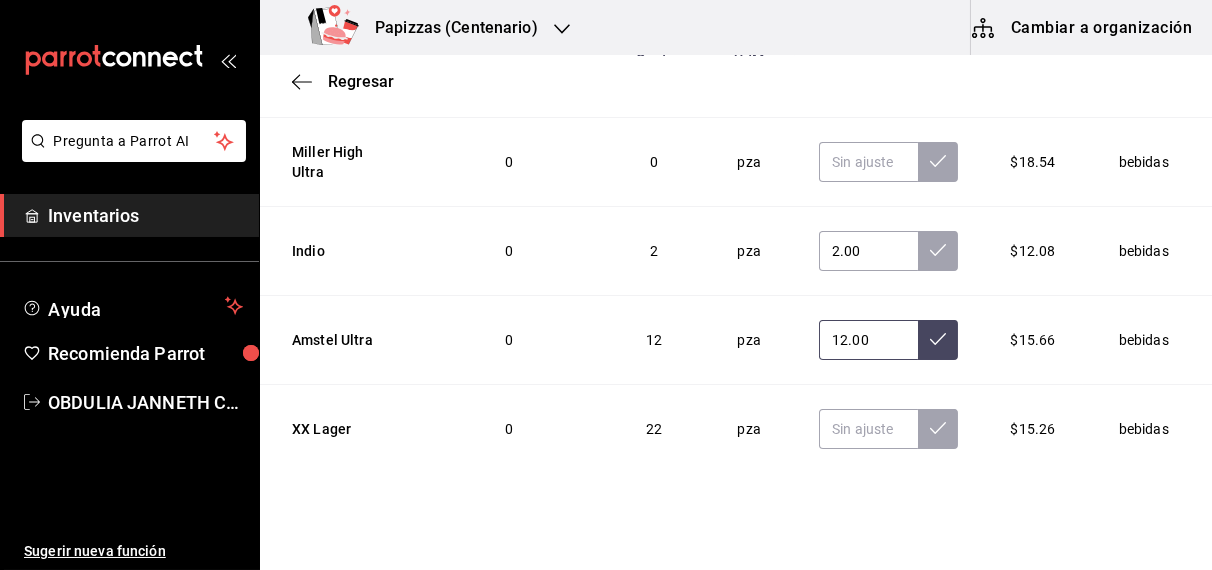 type on "12.00" 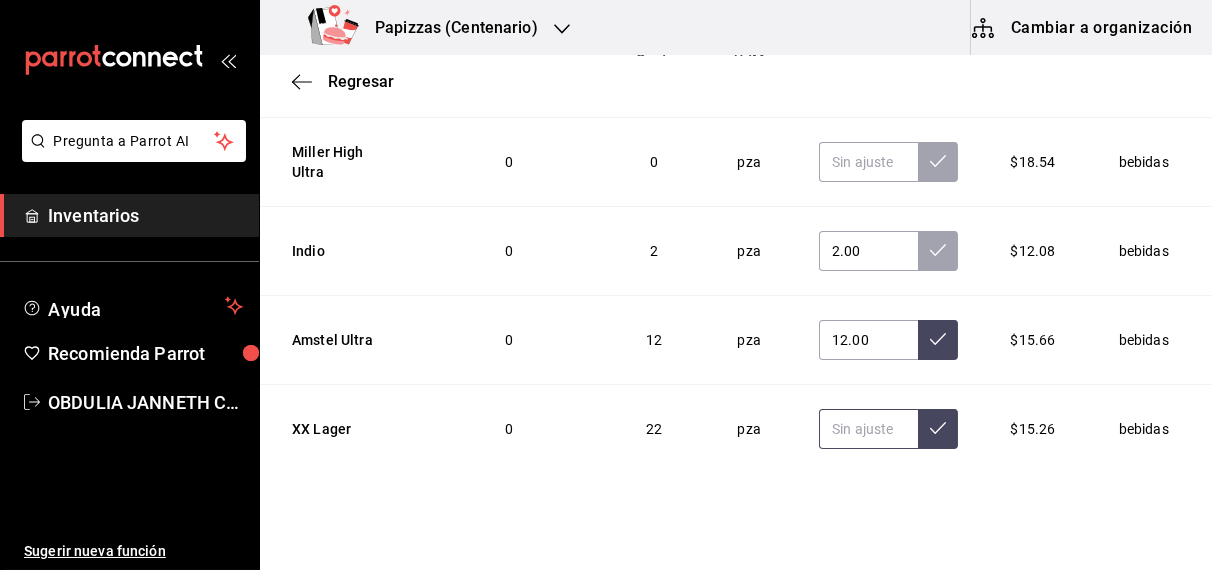 click at bounding box center [868, 429] 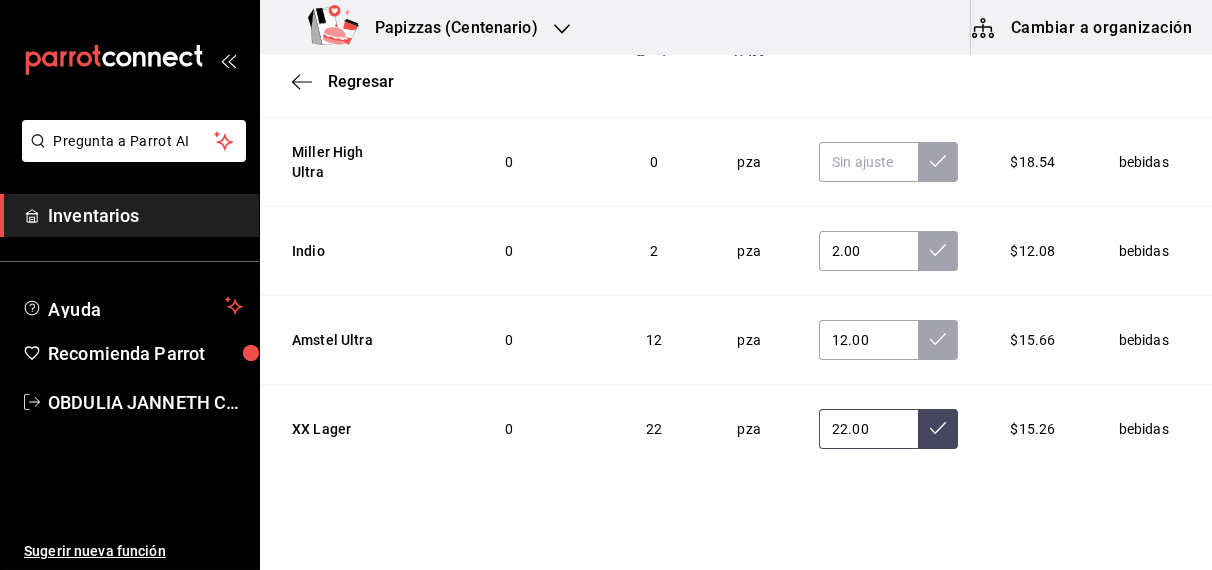 type on "22.00" 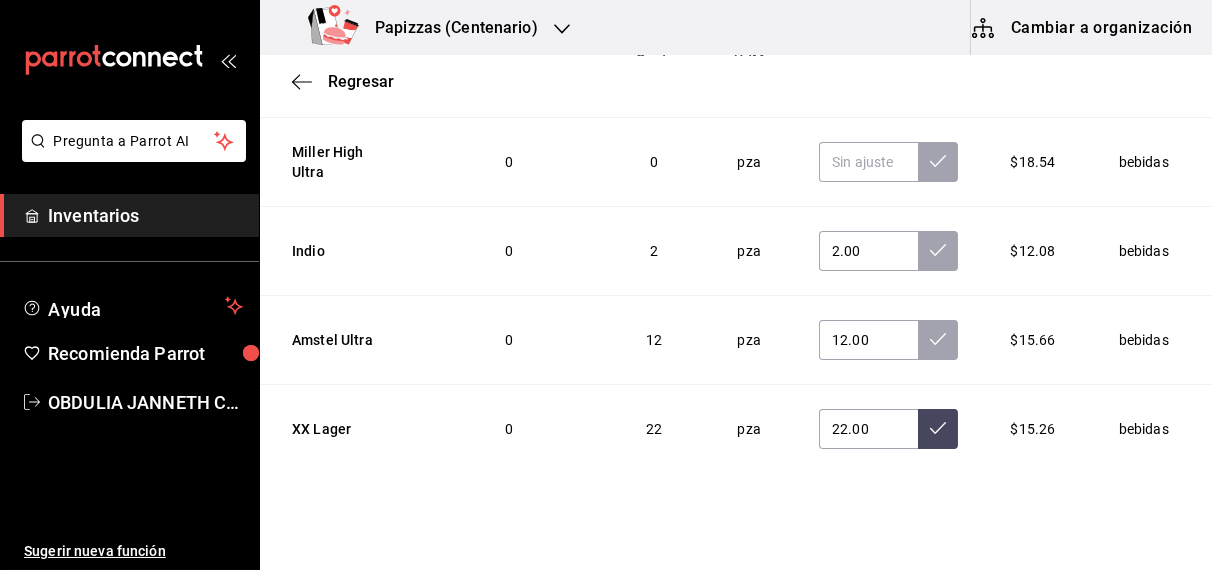 click on "12.00" at bounding box center [888, 340] 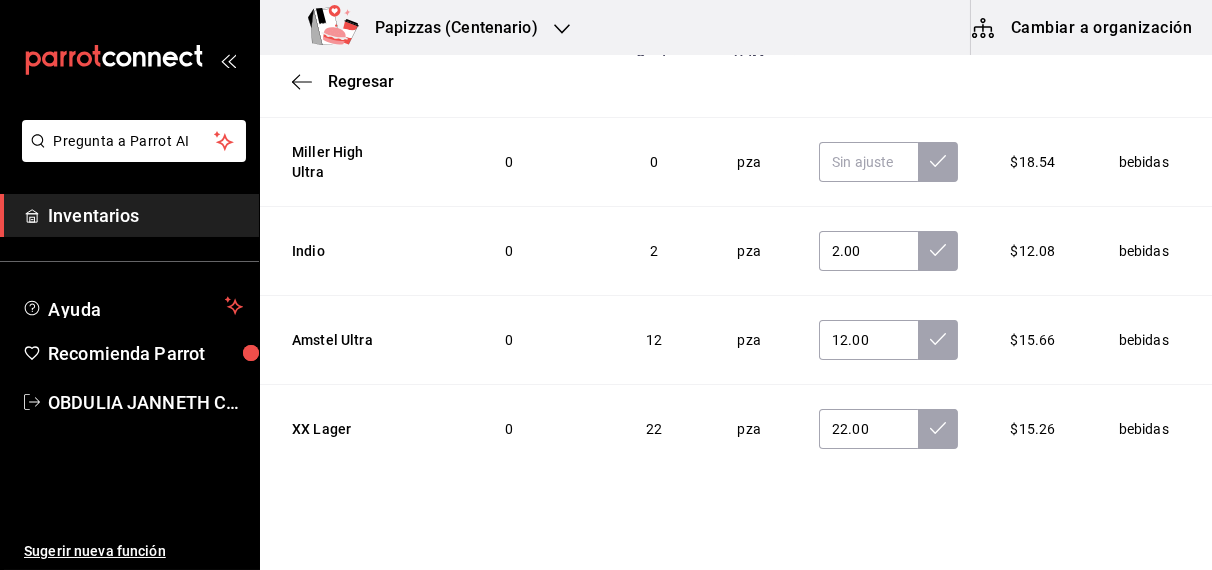 scroll, scrollTop: 330, scrollLeft: 0, axis: vertical 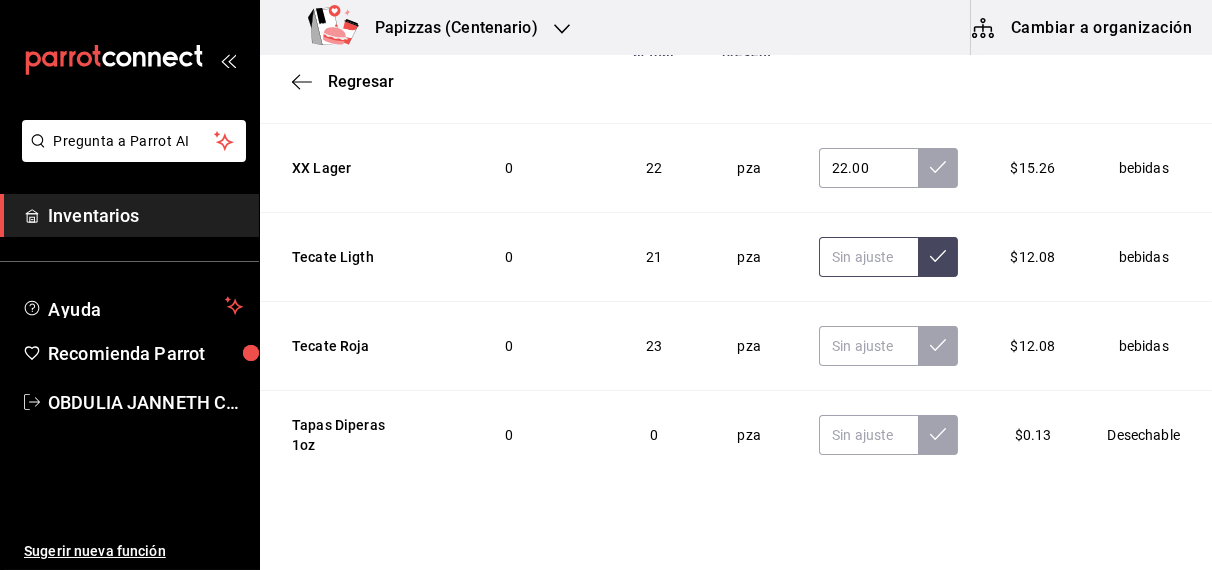 click at bounding box center (868, 257) 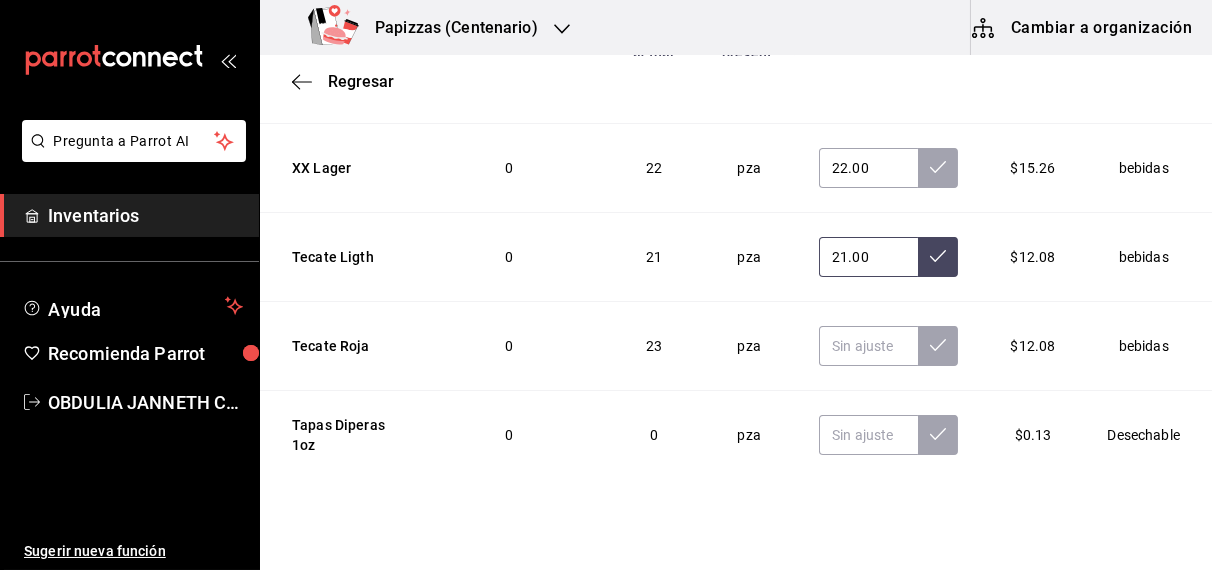 type on "21.00" 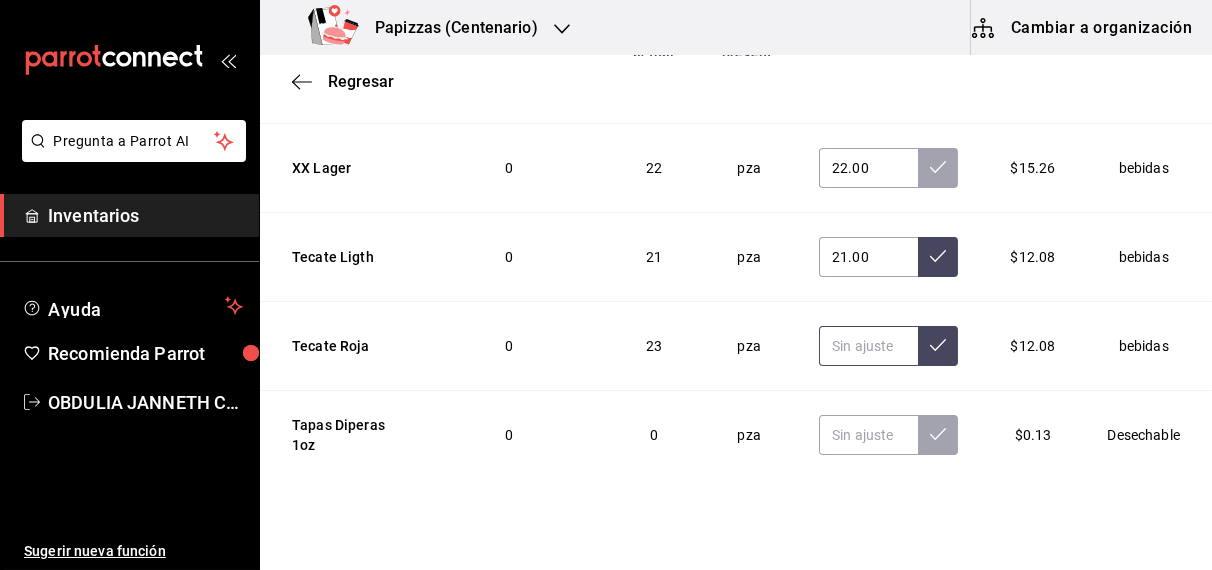 click at bounding box center (868, 346) 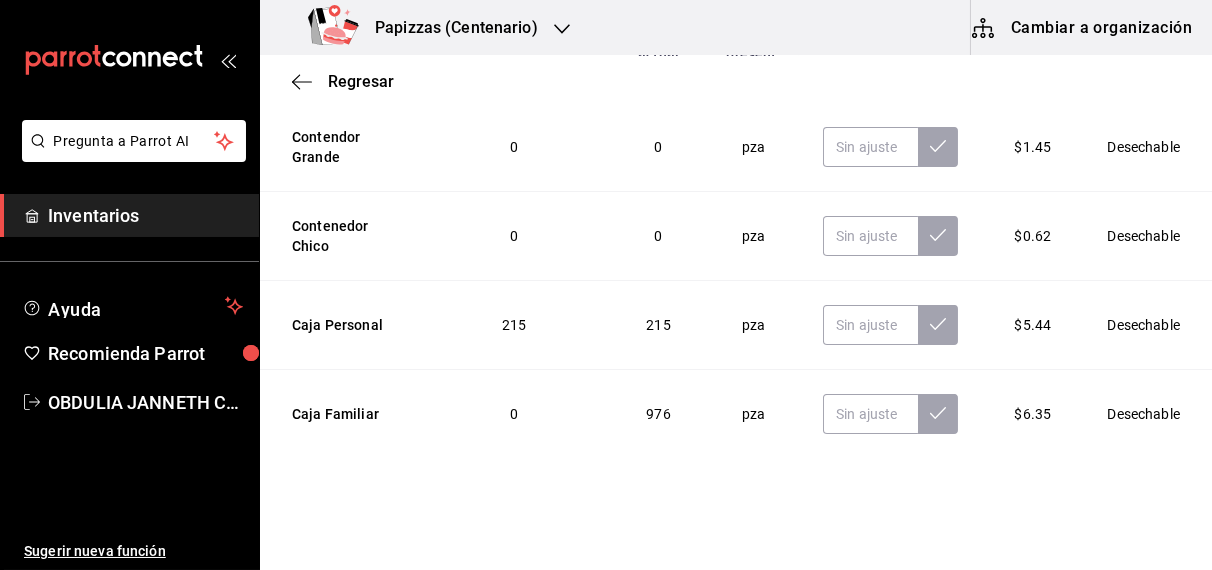 scroll, scrollTop: 1585, scrollLeft: 0, axis: vertical 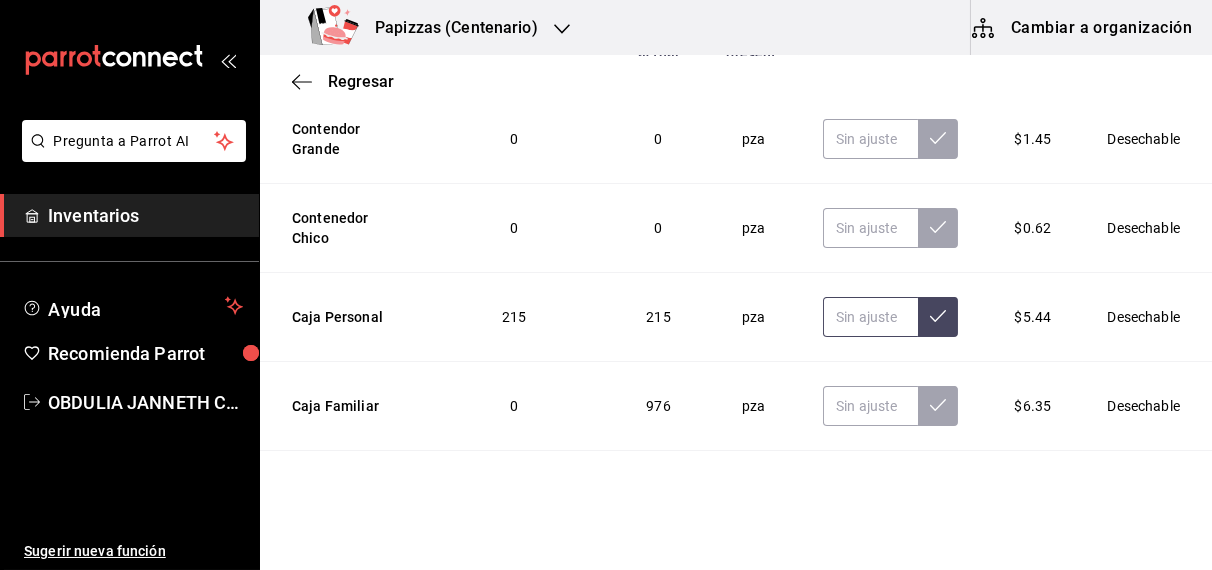 type on "23.00" 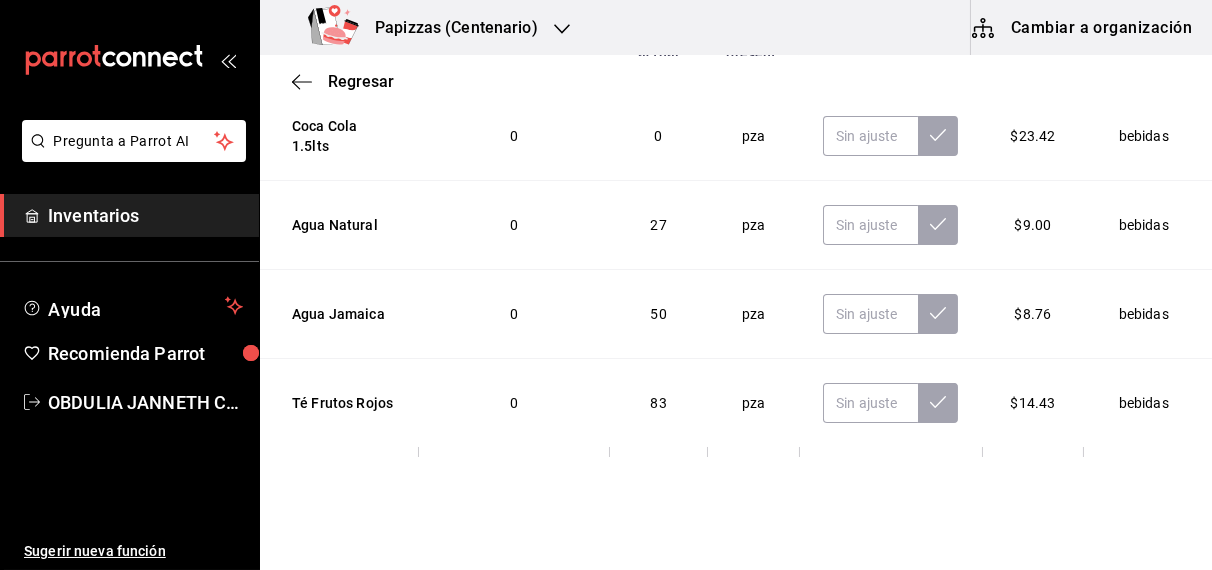 scroll, scrollTop: 2302, scrollLeft: 0, axis: vertical 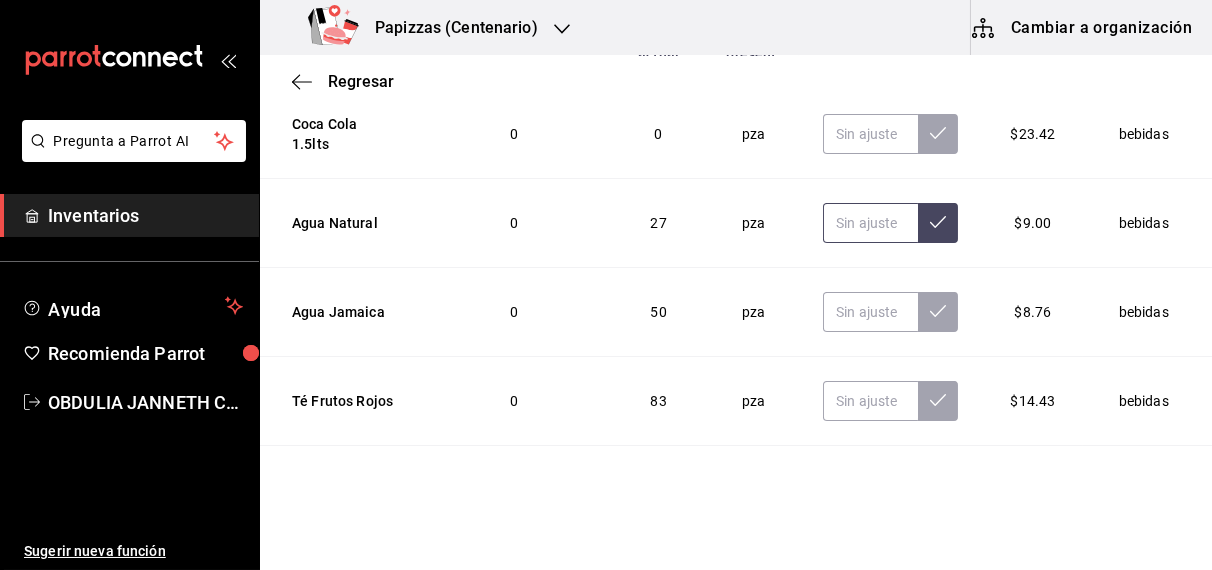 click at bounding box center [870, 223] 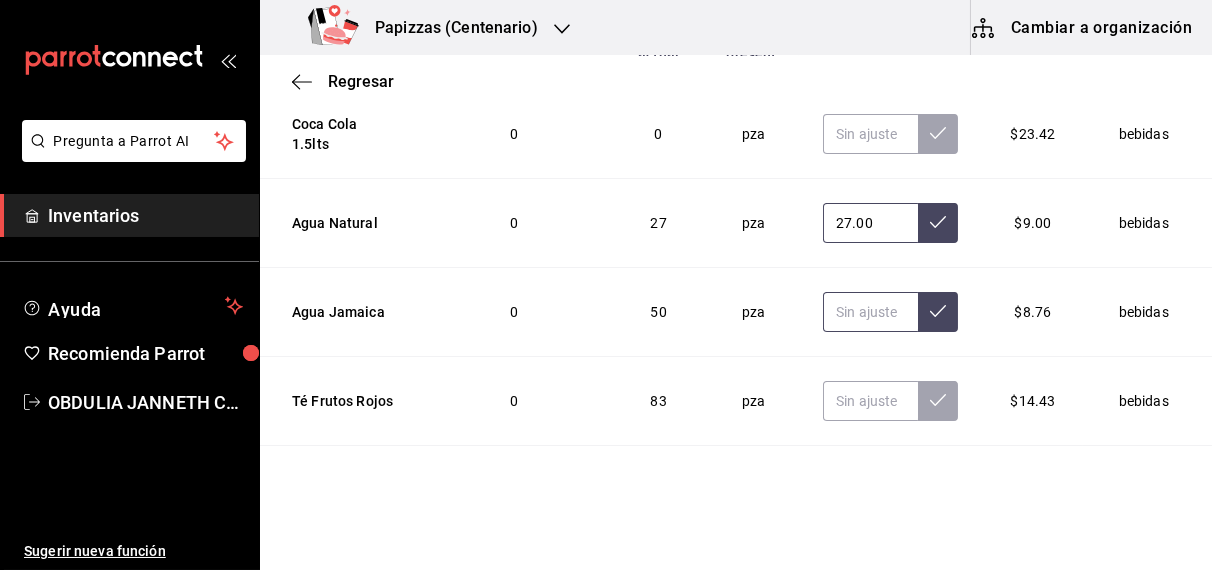 type on "27.00" 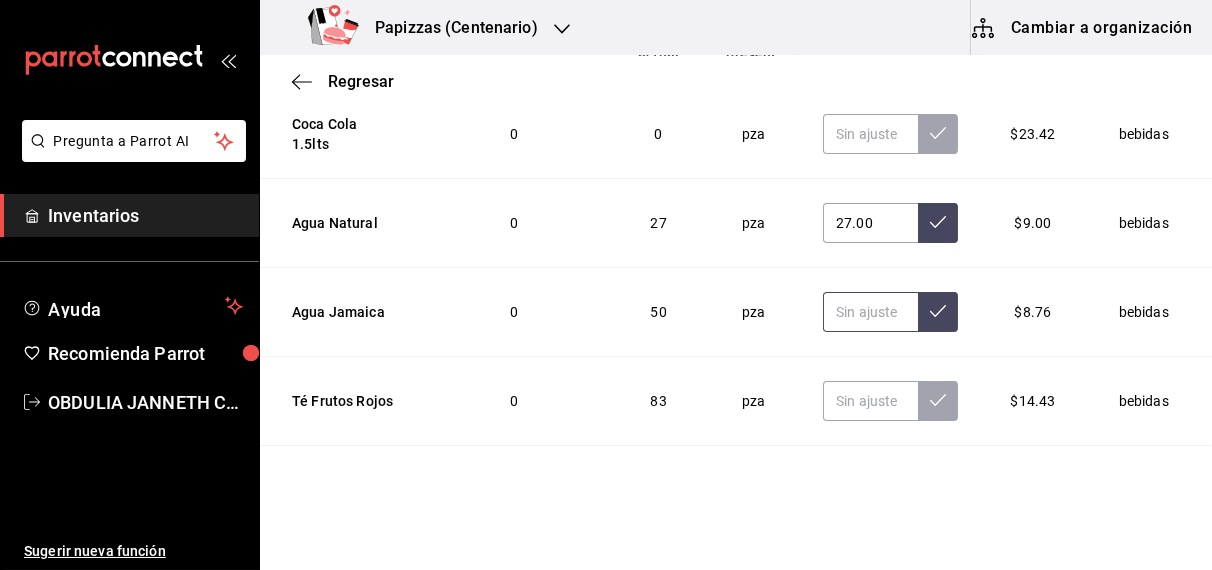 click at bounding box center (870, 312) 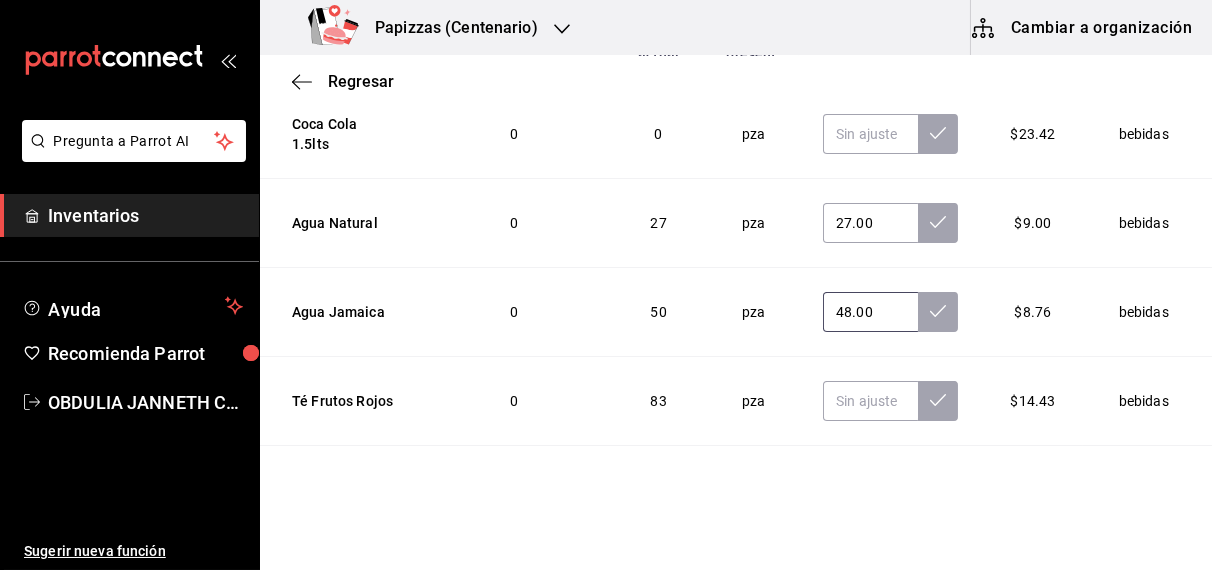 type on "48.00" 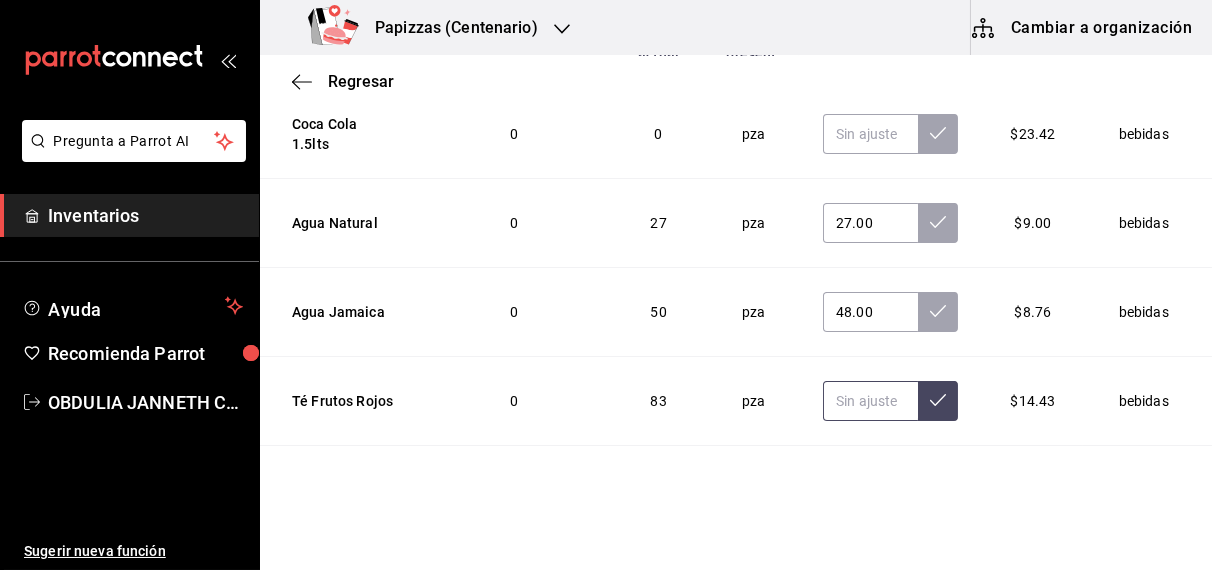 click at bounding box center (870, 401) 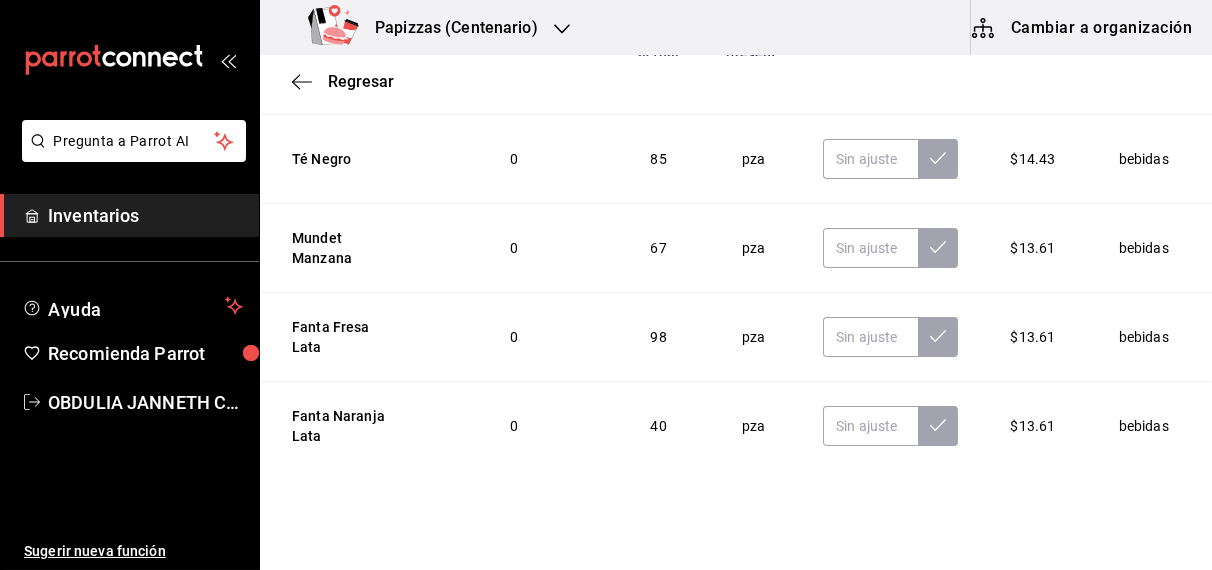 scroll, scrollTop: 2740, scrollLeft: 0, axis: vertical 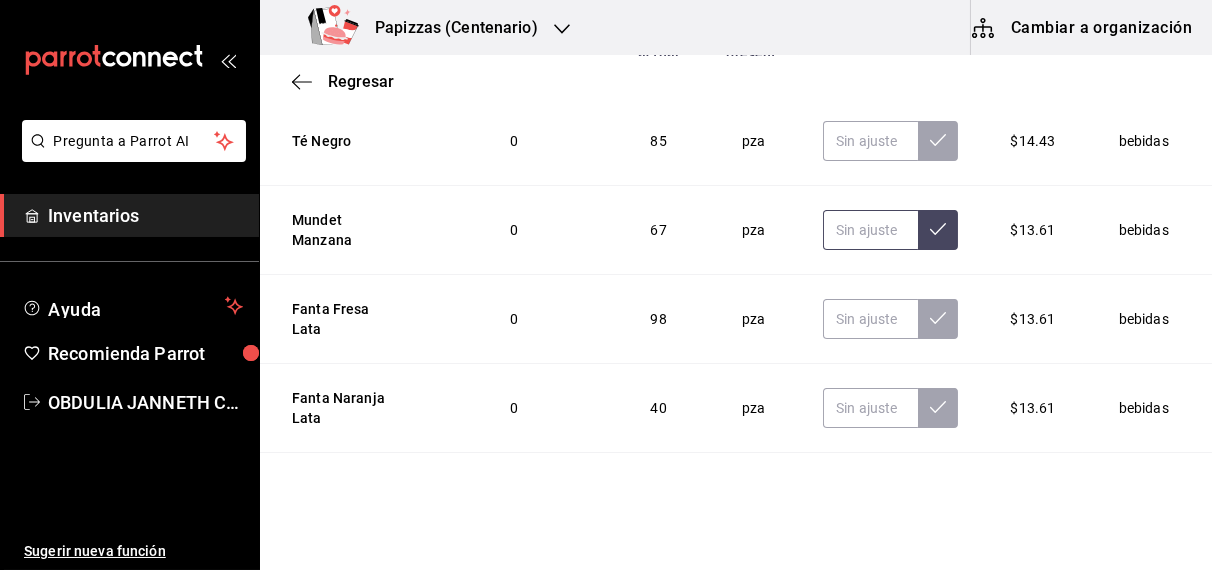click at bounding box center [870, 230] 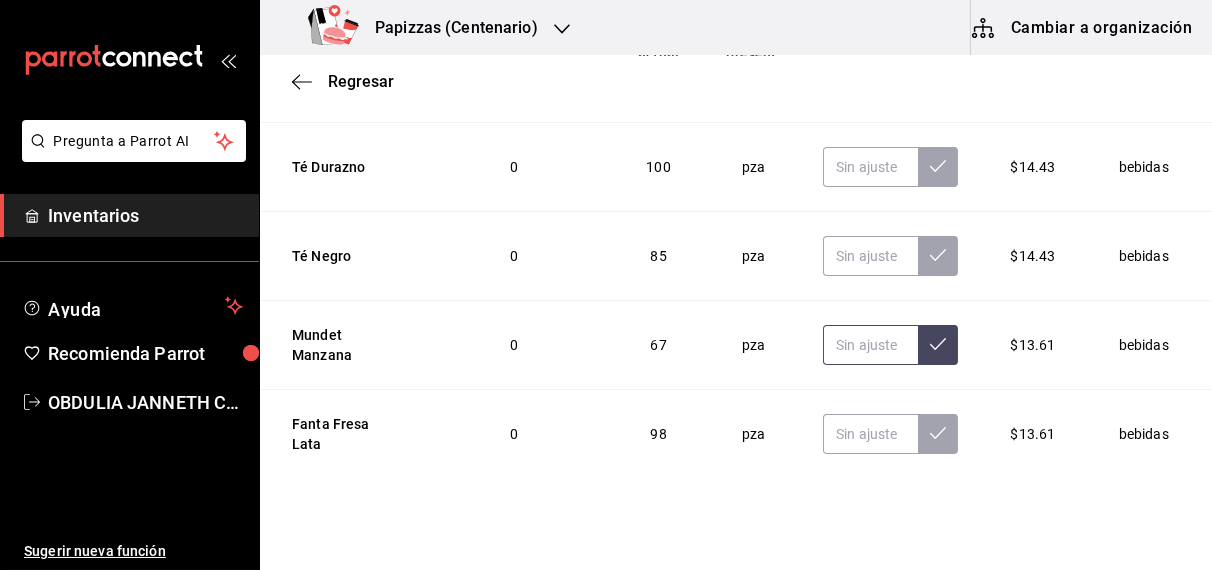 scroll, scrollTop: 2623, scrollLeft: 0, axis: vertical 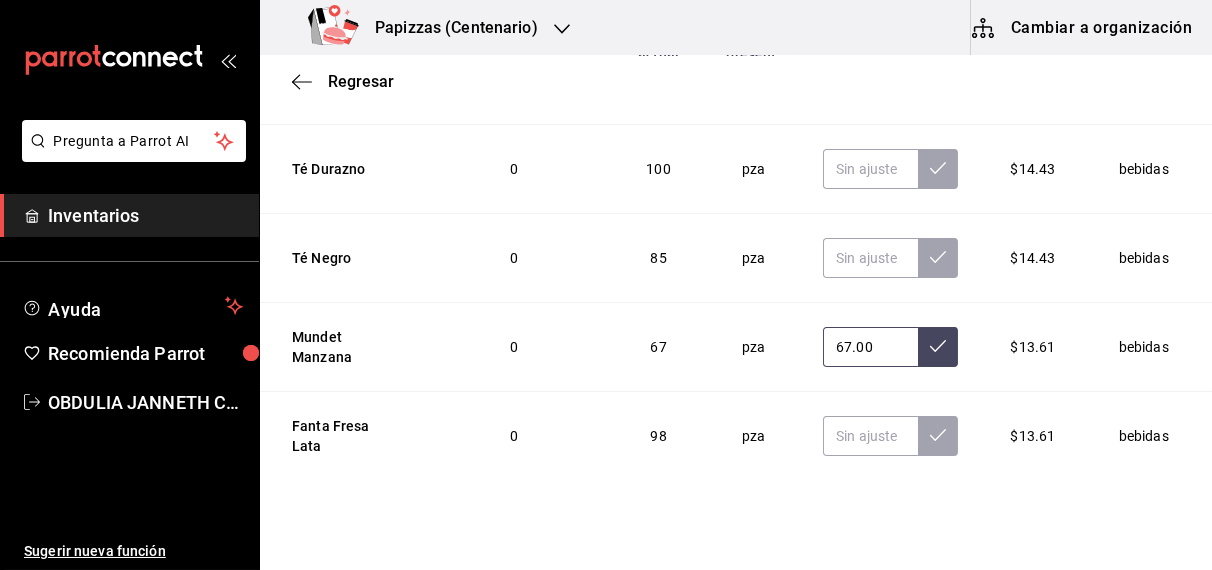 type on "67.00" 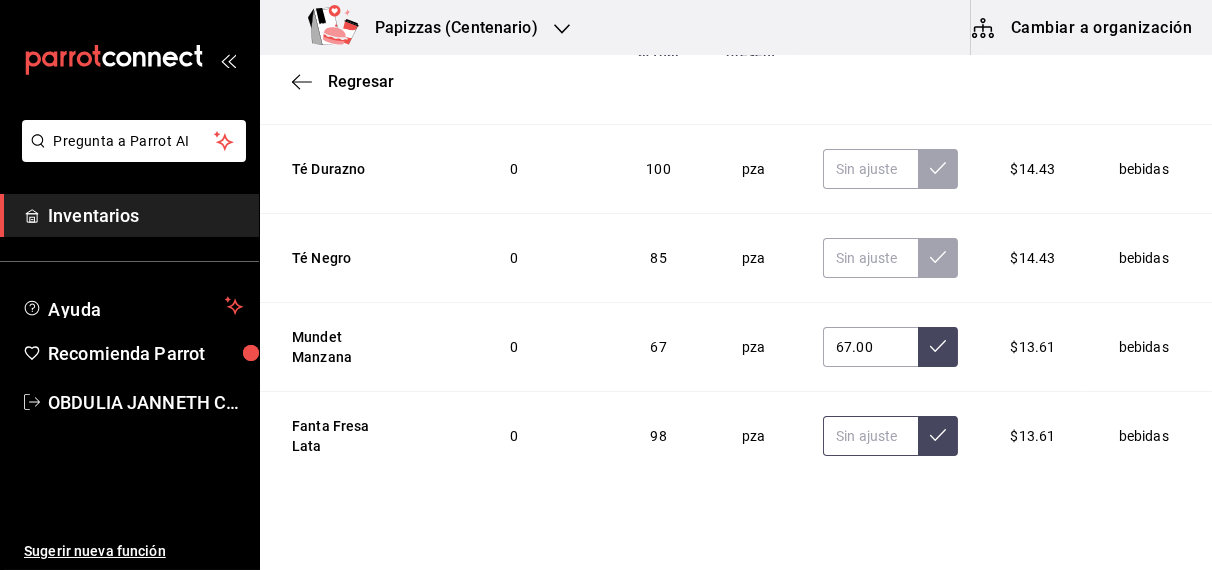 click at bounding box center [870, 436] 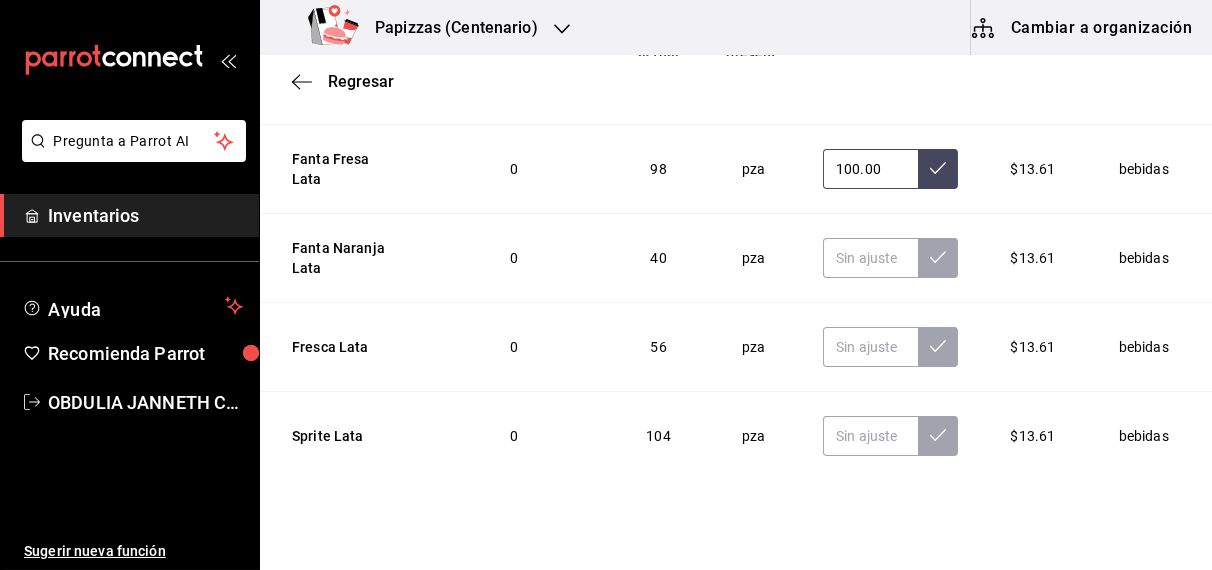 scroll, scrollTop: 2899, scrollLeft: 0, axis: vertical 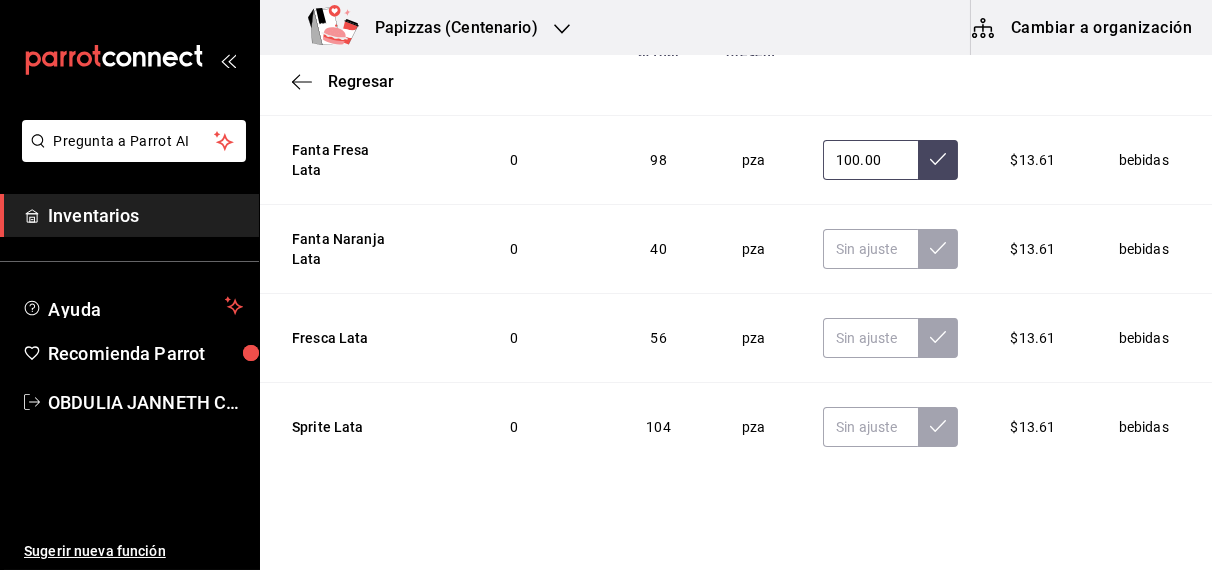 type on "100.00" 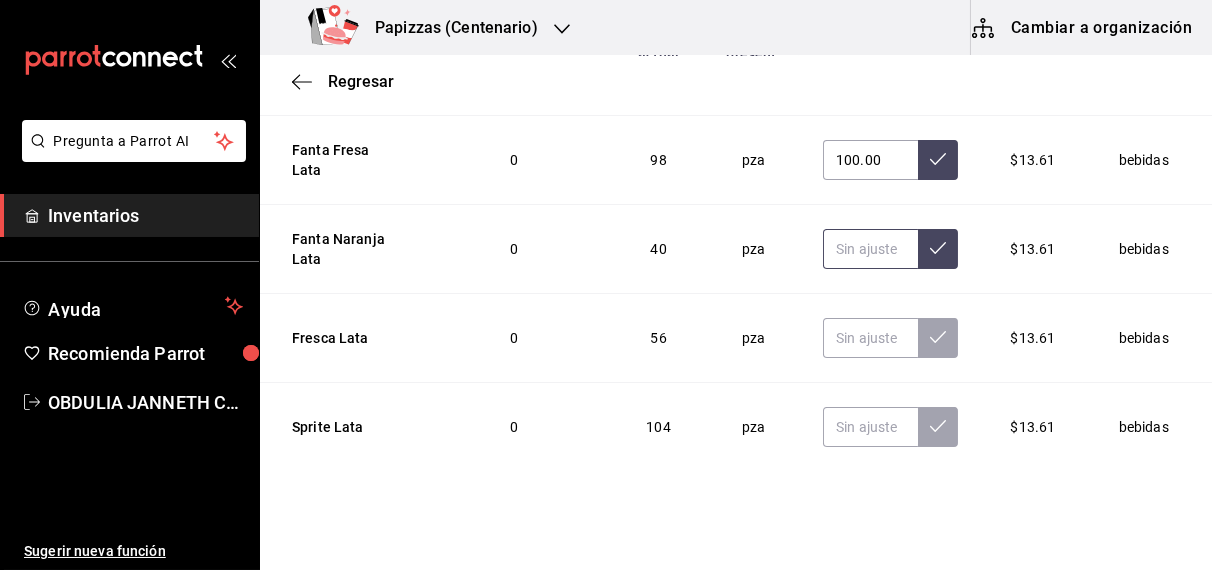 click at bounding box center [870, 249] 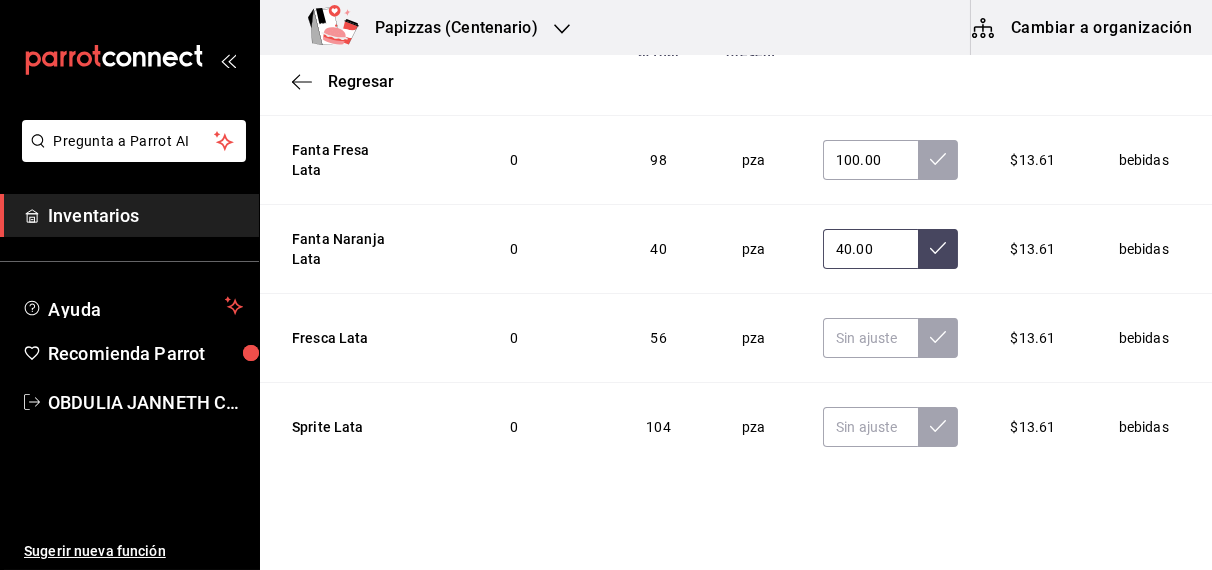 type on "40.00" 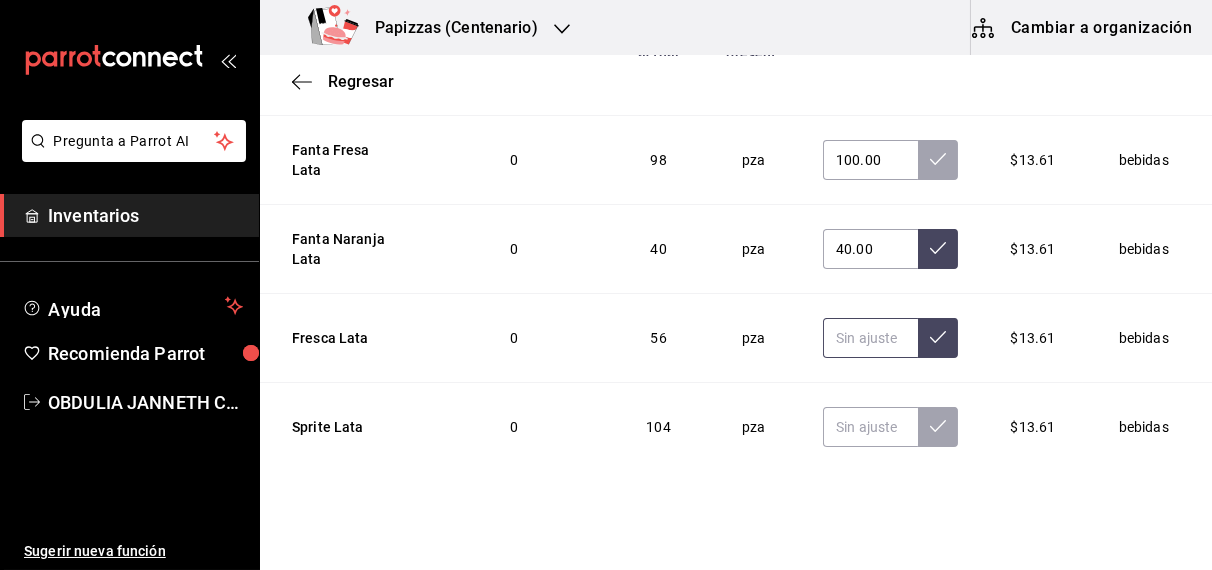 click at bounding box center (870, 338) 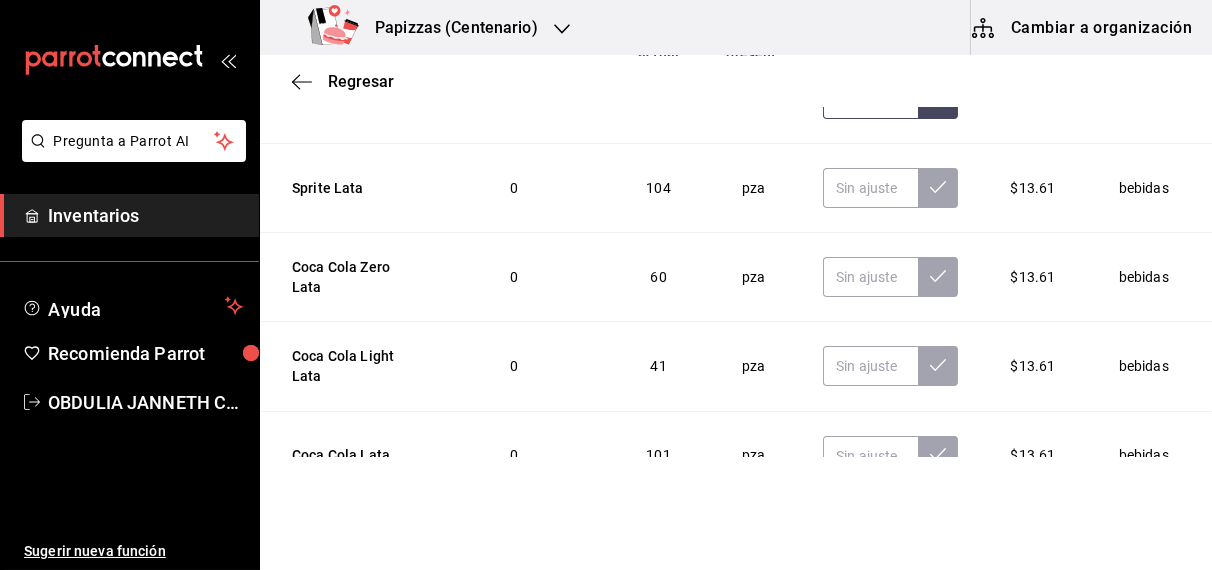 scroll, scrollTop: 3139, scrollLeft: 0, axis: vertical 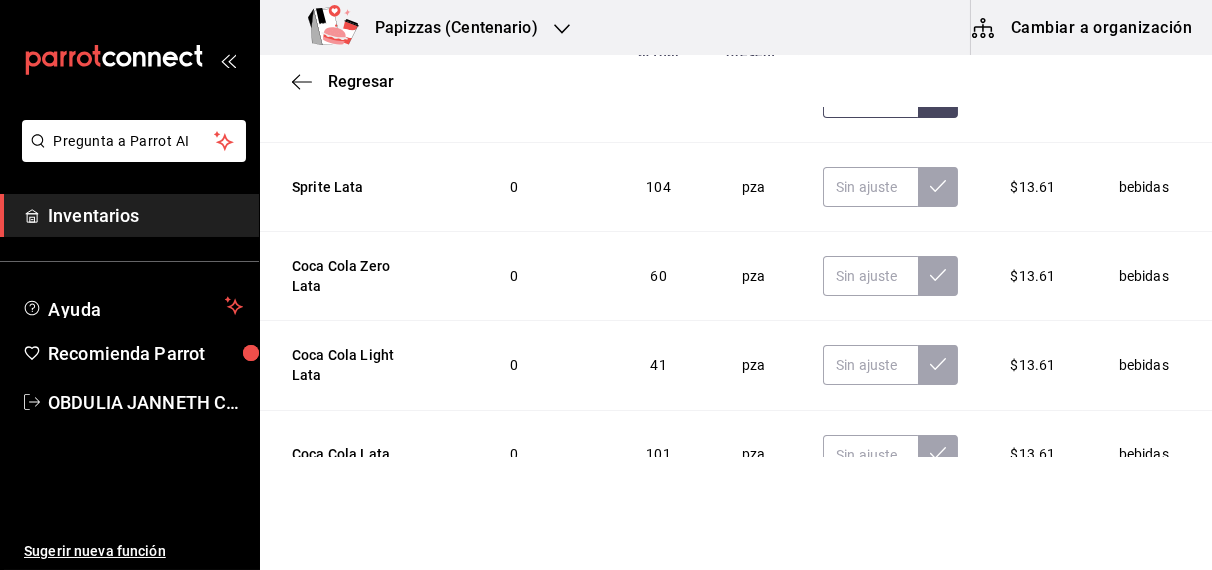 type on "56.00" 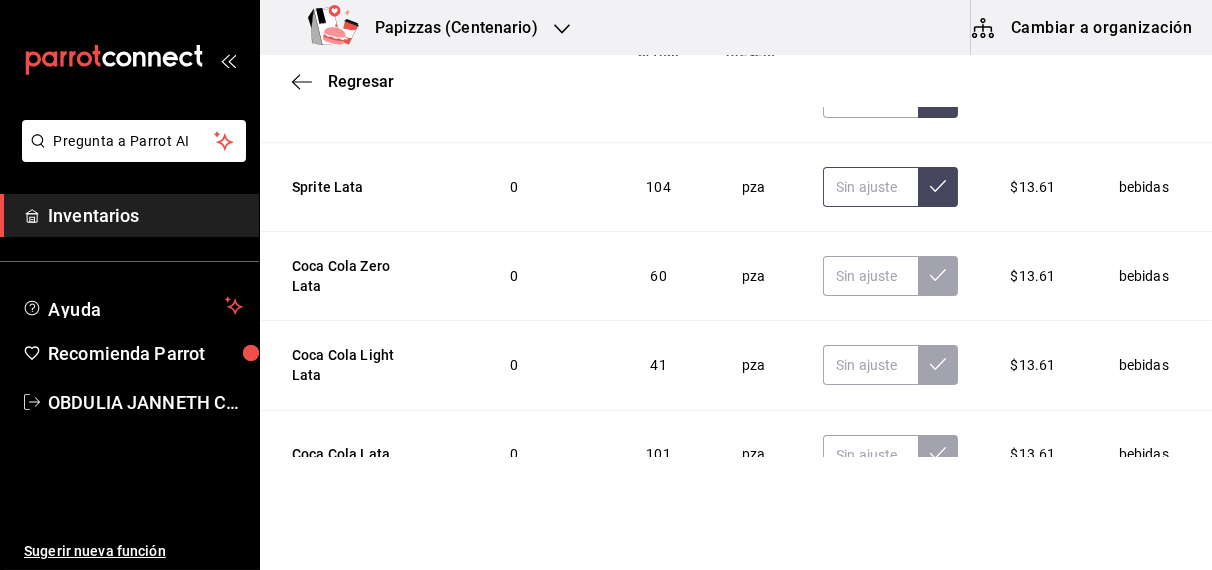 click at bounding box center (870, 187) 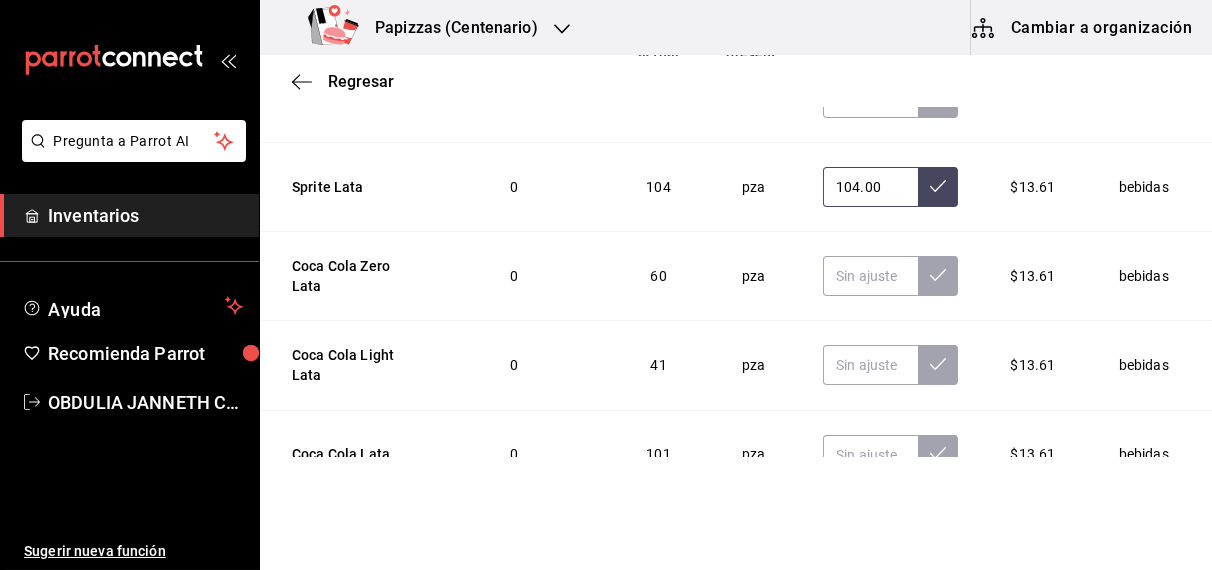 type on "104.00" 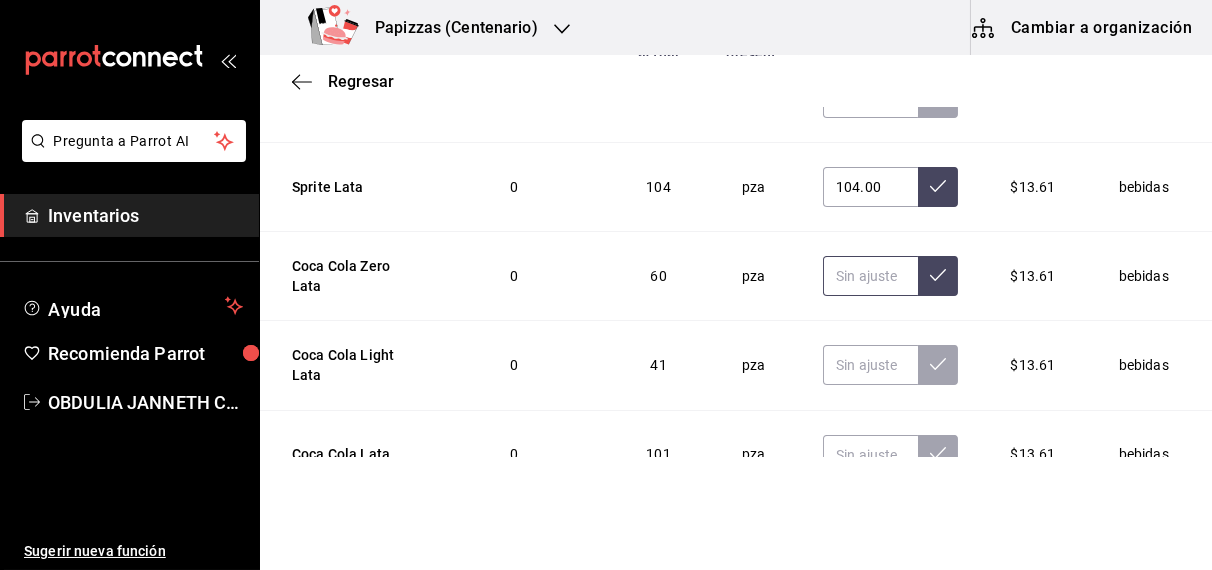 click at bounding box center (870, 276) 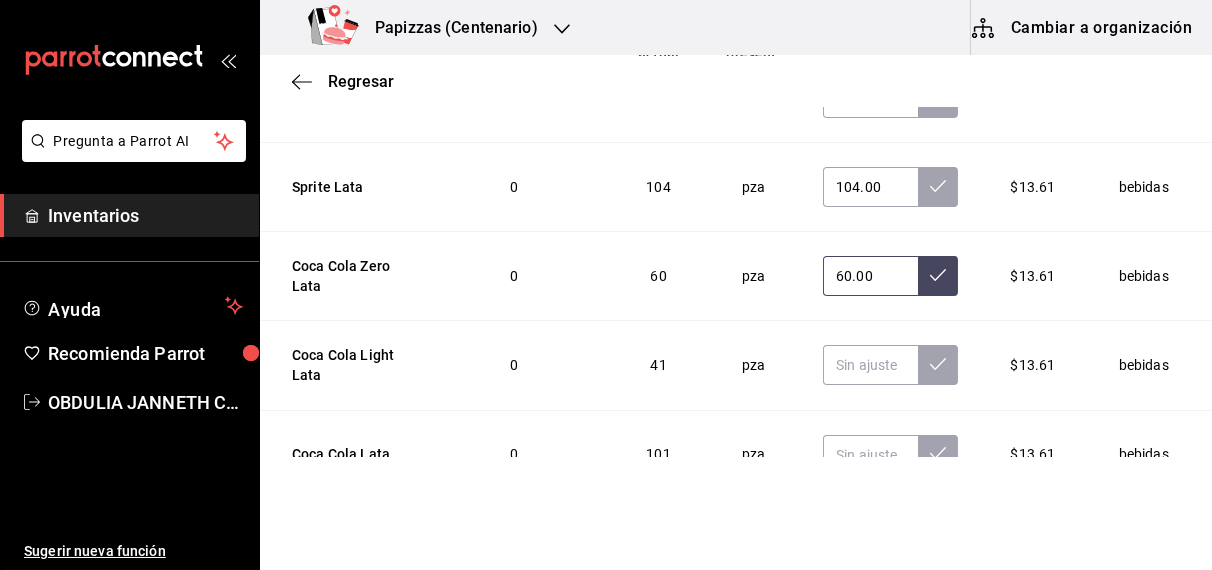 type on "60.00" 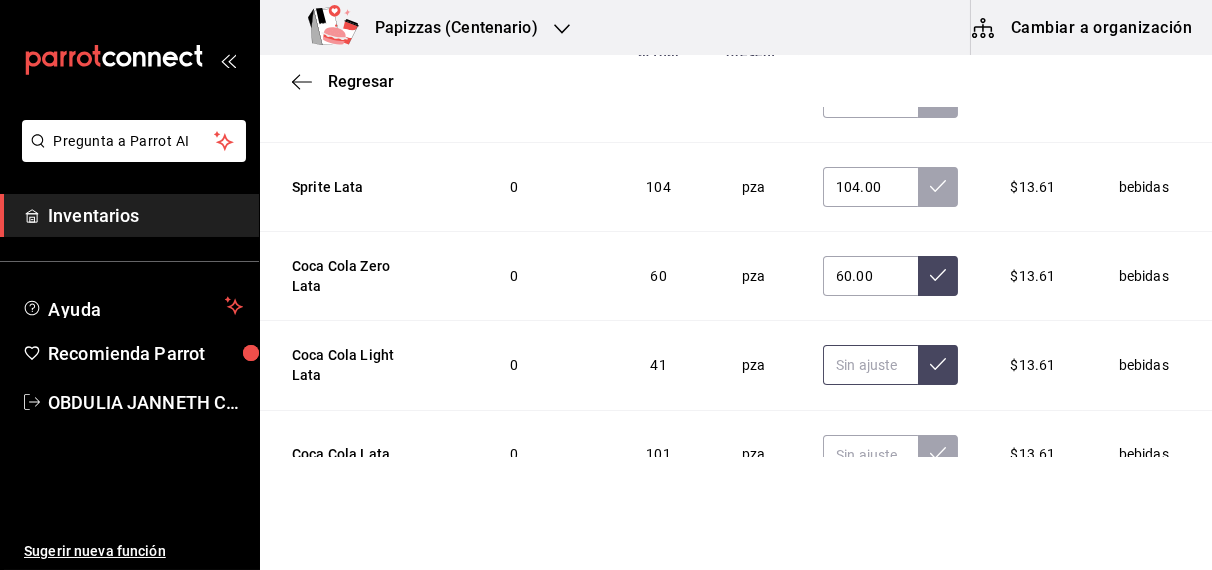 click at bounding box center [870, 365] 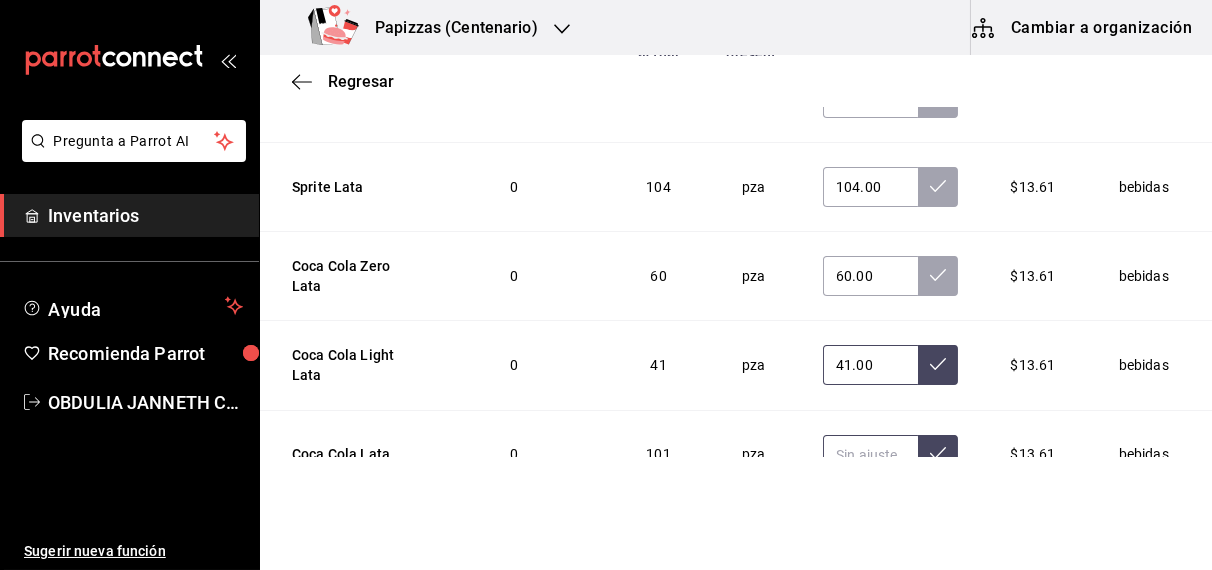 type on "41.00" 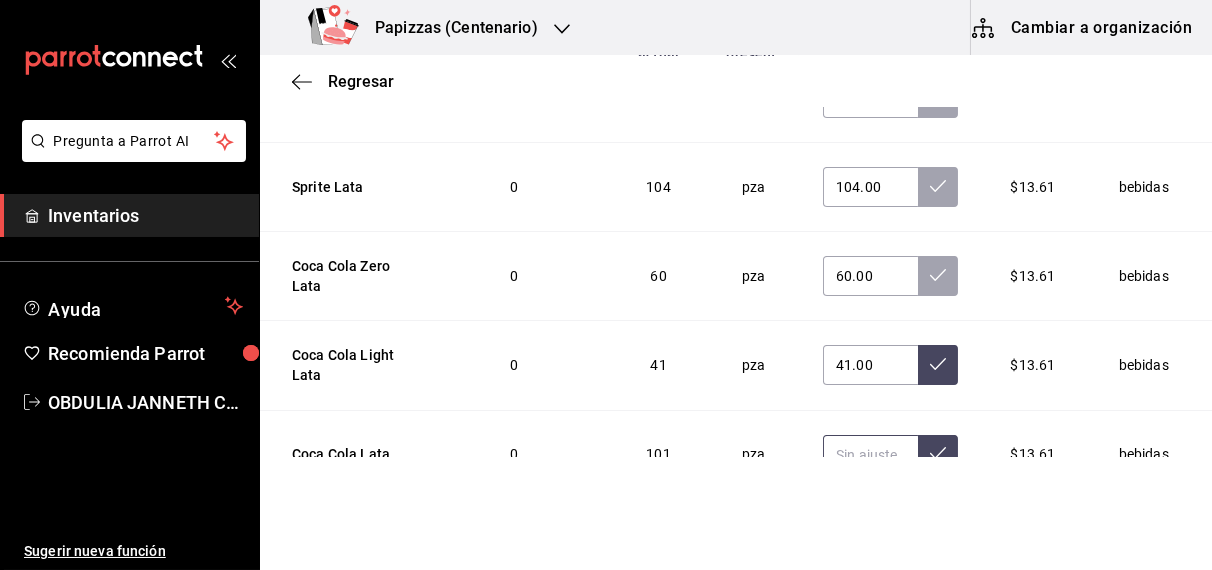 click at bounding box center (870, 455) 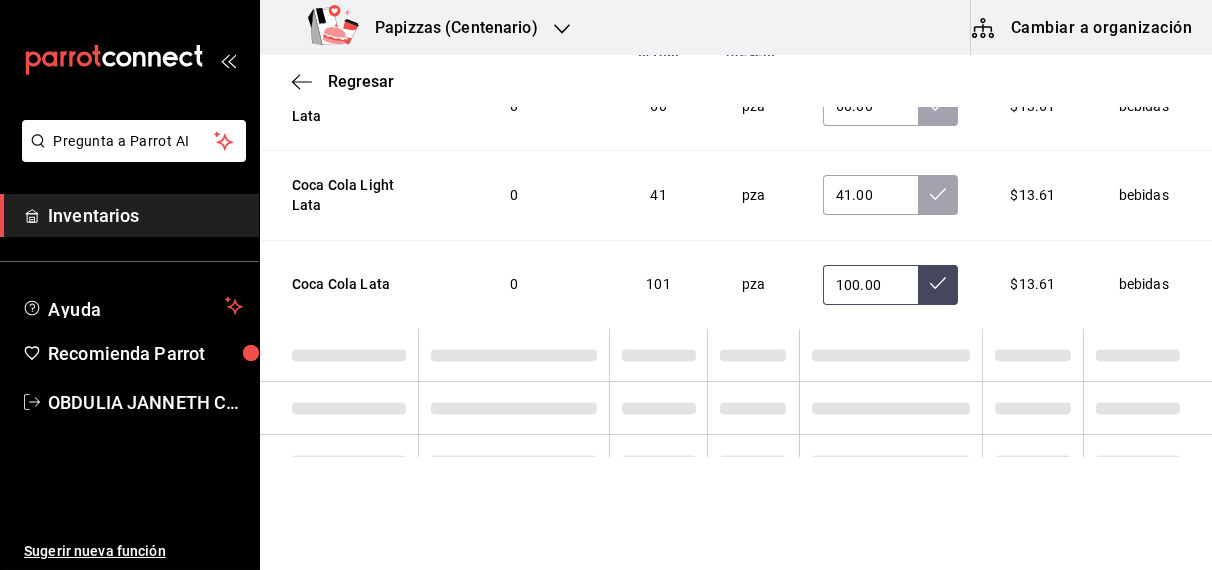 scroll, scrollTop: 3329, scrollLeft: 0, axis: vertical 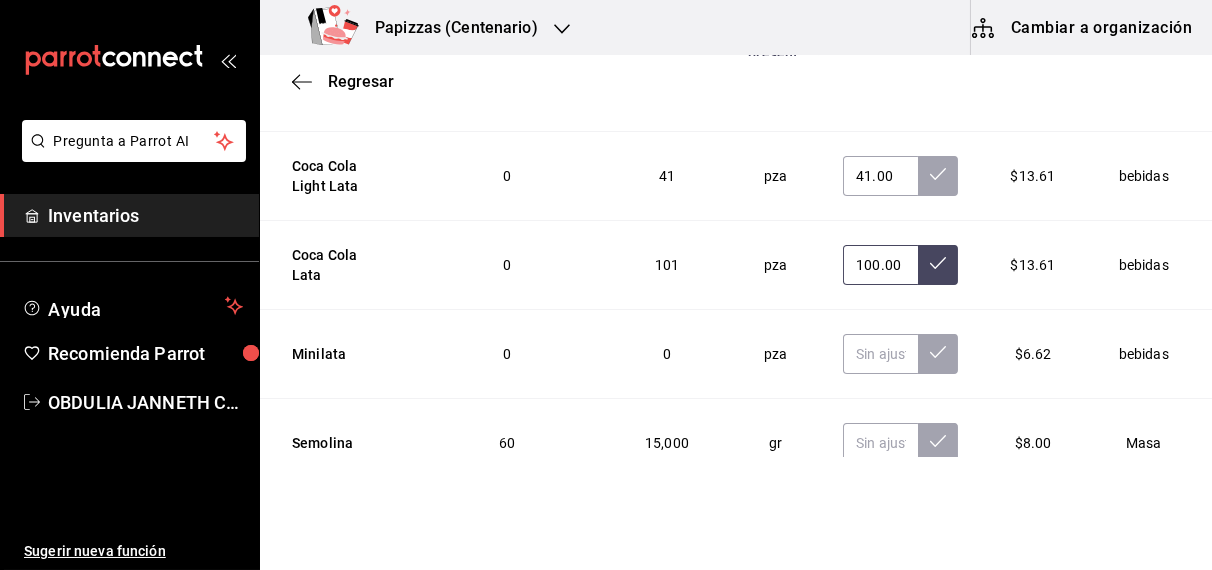 type on "100.00" 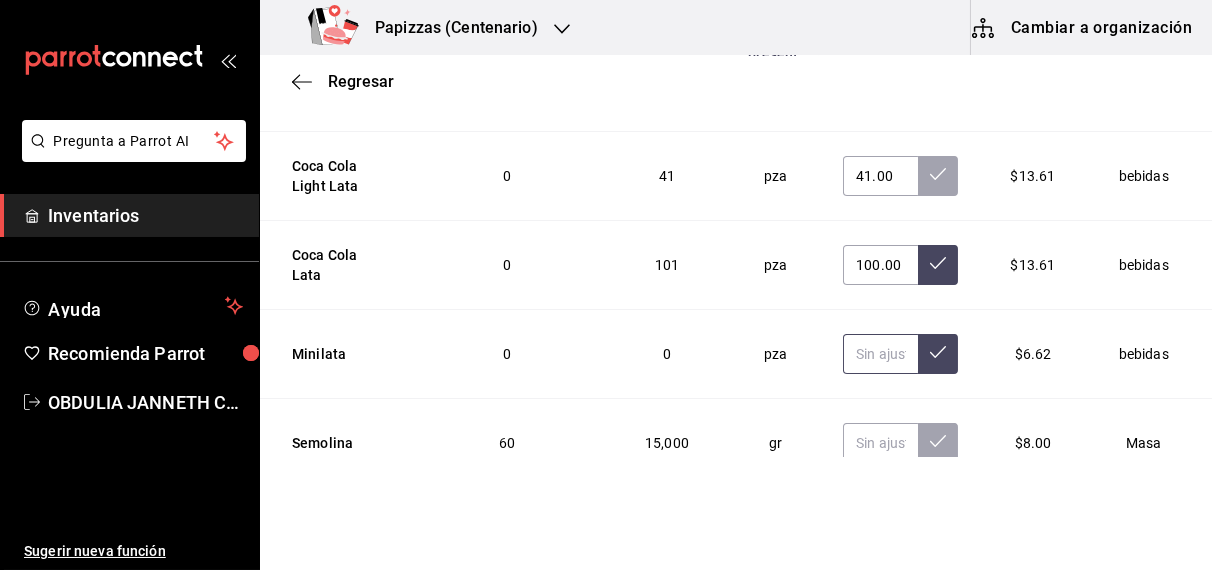 click at bounding box center (880, 354) 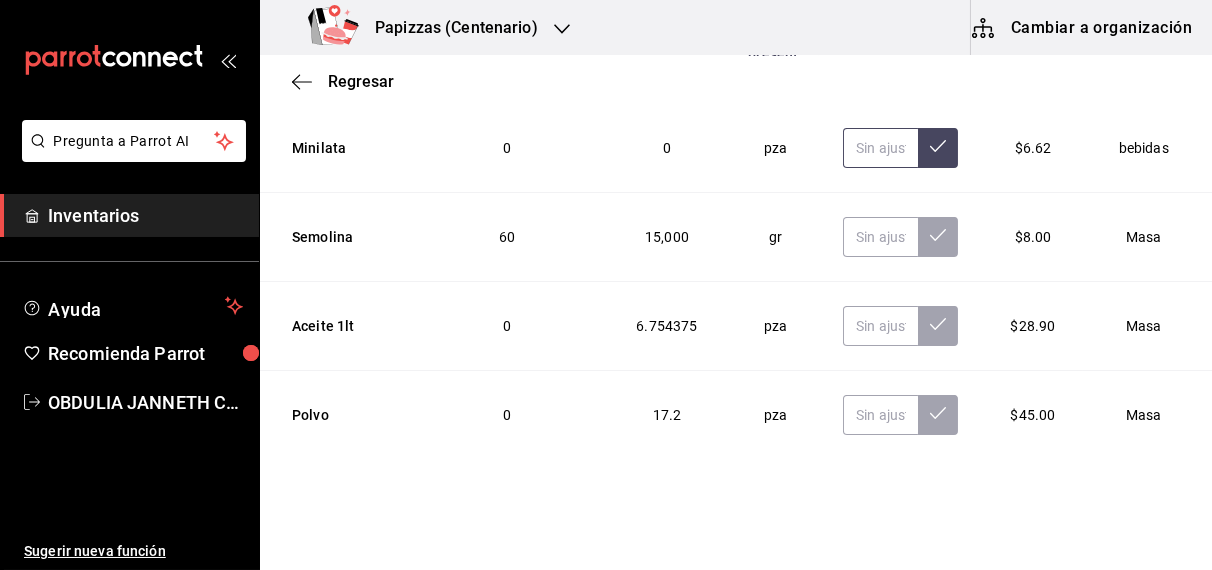 scroll, scrollTop: 3558, scrollLeft: 0, axis: vertical 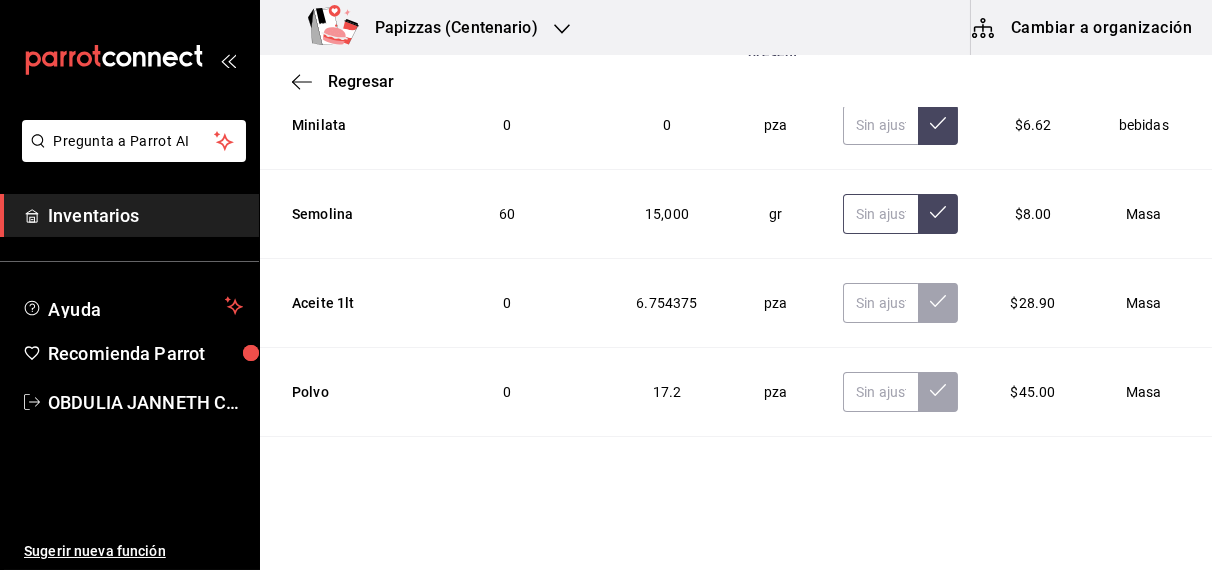 click at bounding box center [880, 214] 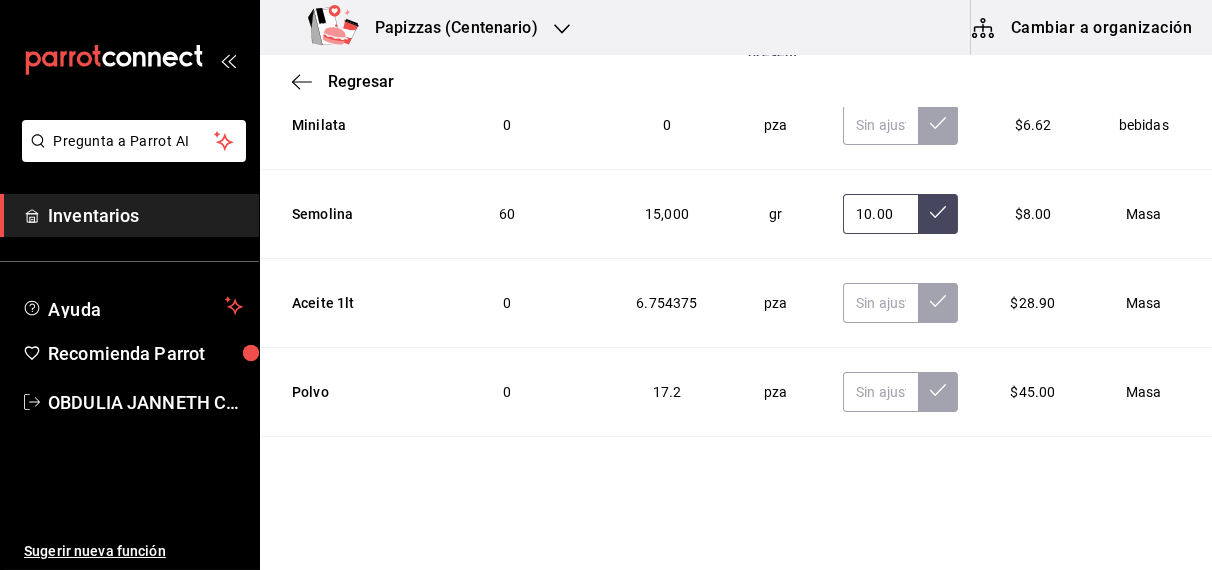 type on "1.00" 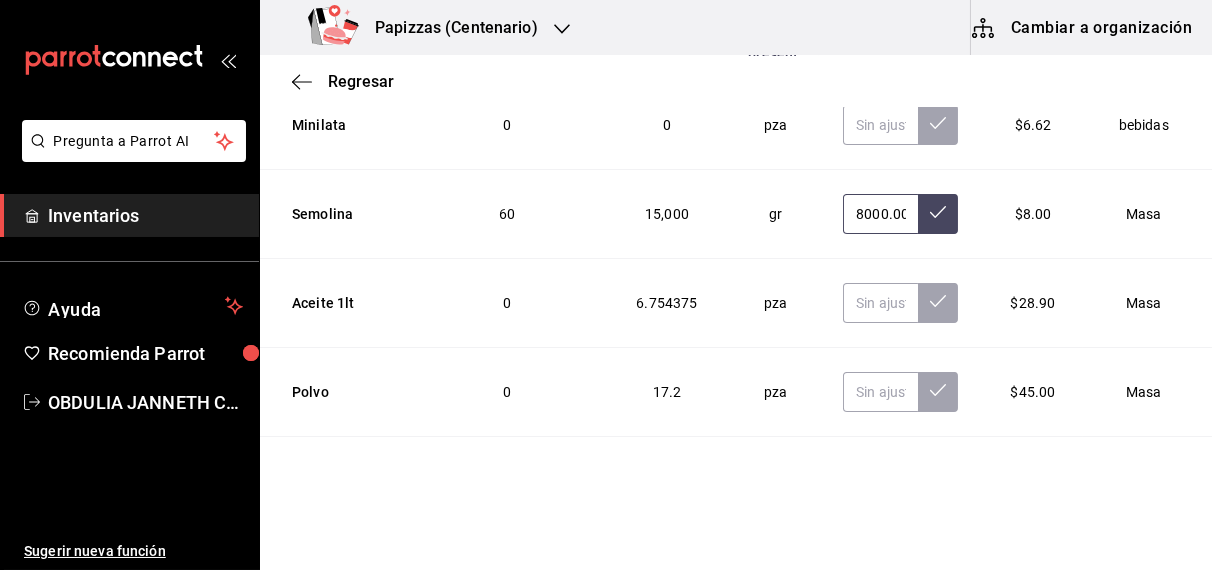 type on "8000.00" 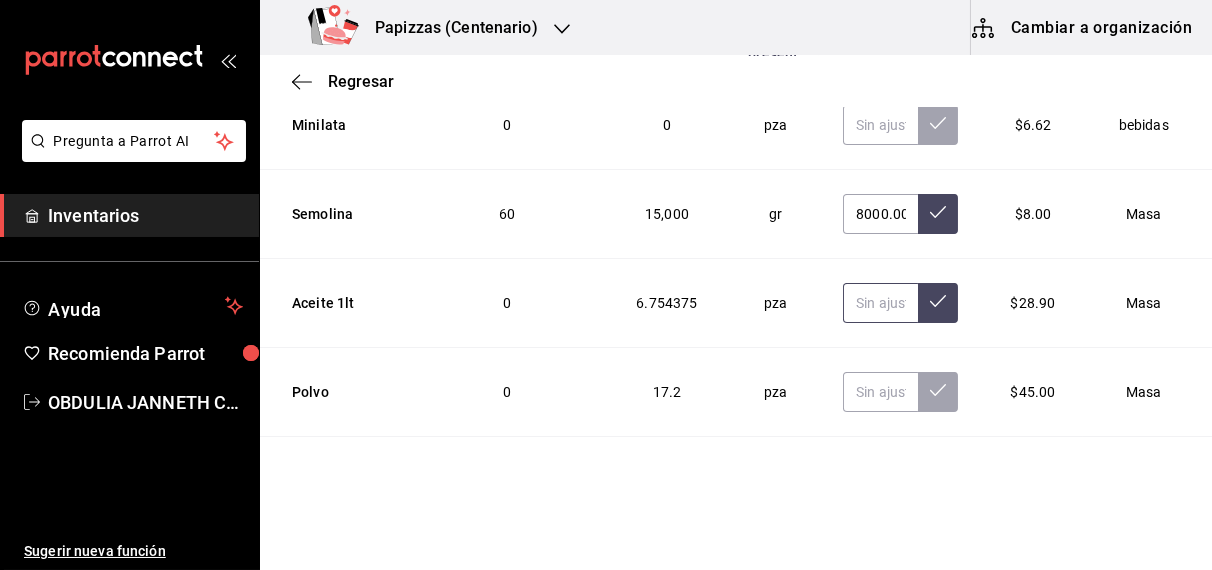 click at bounding box center (880, 303) 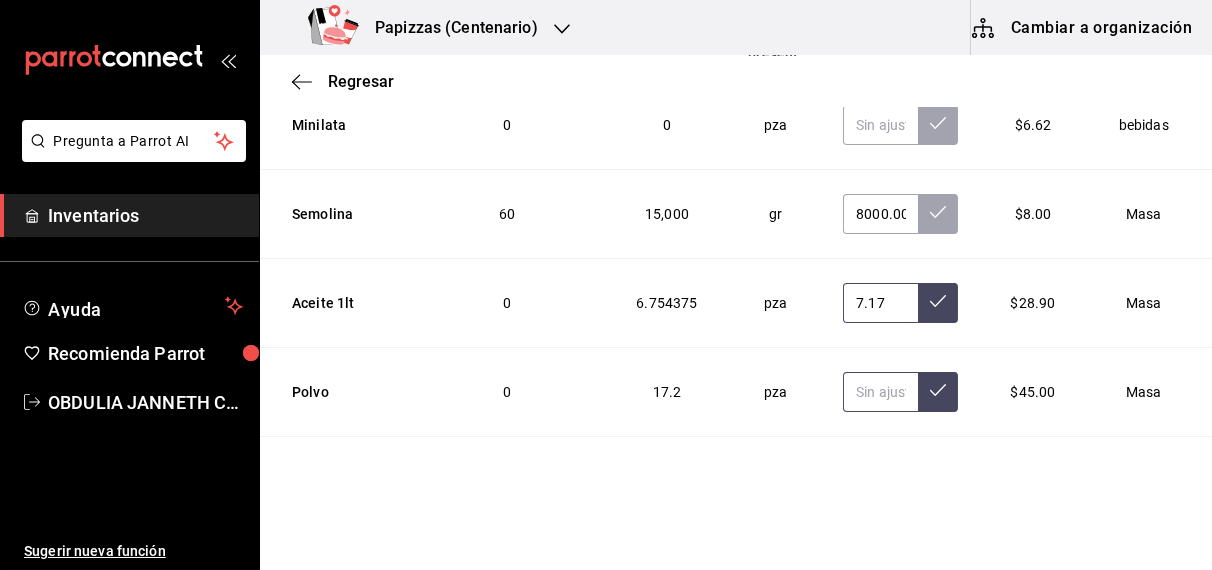 type on "7.17" 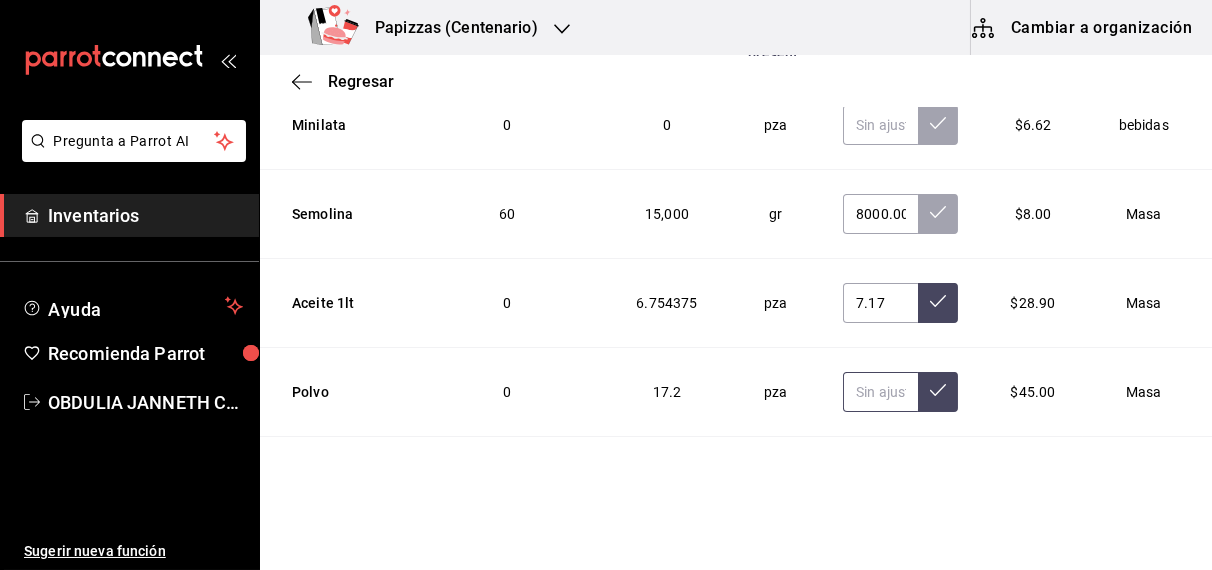 click at bounding box center (880, 392) 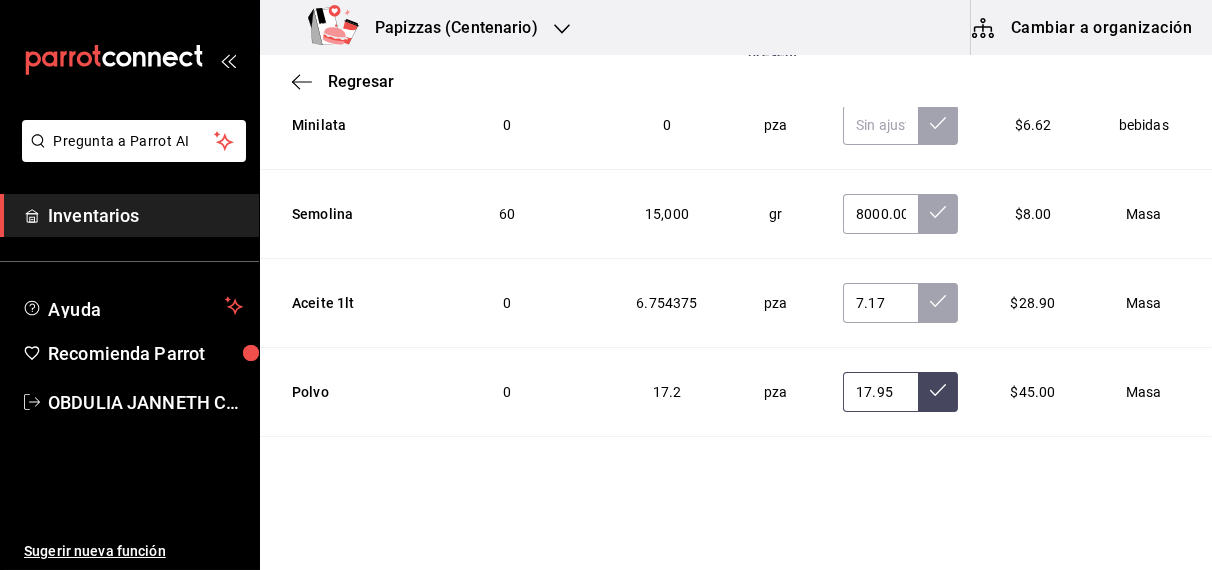 scroll, scrollTop: 0, scrollLeft: 1, axis: horizontal 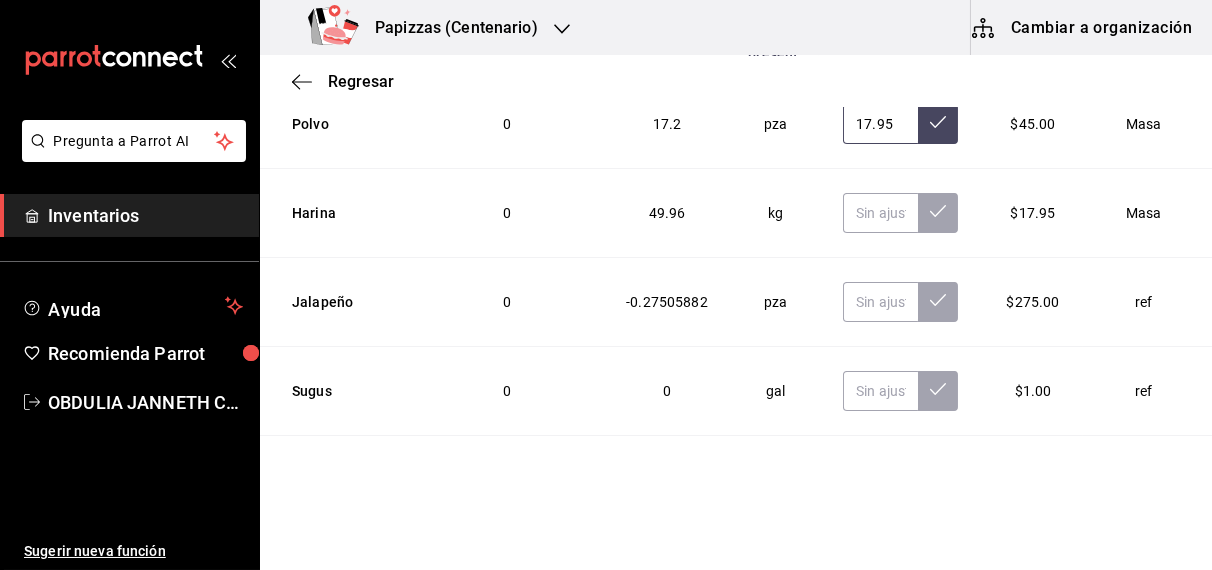 type on "17.95" 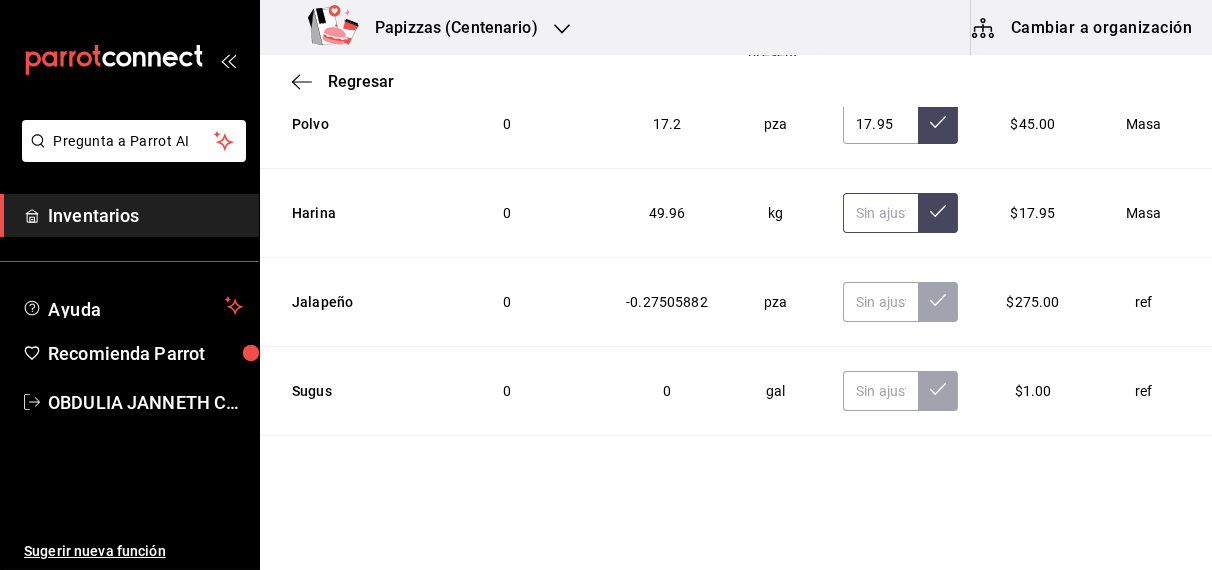 click at bounding box center [880, 213] 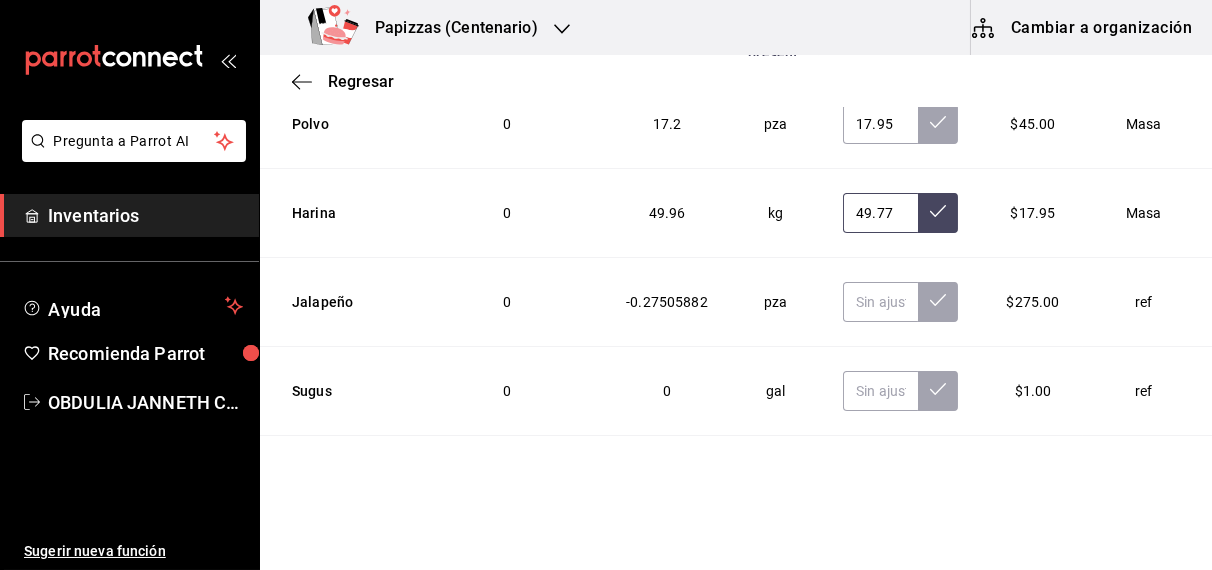scroll, scrollTop: 0, scrollLeft: 1, axis: horizontal 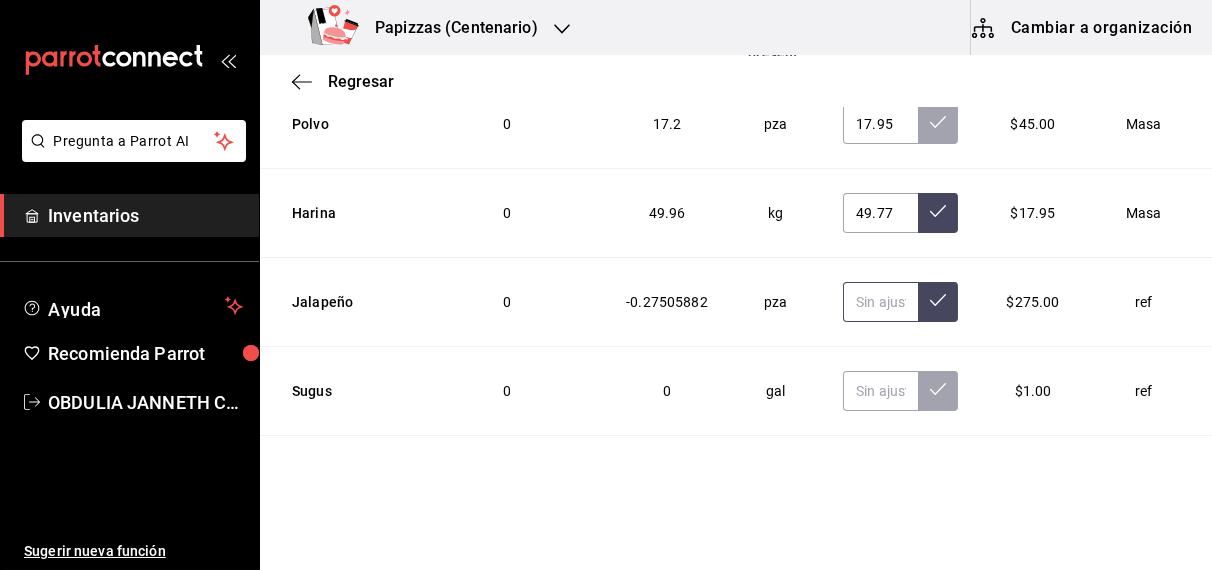 click at bounding box center (880, 302) 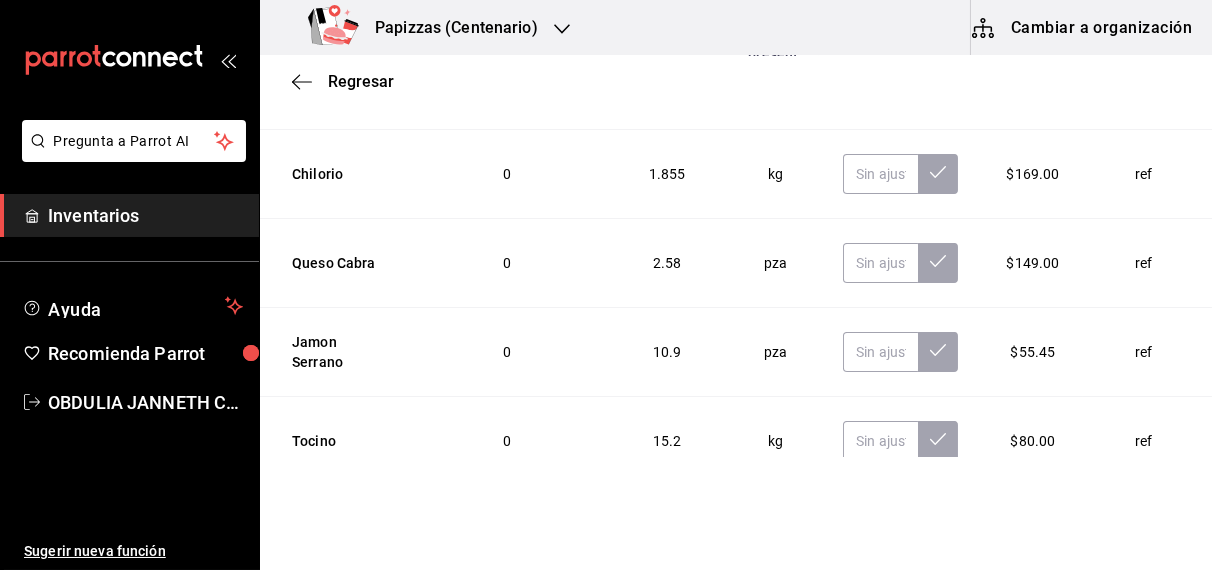 scroll, scrollTop: 4574, scrollLeft: 0, axis: vertical 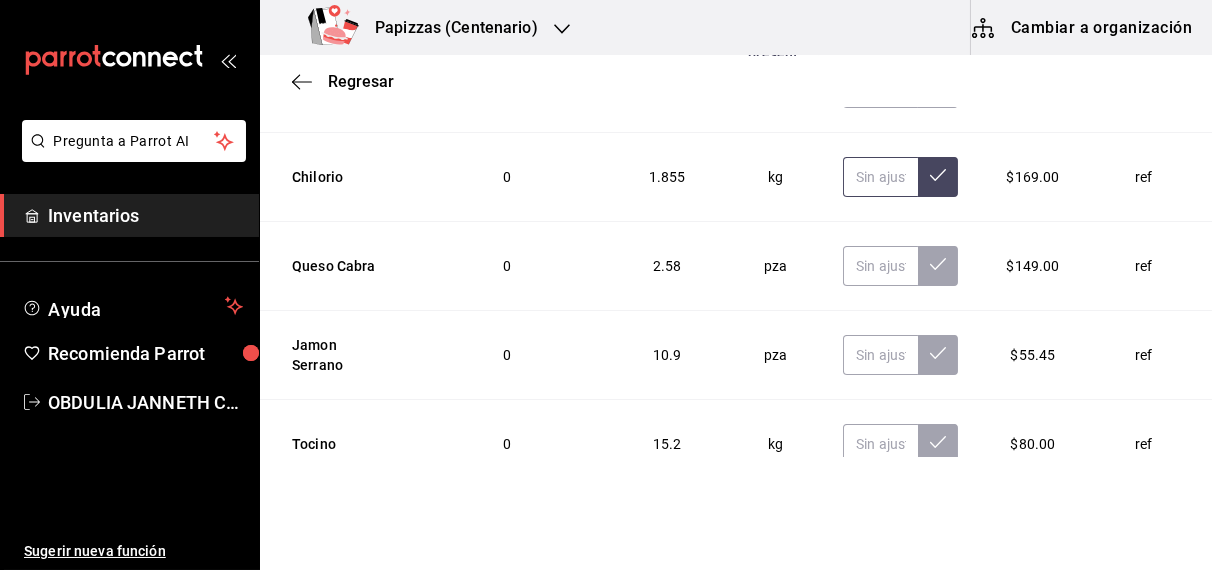 click at bounding box center [880, 177] 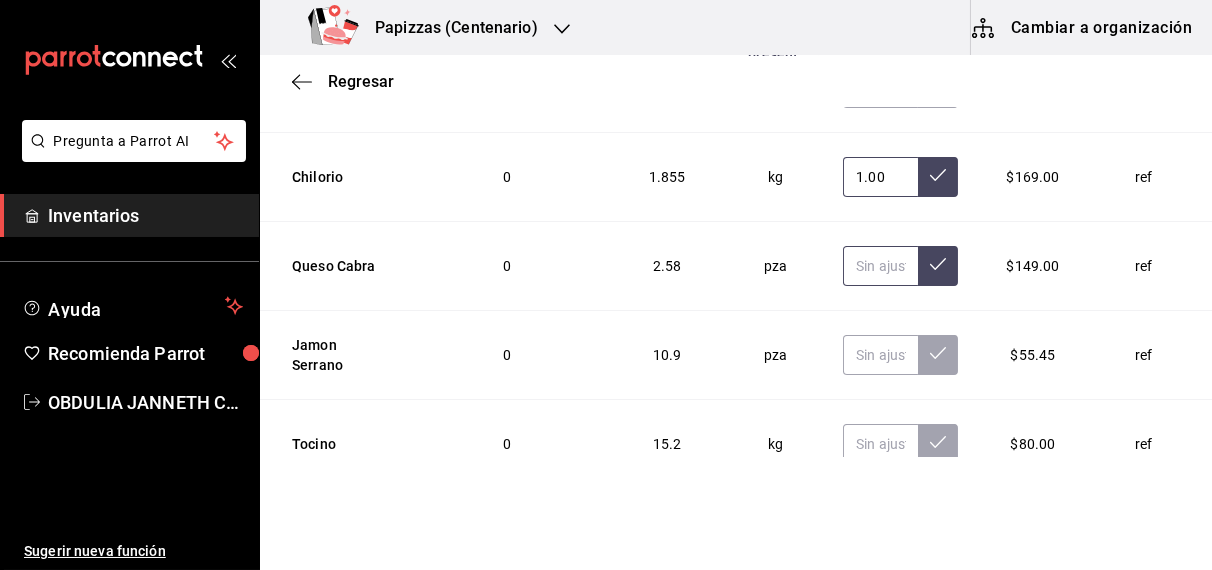 type on "1.00" 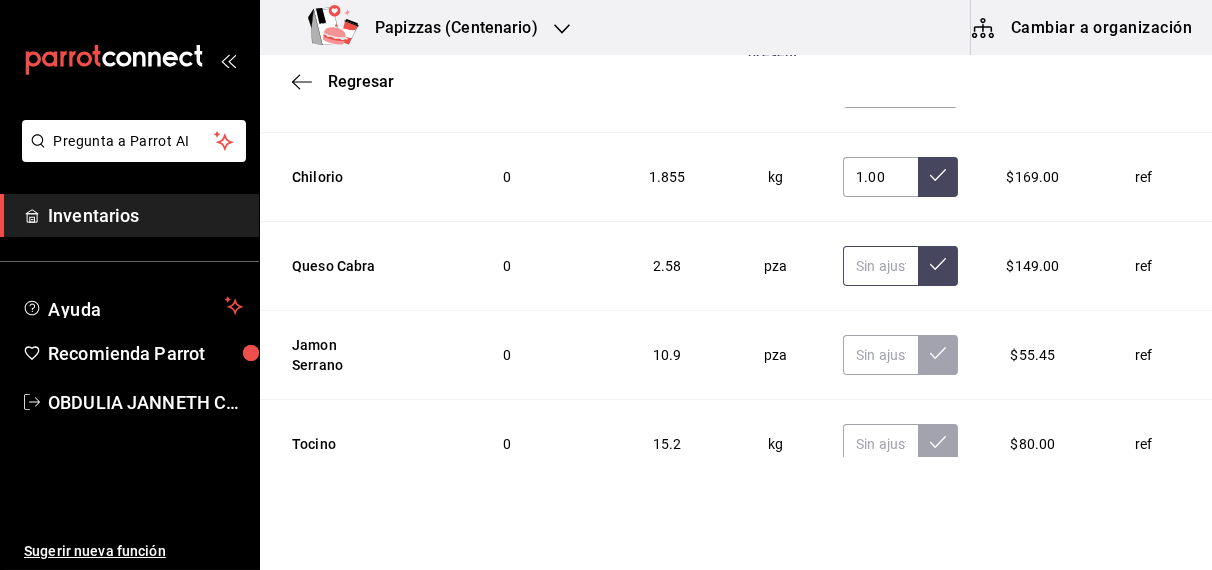 click at bounding box center [880, 266] 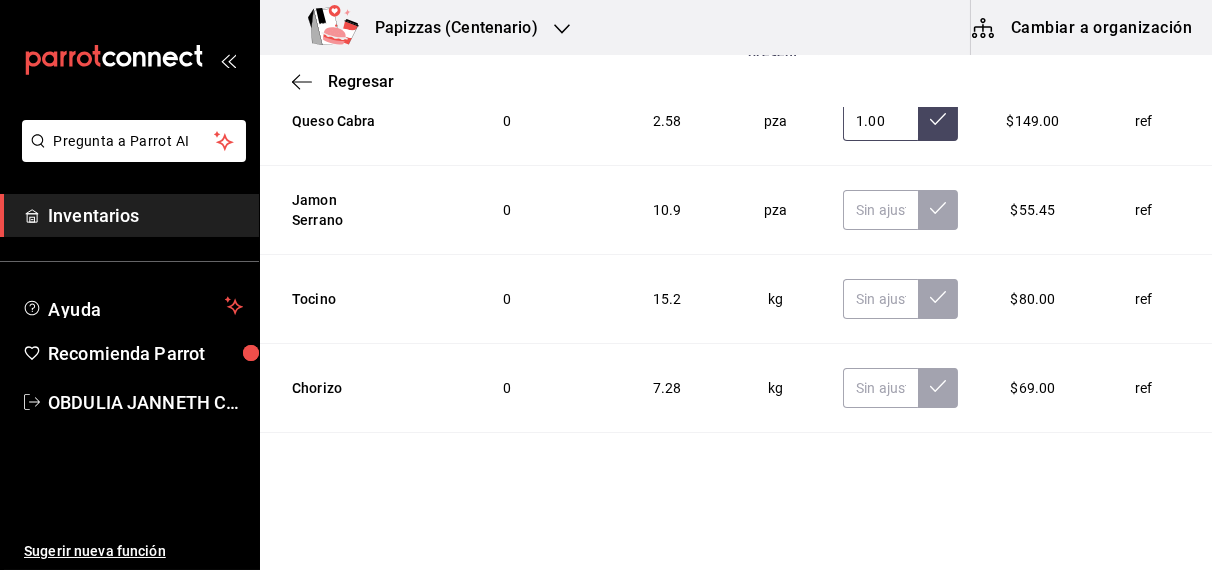 scroll, scrollTop: 4720, scrollLeft: 0, axis: vertical 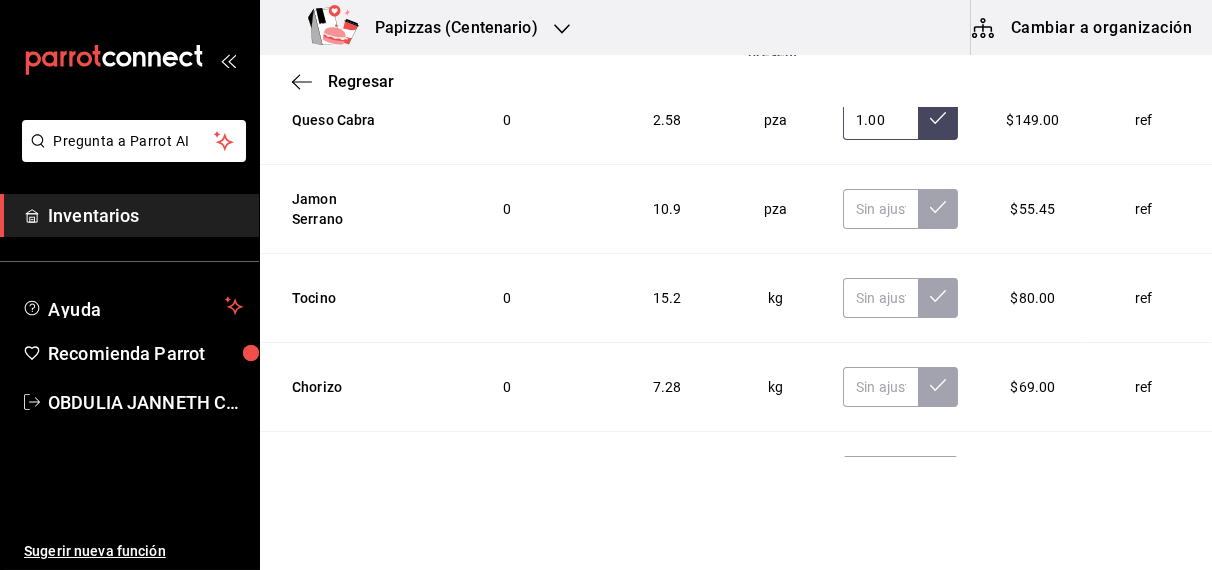 type on "1.00" 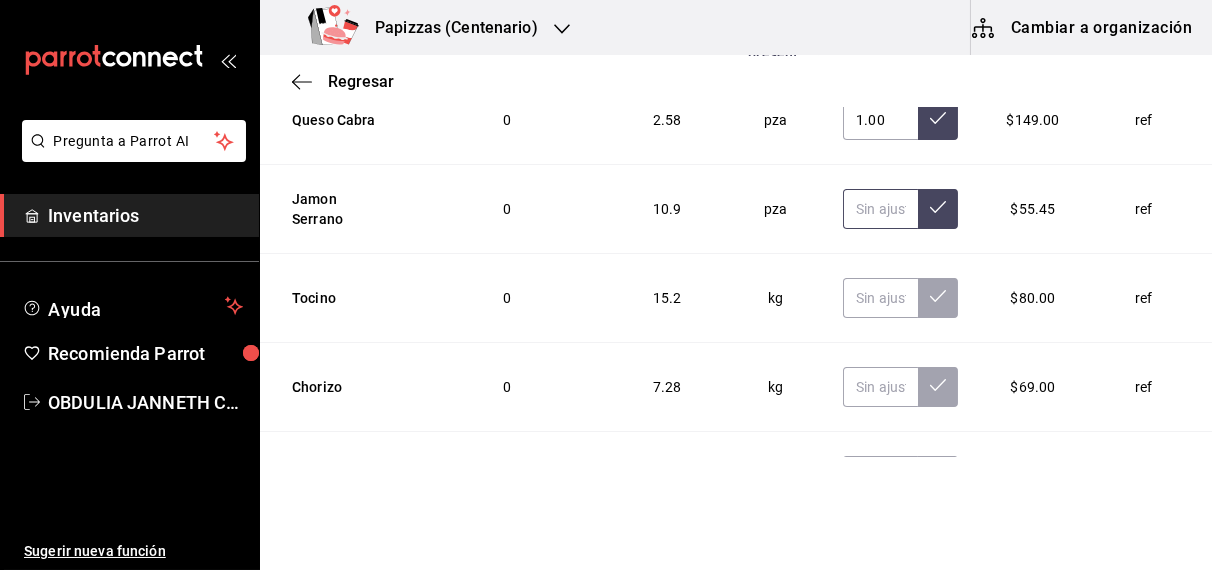 click at bounding box center (880, 209) 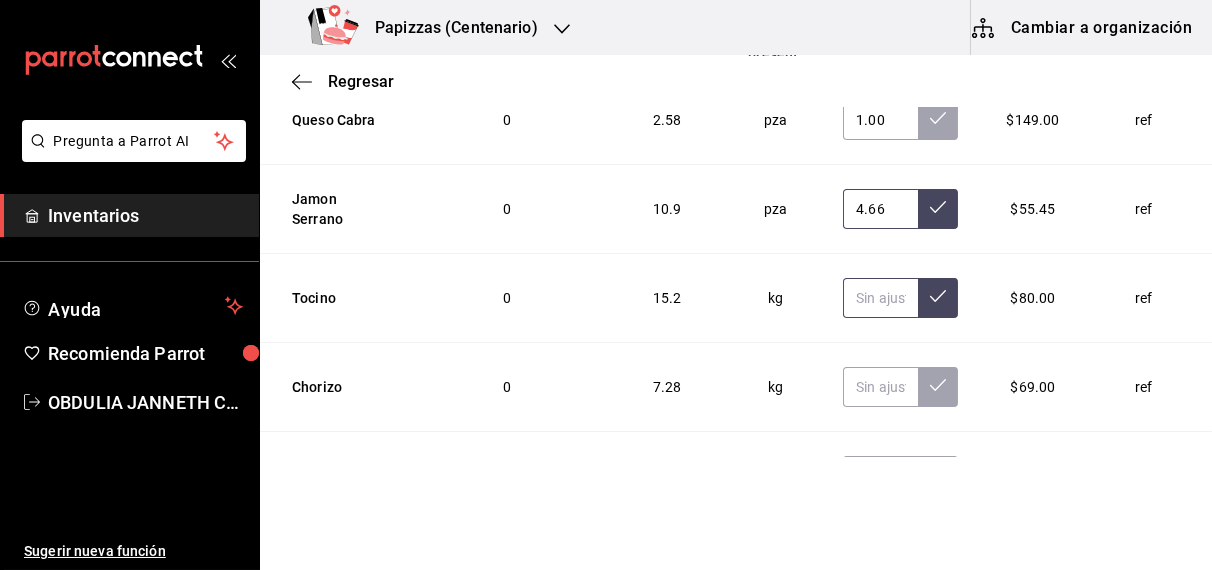 type on "4.66" 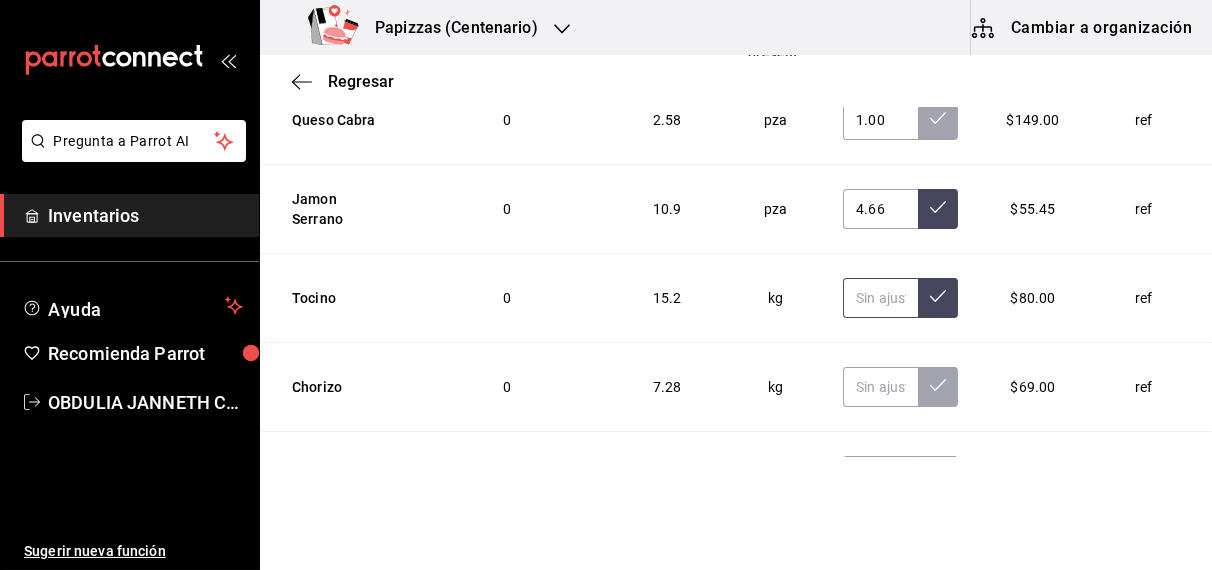click at bounding box center [880, 298] 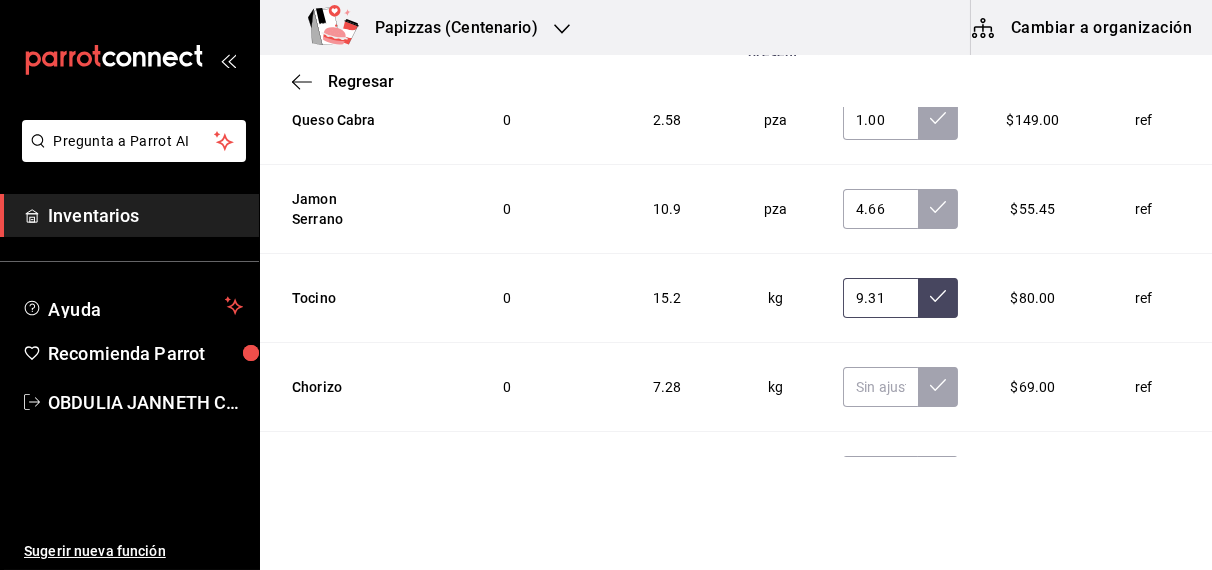 type on "9.31" 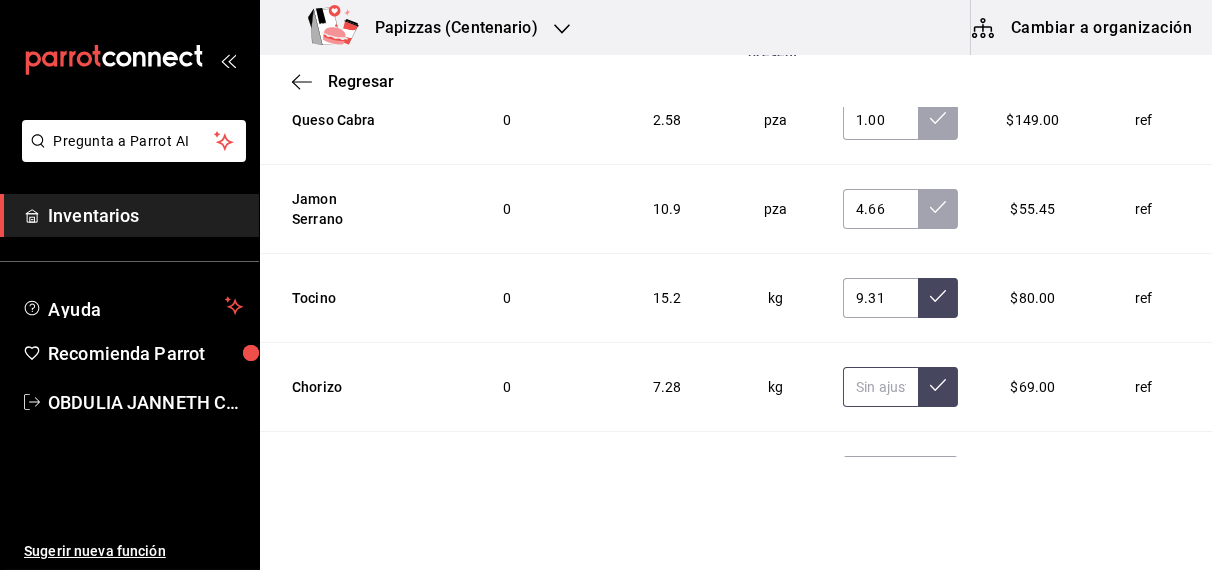 click at bounding box center [880, 387] 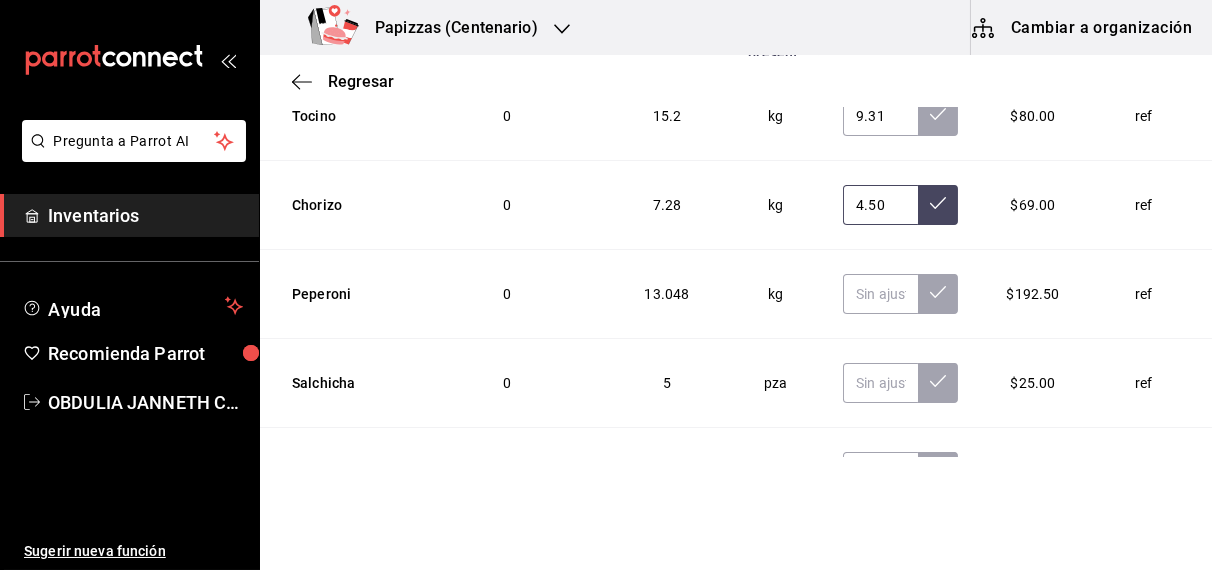 scroll, scrollTop: 4947, scrollLeft: 0, axis: vertical 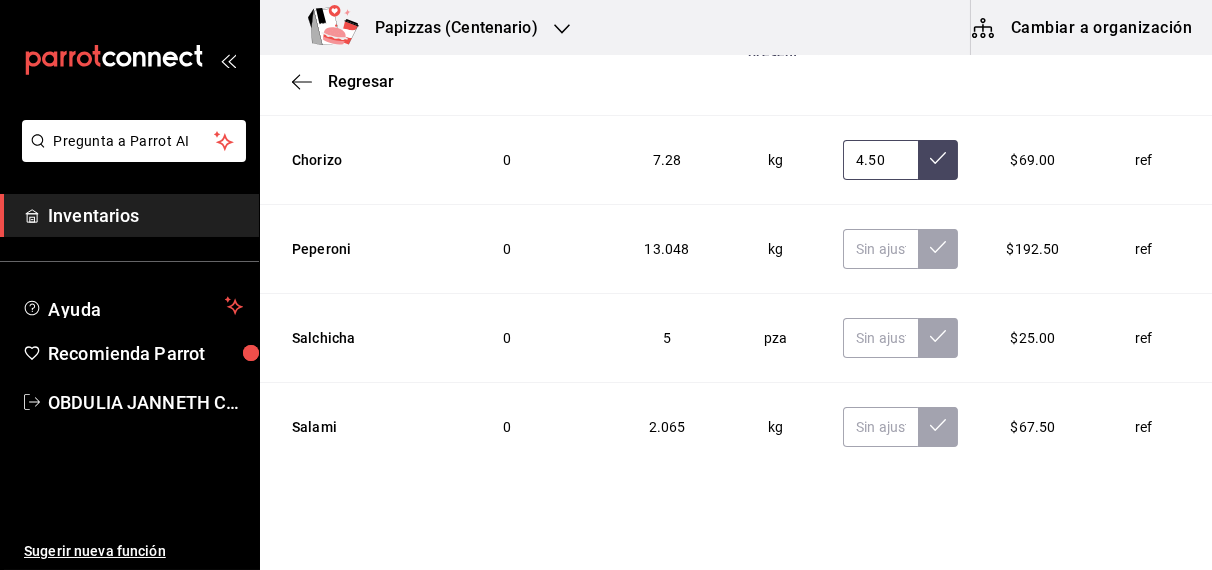 type on "4.50" 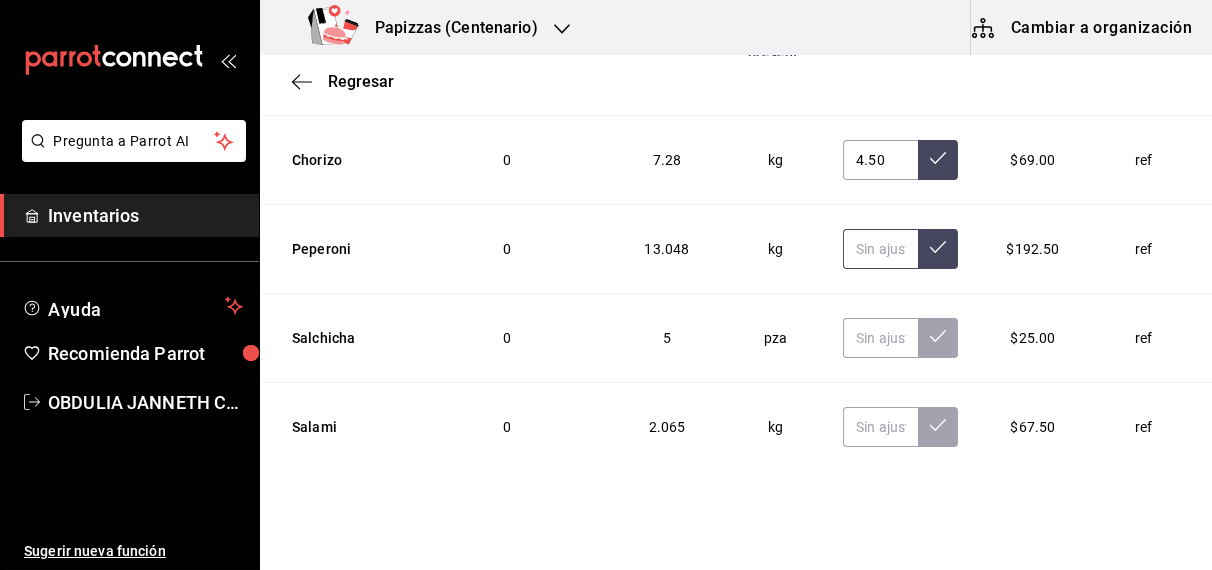 click at bounding box center (880, 249) 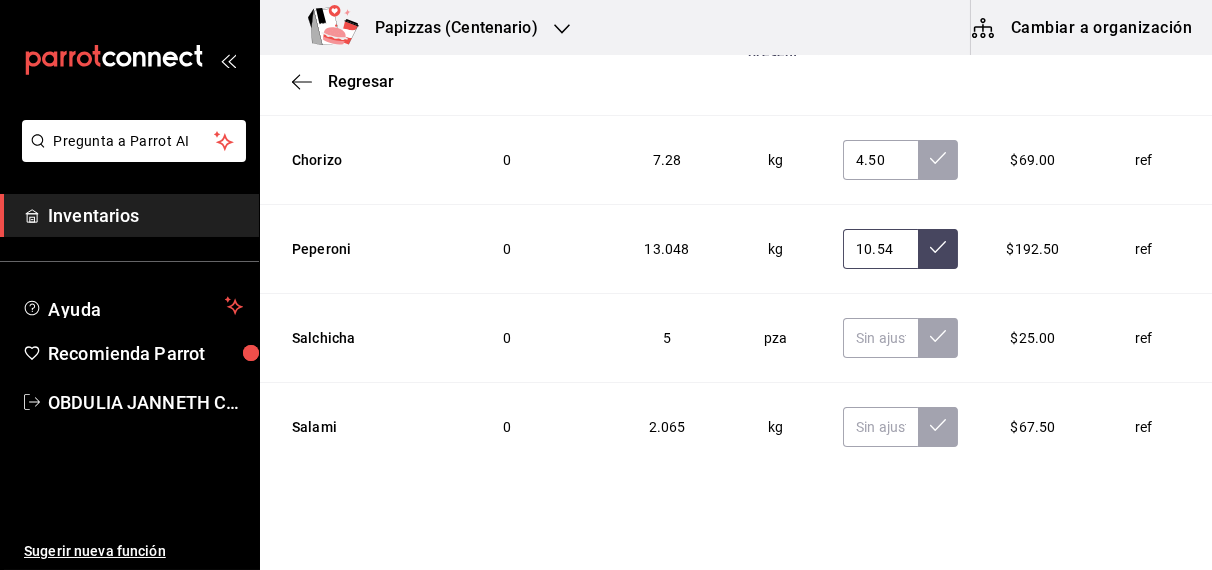 scroll, scrollTop: 0, scrollLeft: 1, axis: horizontal 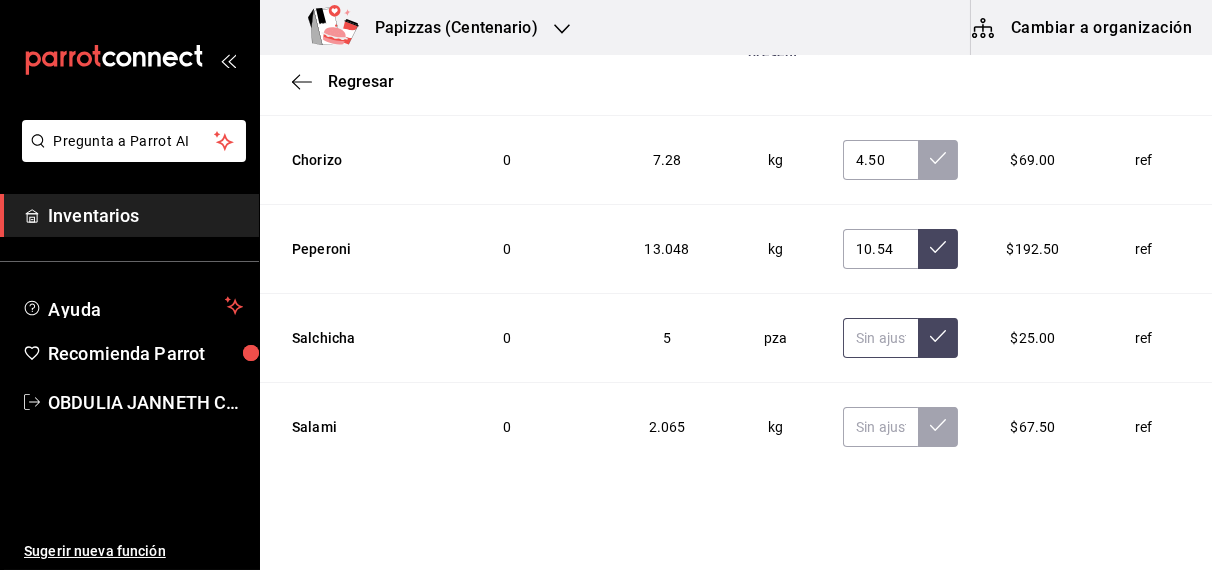 click at bounding box center [938, 338] 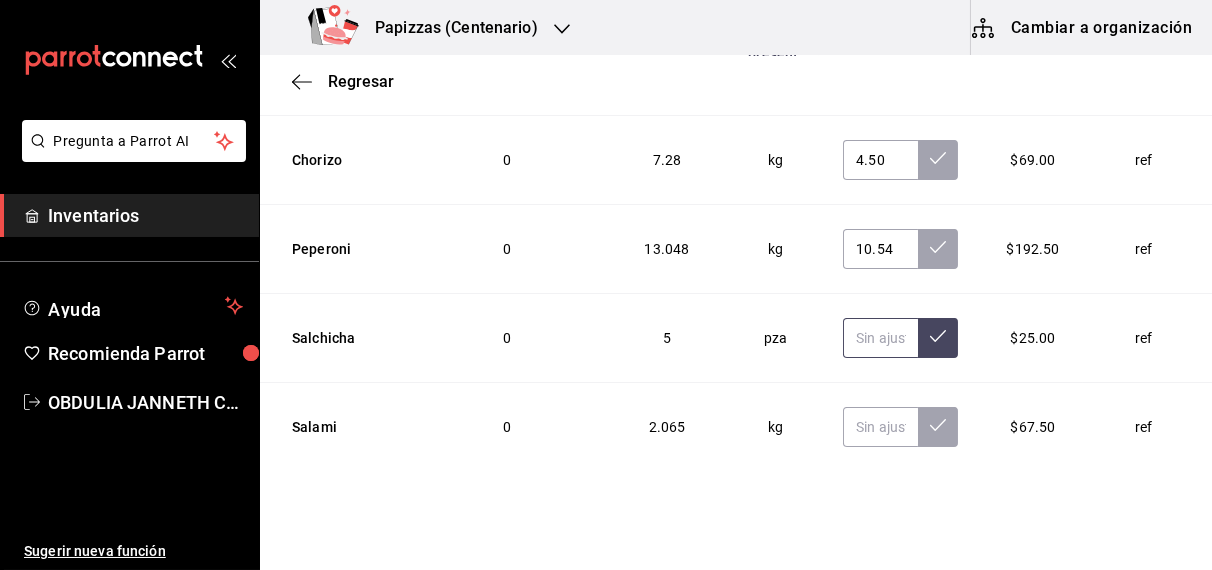 click at bounding box center [880, 338] 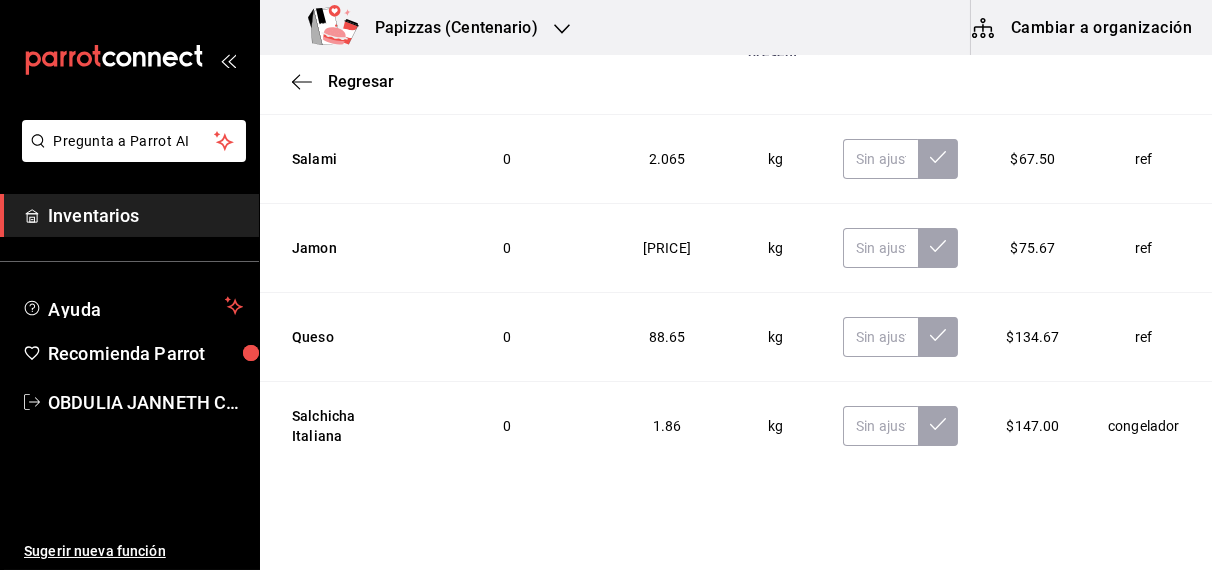 scroll, scrollTop: 5222, scrollLeft: 0, axis: vertical 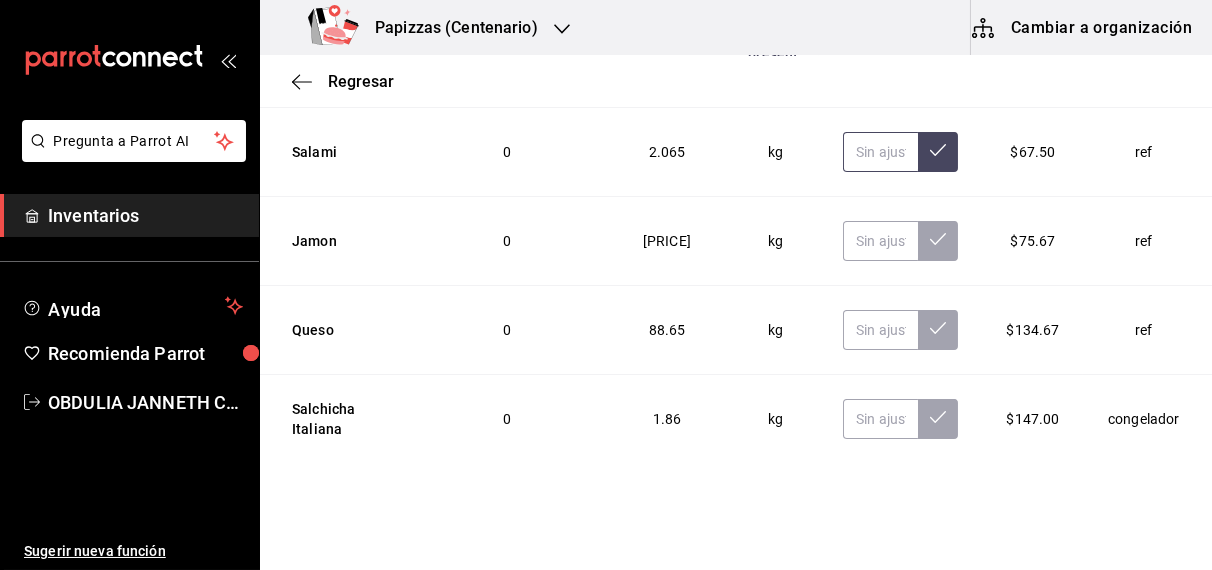 type on "3.00" 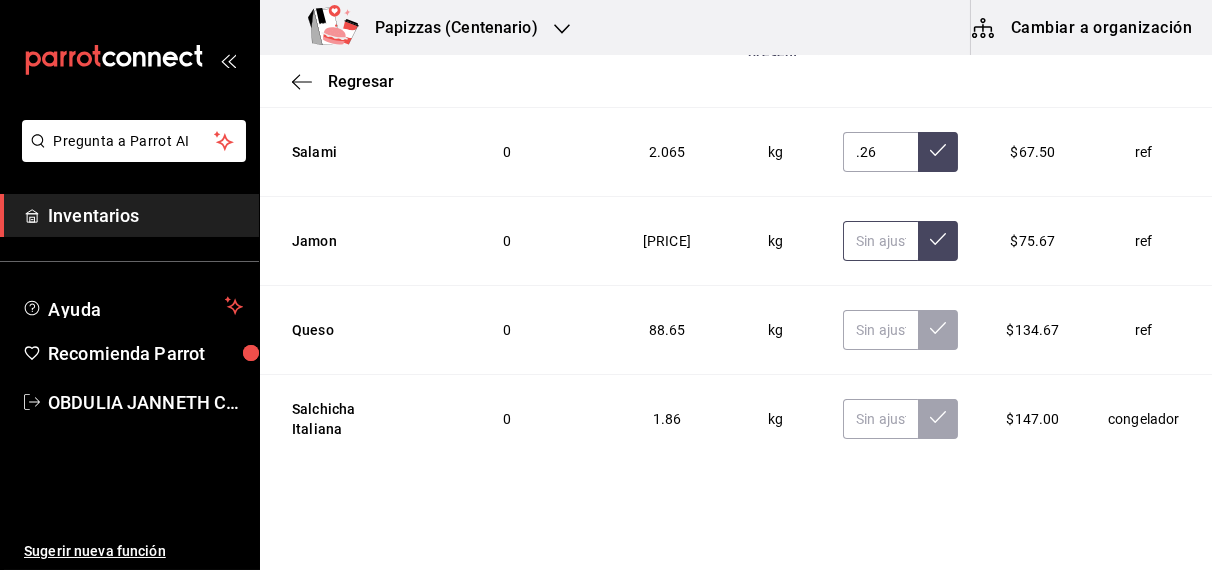 click at bounding box center (880, 241) 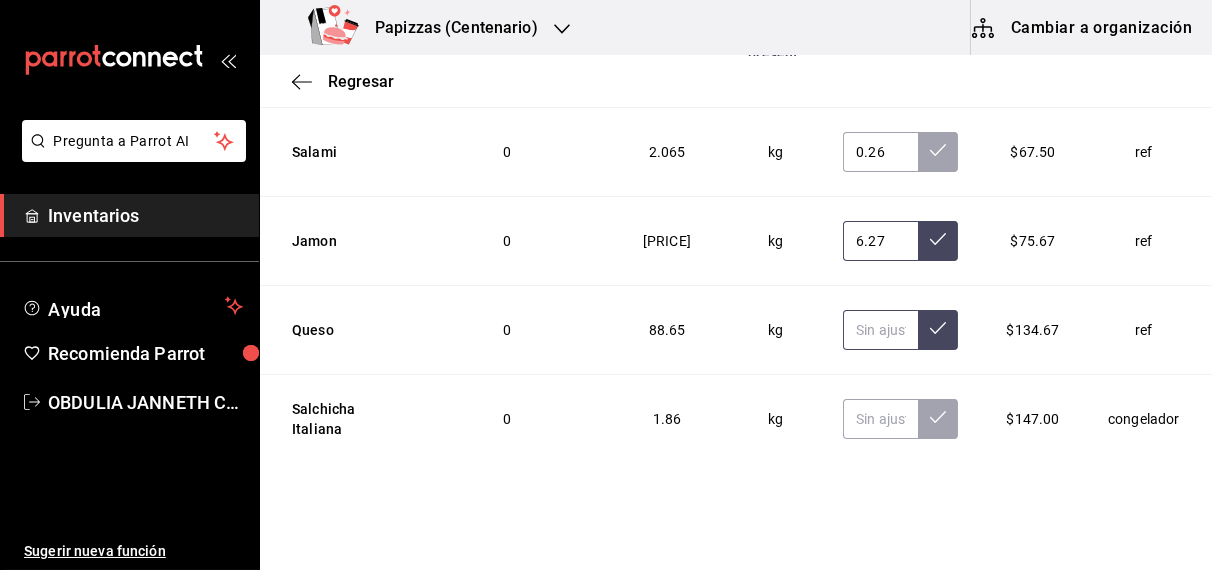 type on "6.27" 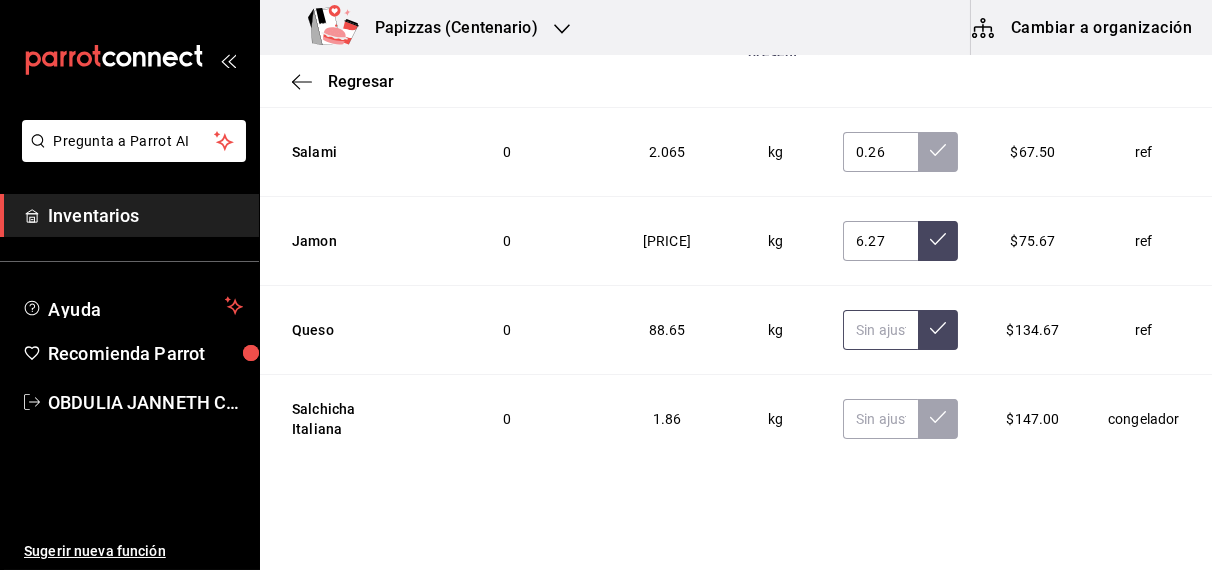click at bounding box center [880, 330] 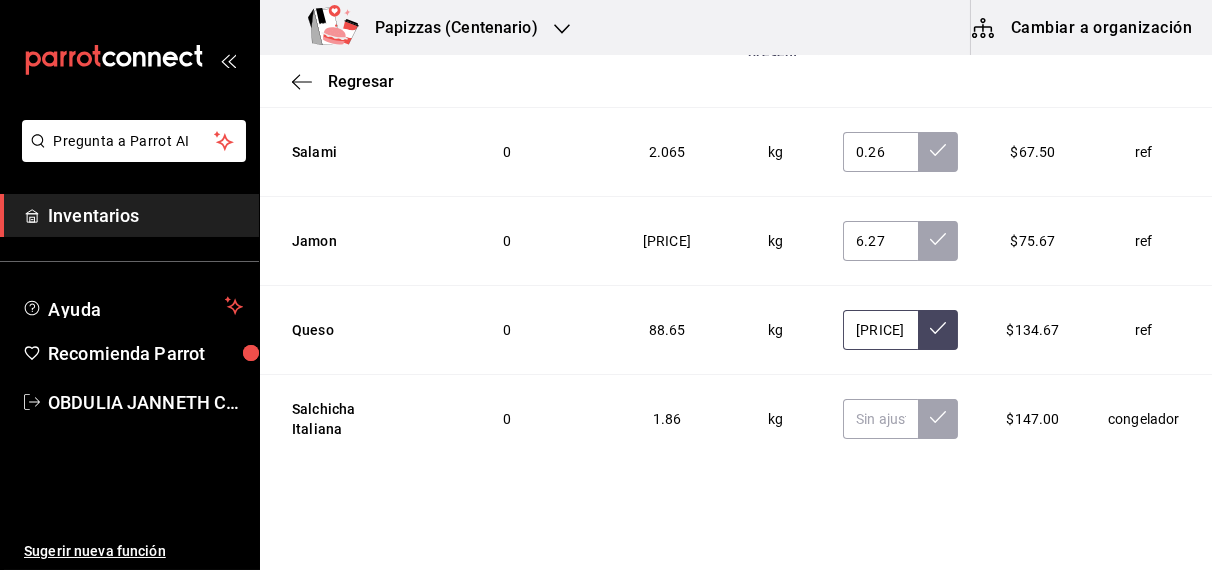 scroll, scrollTop: 0, scrollLeft: 1, axis: horizontal 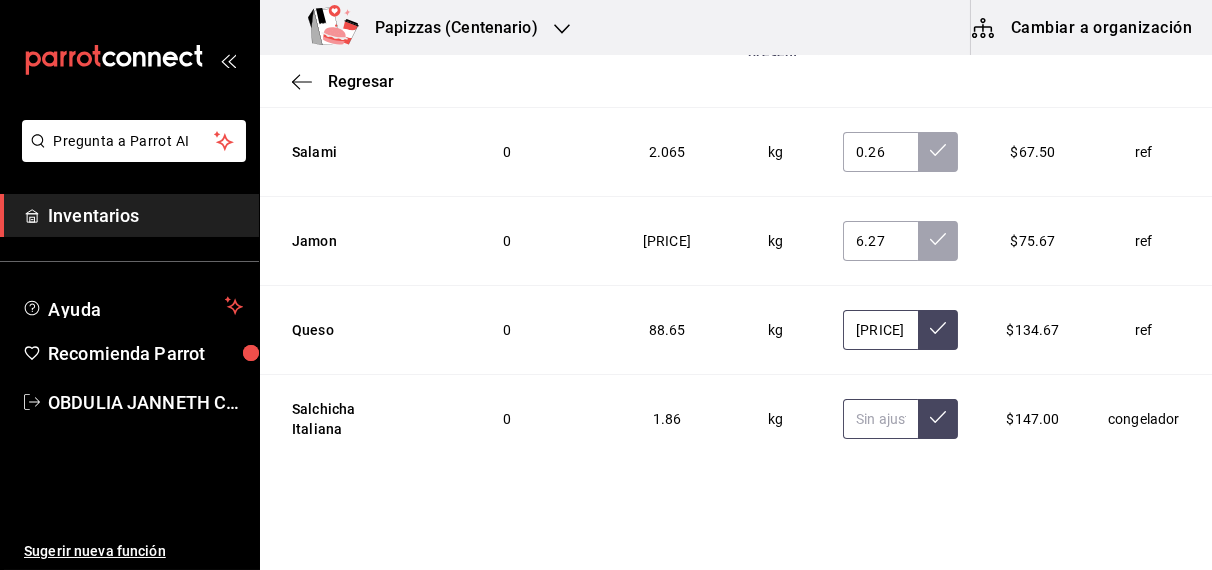 type on "77.48" 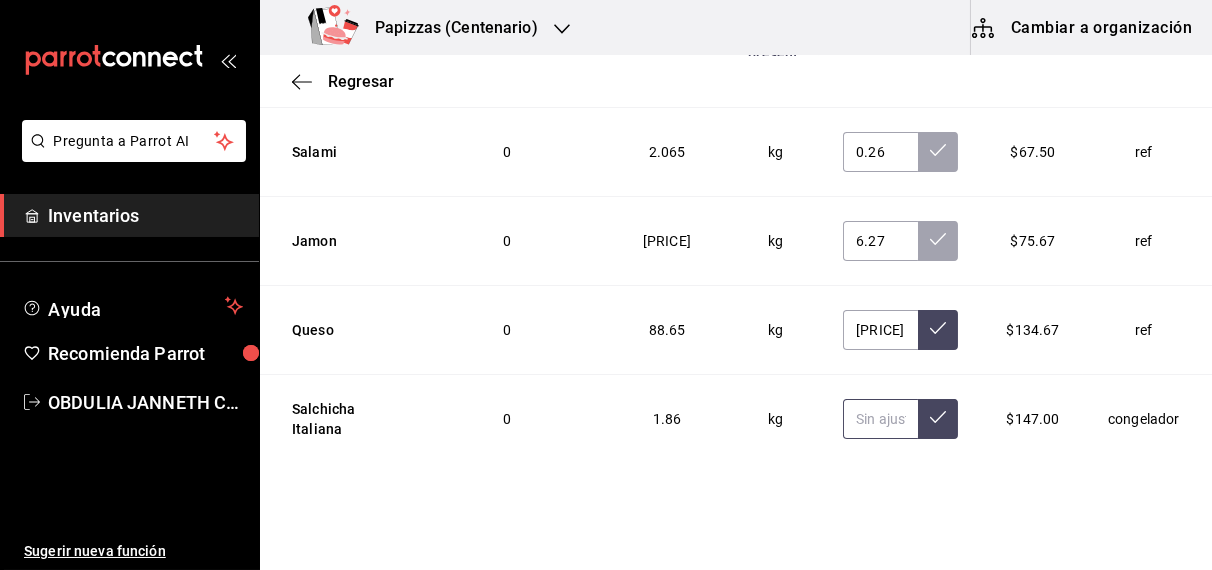 scroll, scrollTop: 0, scrollLeft: 0, axis: both 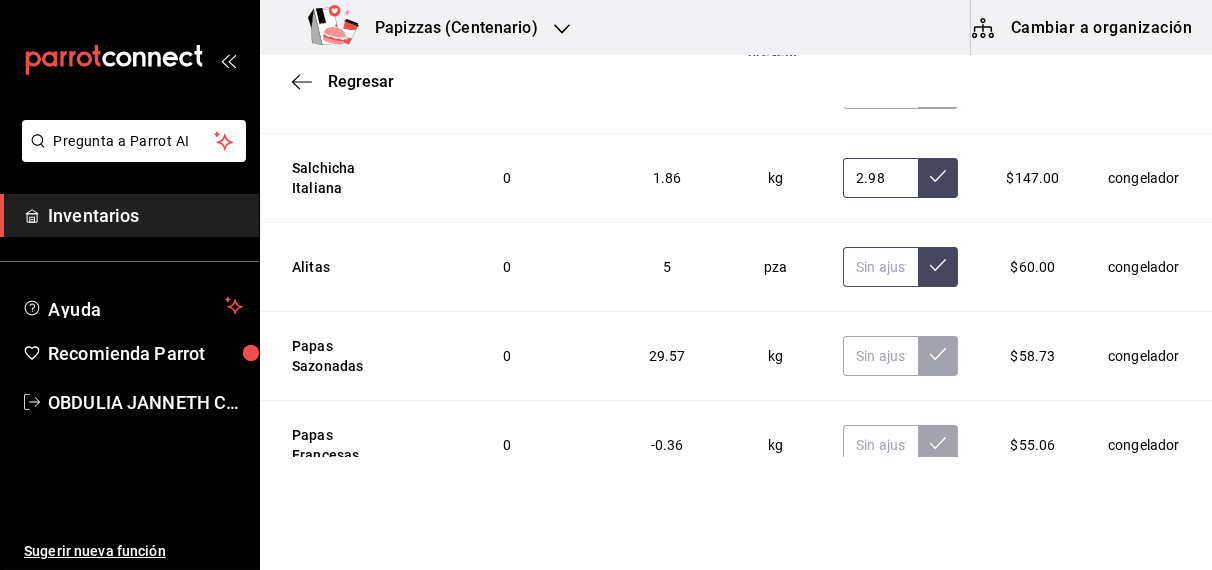 type on "2.98" 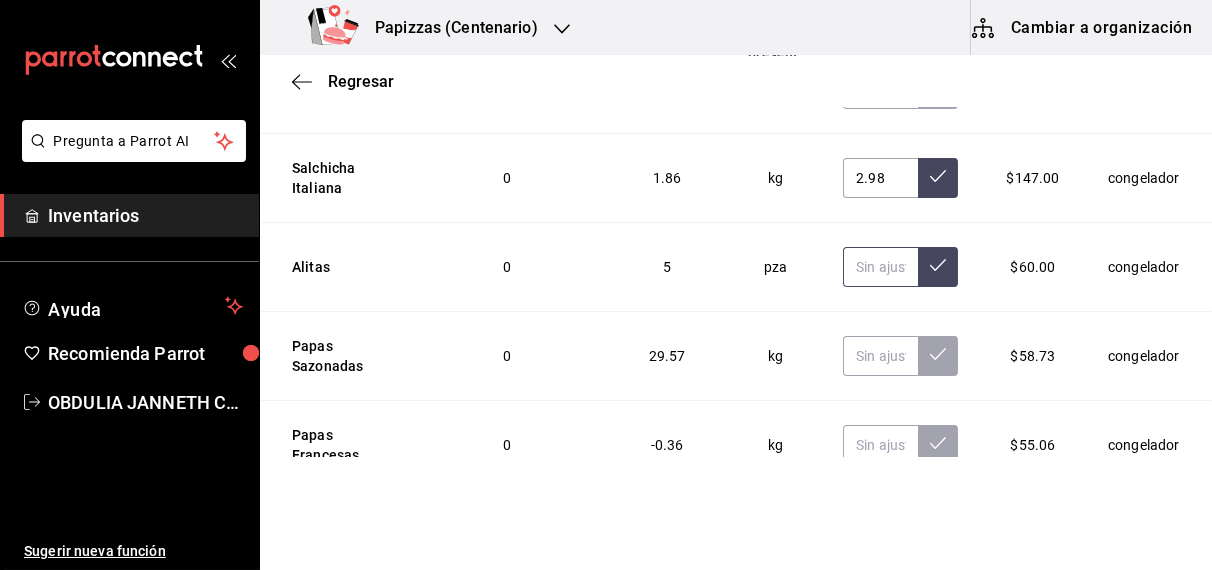click at bounding box center [880, 267] 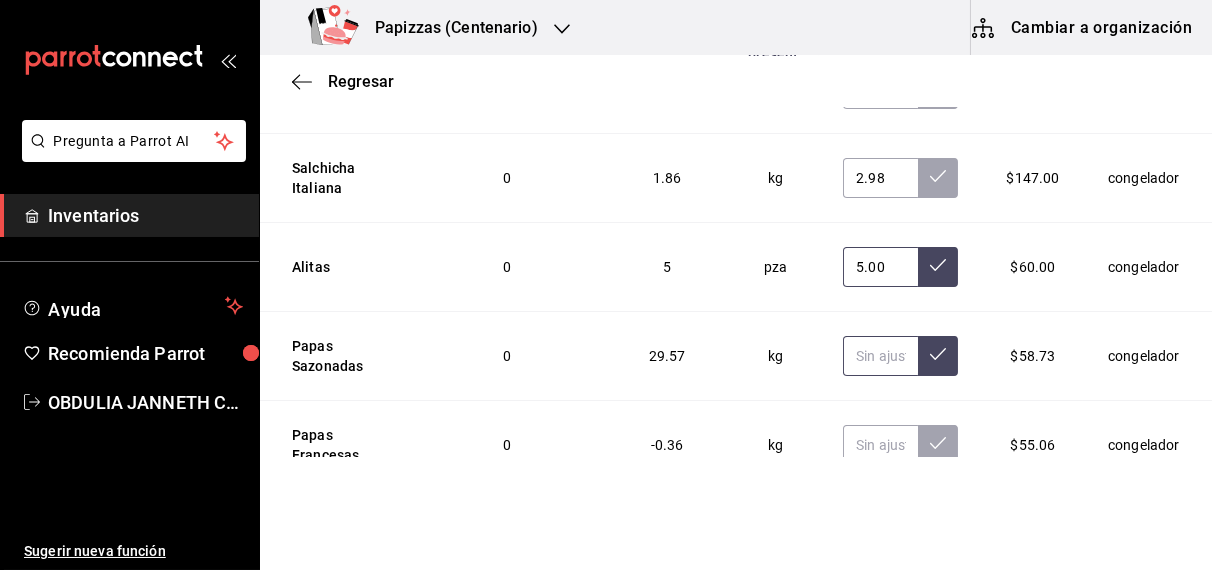 type on "5.00" 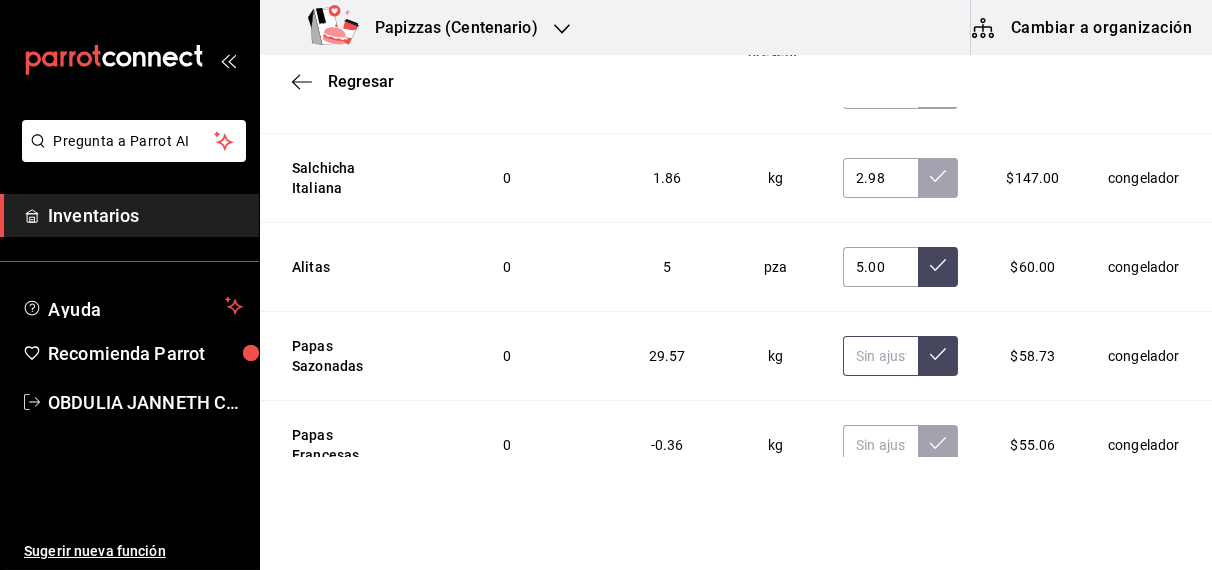 click at bounding box center (880, 356) 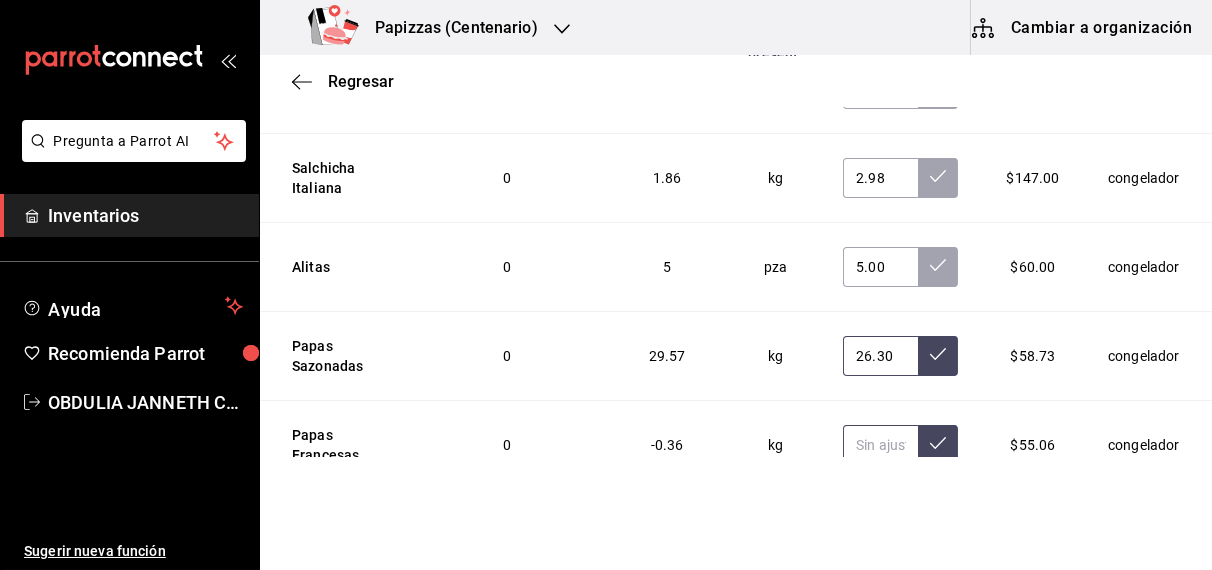 scroll, scrollTop: 0, scrollLeft: 1, axis: horizontal 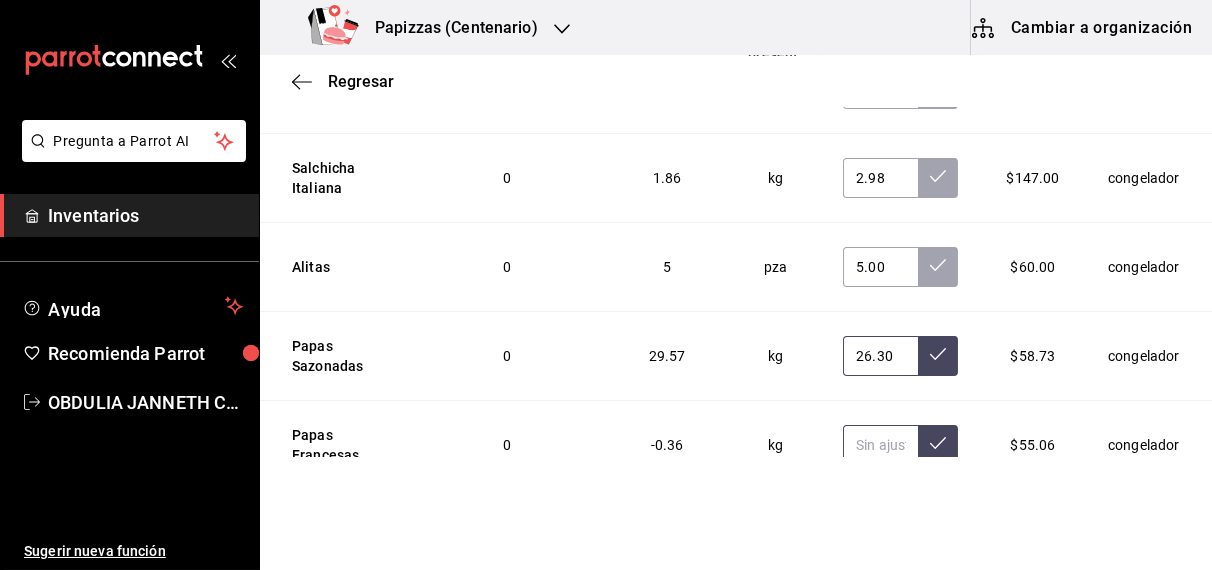 type on "26.30" 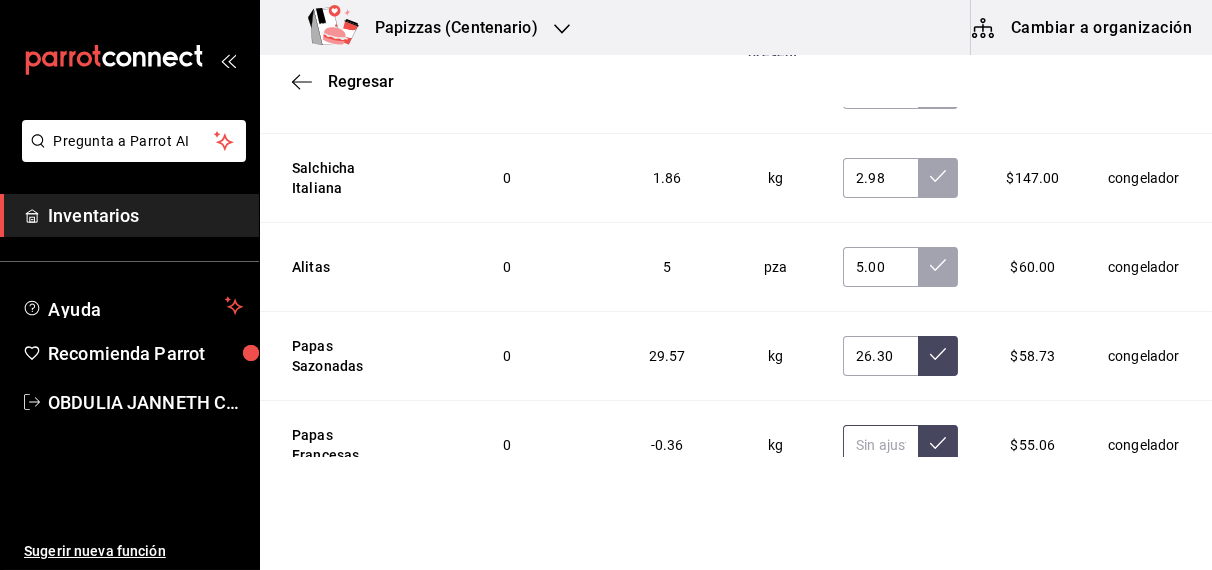 click at bounding box center (880, 445) 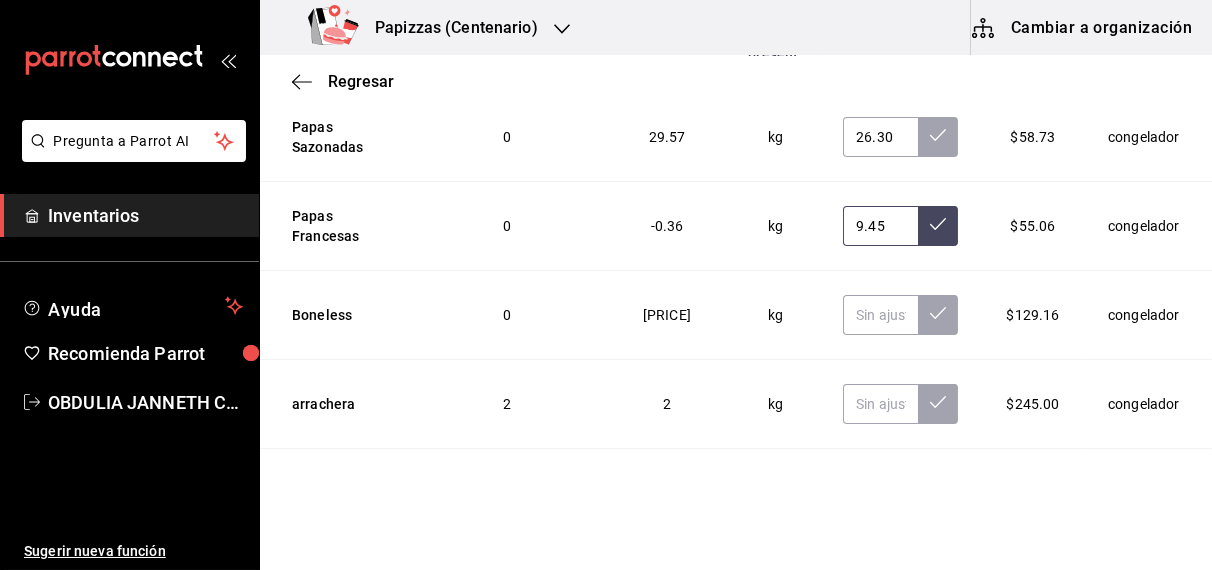 scroll, scrollTop: 5685, scrollLeft: 0, axis: vertical 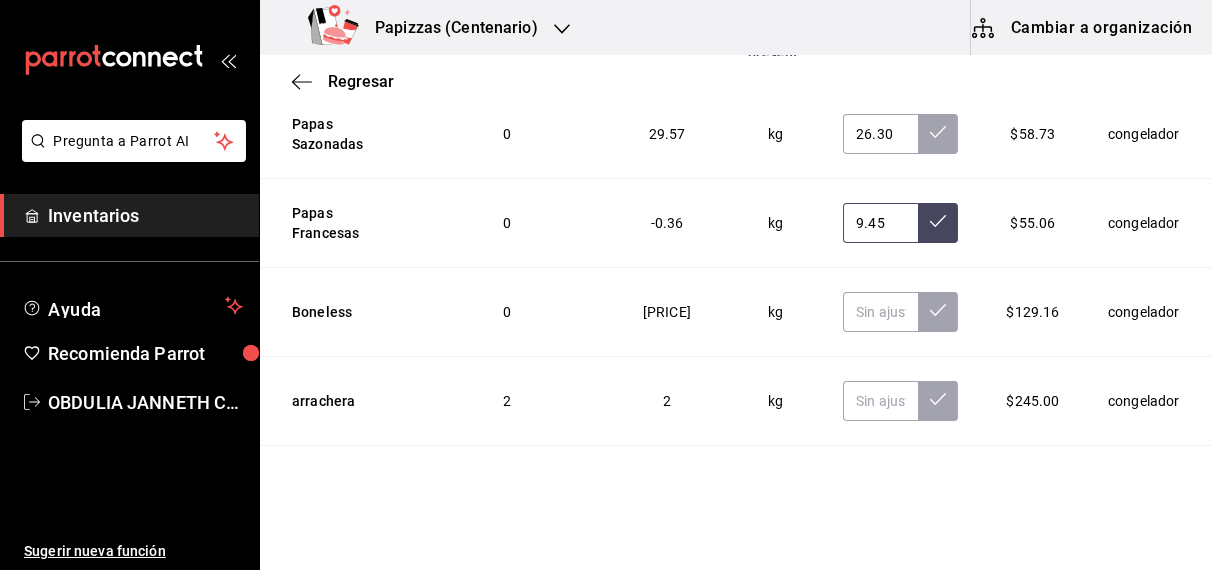 type on "9.45" 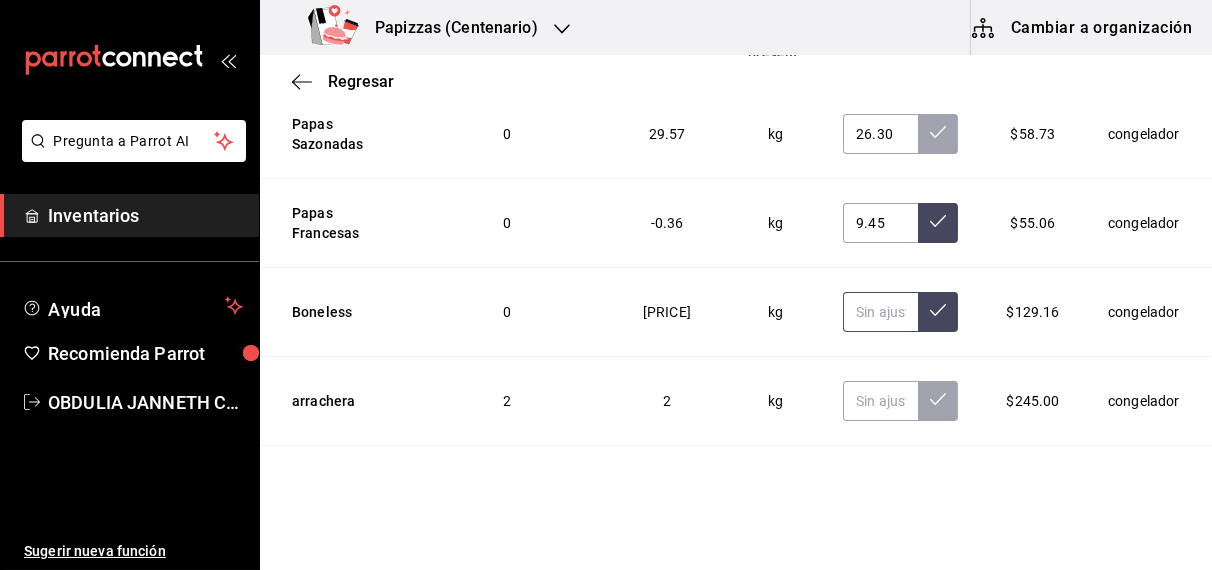 click at bounding box center [880, 312] 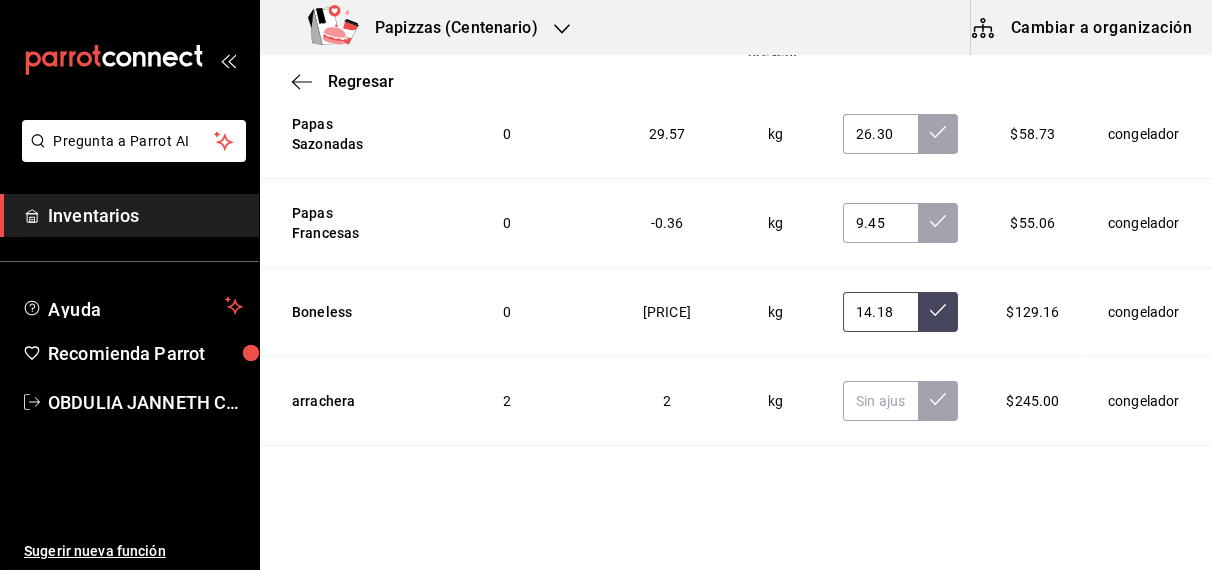 scroll, scrollTop: 0, scrollLeft: 1, axis: horizontal 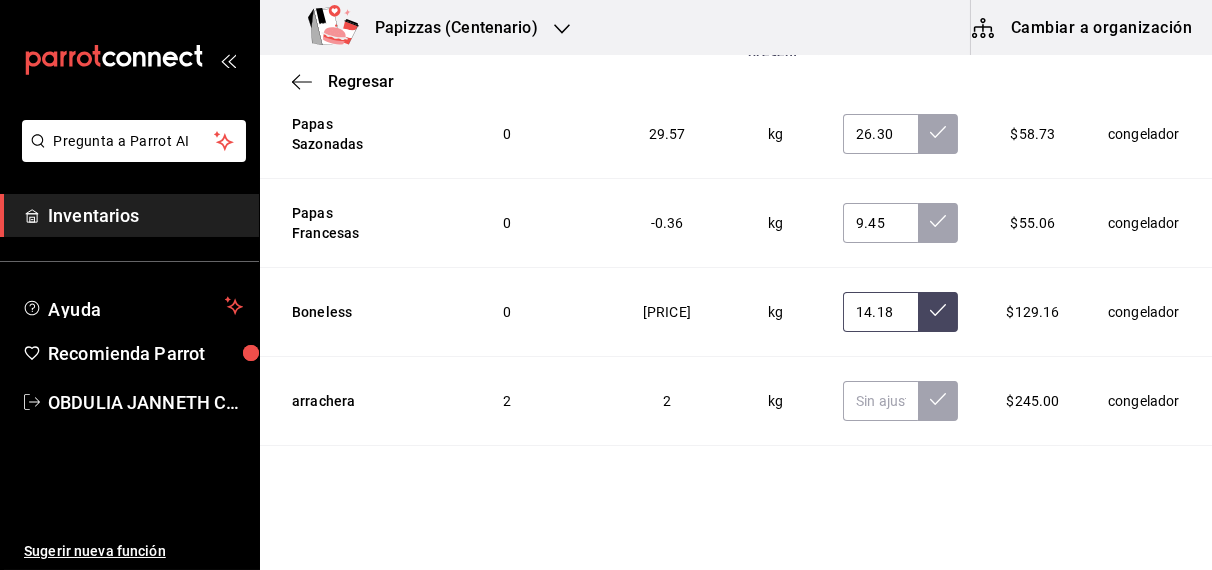 type on "14.18" 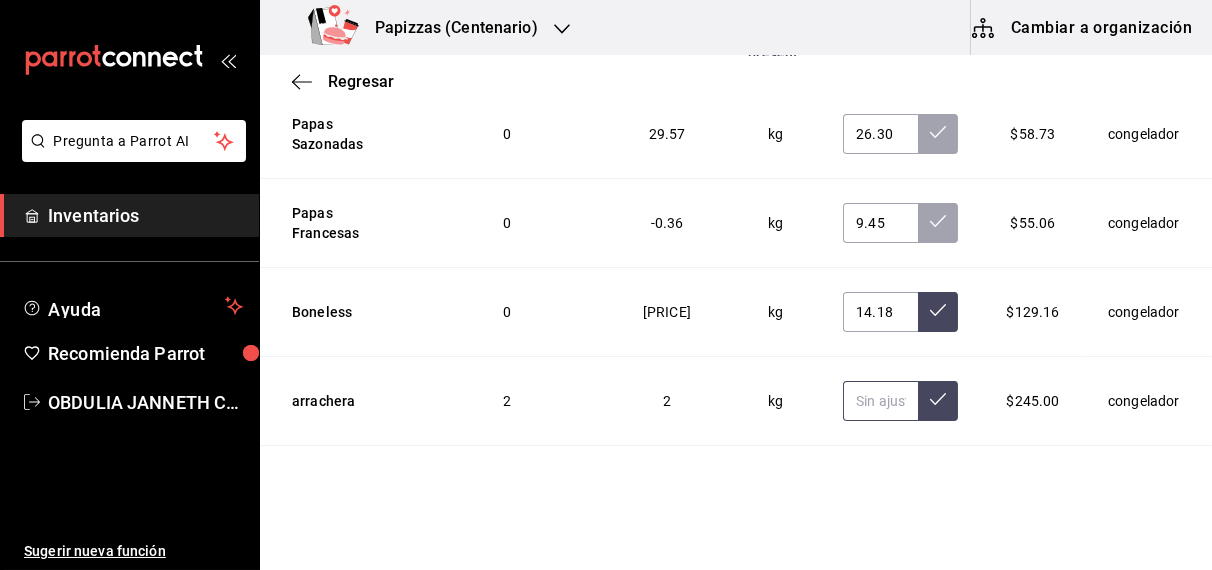 click at bounding box center [880, 401] 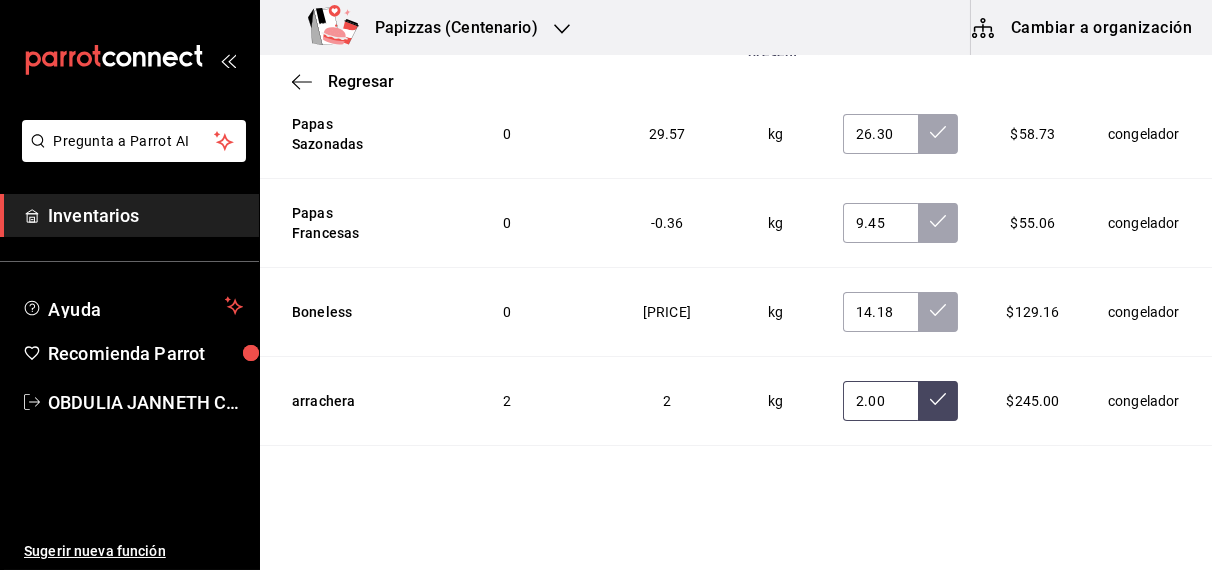 type on "2.00" 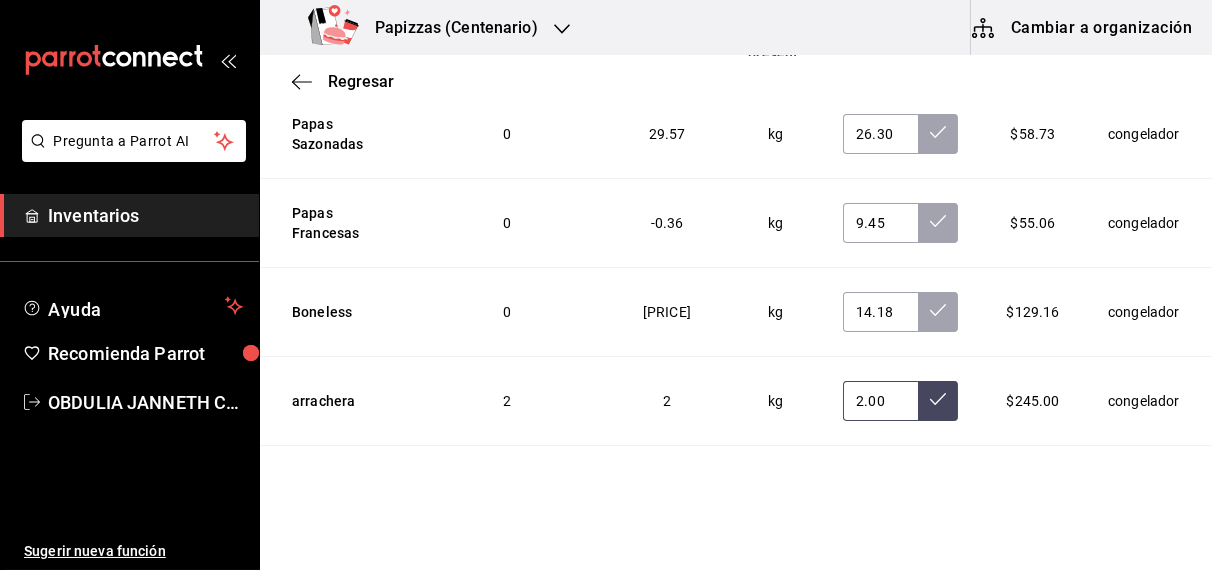 type 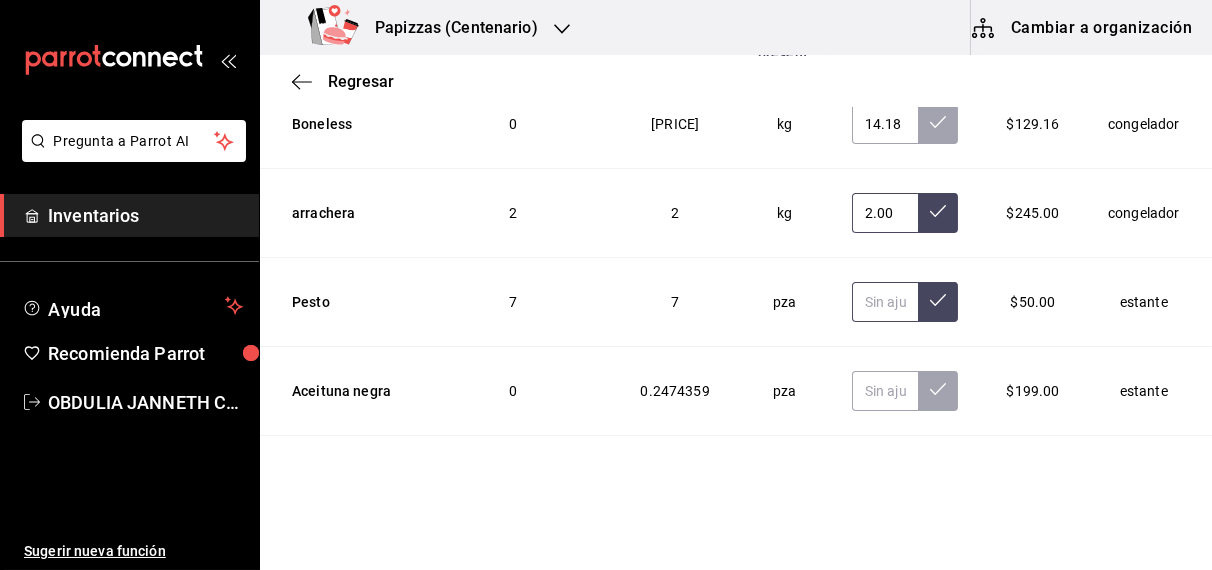 scroll, scrollTop: 5874, scrollLeft: 0, axis: vertical 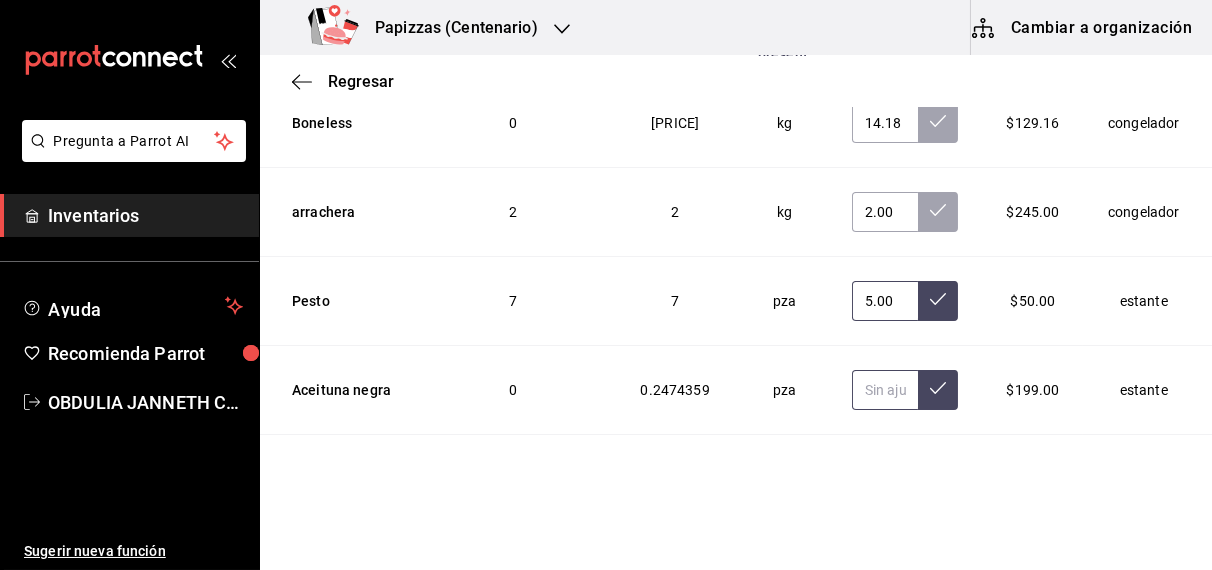 type on "5.00" 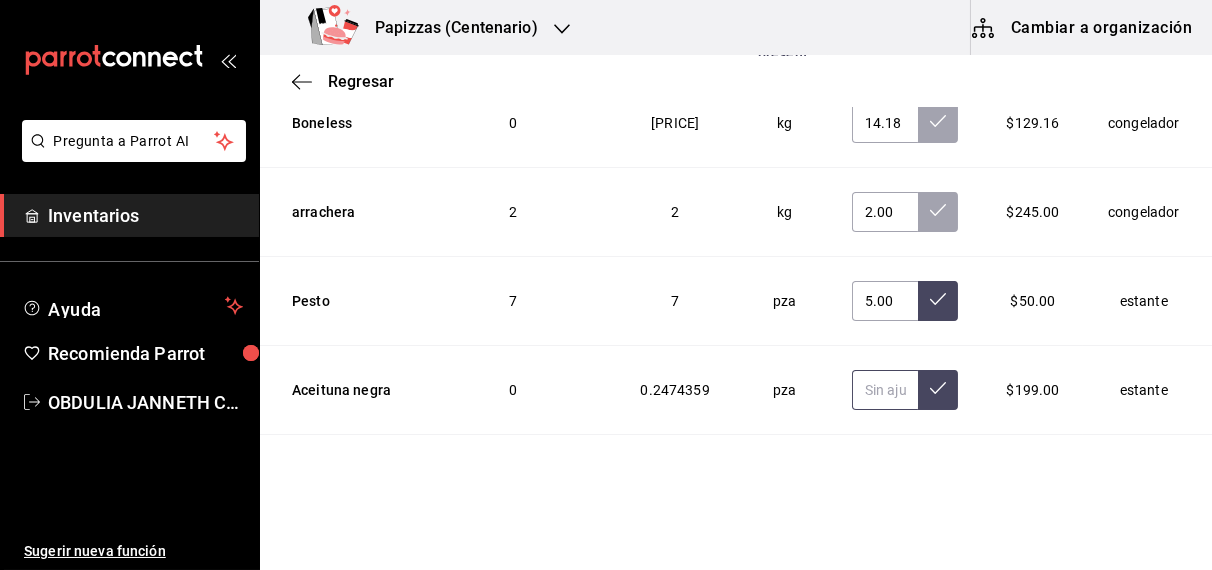 click at bounding box center (885, 390) 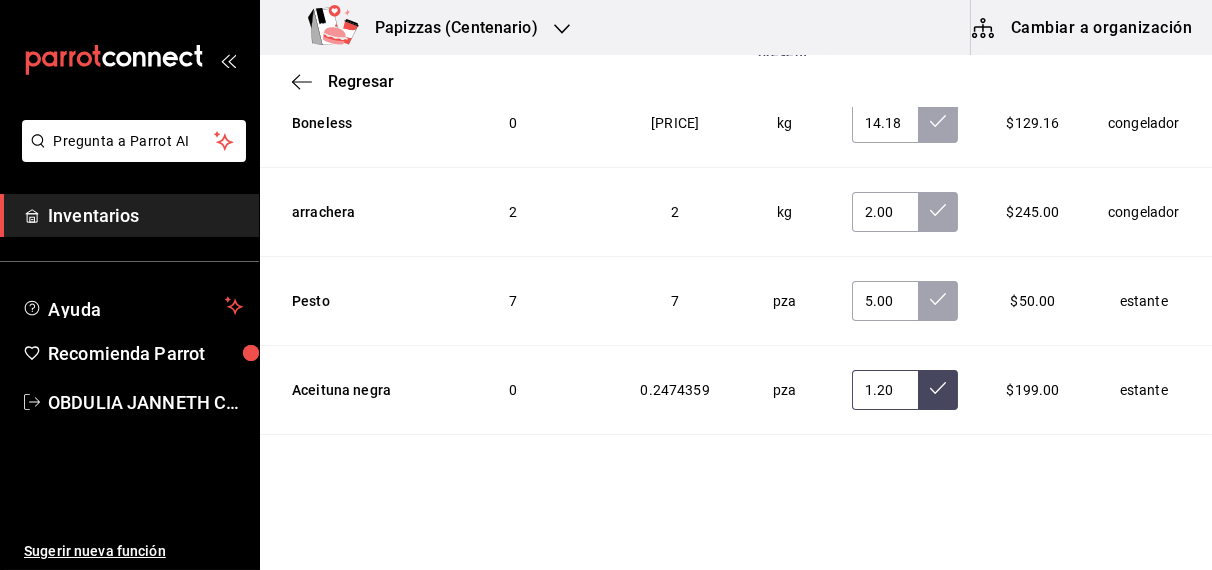 scroll, scrollTop: 0, scrollLeft: 0, axis: both 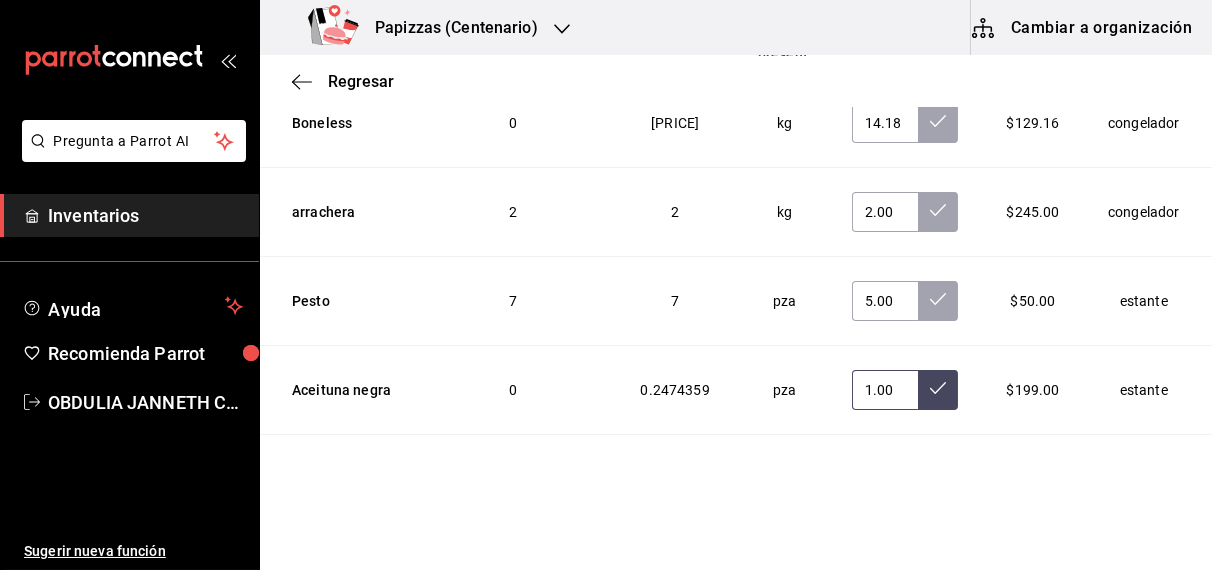 type on "1.00" 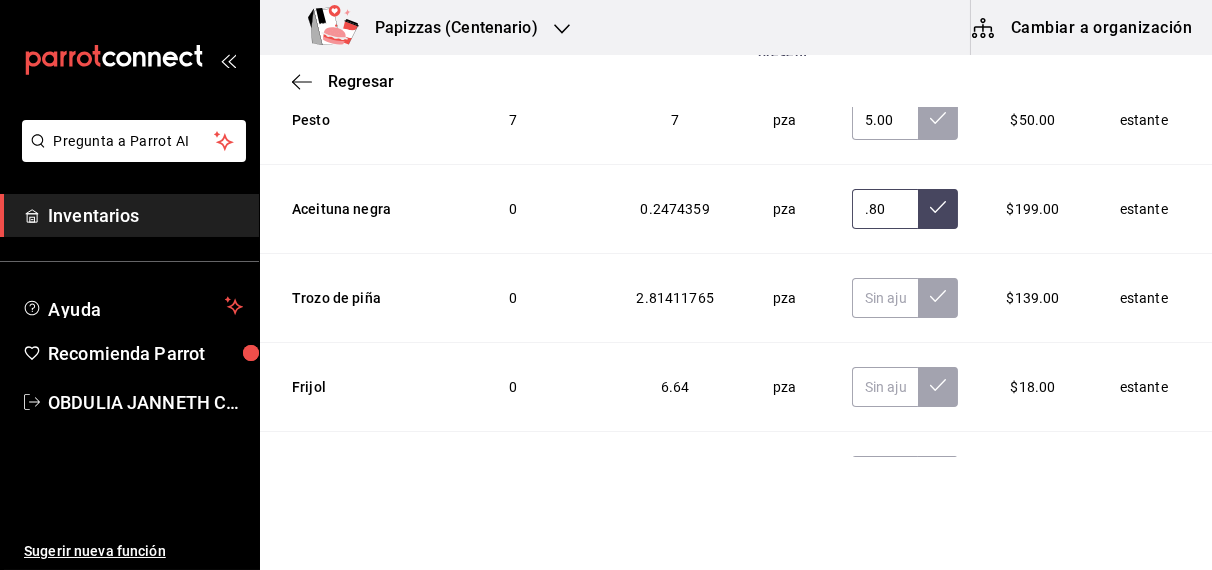 scroll, scrollTop: 6057, scrollLeft: 0, axis: vertical 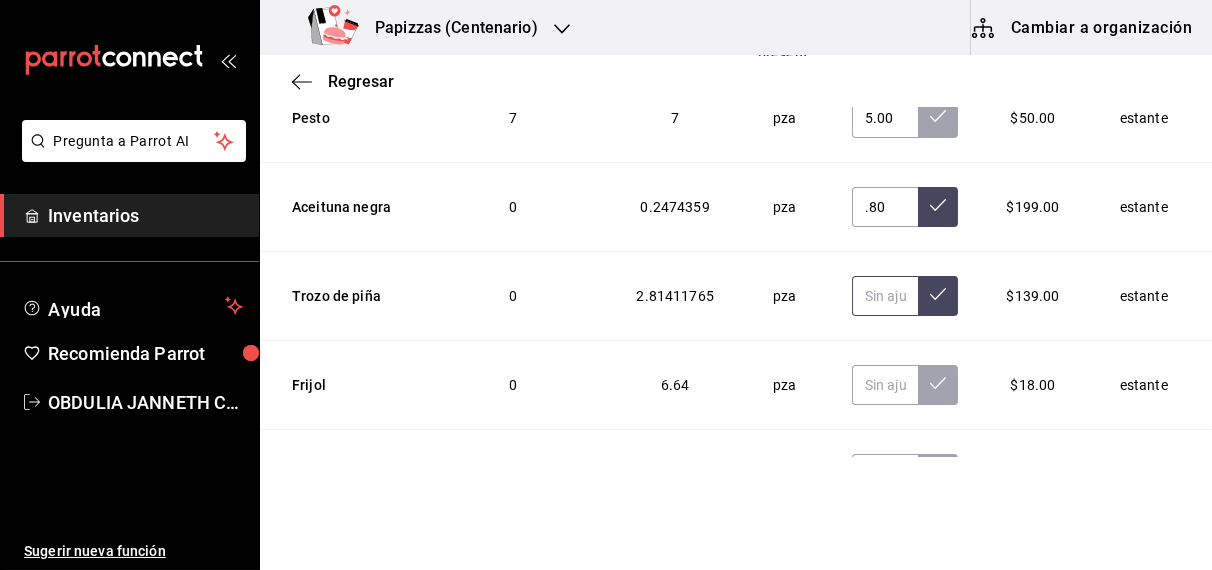 click at bounding box center [885, 296] 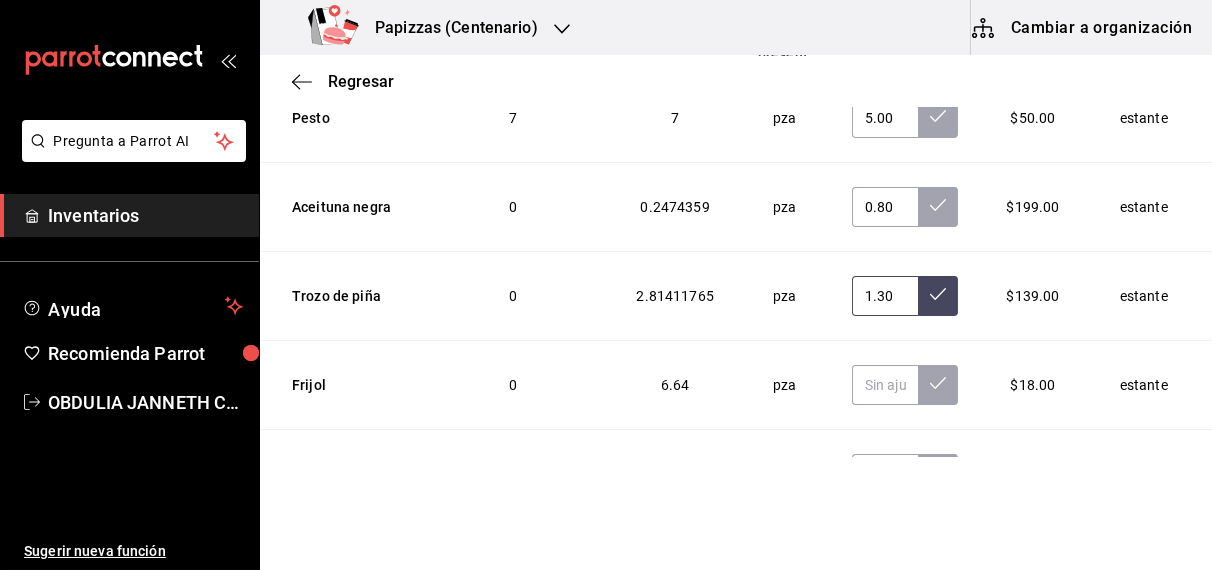 scroll, scrollTop: 0, scrollLeft: 2, axis: horizontal 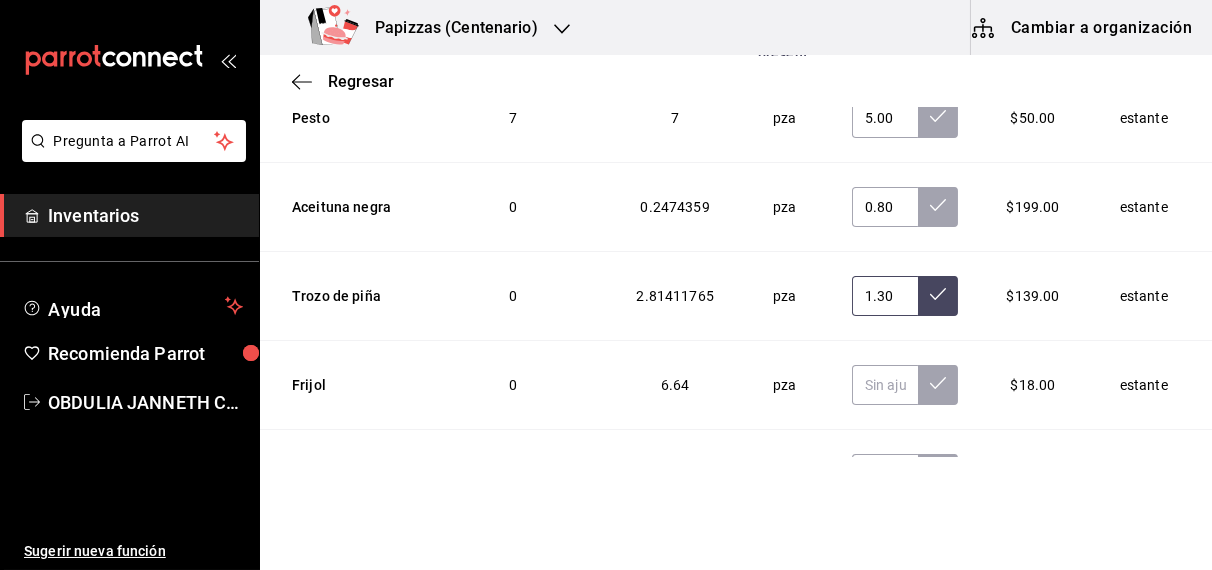 type on "1.30" 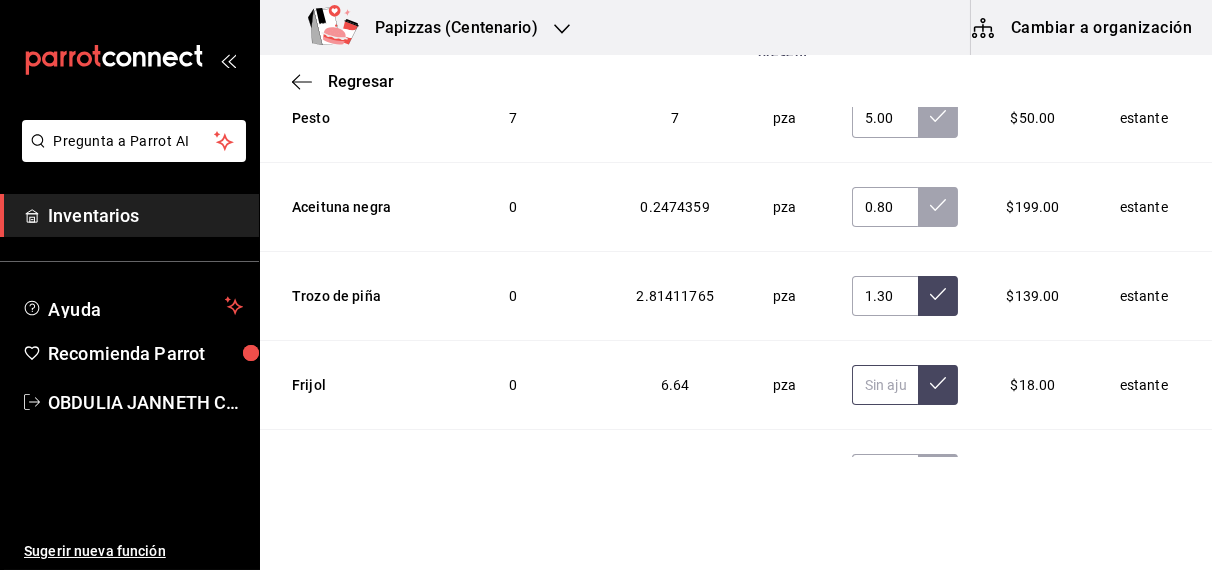 click at bounding box center (885, 385) 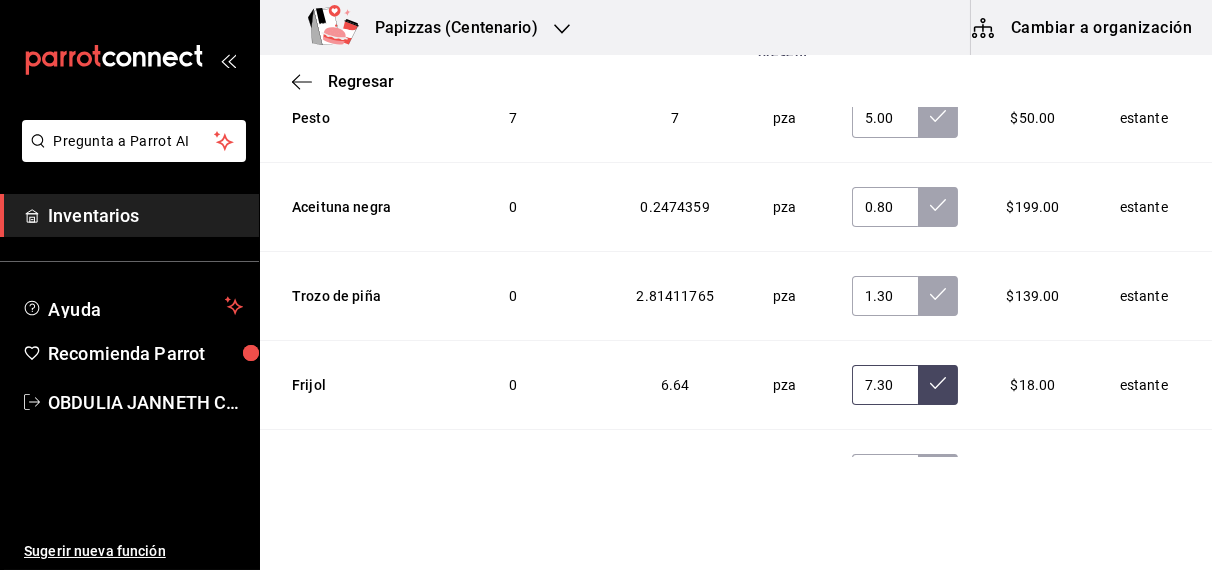 scroll, scrollTop: 0, scrollLeft: 2, axis: horizontal 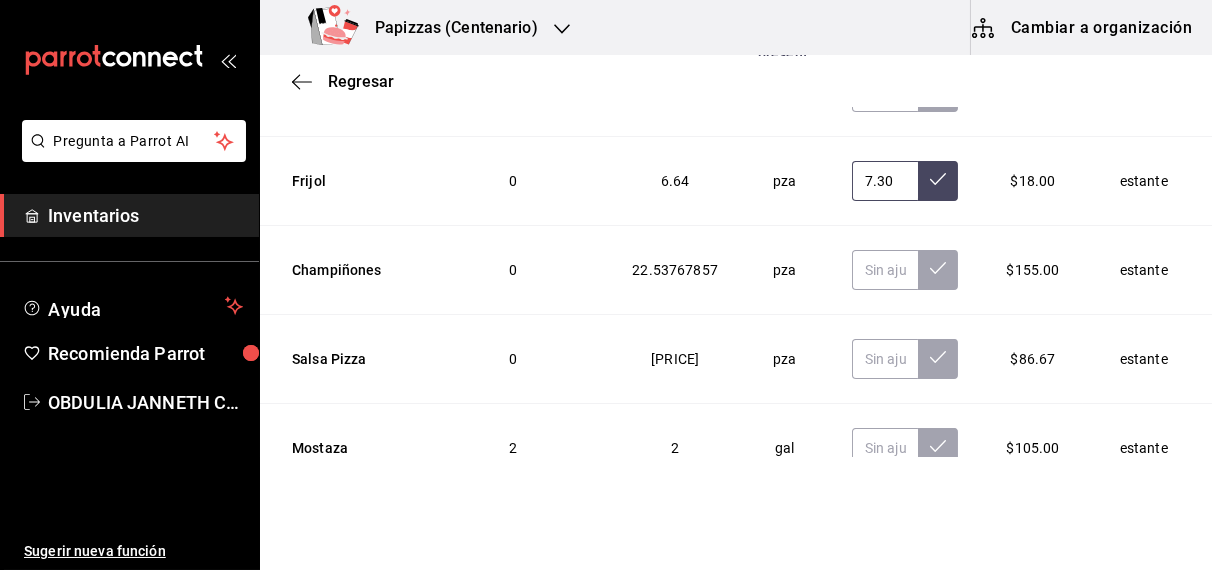 type on "7.30" 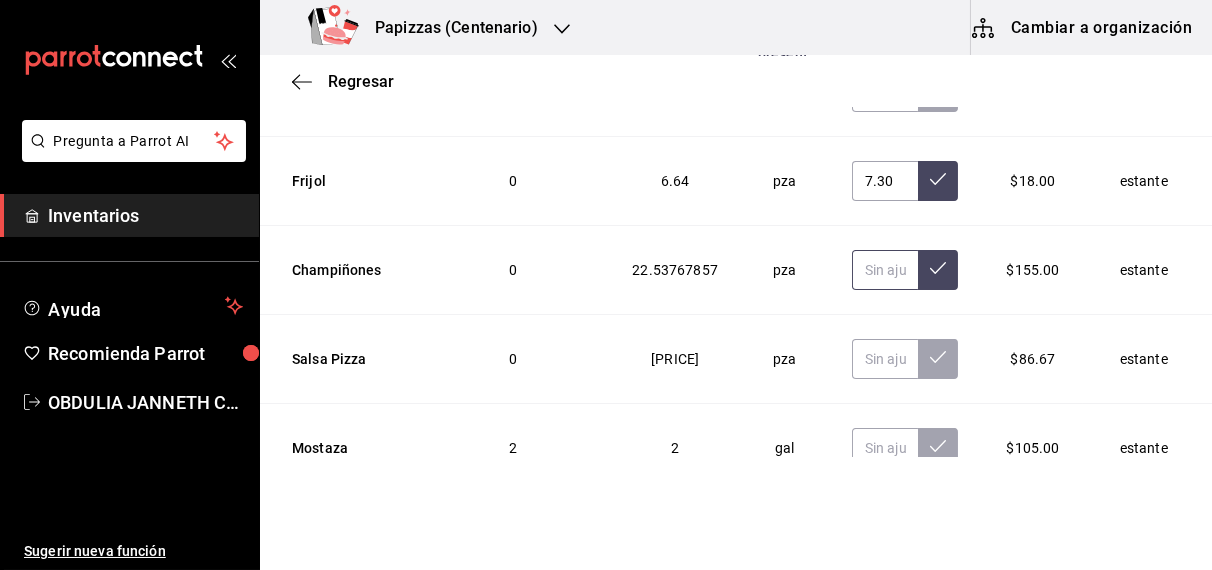 click at bounding box center (885, 270) 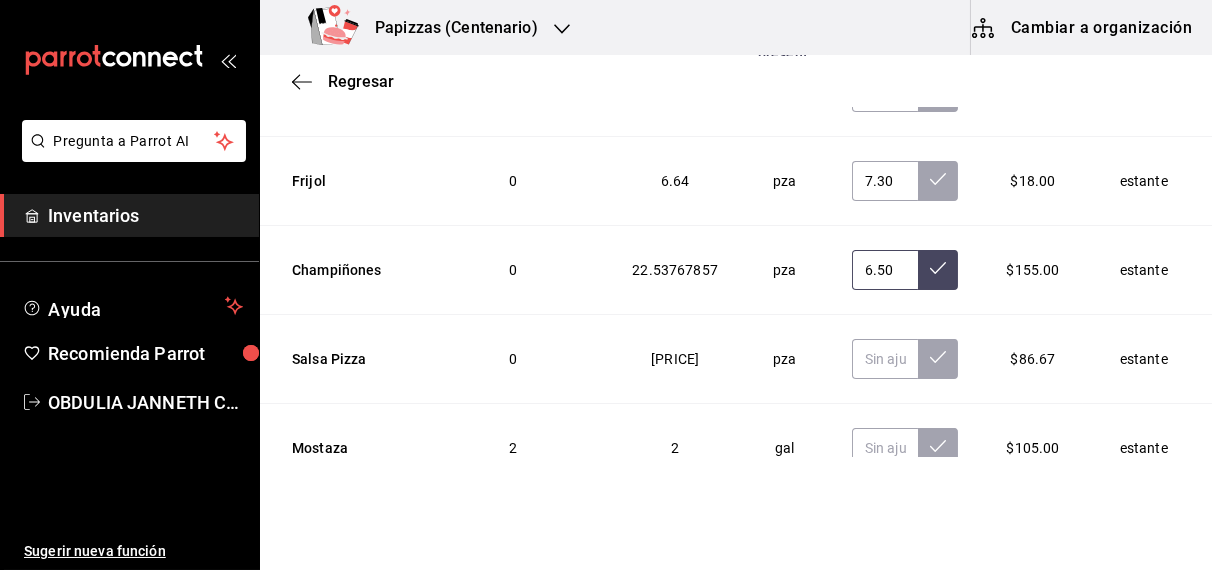 scroll, scrollTop: 0, scrollLeft: 0, axis: both 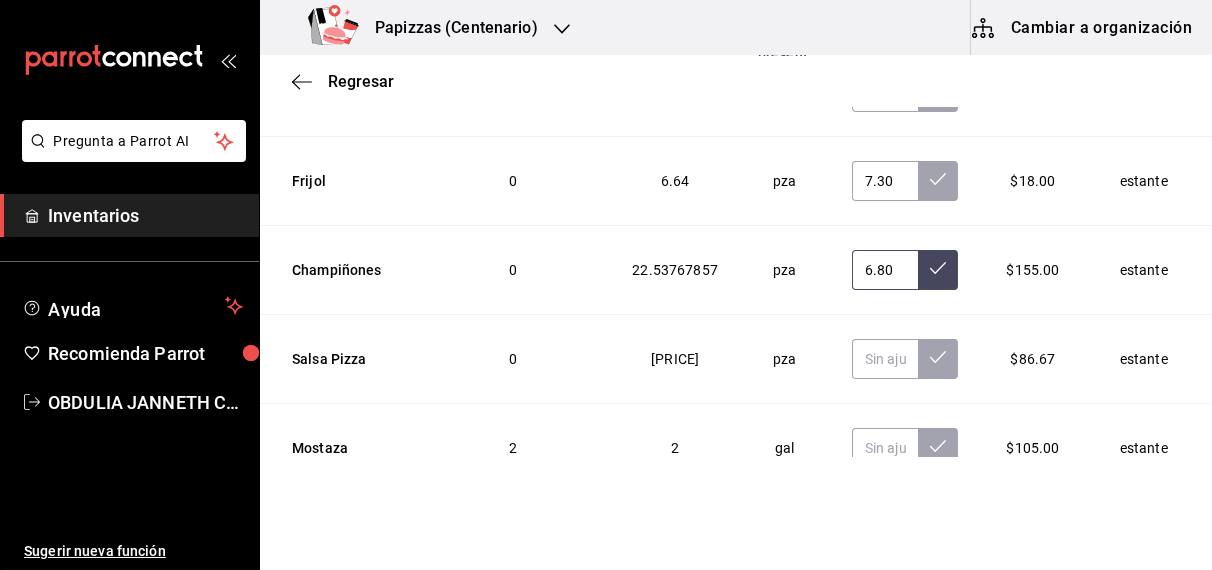 type on "6.80" 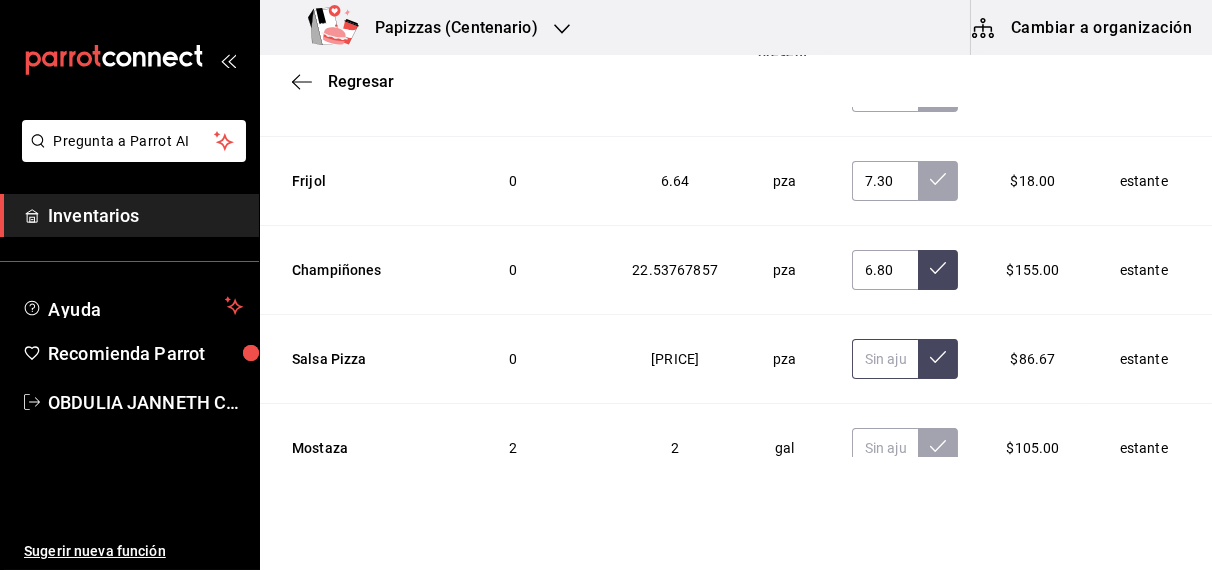 click at bounding box center (885, 359) 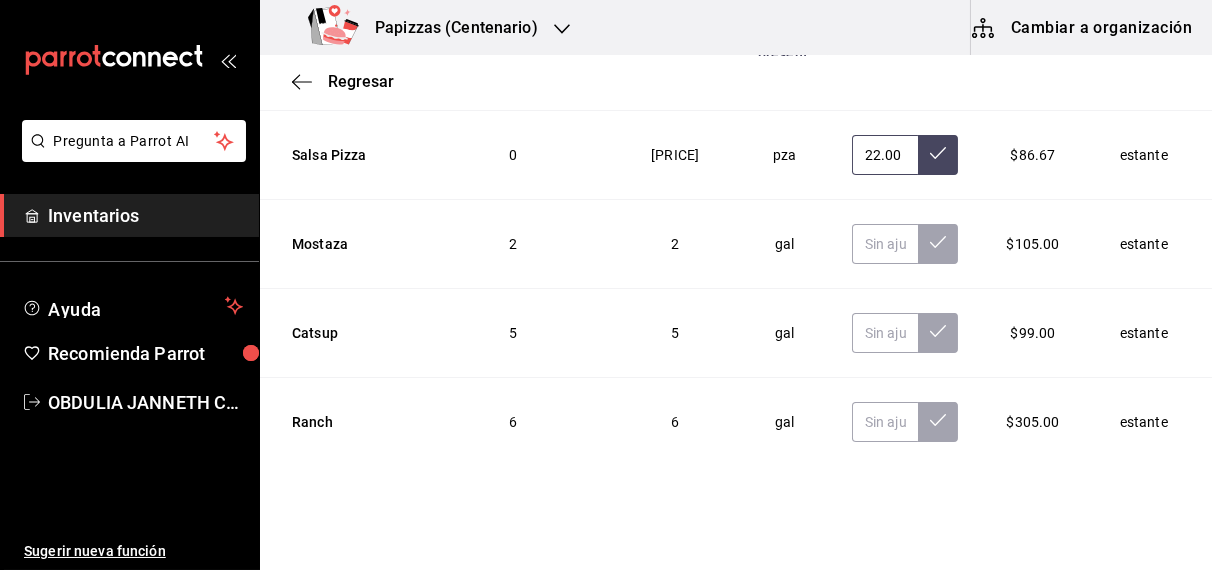 scroll, scrollTop: 6466, scrollLeft: 0, axis: vertical 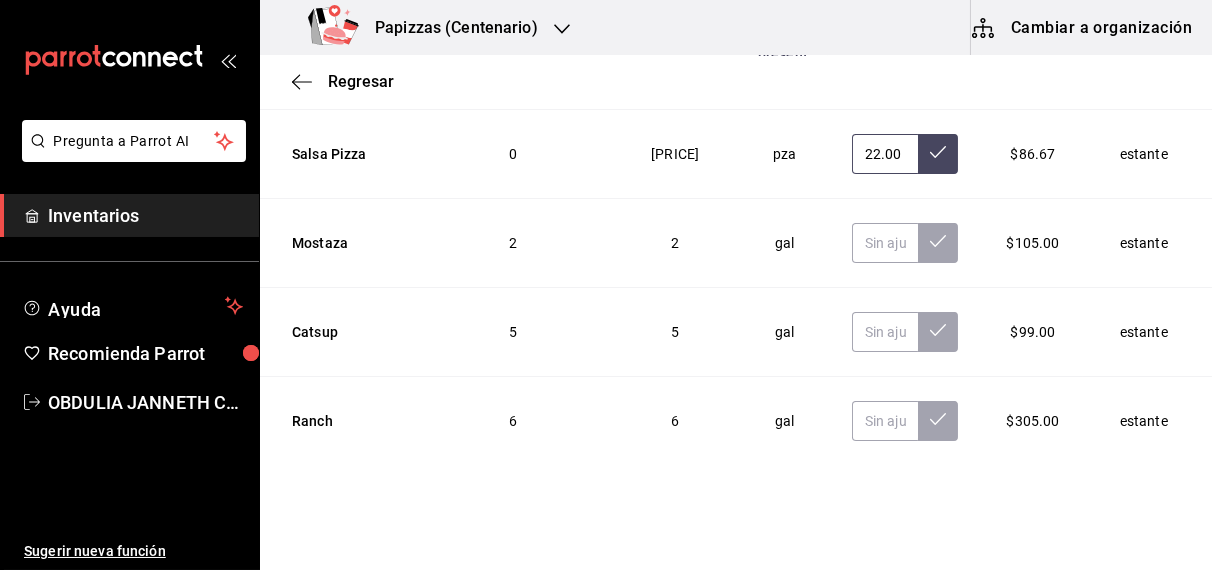 type on "22.00" 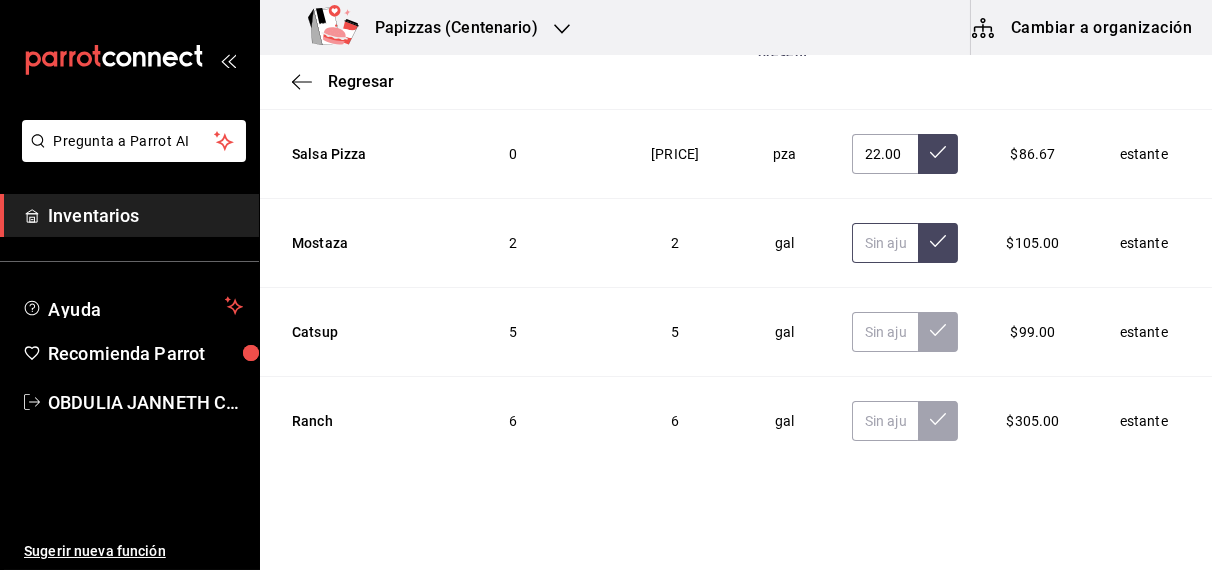 click at bounding box center [885, 243] 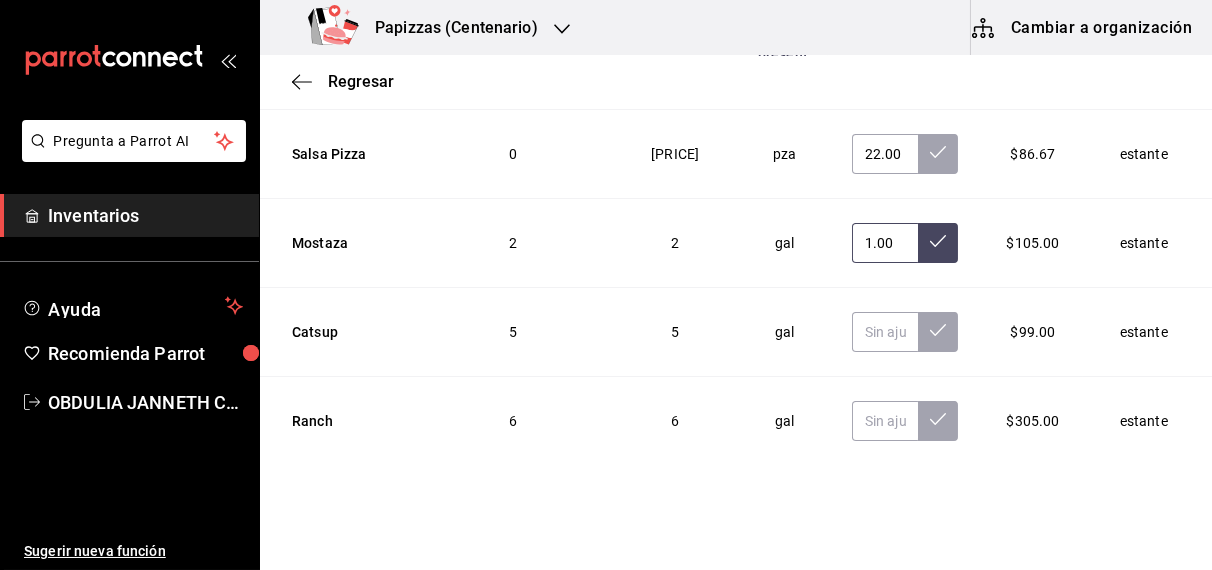 type on "1.00" 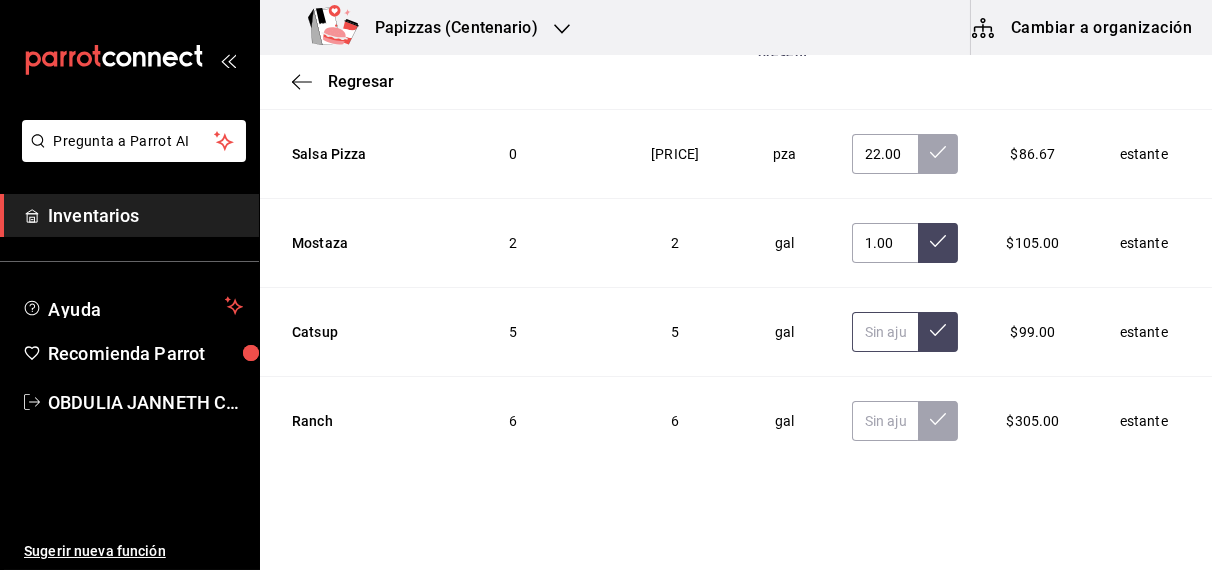 click at bounding box center (885, 332) 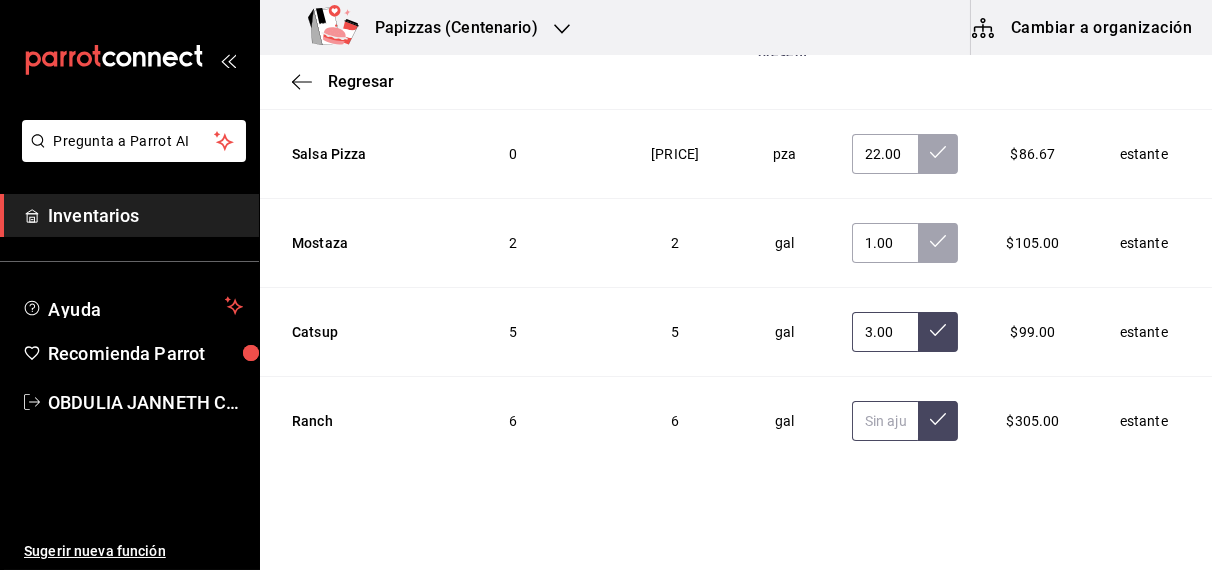 type on "3.00" 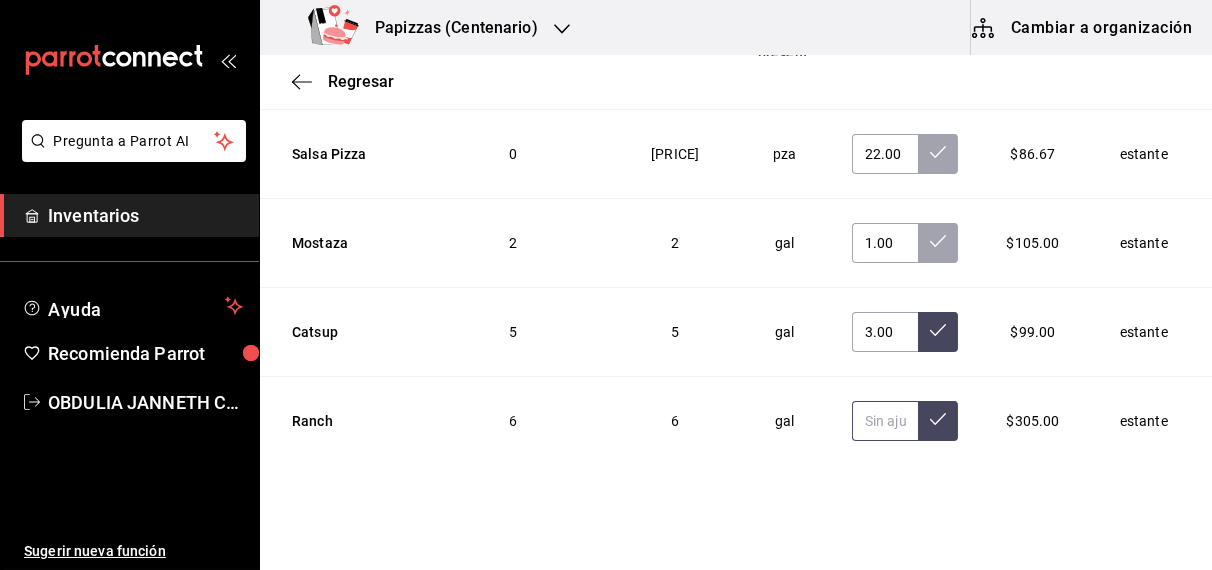 click at bounding box center (885, 421) 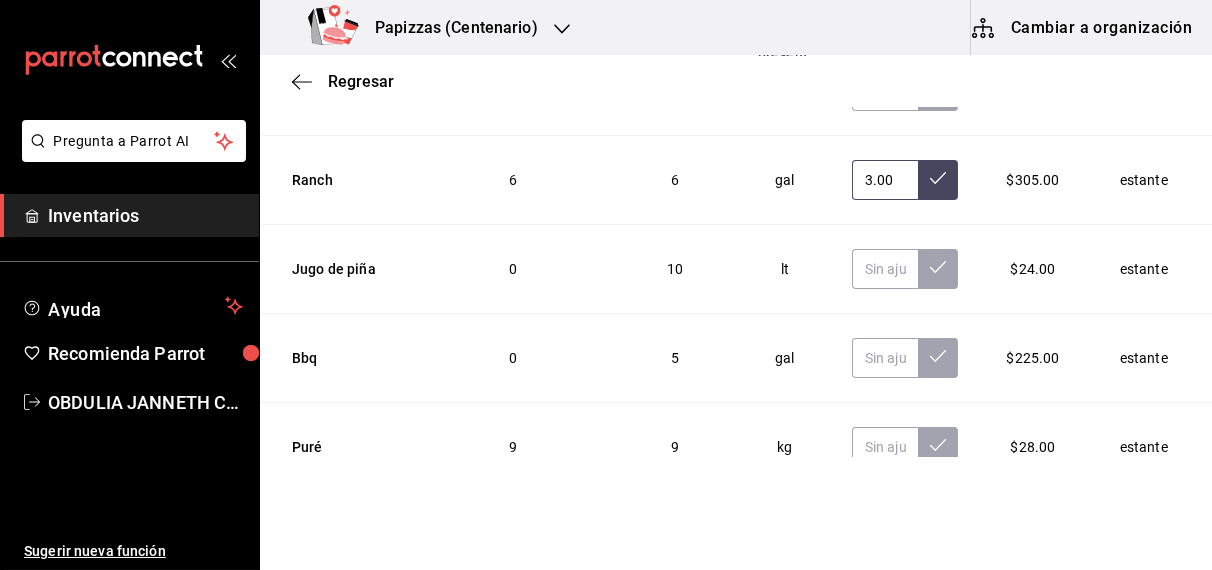scroll, scrollTop: 6720, scrollLeft: 0, axis: vertical 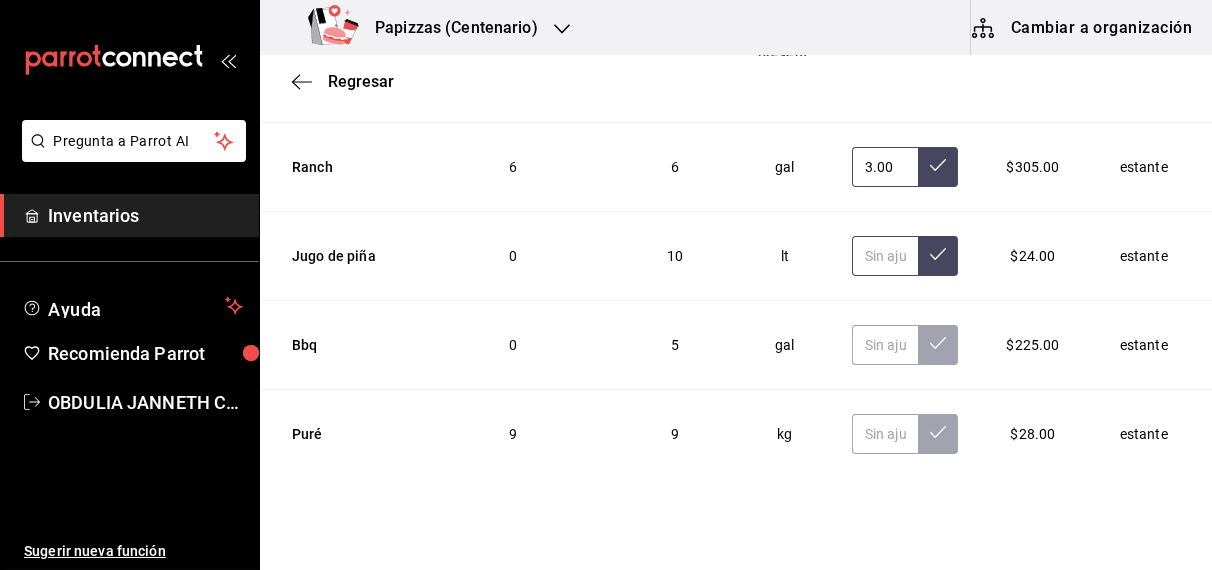 type on "3.00" 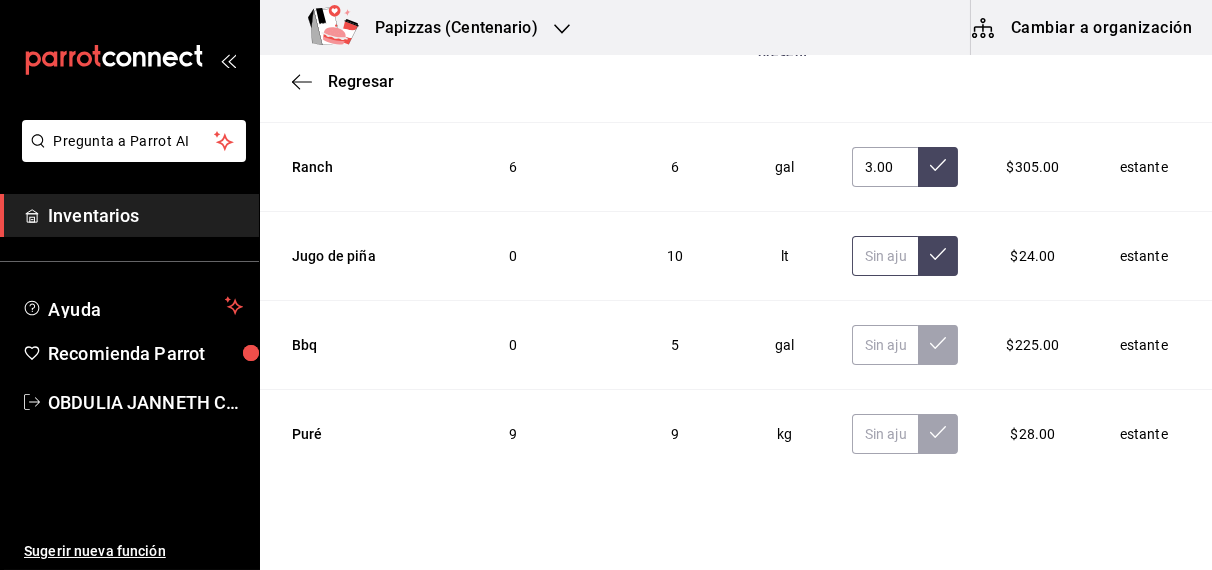 click at bounding box center [885, 256] 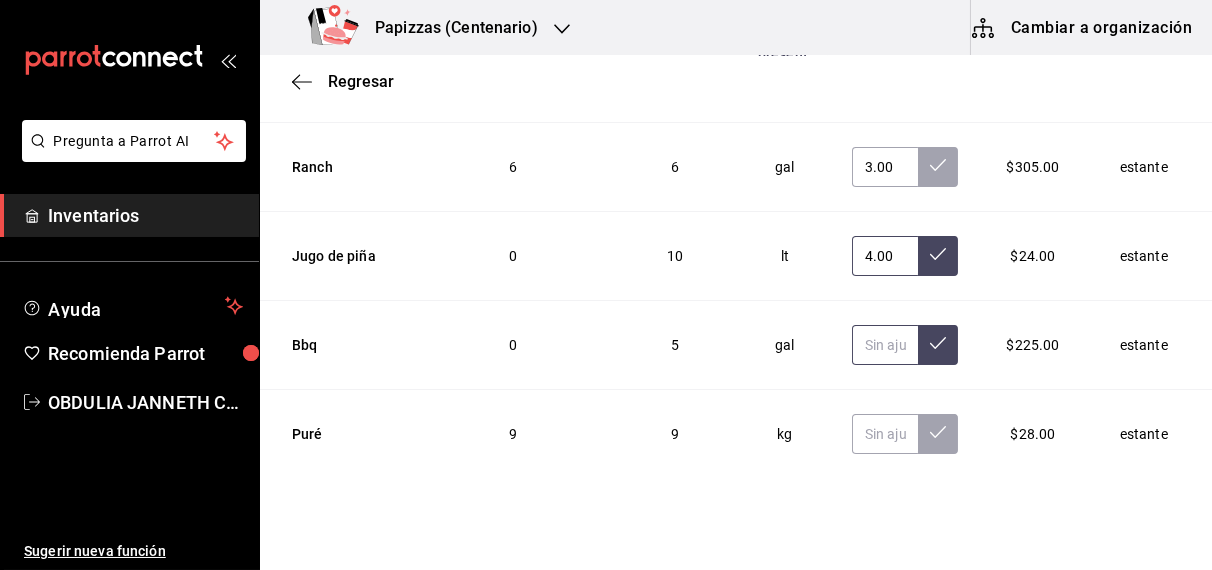 type on "4.00" 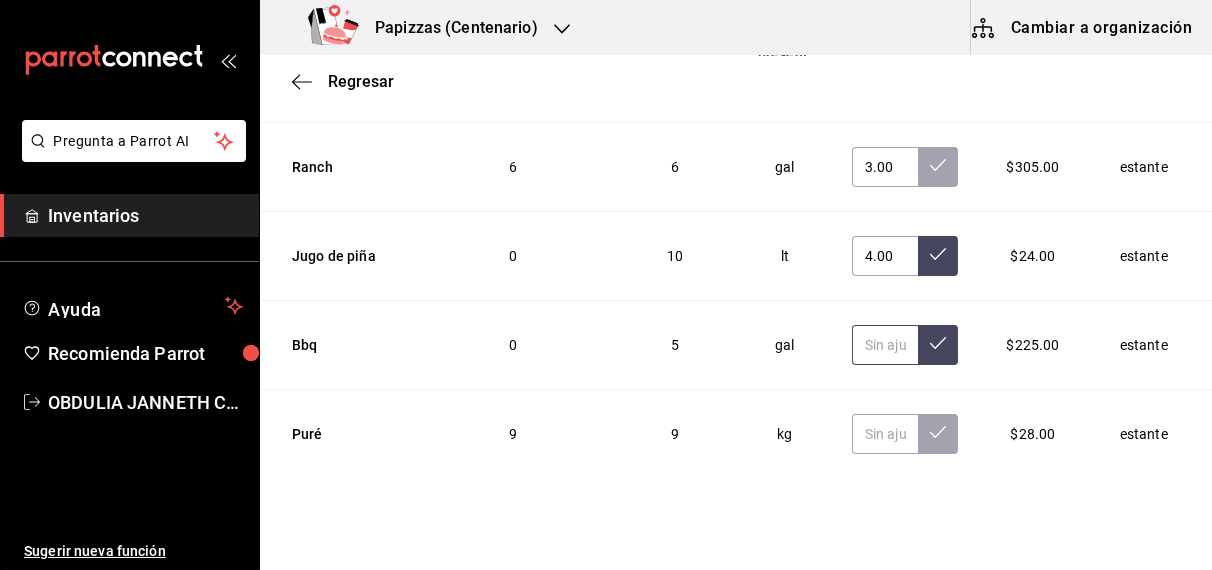 click at bounding box center (885, 345) 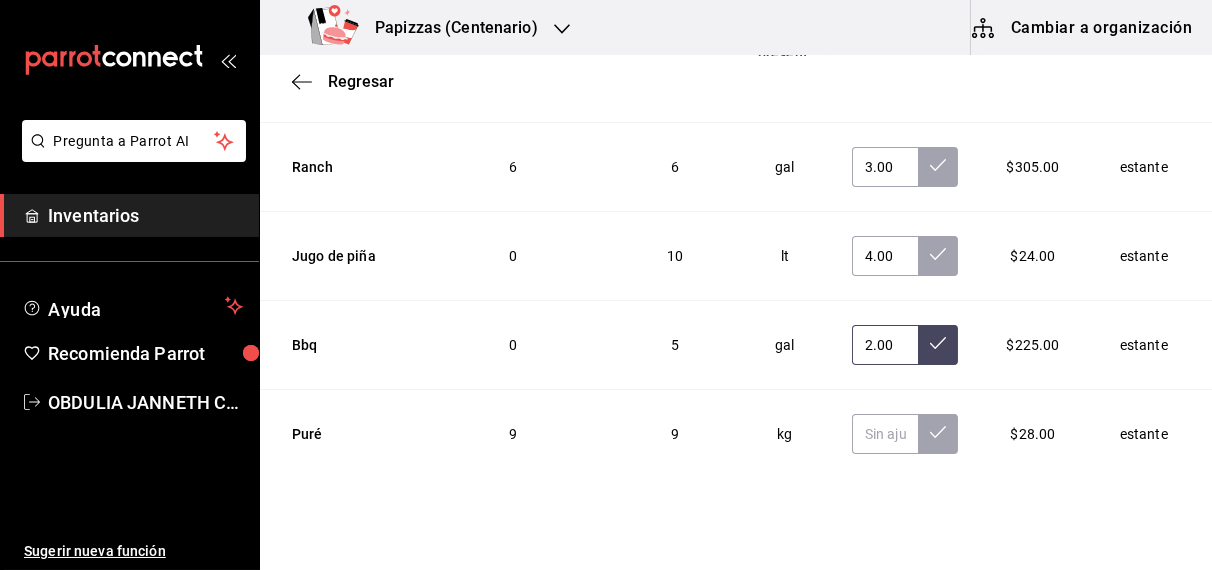 type on "2.00" 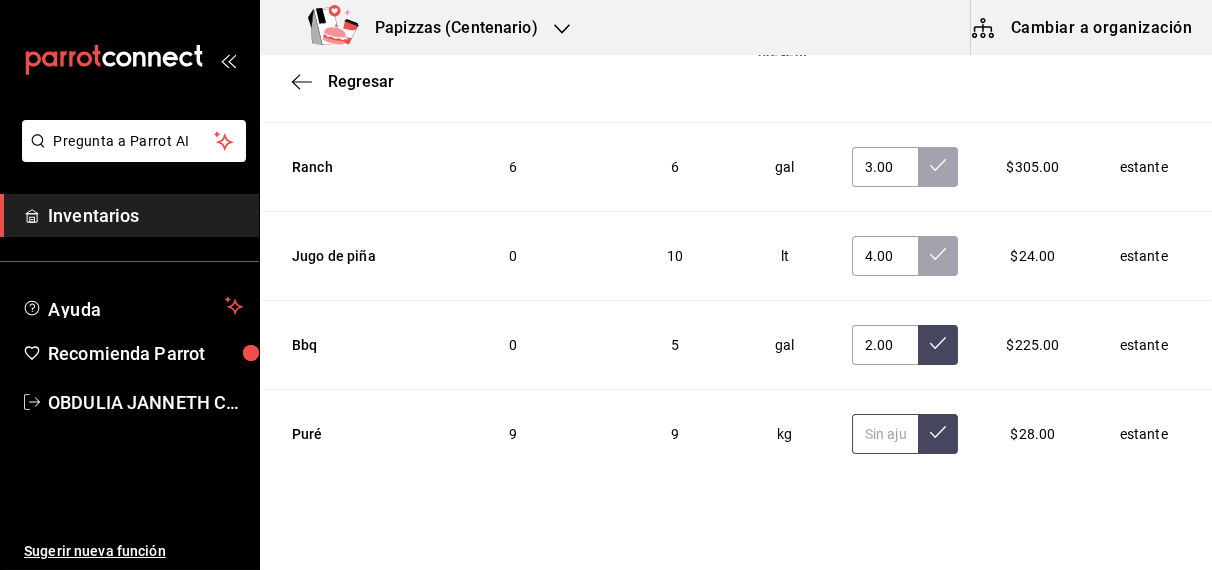 click at bounding box center (885, 434) 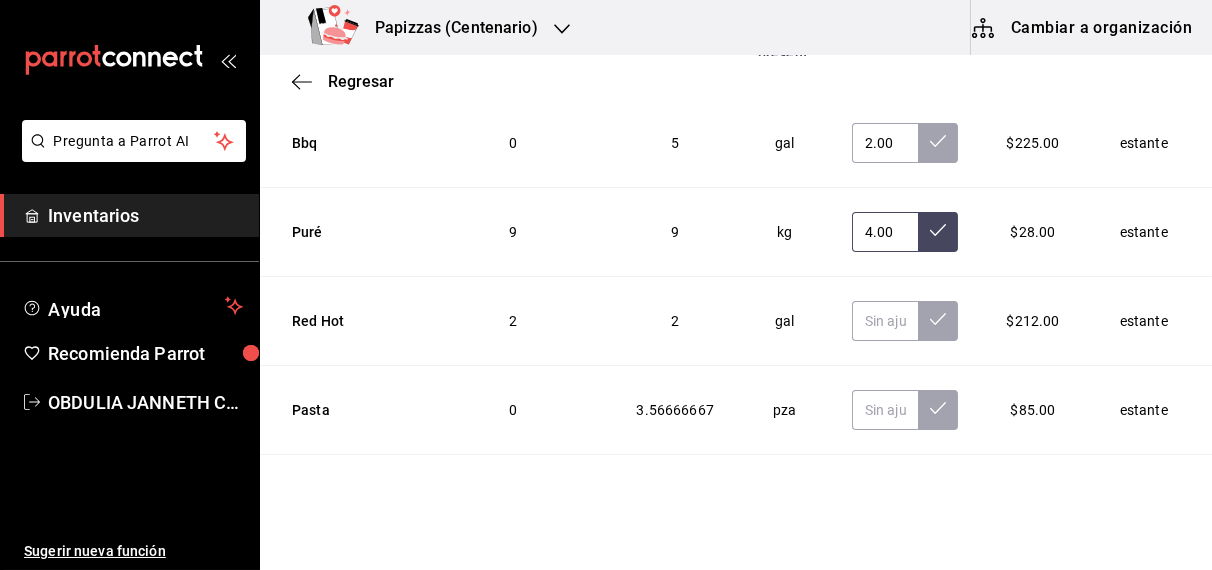 scroll, scrollTop: 6925, scrollLeft: 0, axis: vertical 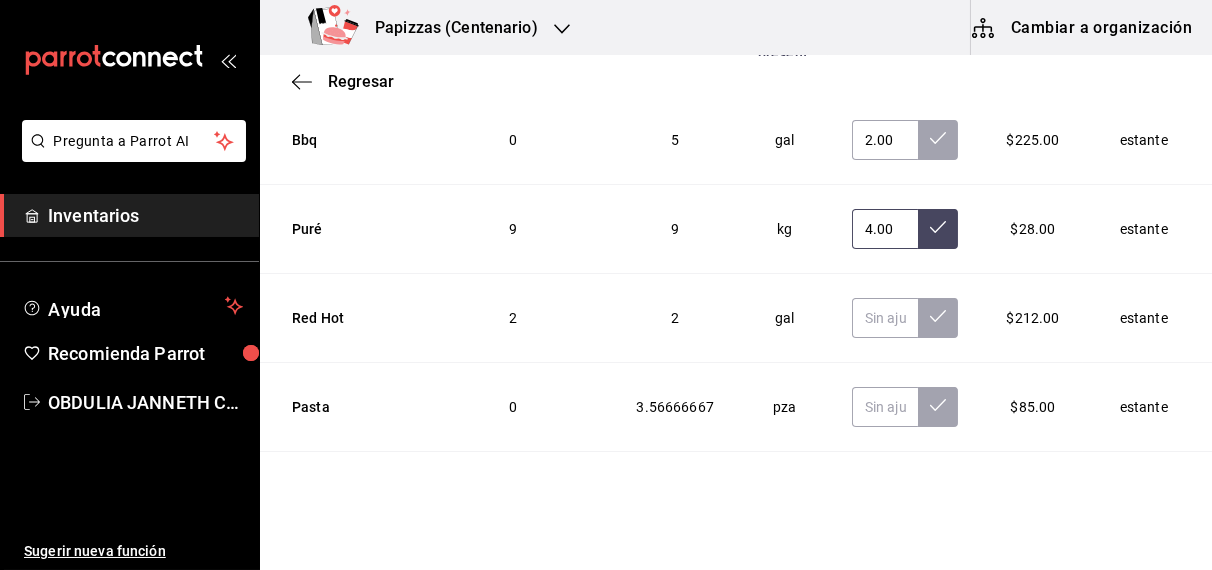 type on "4.00" 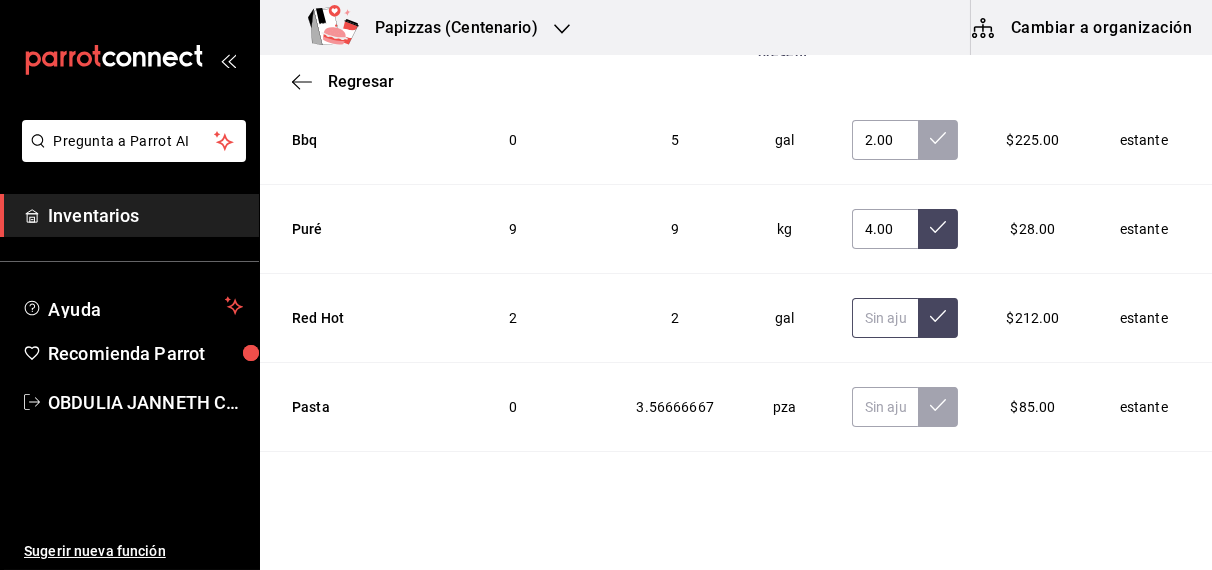 click at bounding box center (885, 318) 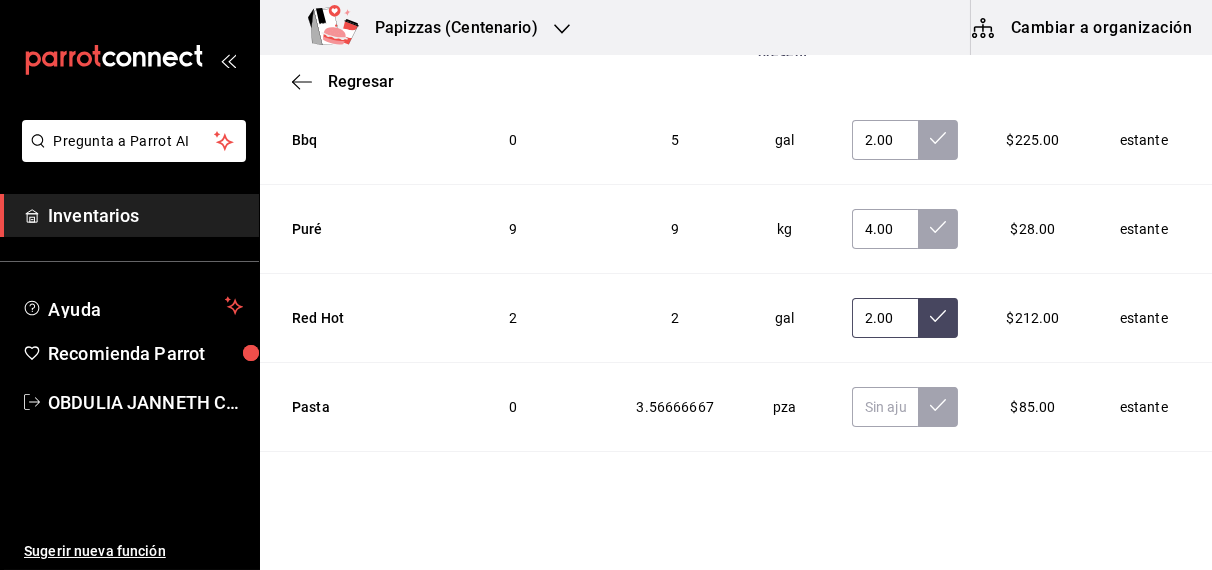 type on "2.00" 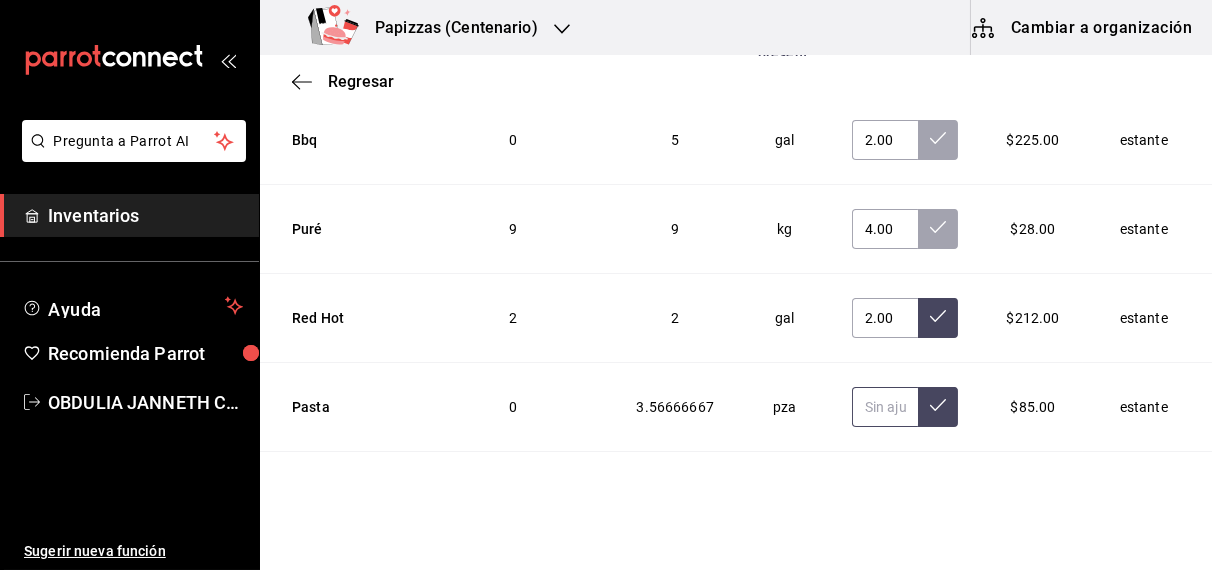 click at bounding box center (885, 407) 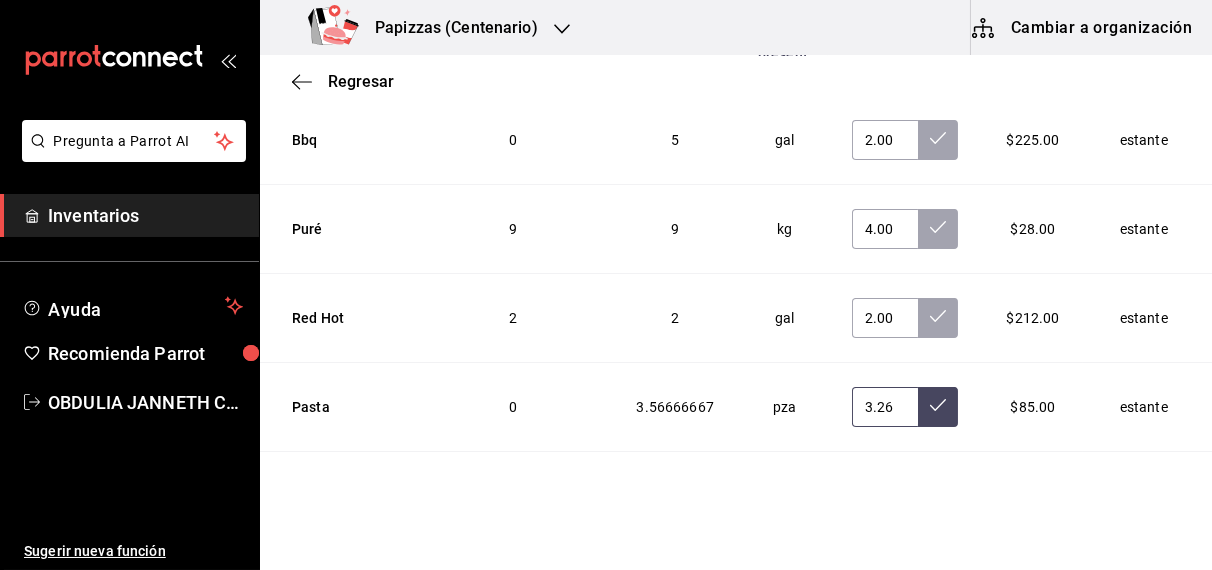 scroll, scrollTop: 0, scrollLeft: 2, axis: horizontal 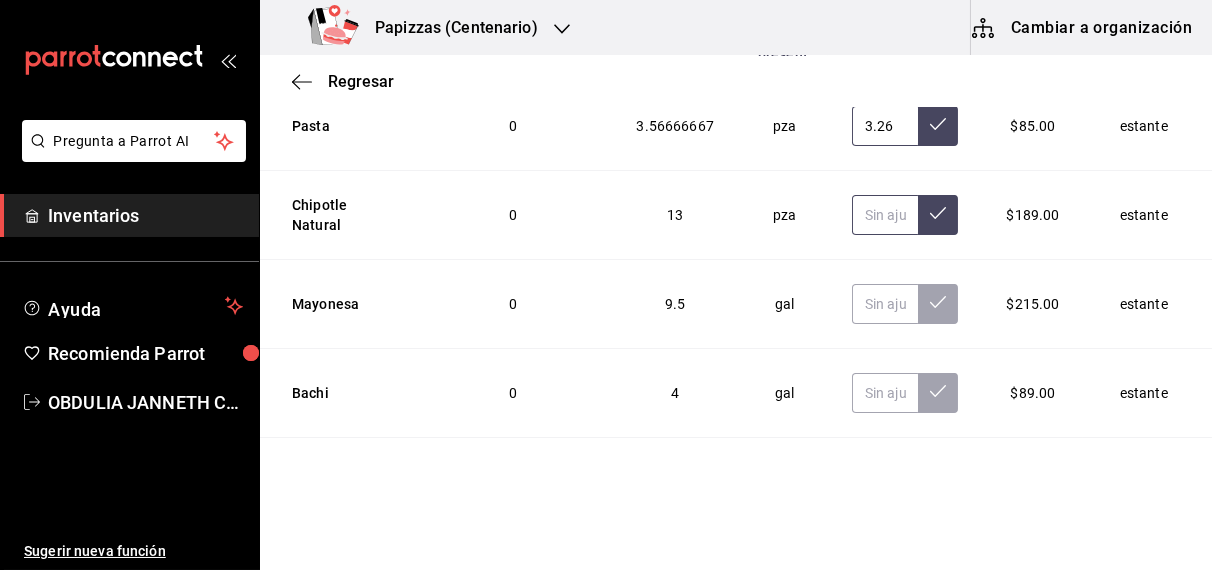 type on "3.26" 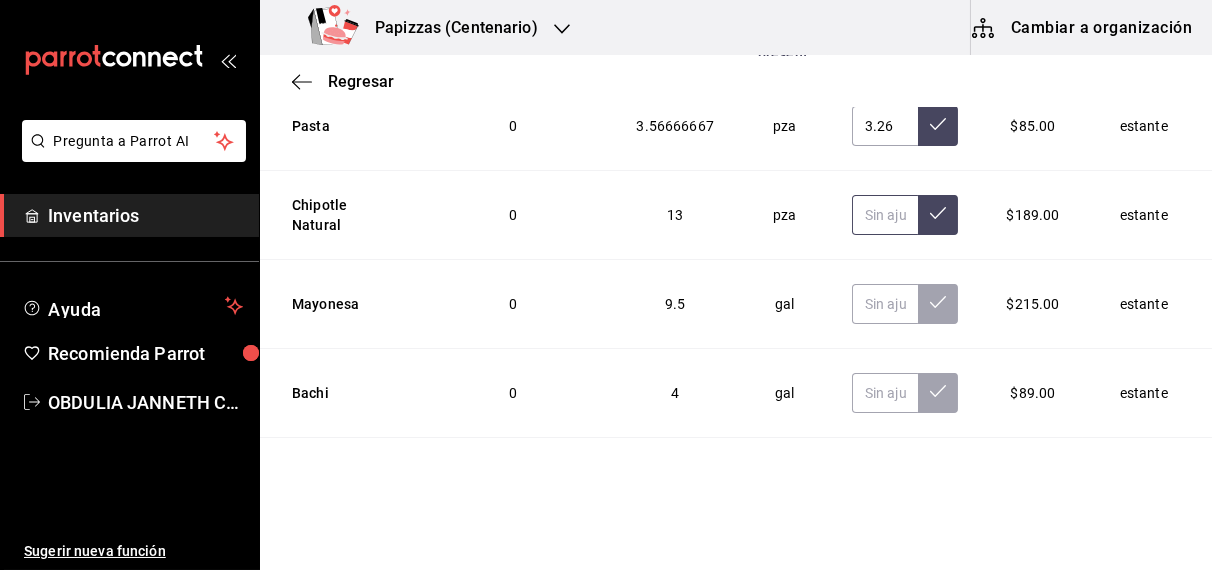 click at bounding box center [885, 215] 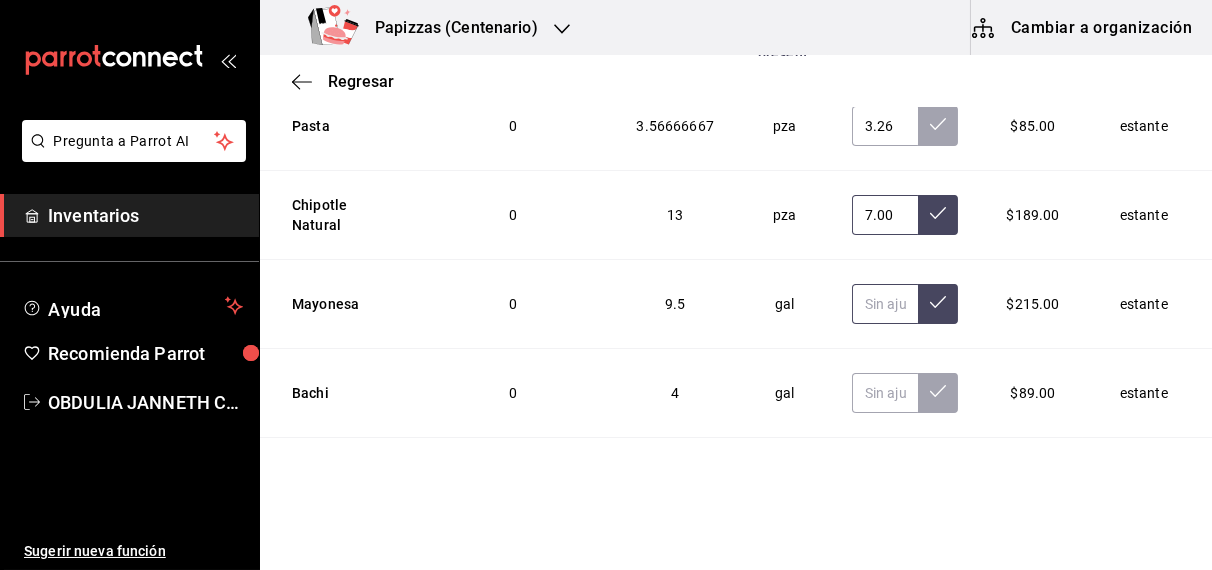 type on "7.00" 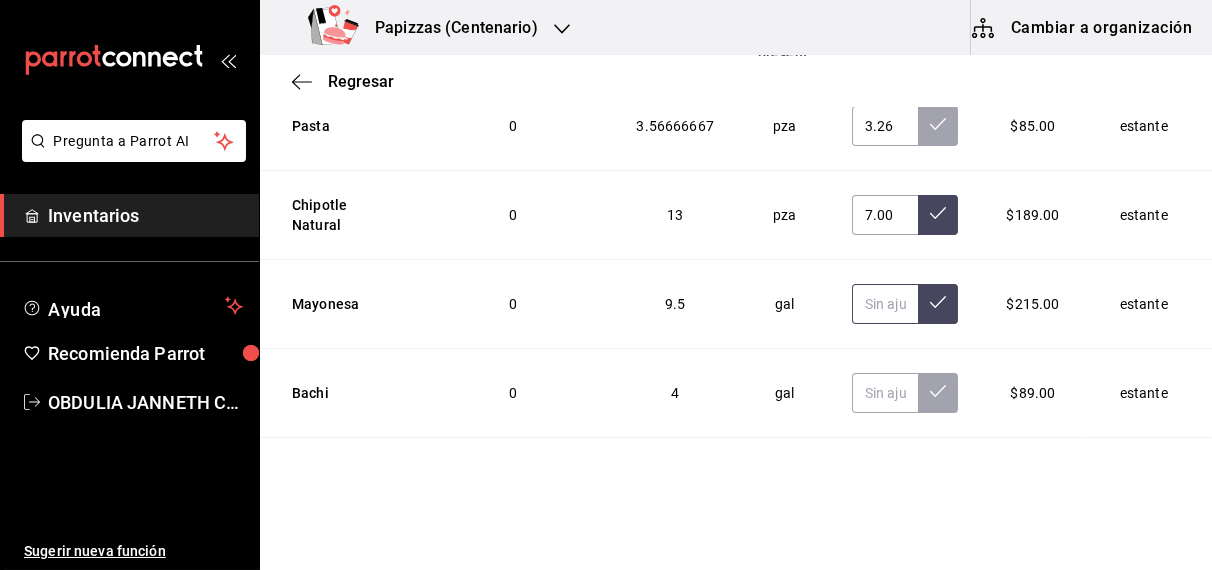 click at bounding box center [885, 304] 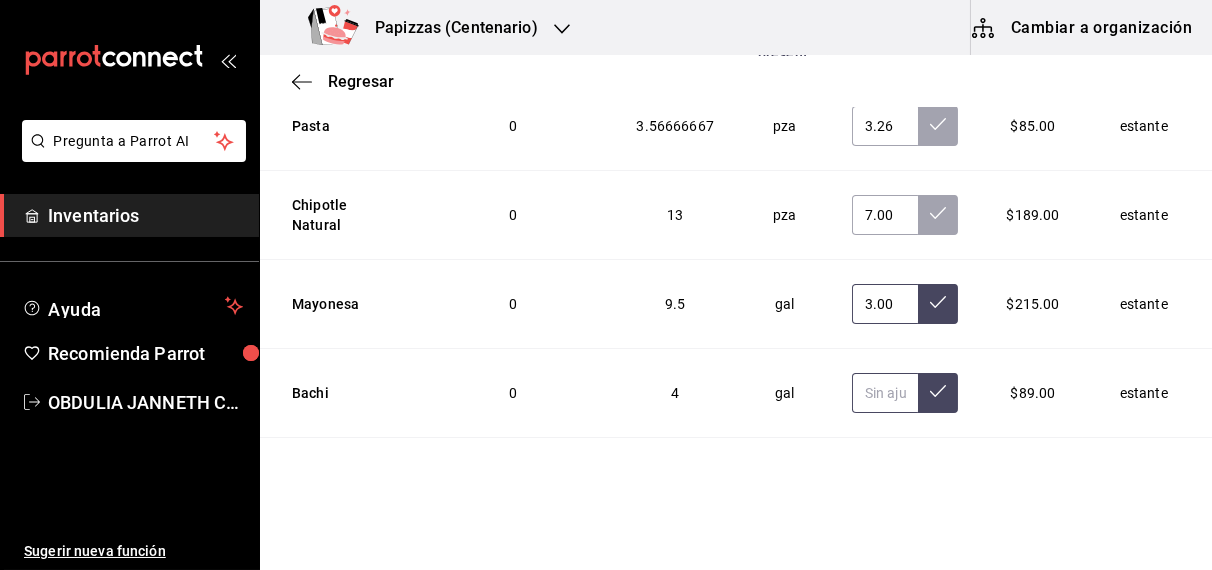 type on "3.00" 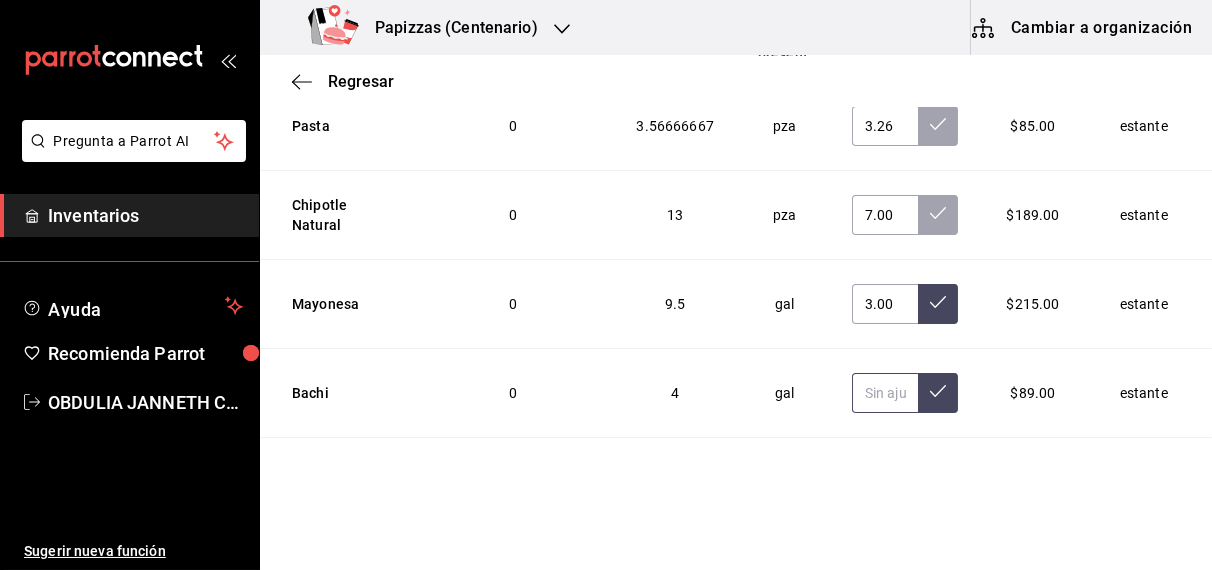 click at bounding box center [885, 393] 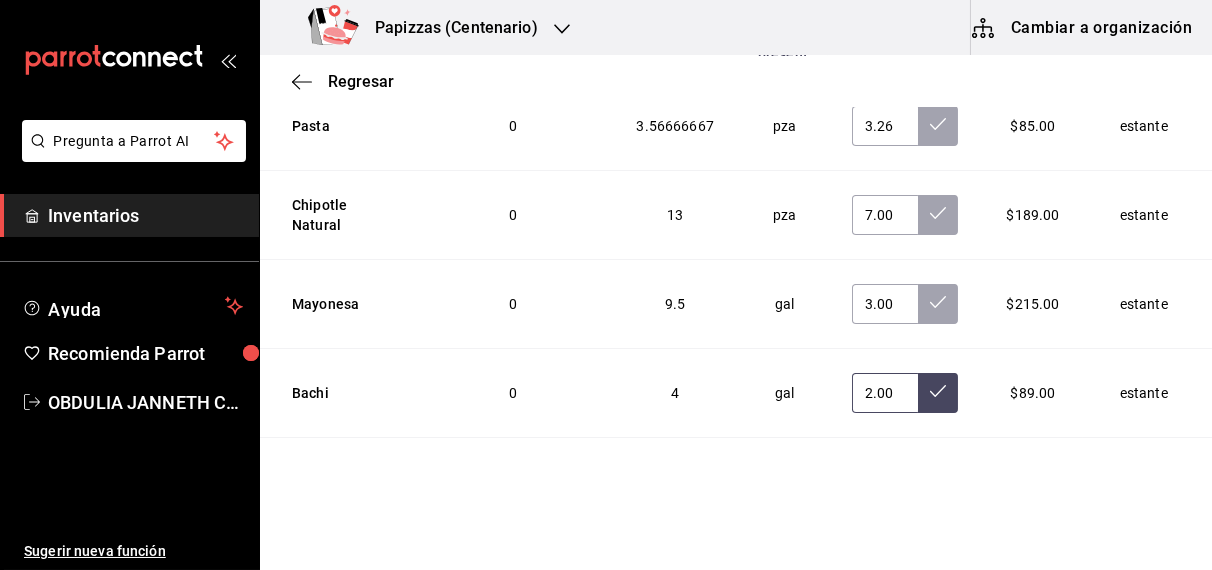 scroll, scrollTop: 7252, scrollLeft: 0, axis: vertical 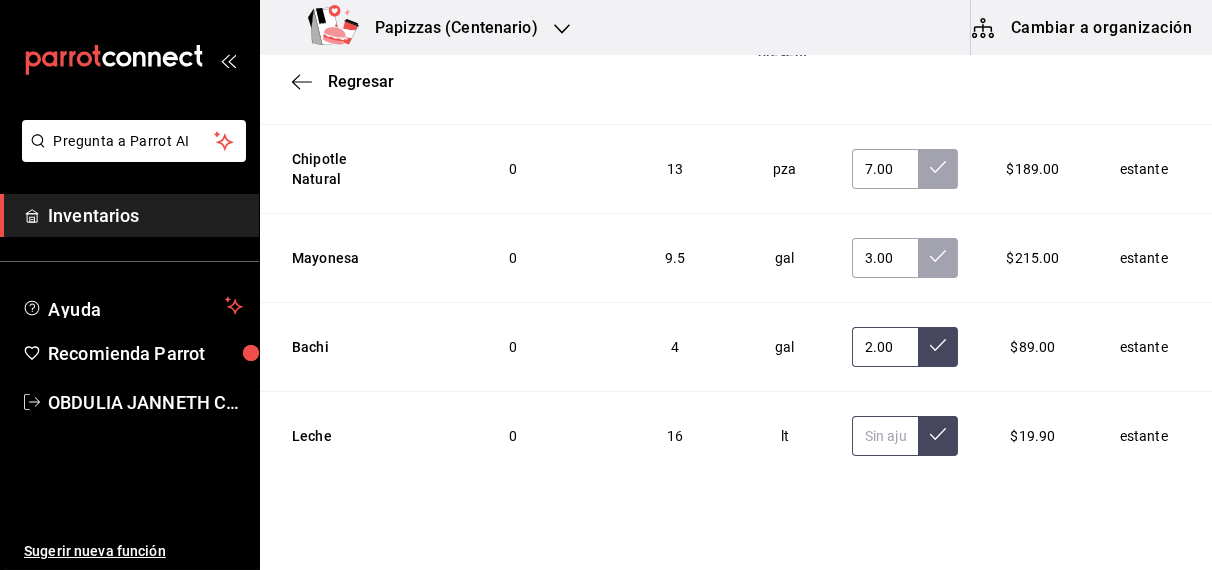 type on "2.00" 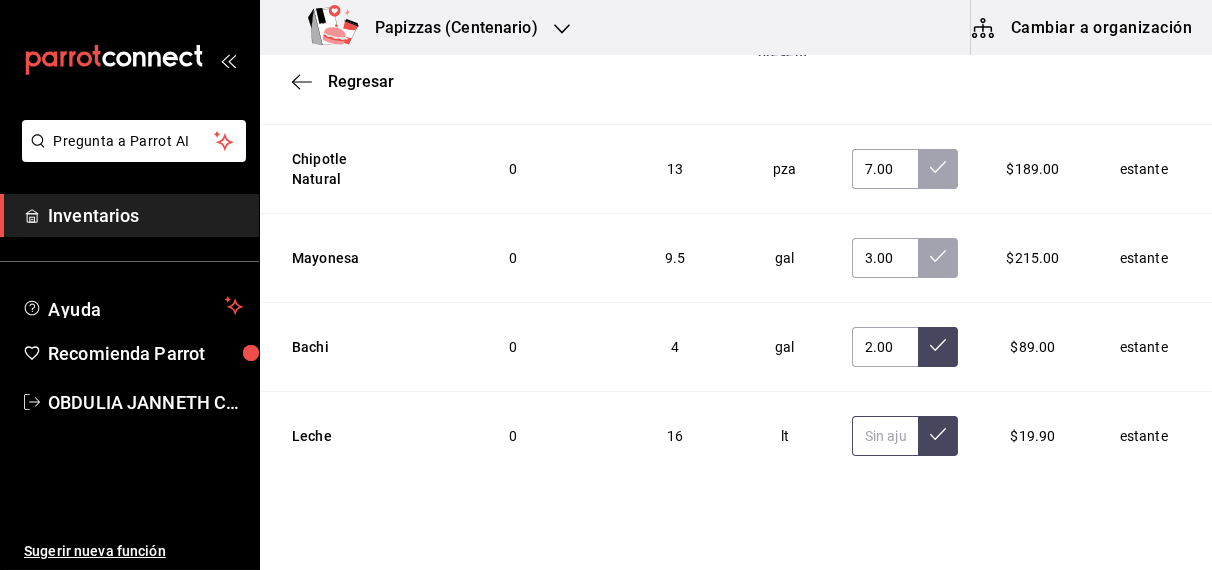click at bounding box center (885, 436) 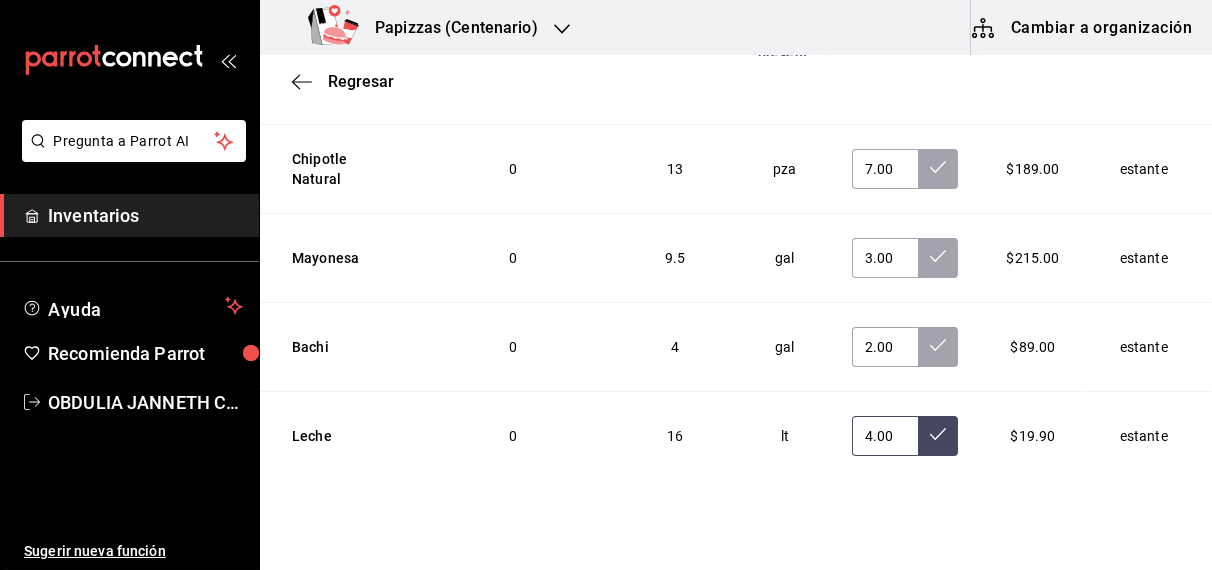 type on "4.00" 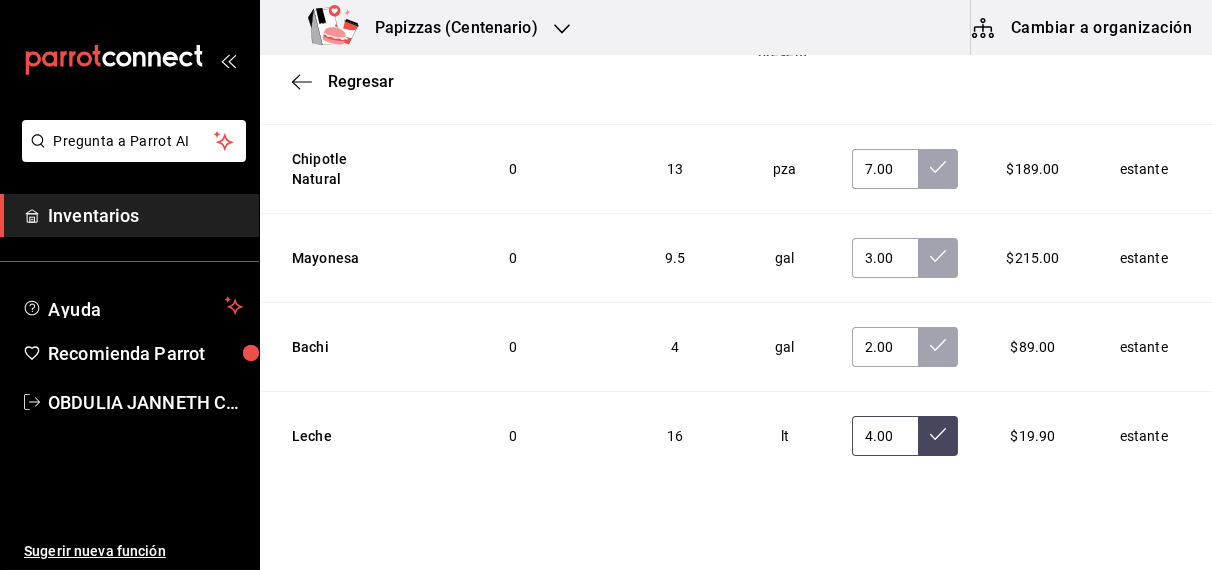 click at bounding box center (938, 436) 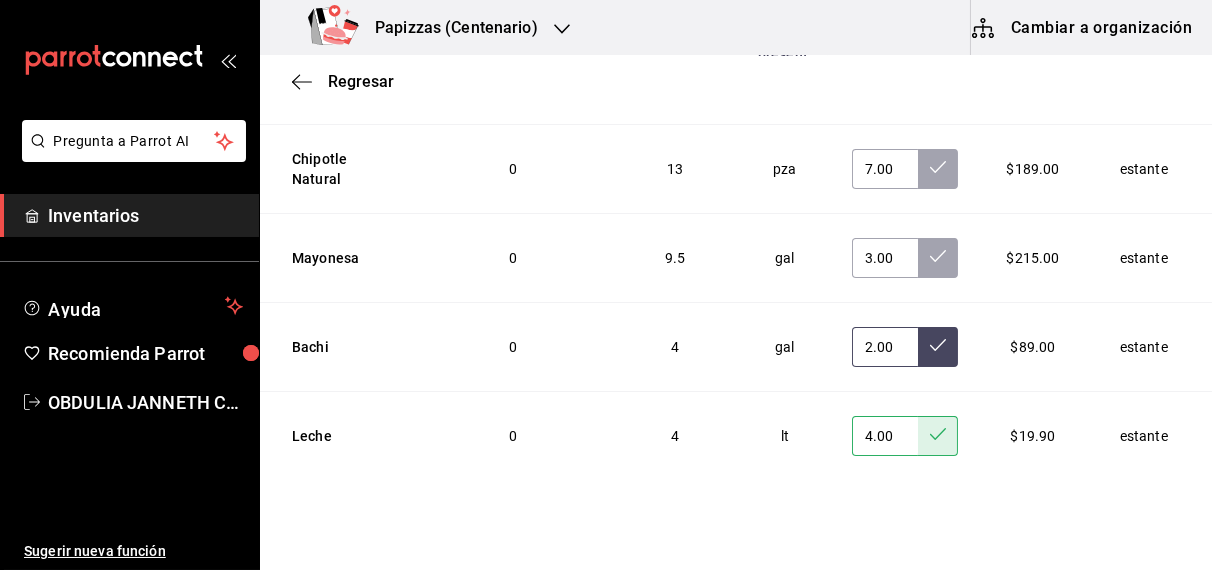 click 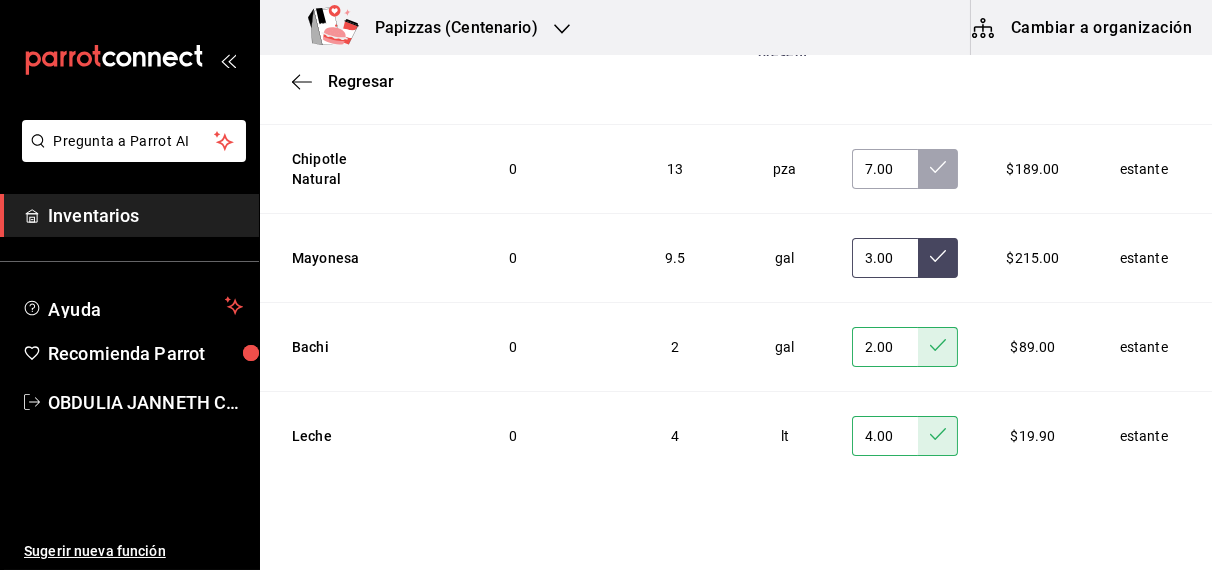 click 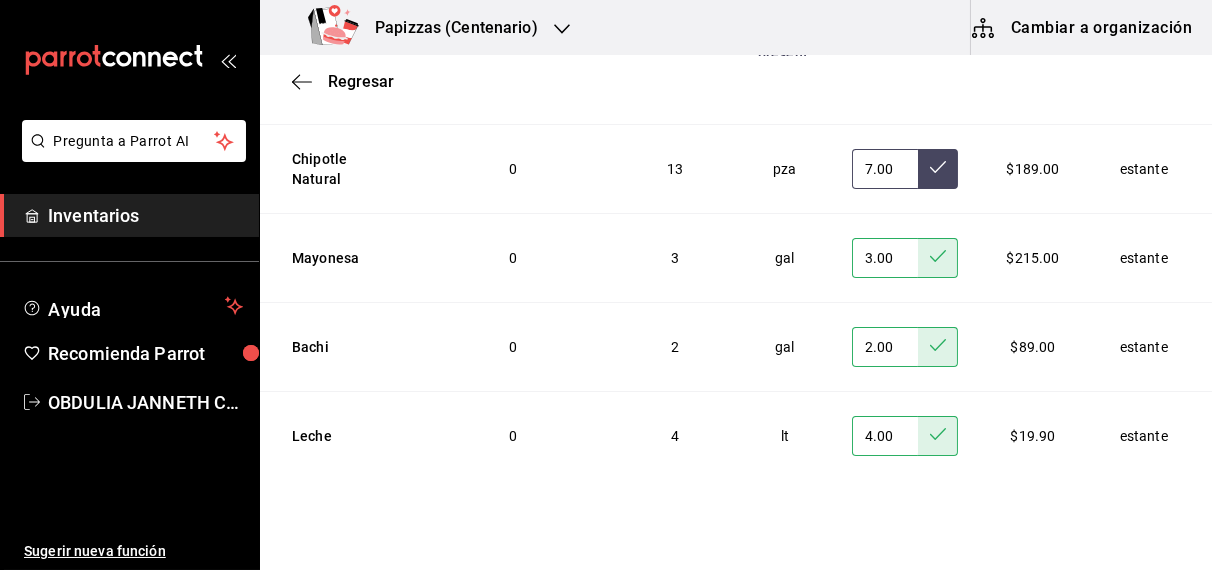 click 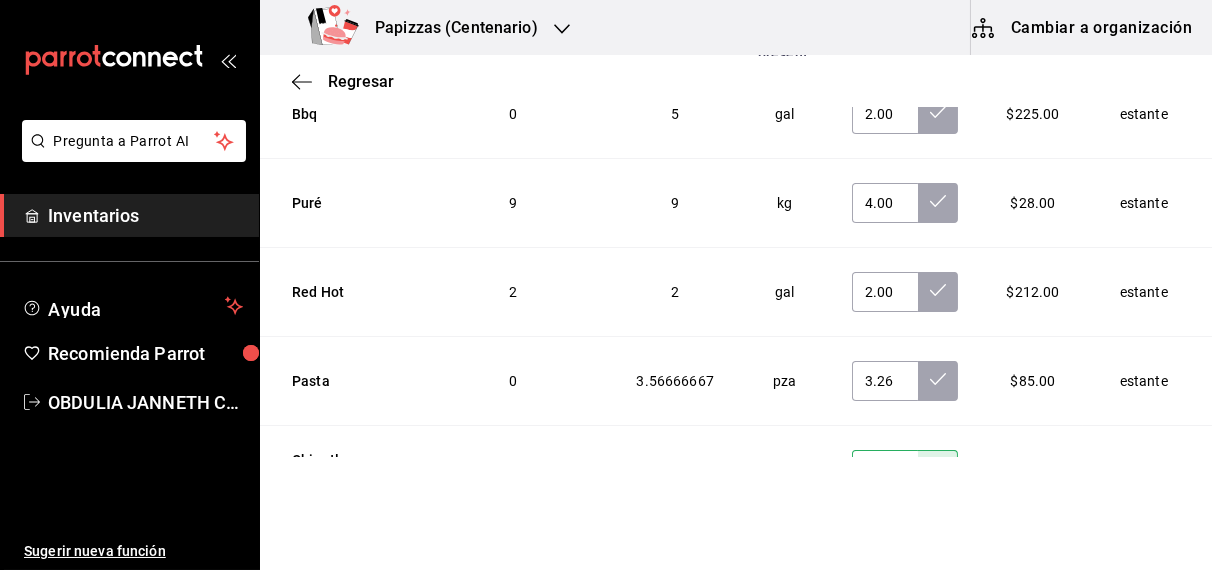 scroll, scrollTop: 6936, scrollLeft: 0, axis: vertical 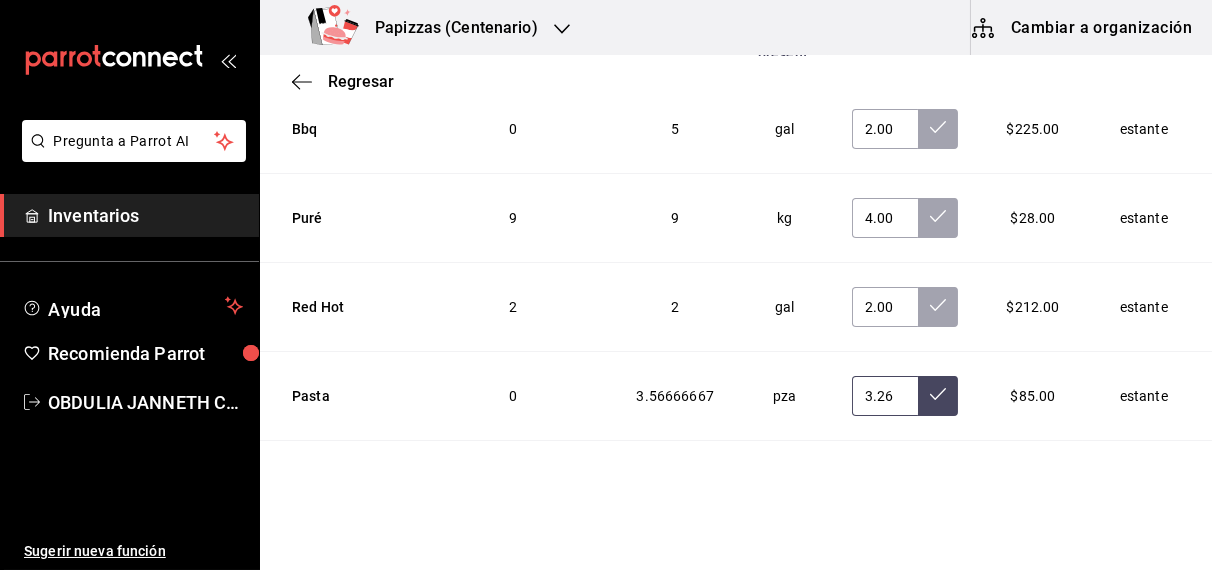 click 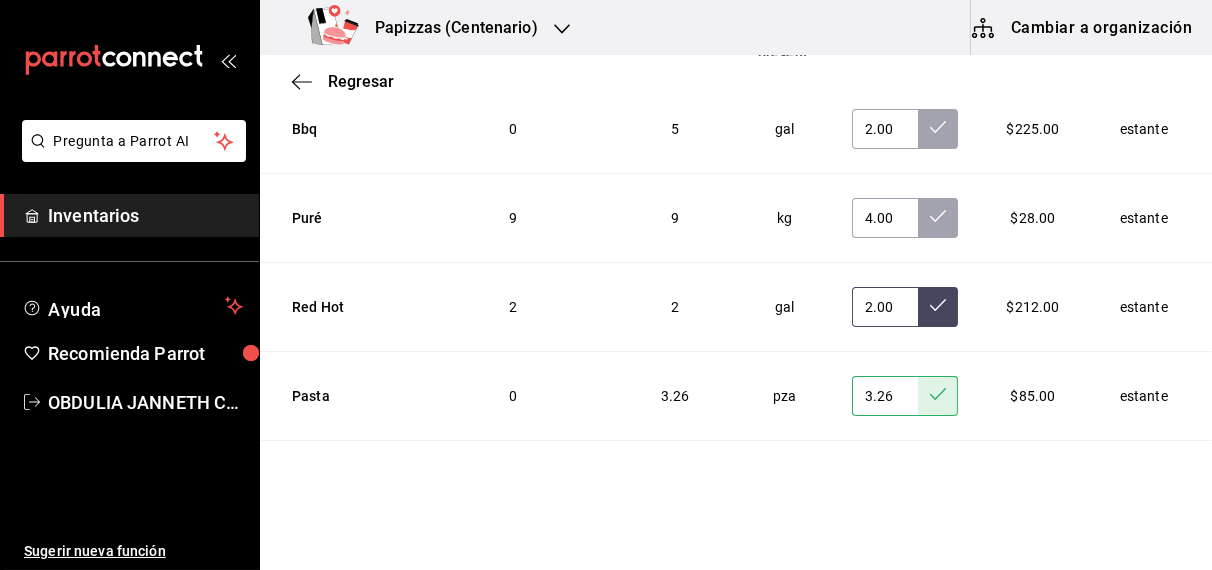 click 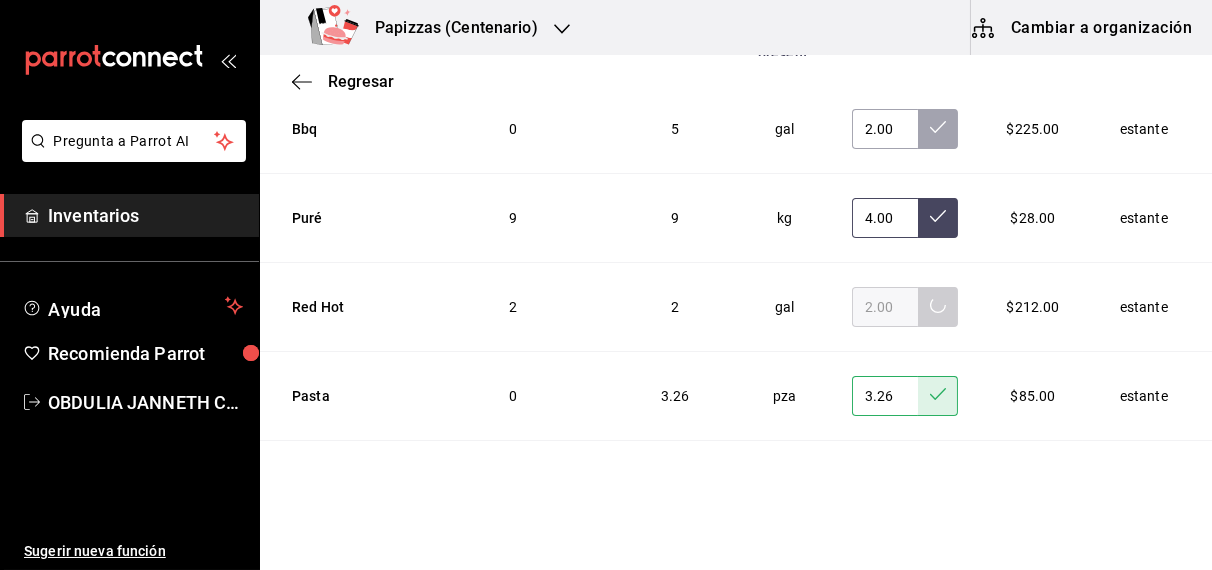 click 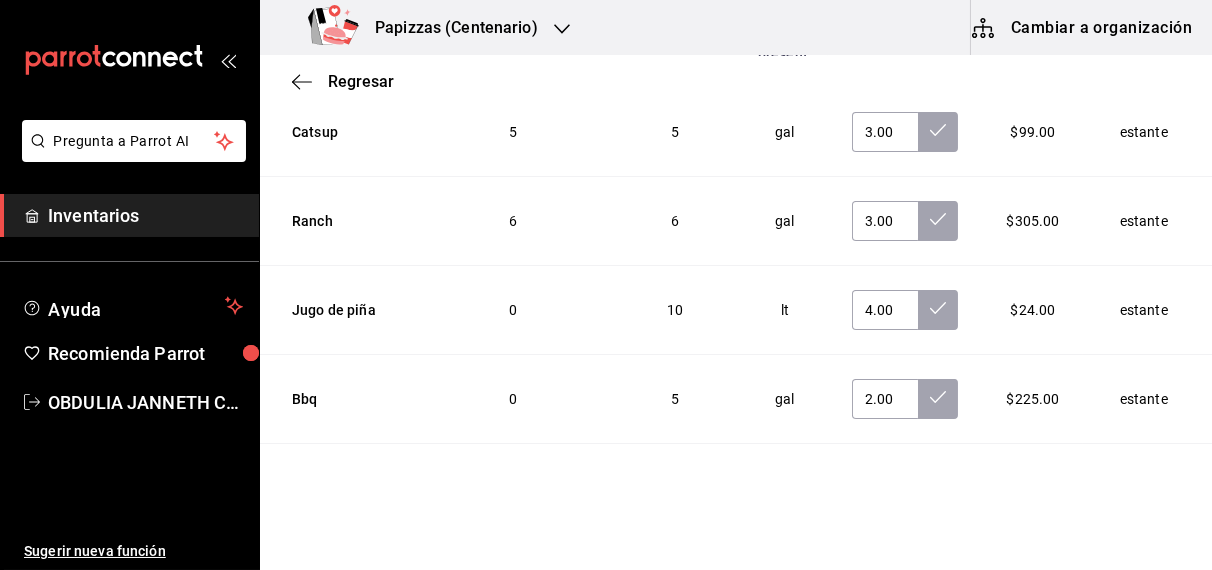 scroll, scrollTop: 6660, scrollLeft: 0, axis: vertical 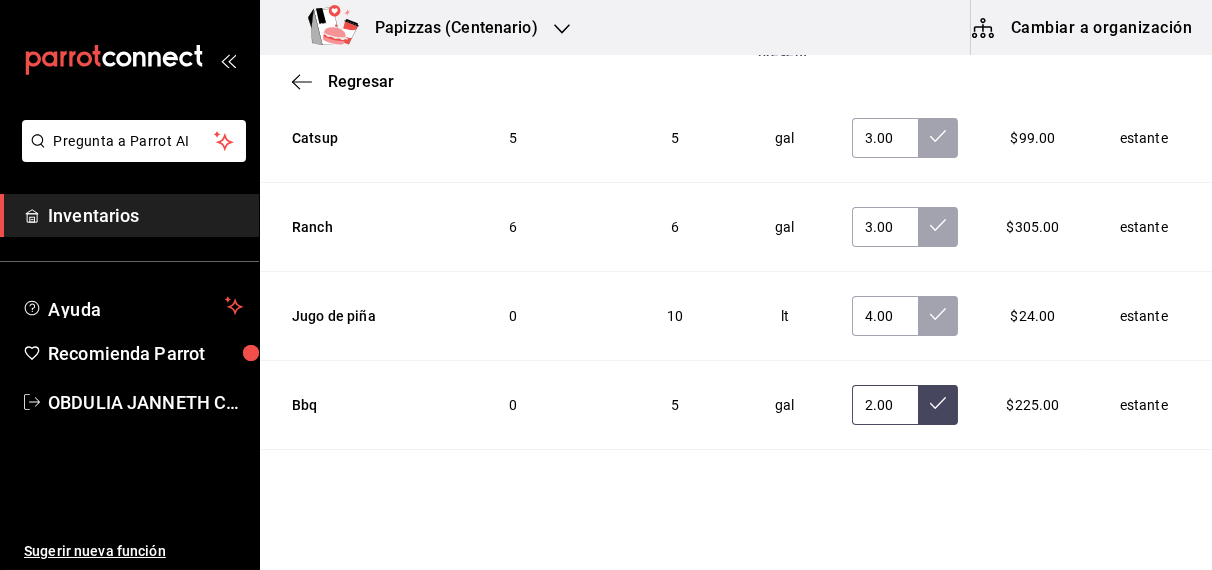 click 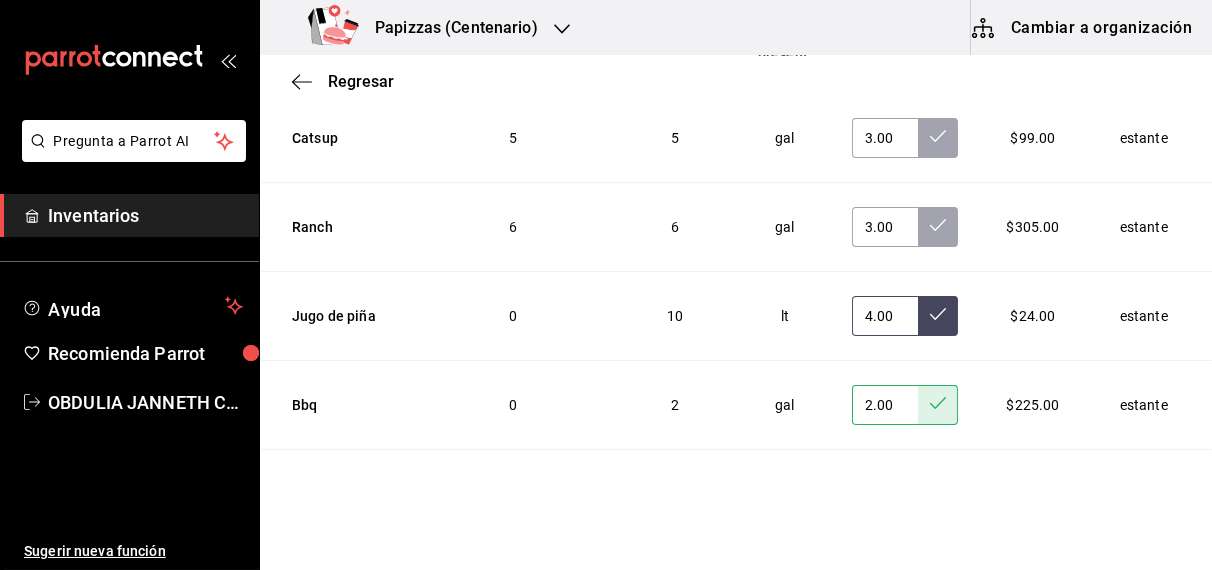 click 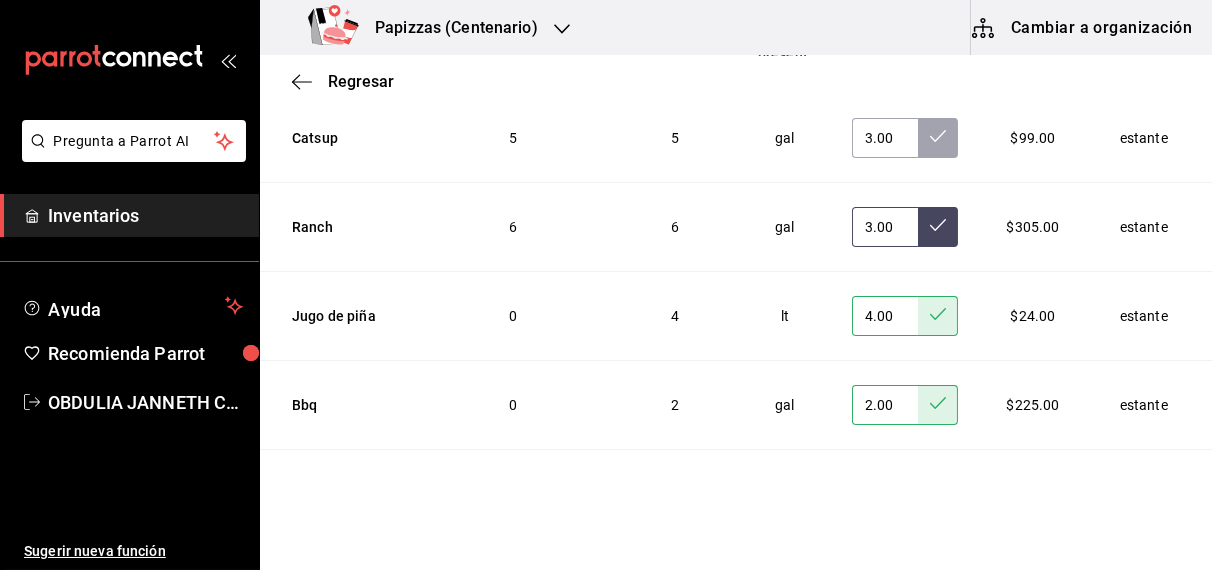 click 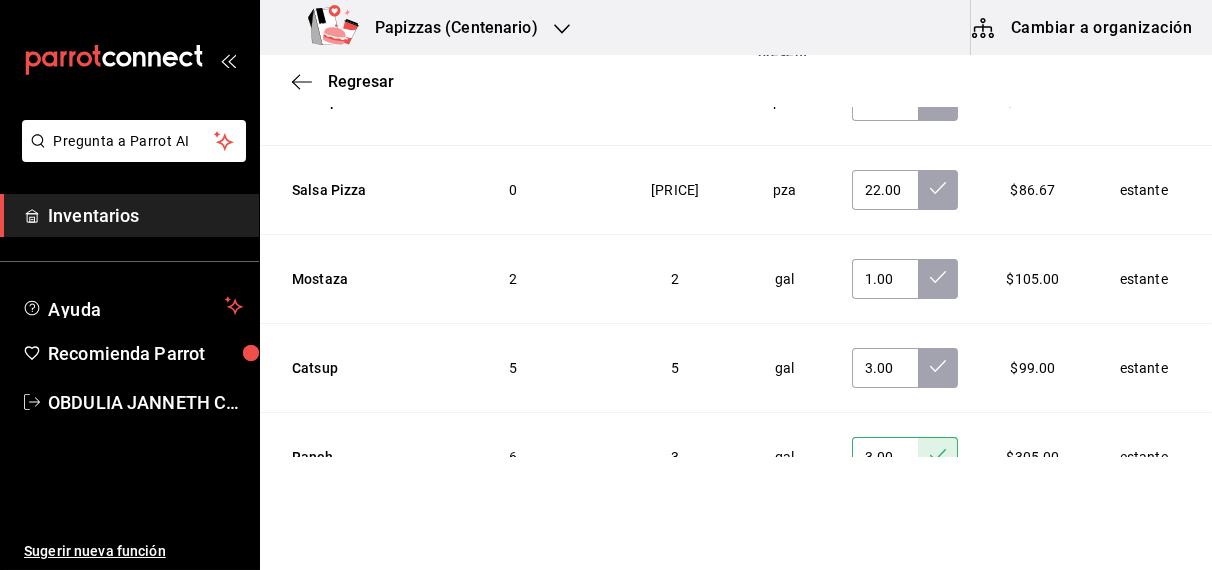 scroll, scrollTop: 6429, scrollLeft: 0, axis: vertical 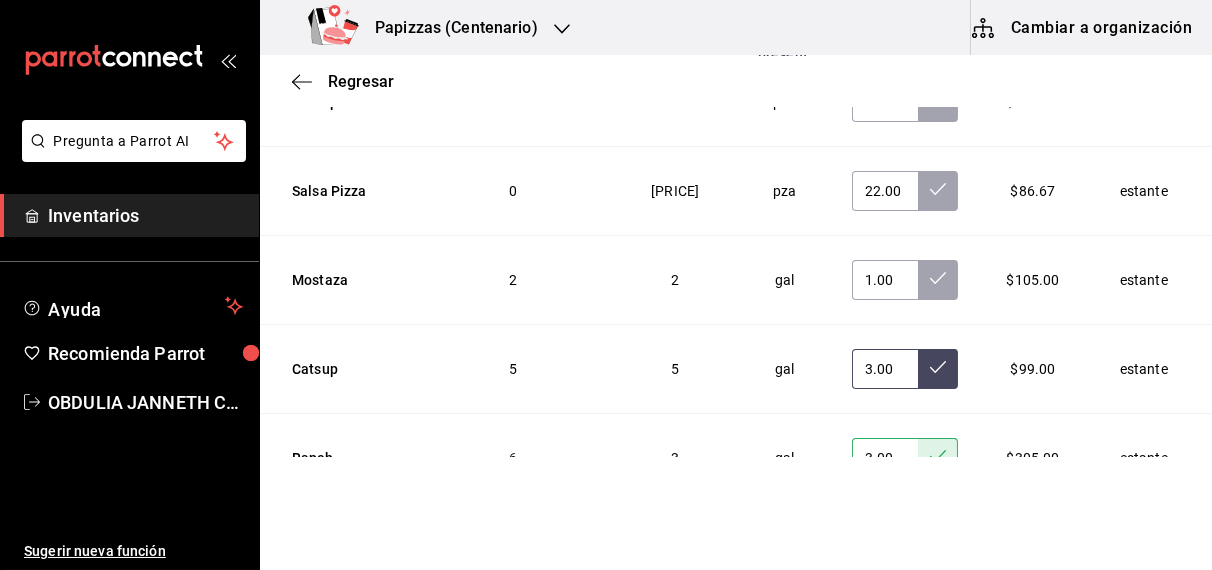 click 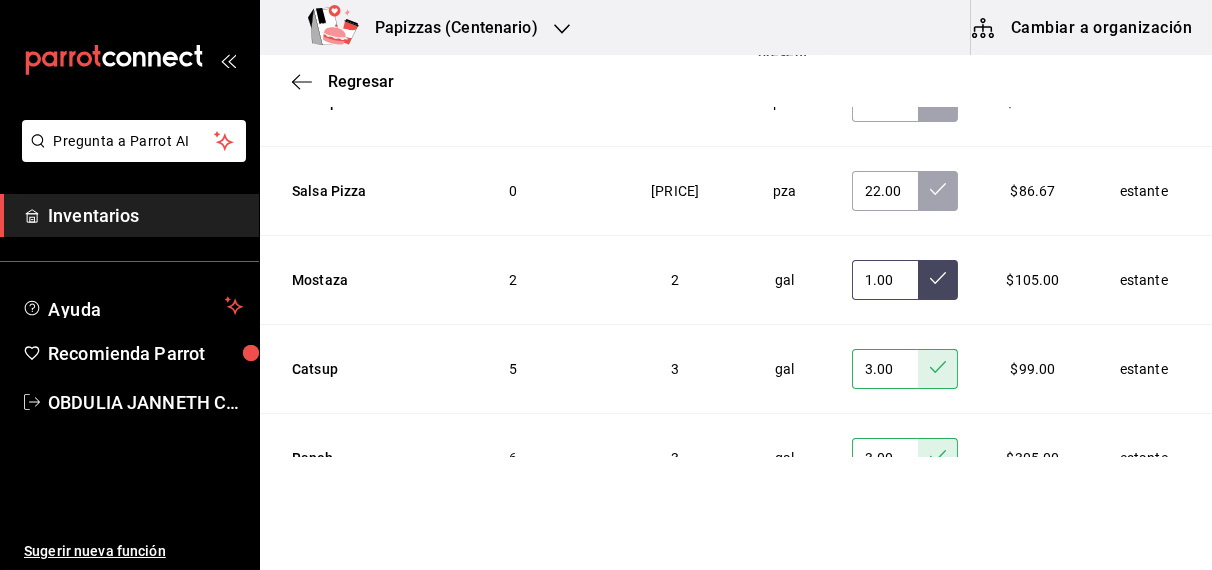 click 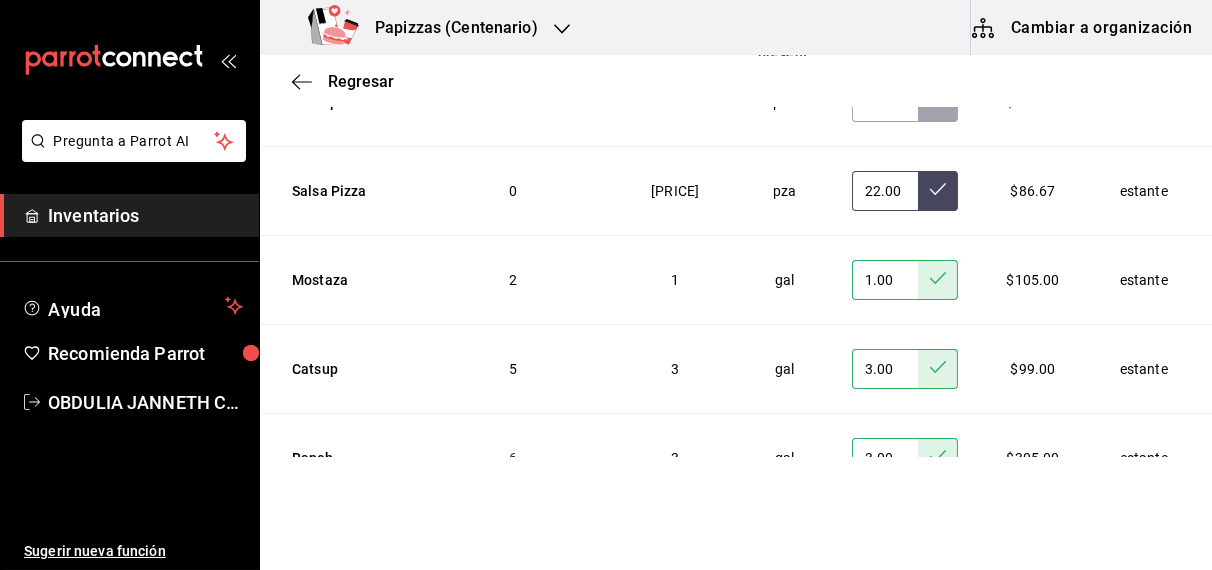 click 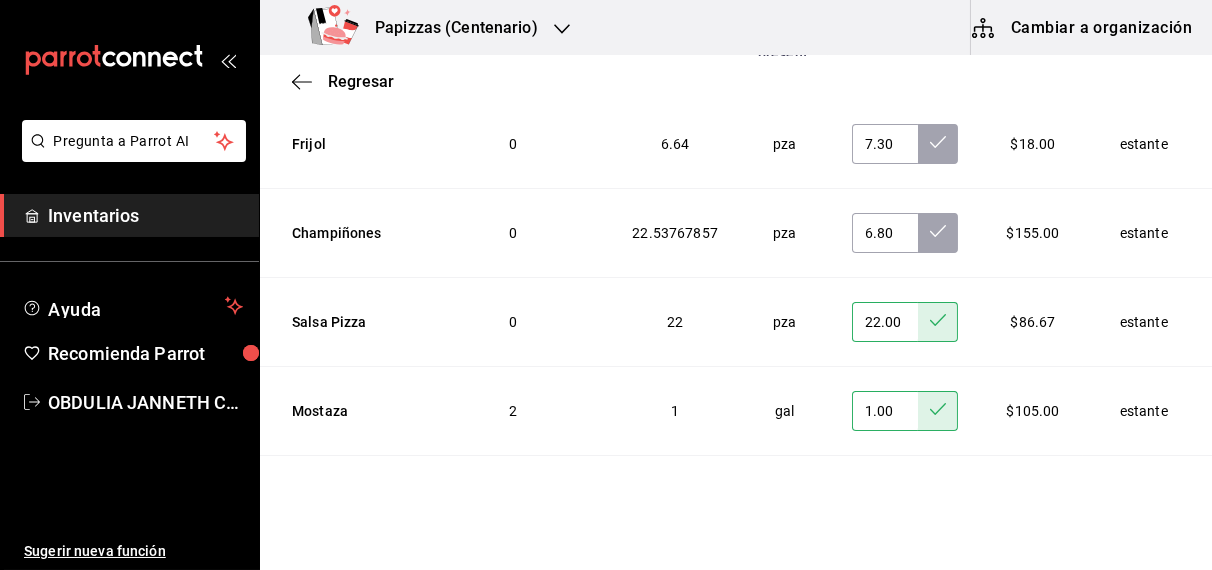 scroll, scrollTop: 6182, scrollLeft: 0, axis: vertical 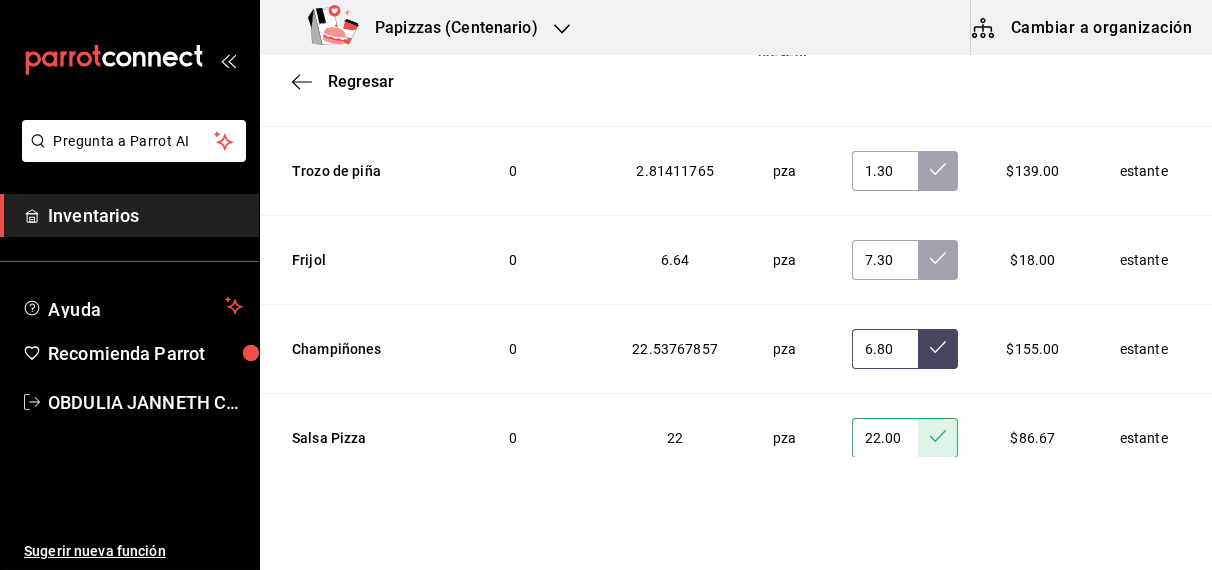 click 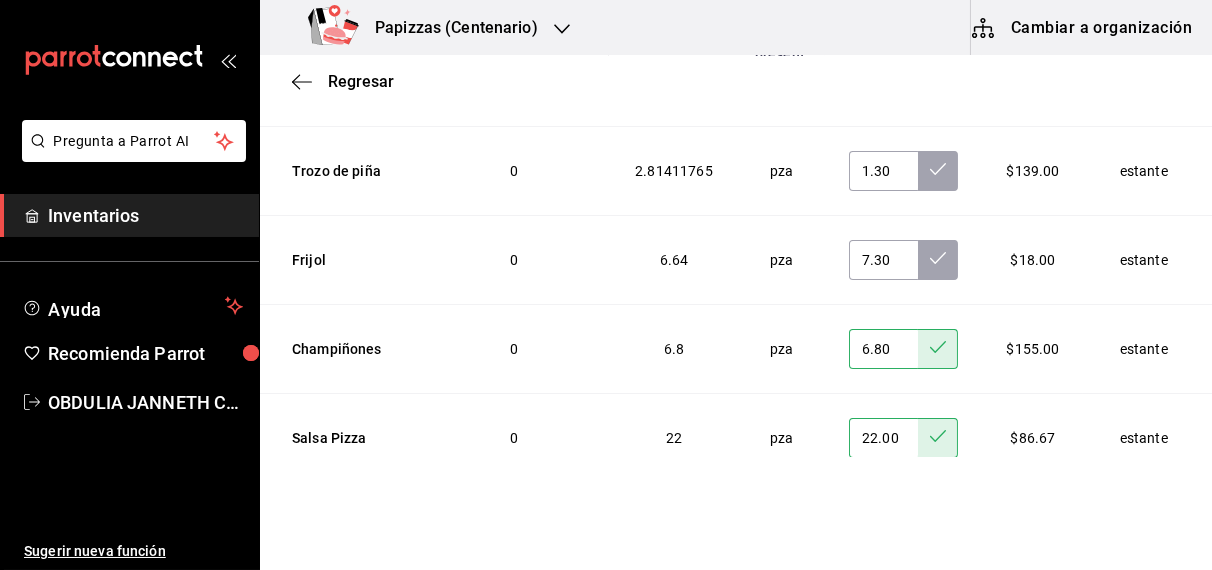 scroll, scrollTop: 6193, scrollLeft: 0, axis: vertical 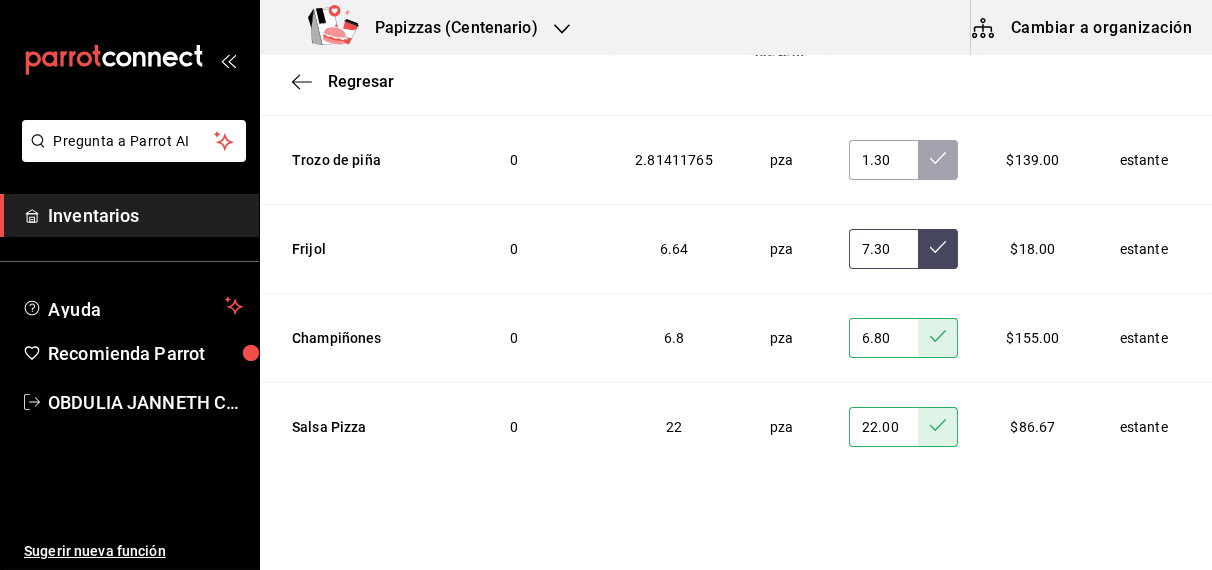 click at bounding box center (938, 249) 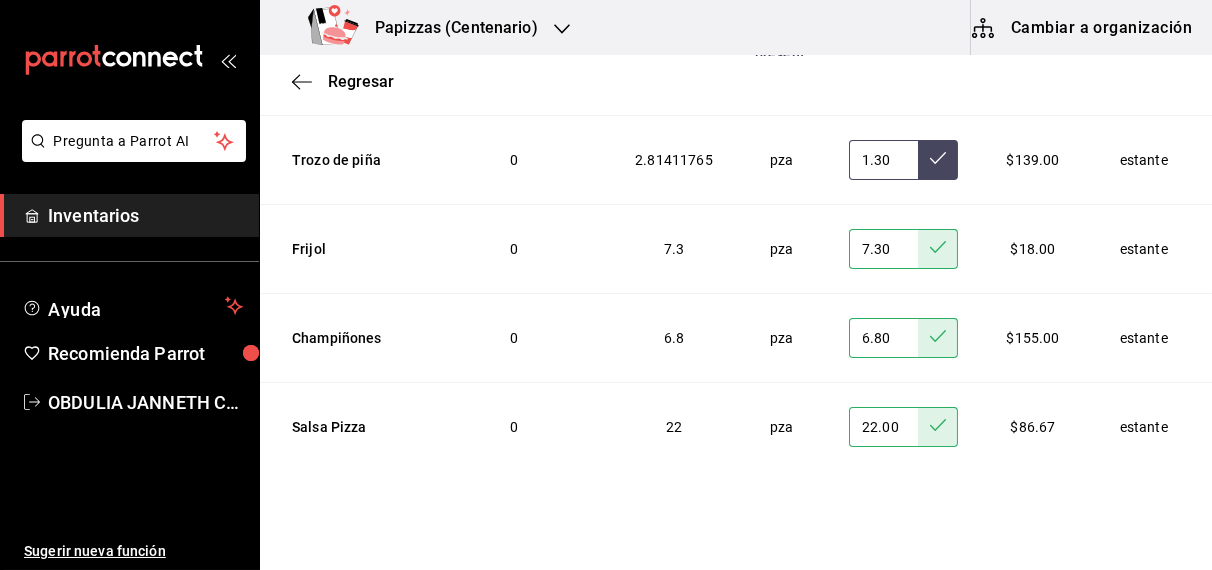 click 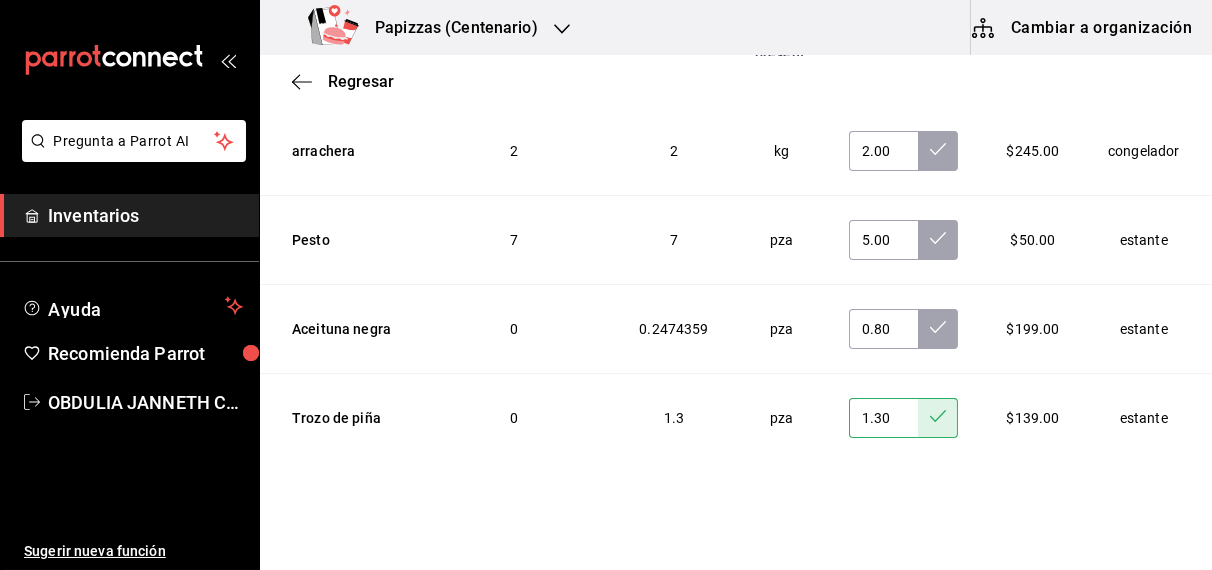 scroll, scrollTop: 5918, scrollLeft: 0, axis: vertical 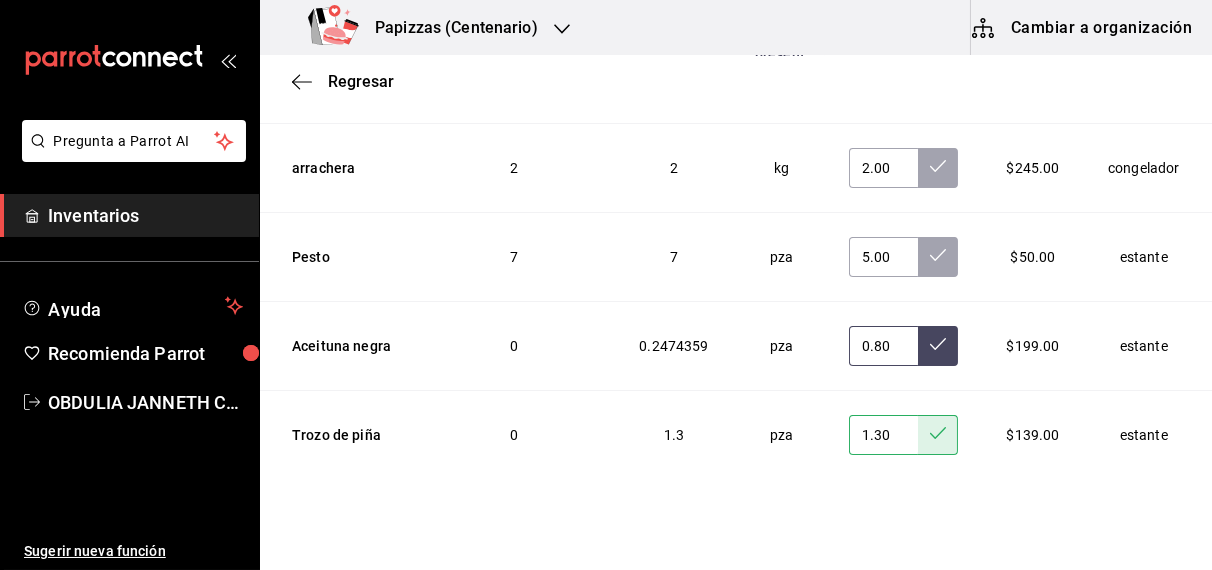 click 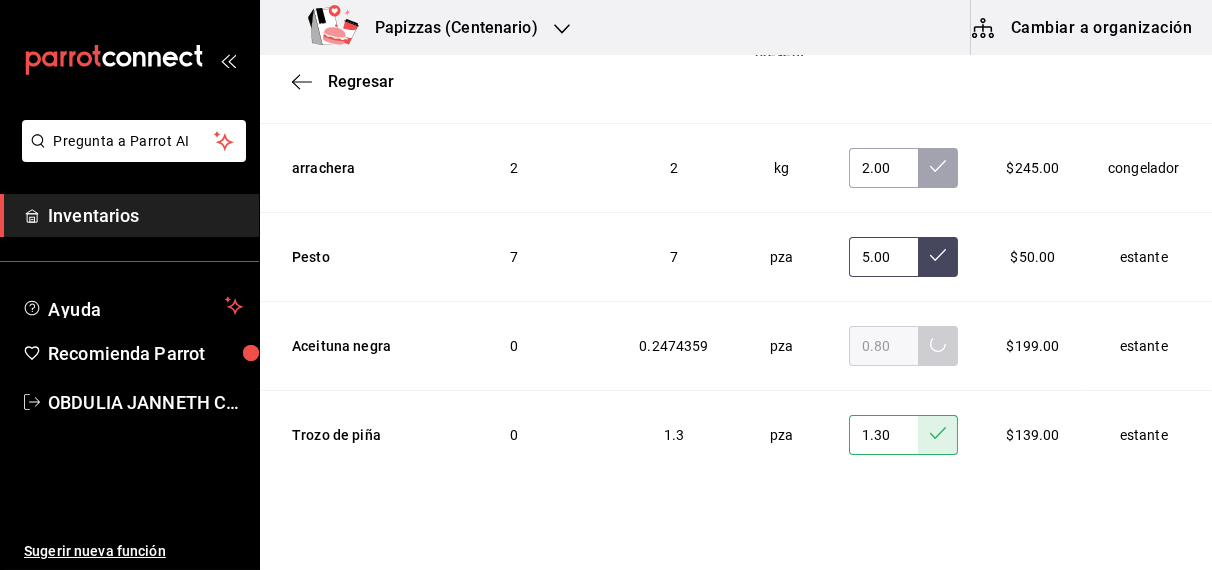 click 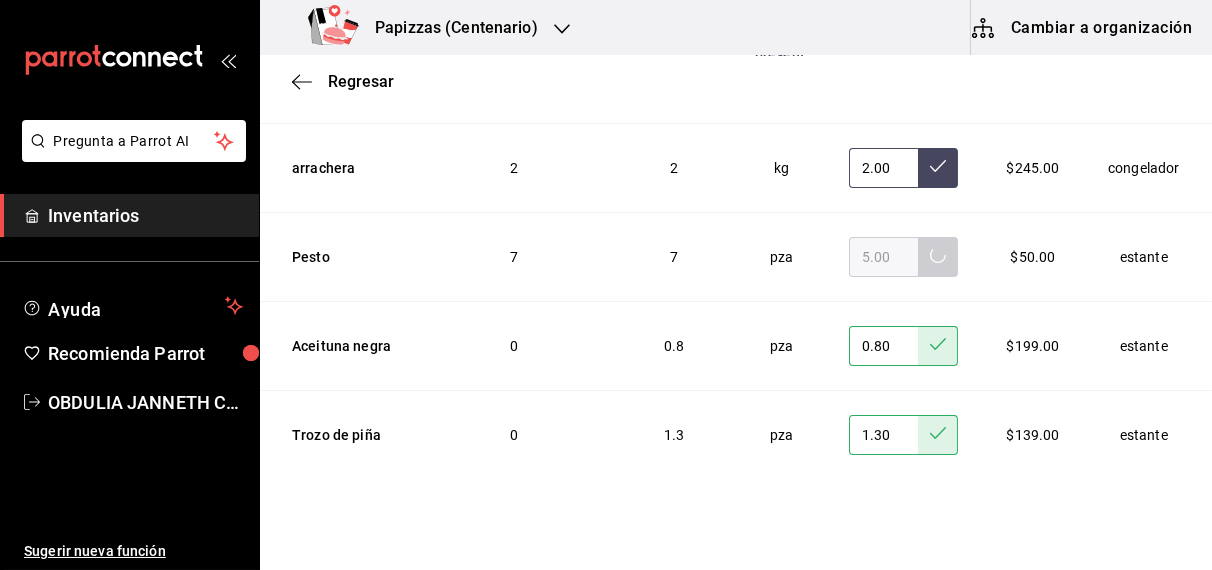 click 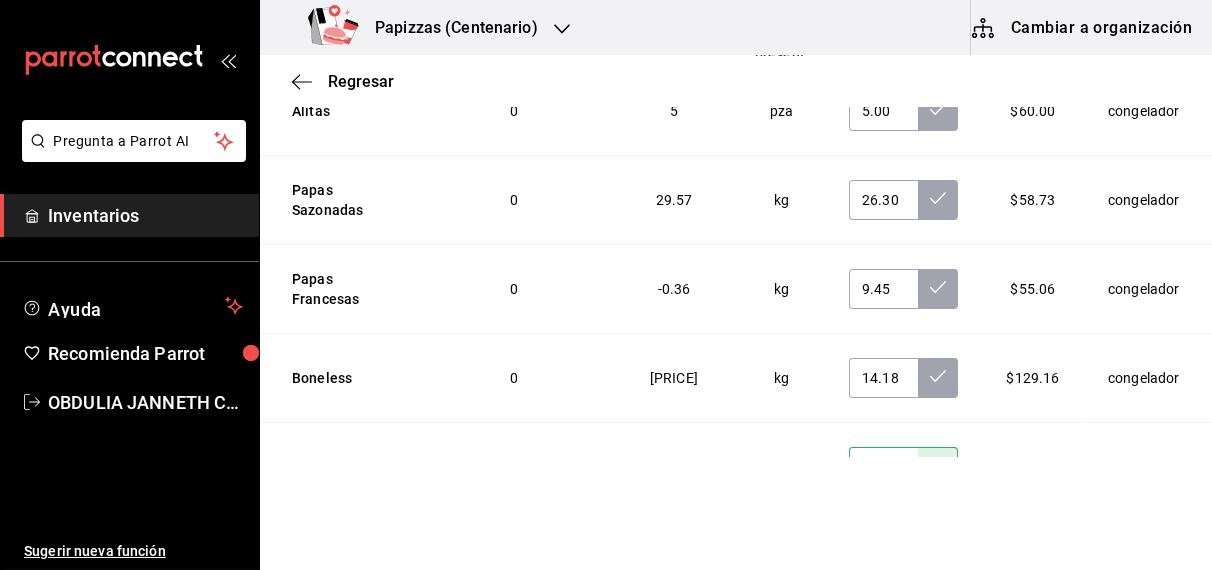 scroll, scrollTop: 5618, scrollLeft: 0, axis: vertical 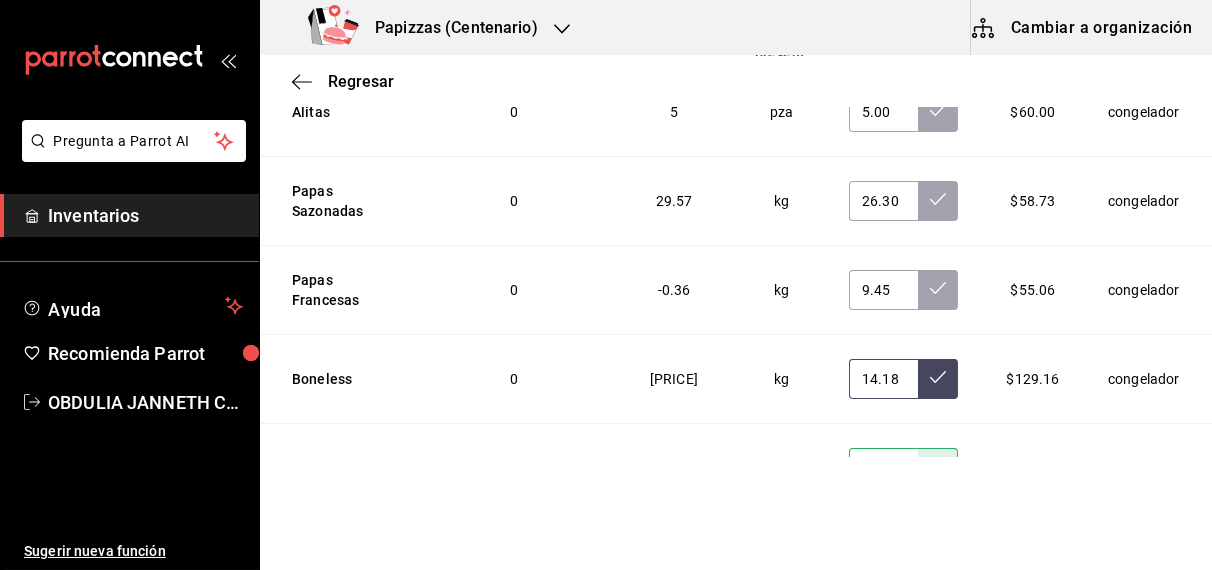 click 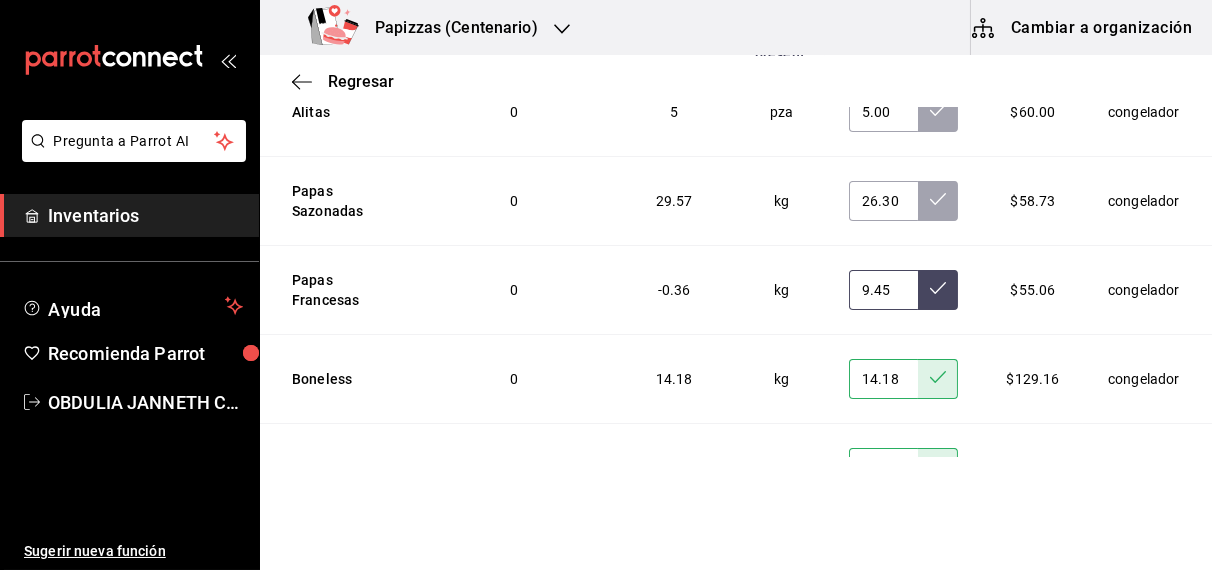 click 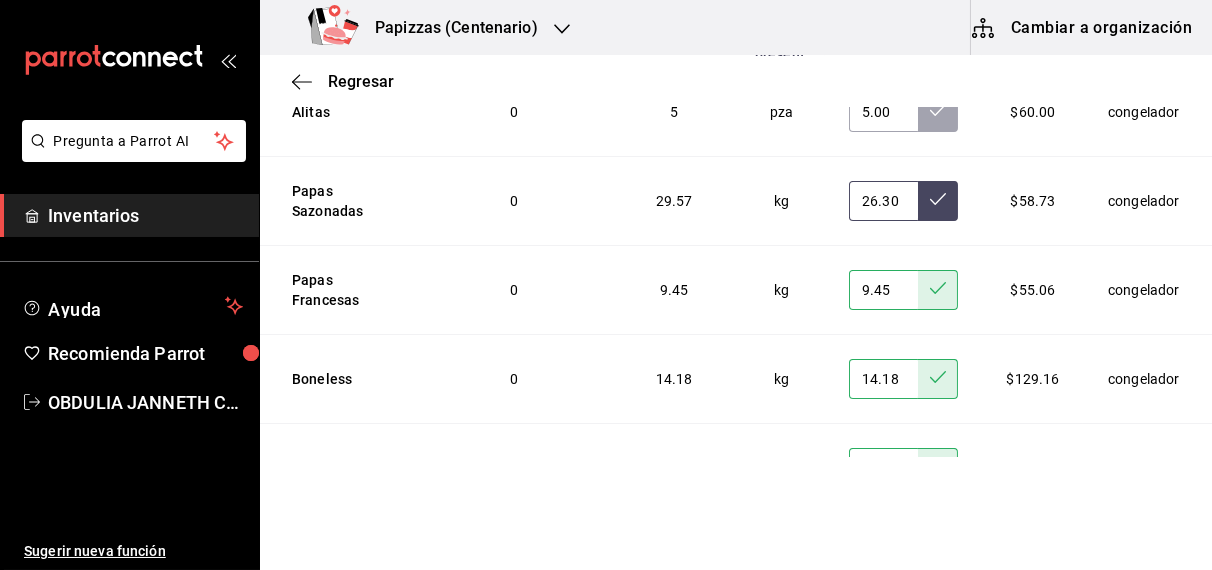 click 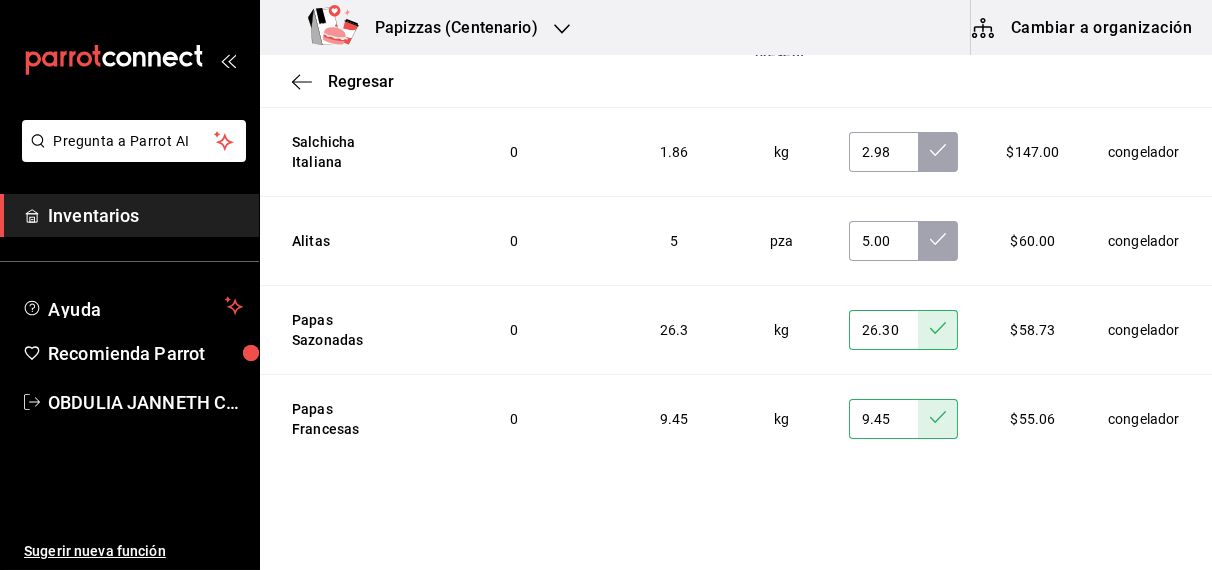 scroll, scrollTop: 5410, scrollLeft: 0, axis: vertical 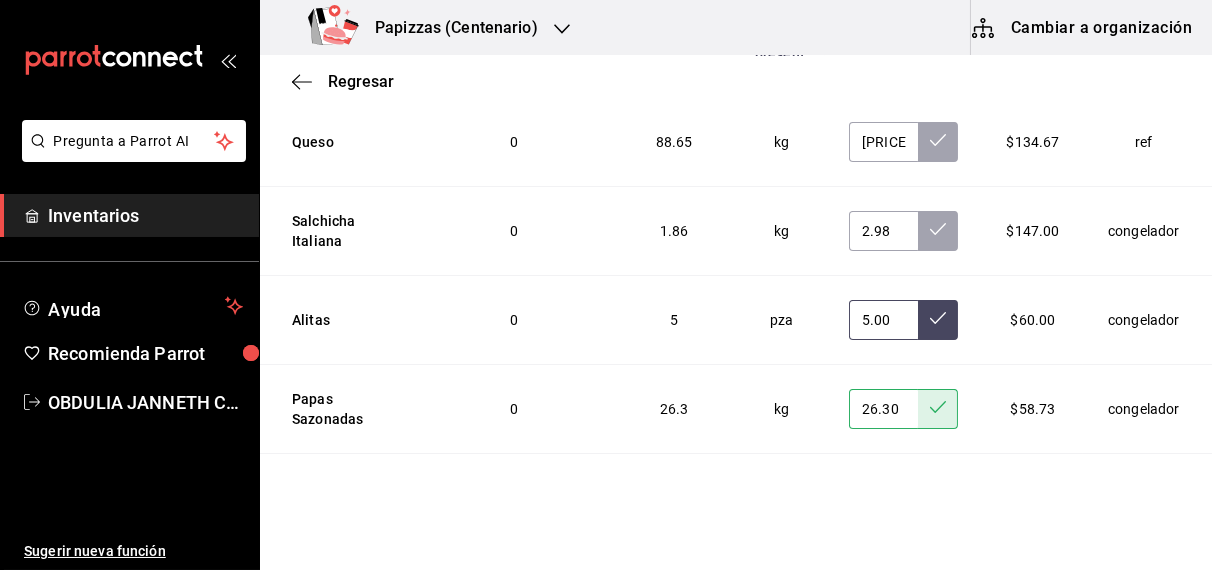 click 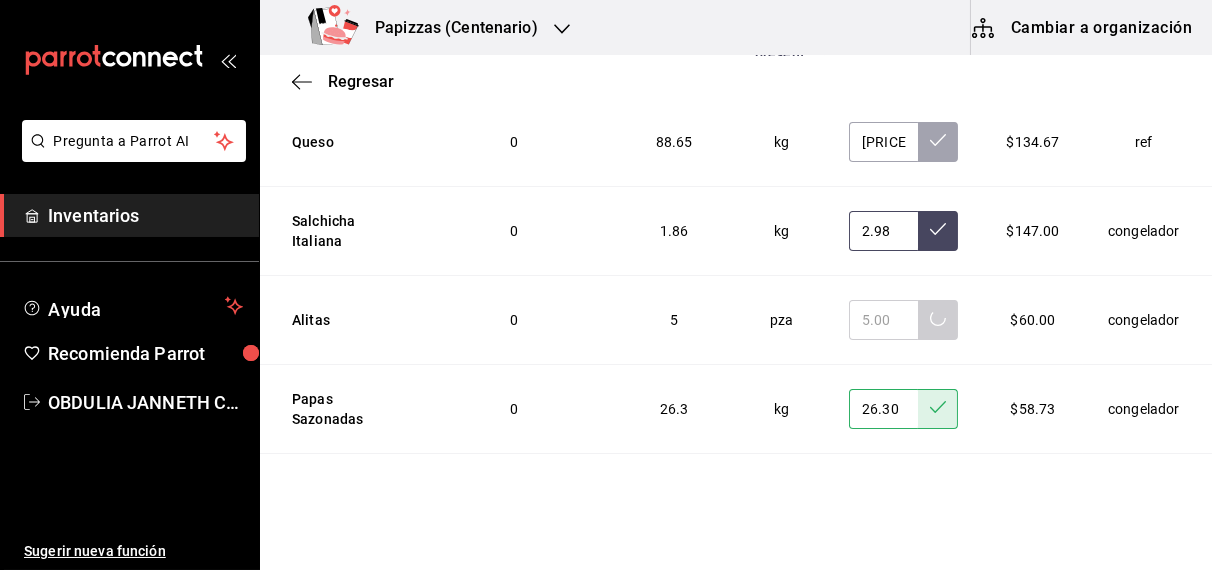 click 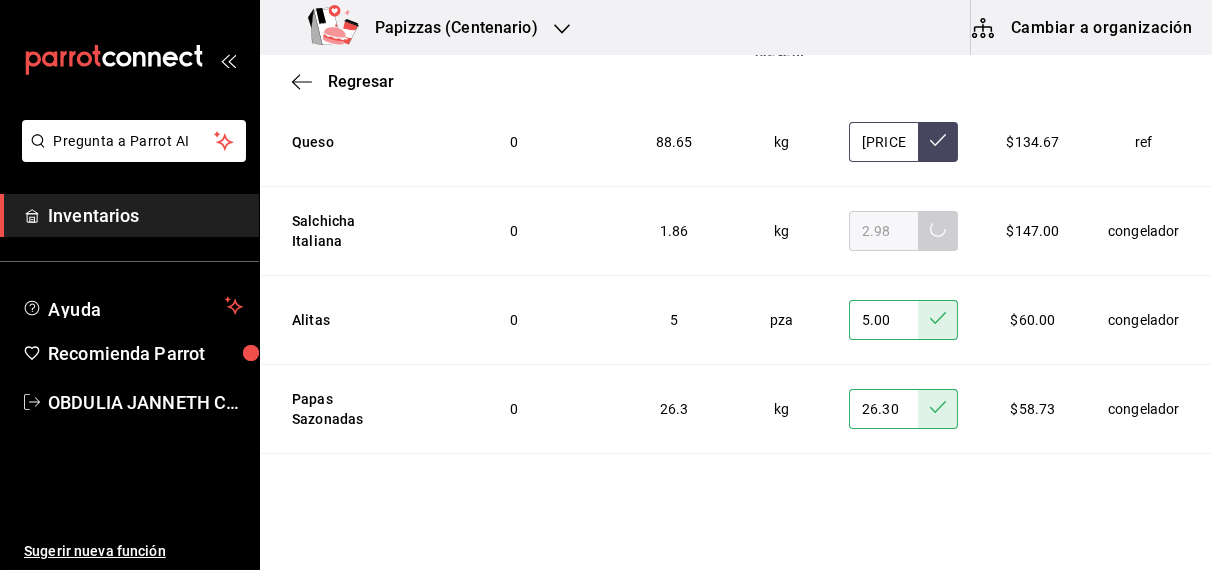 click 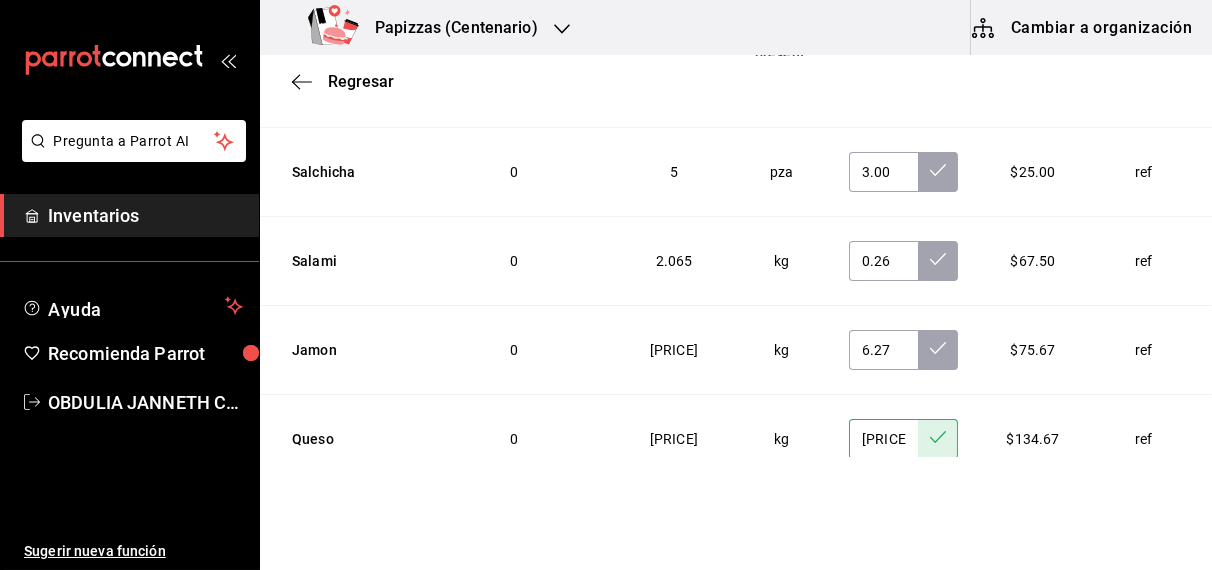 scroll, scrollTop: 5111, scrollLeft: 0, axis: vertical 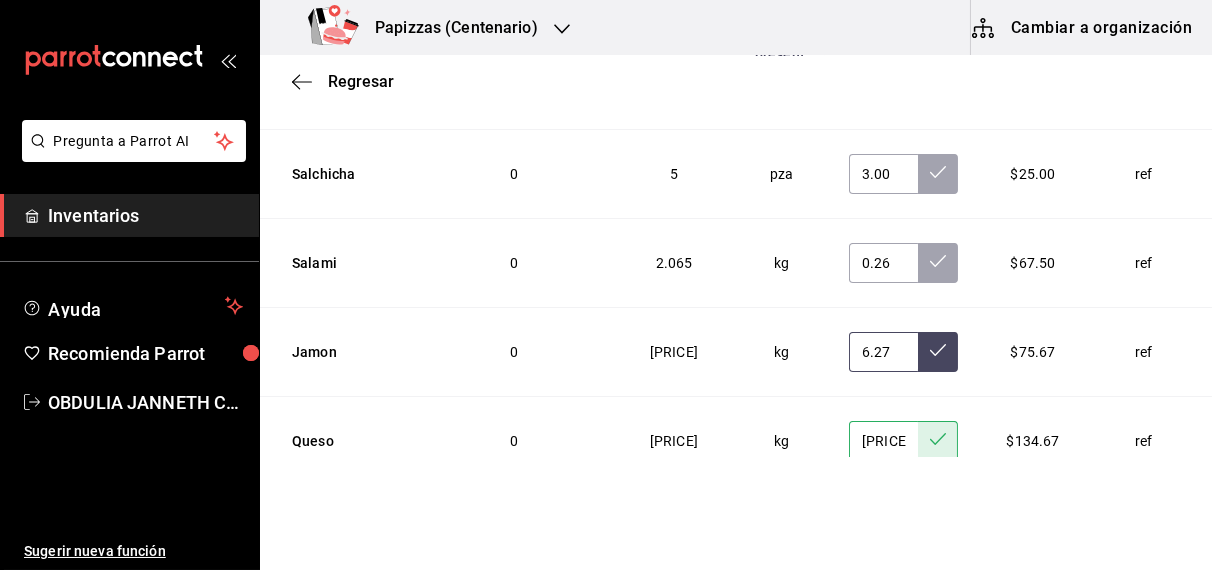 click 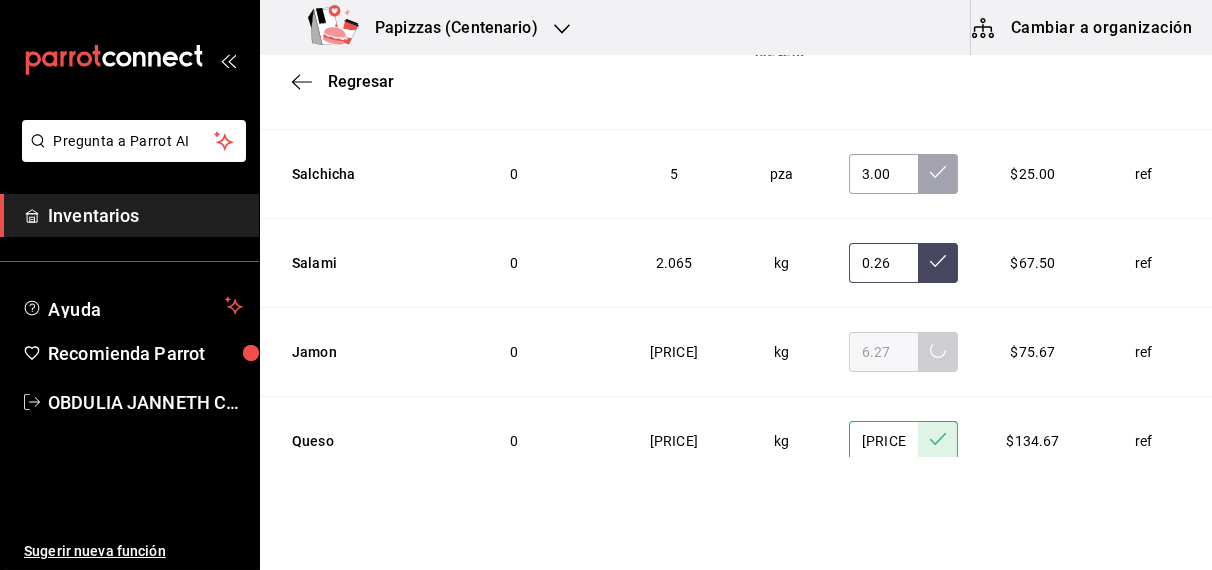 click 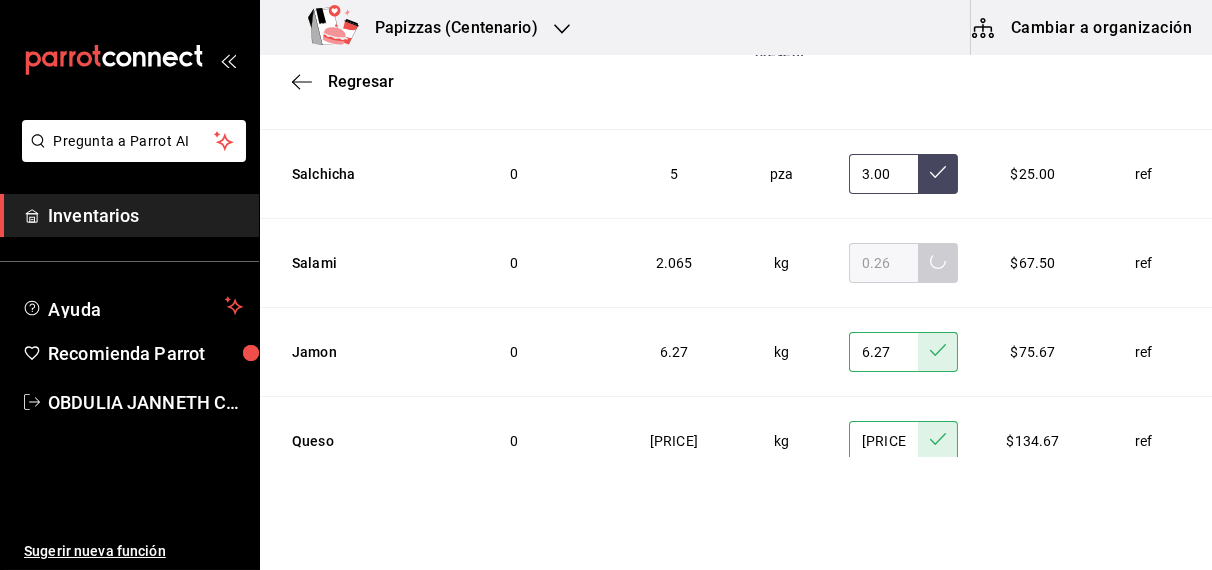 click 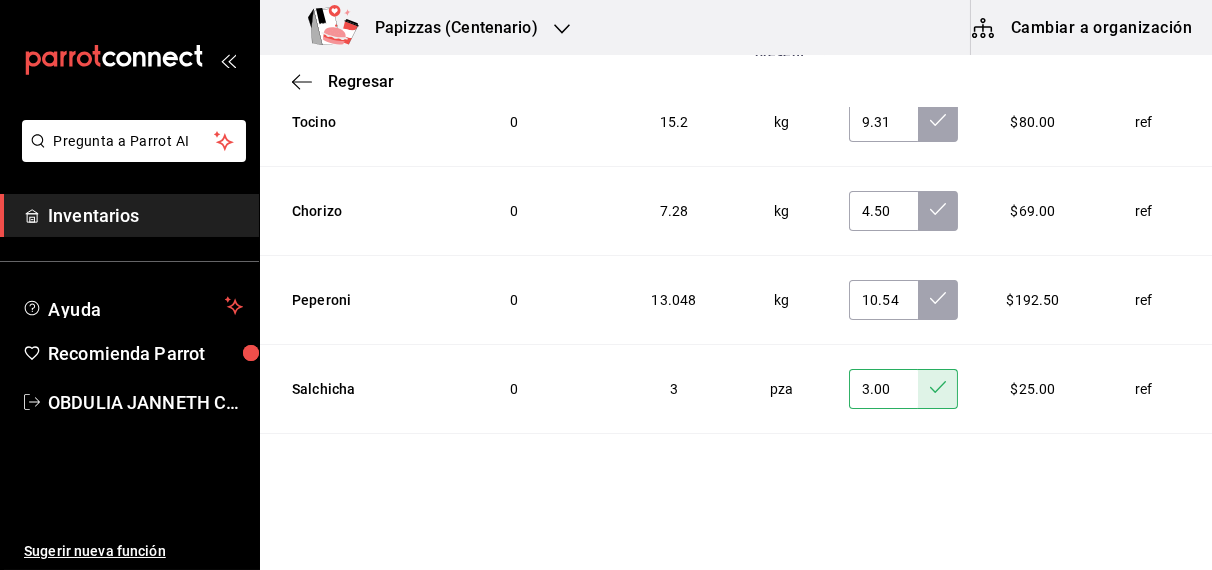 scroll, scrollTop: 4894, scrollLeft: 0, axis: vertical 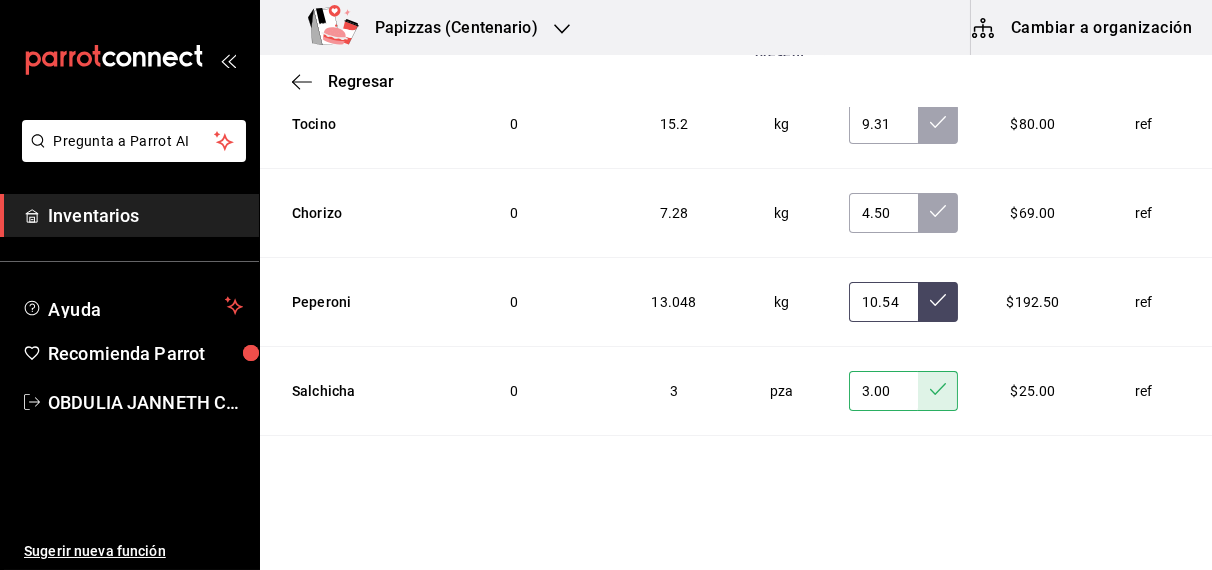 click 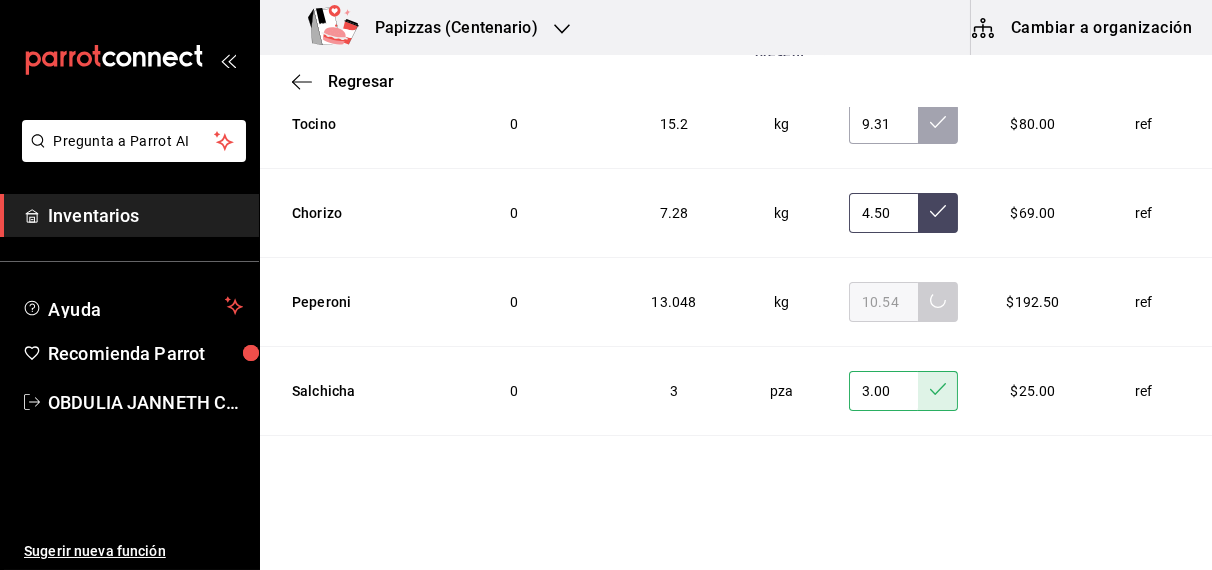 click 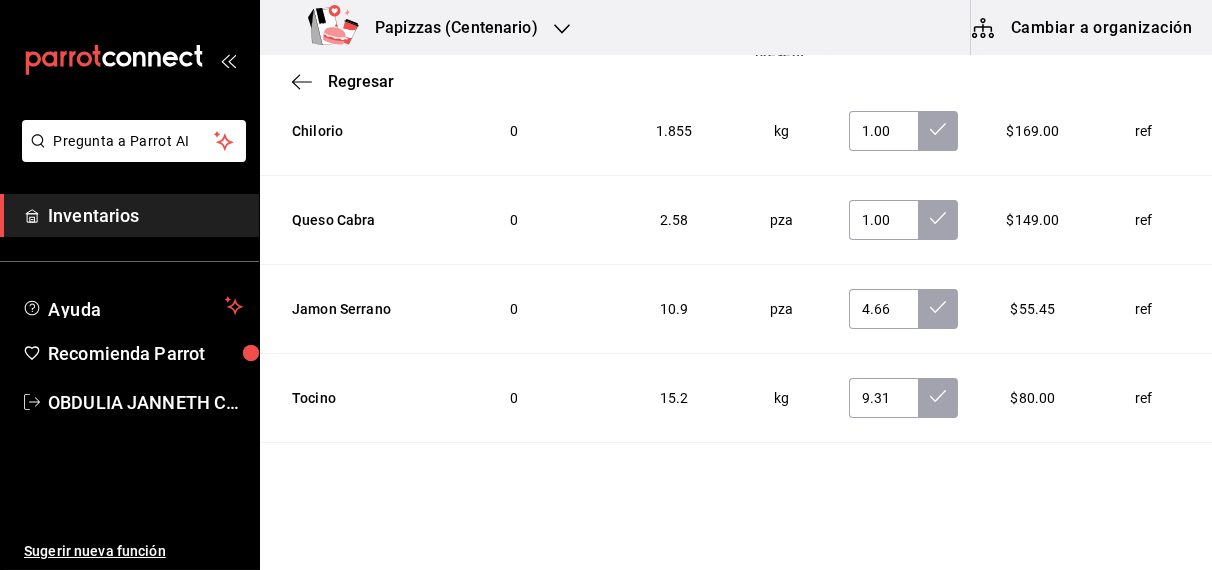 scroll, scrollTop: 4613, scrollLeft: 0, axis: vertical 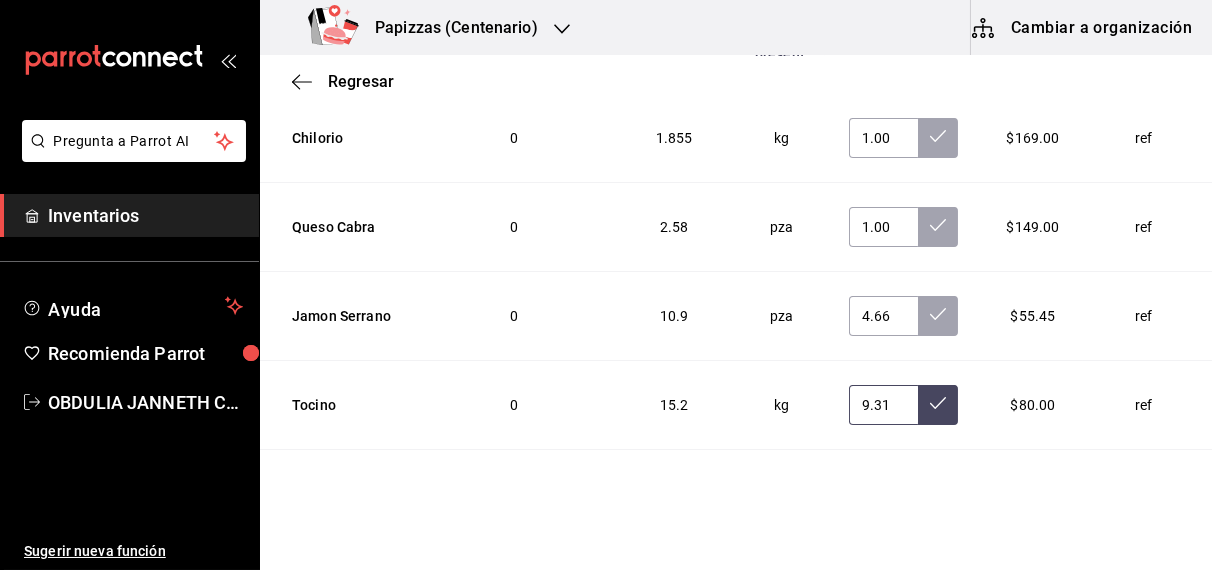 click 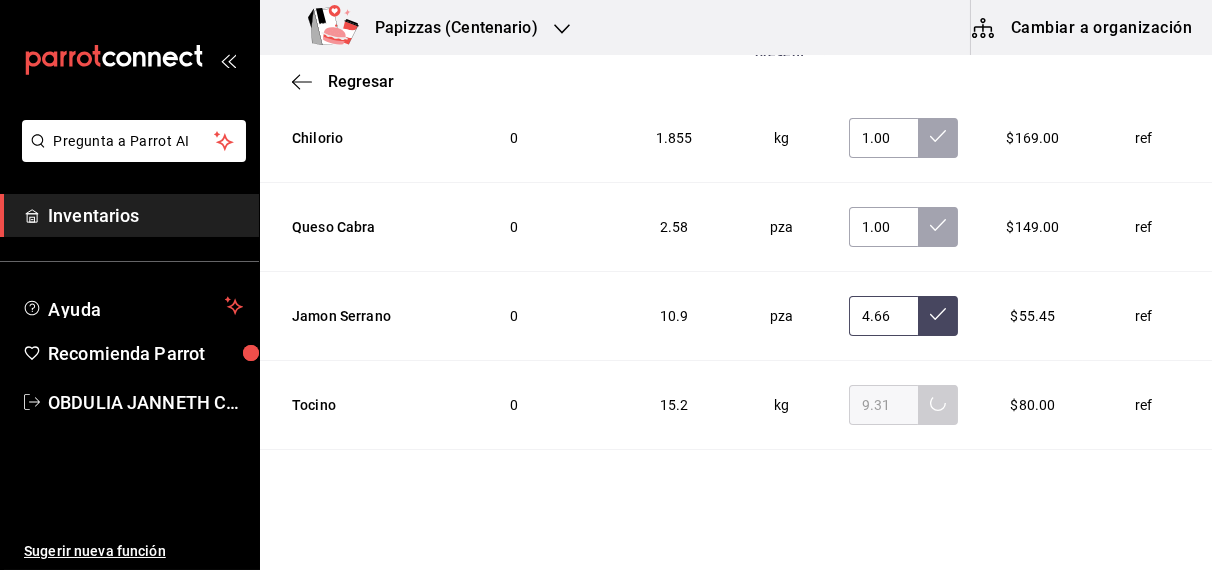 click 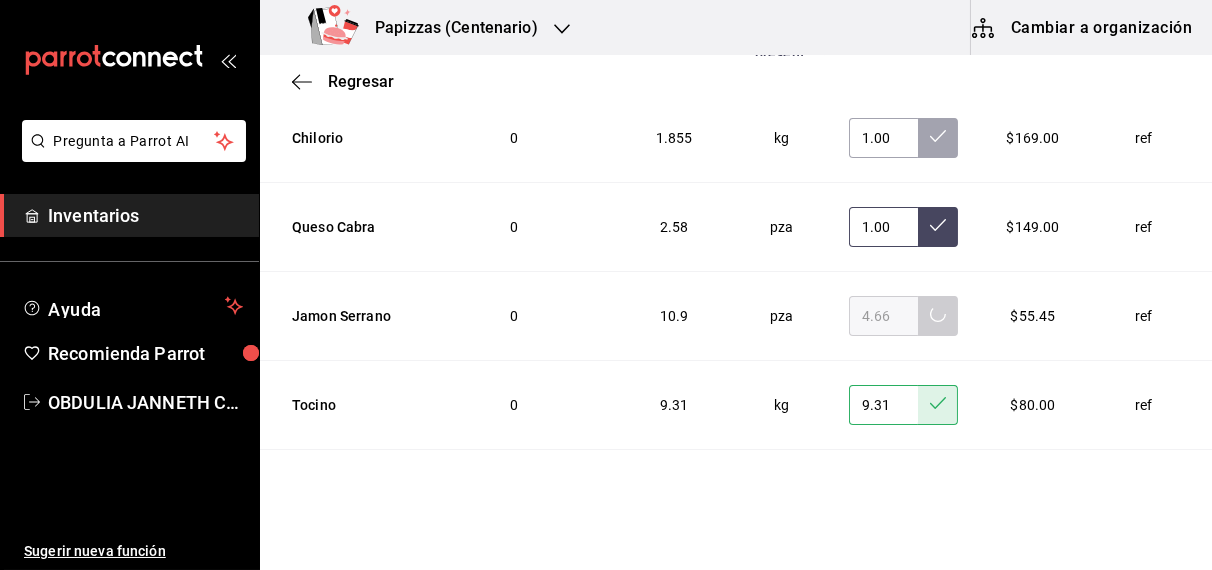 click 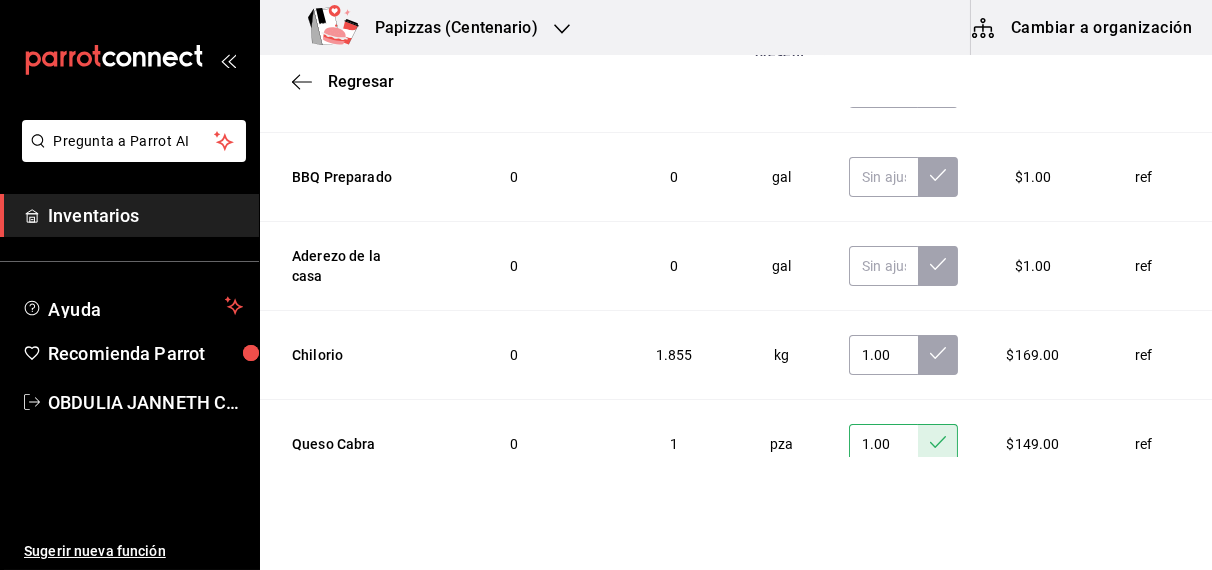scroll, scrollTop: 4393, scrollLeft: 0, axis: vertical 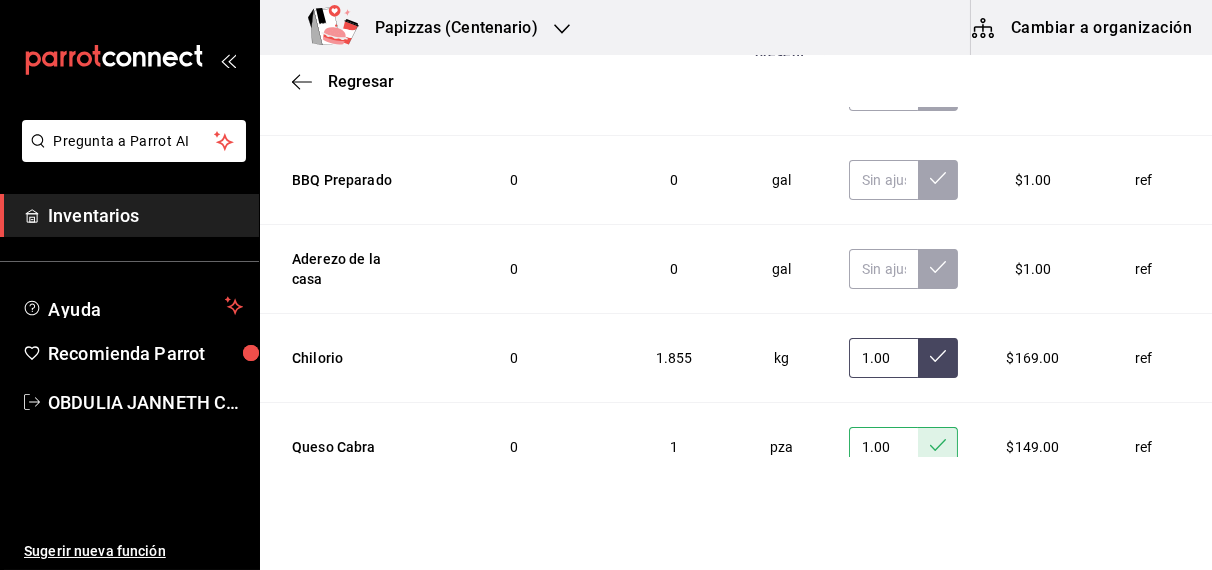 click 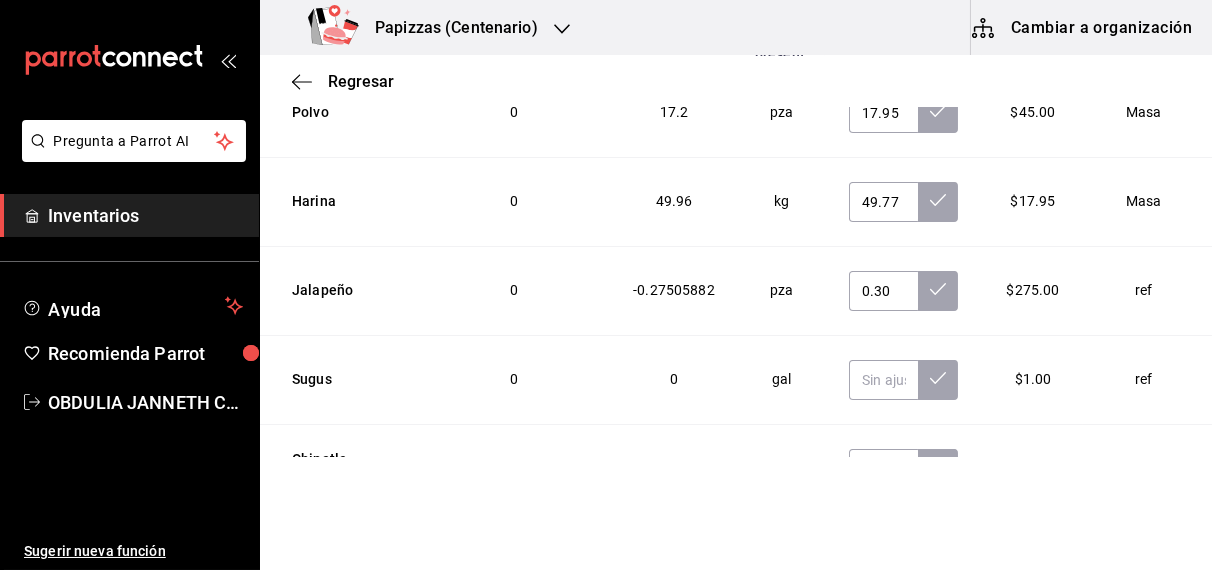 scroll, scrollTop: 3764, scrollLeft: 0, axis: vertical 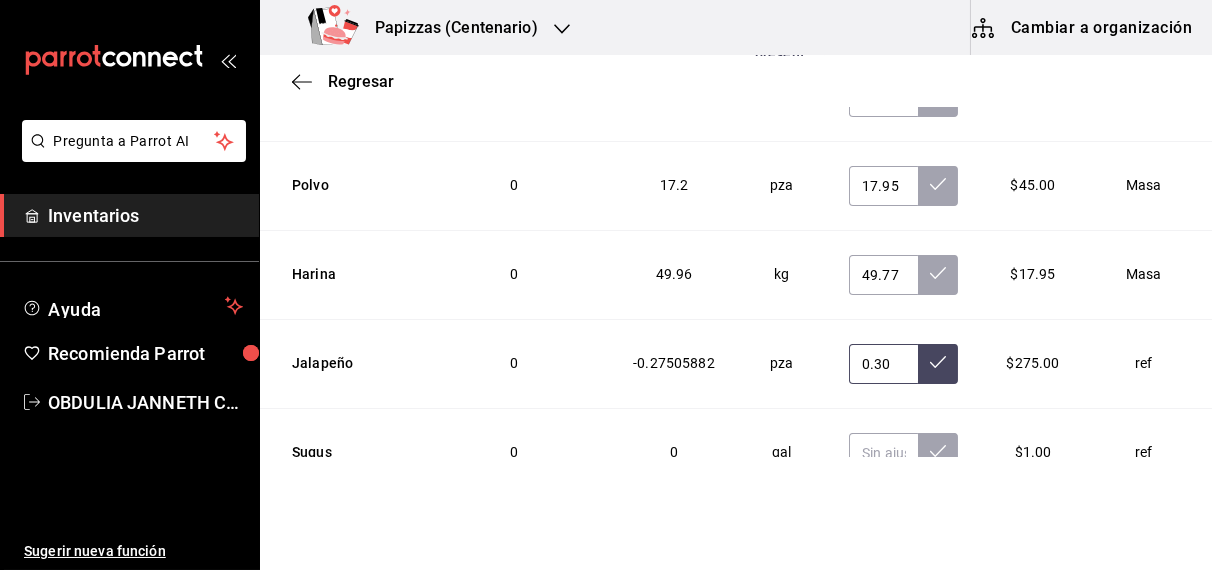 click 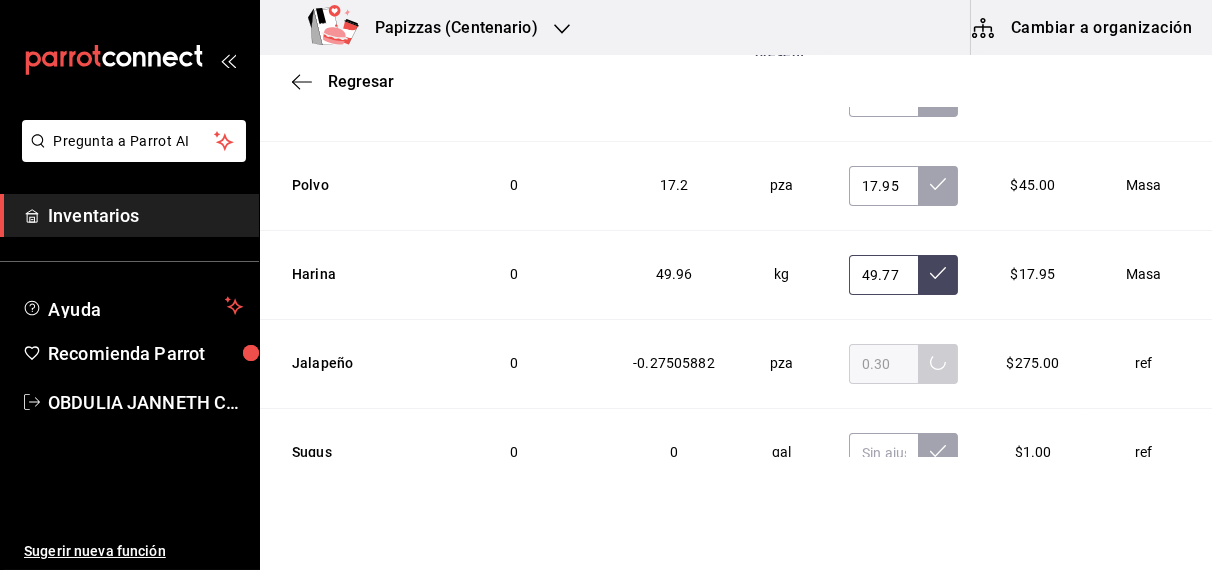 click 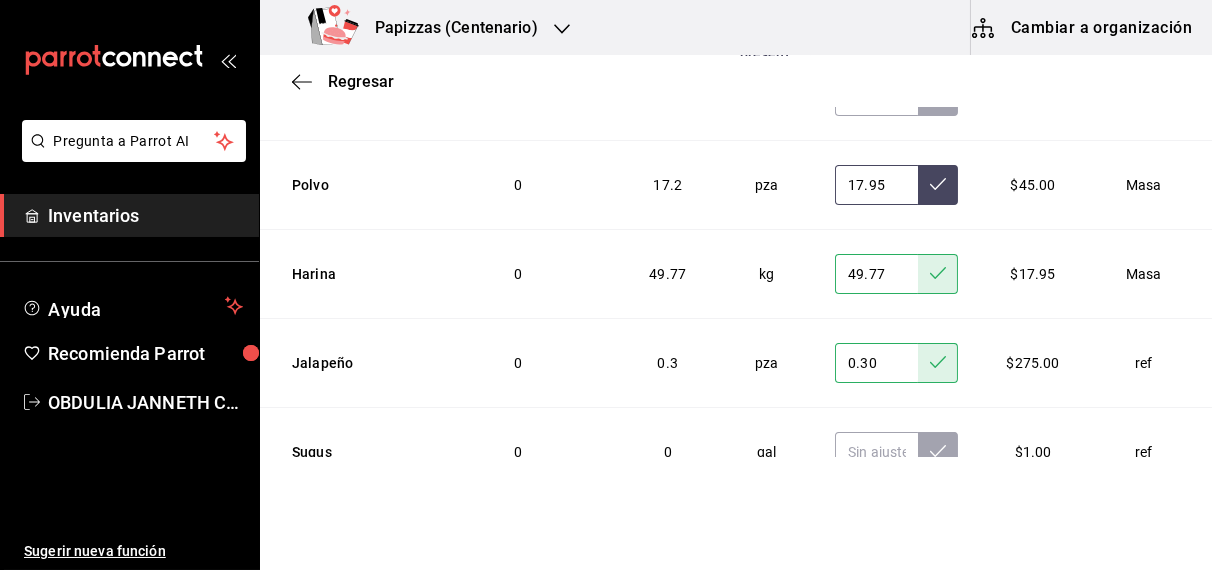 click at bounding box center [938, 185] 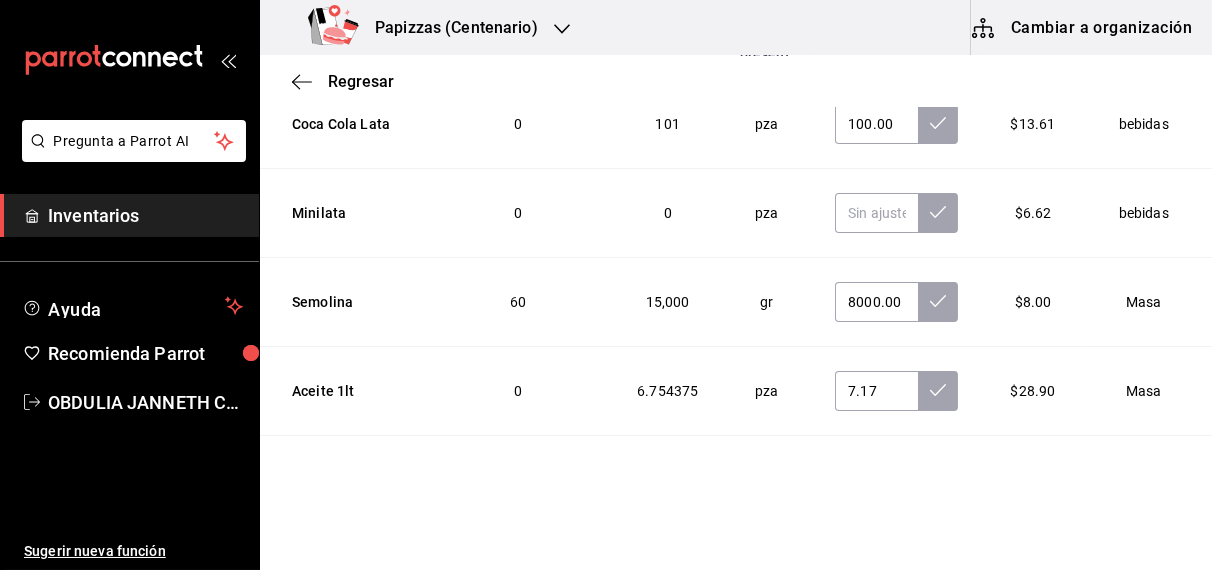scroll, scrollTop: 3433, scrollLeft: 0, axis: vertical 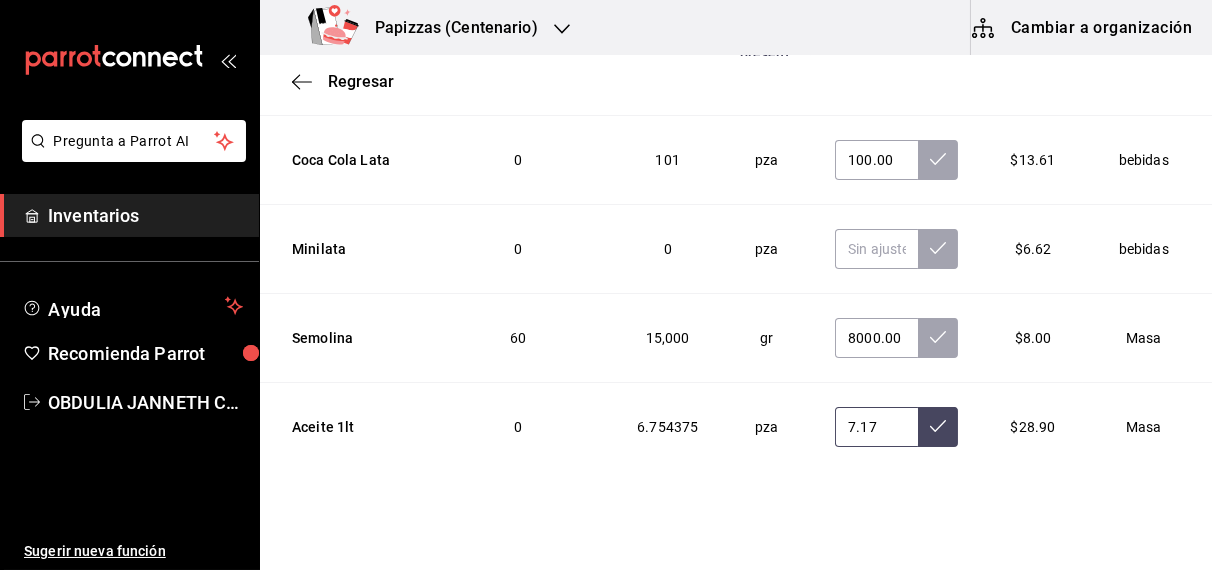 click 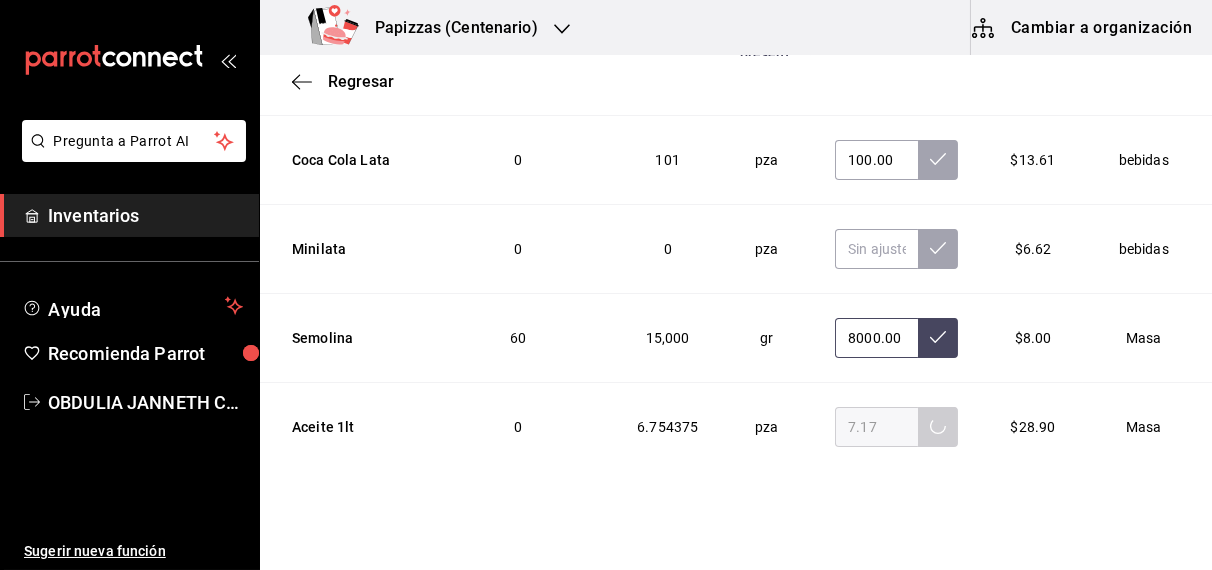 click 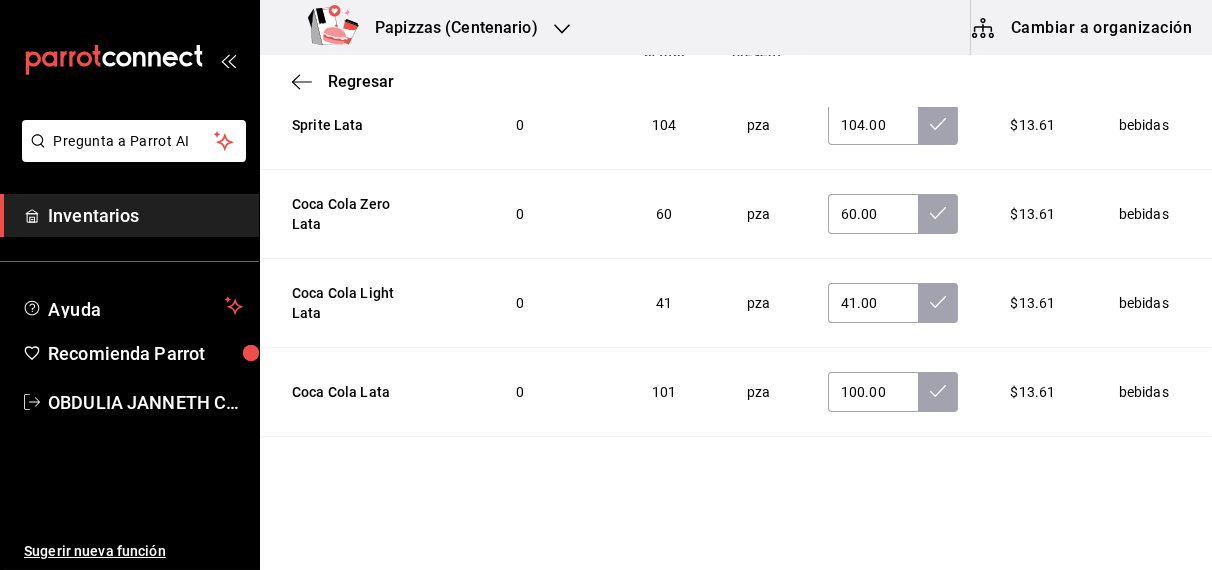 scroll, scrollTop: 3182, scrollLeft: 0, axis: vertical 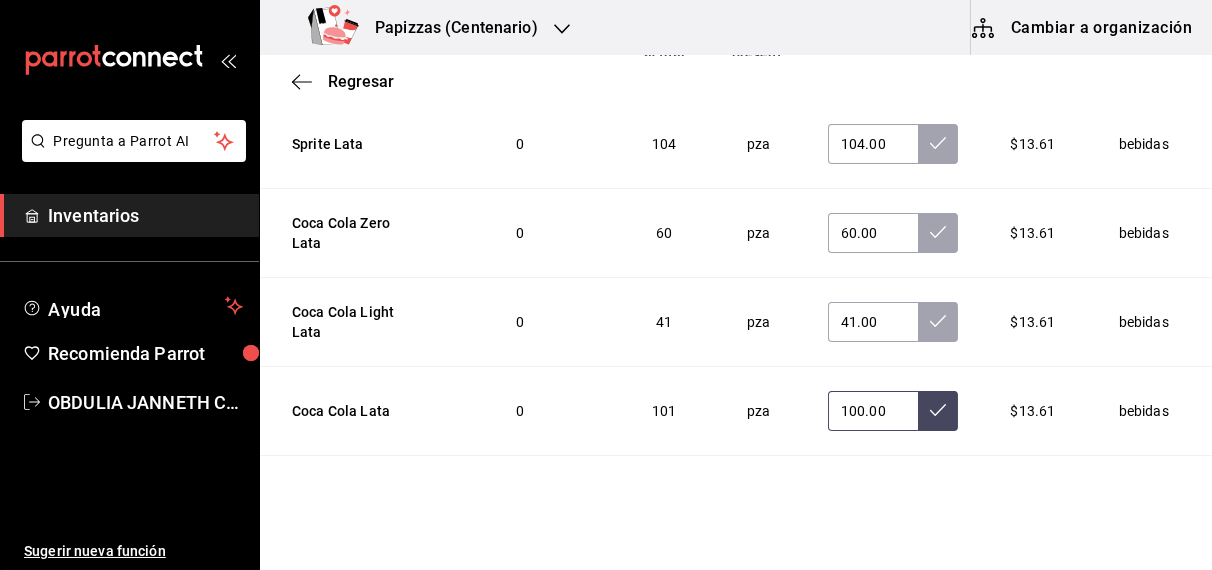 click at bounding box center (938, 411) 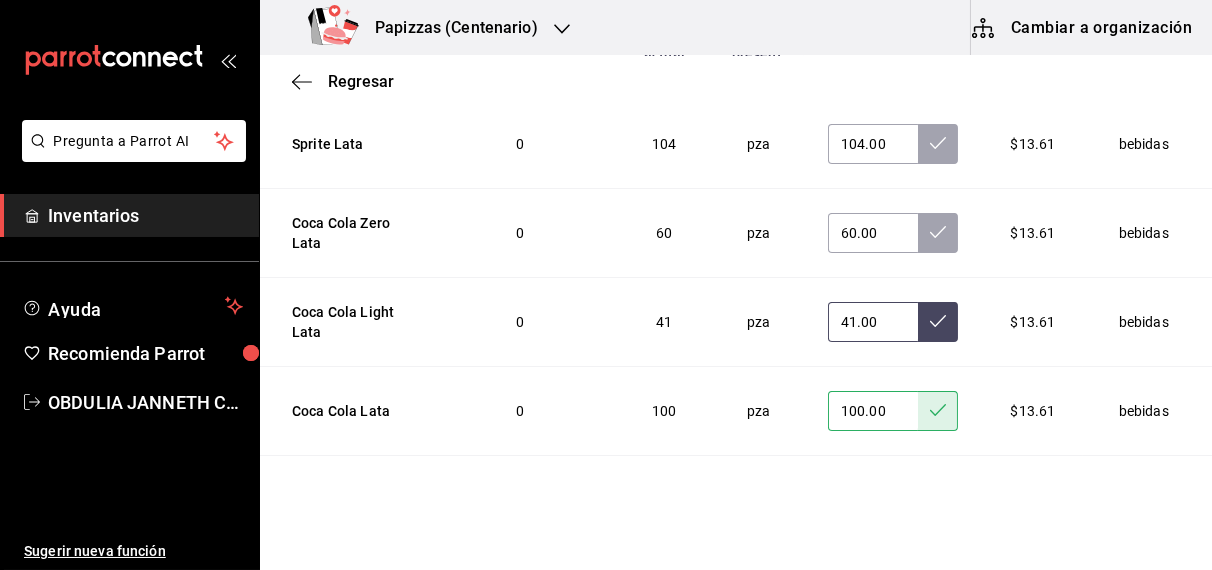click 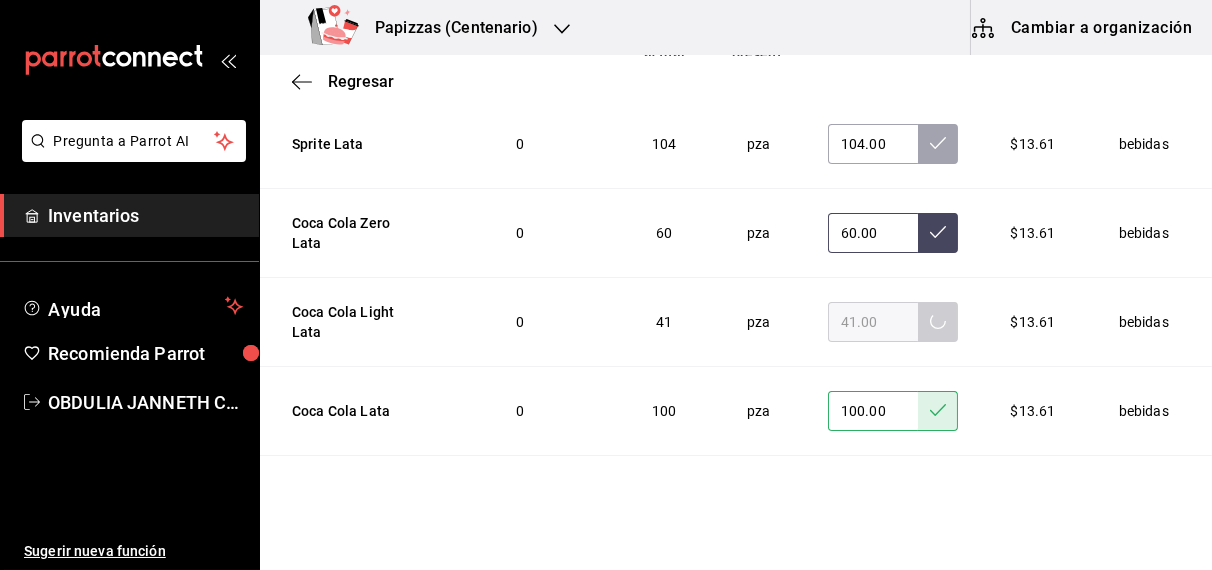 click 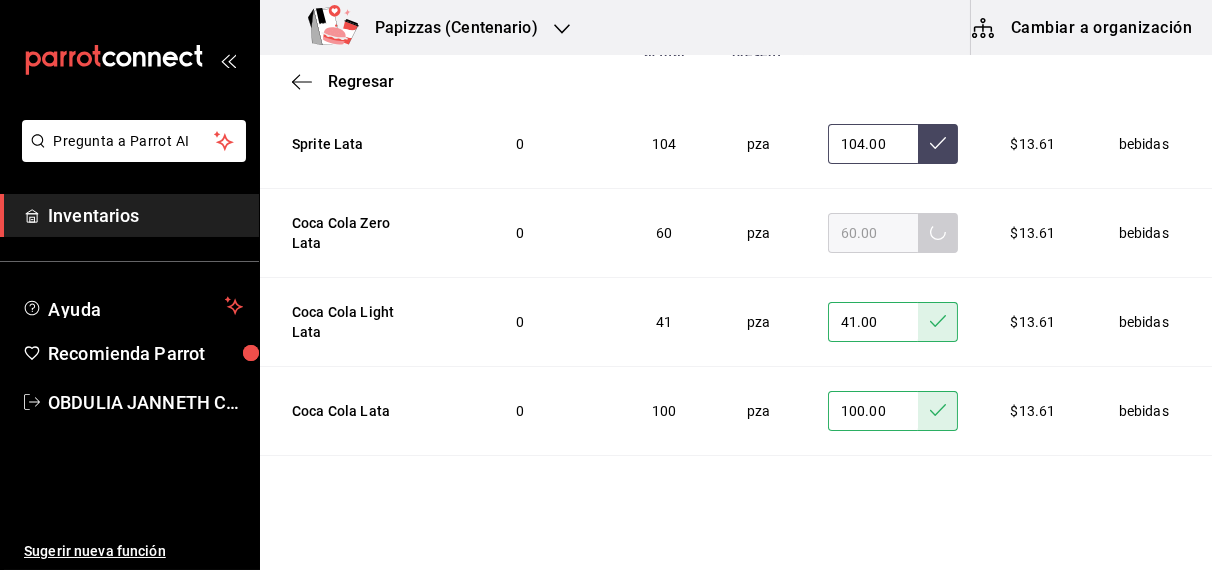 click 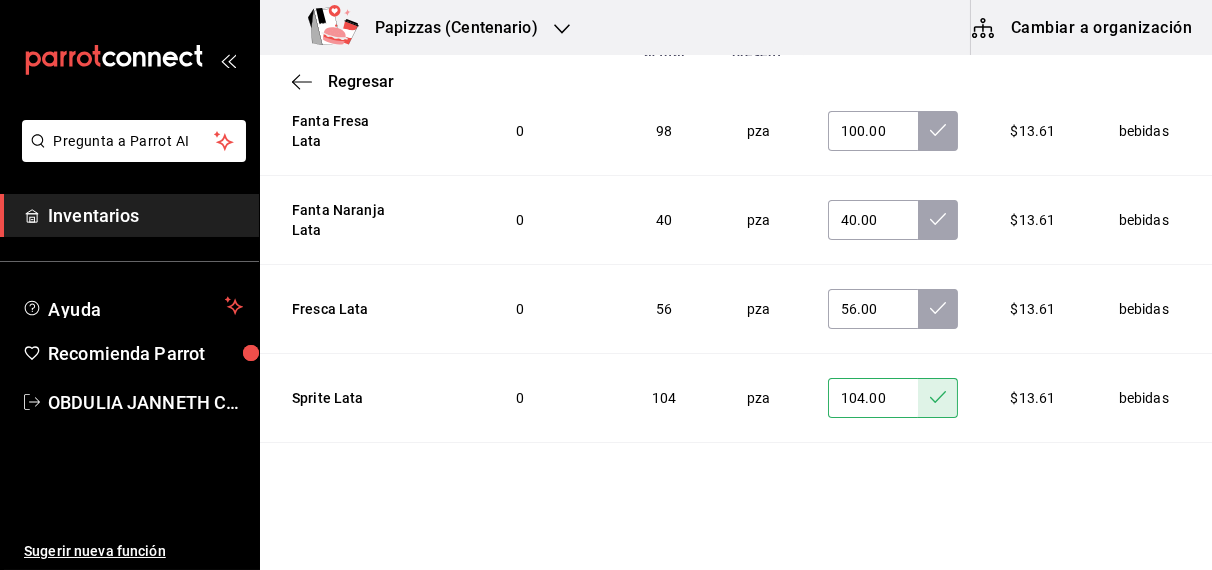 scroll, scrollTop: 2900, scrollLeft: 0, axis: vertical 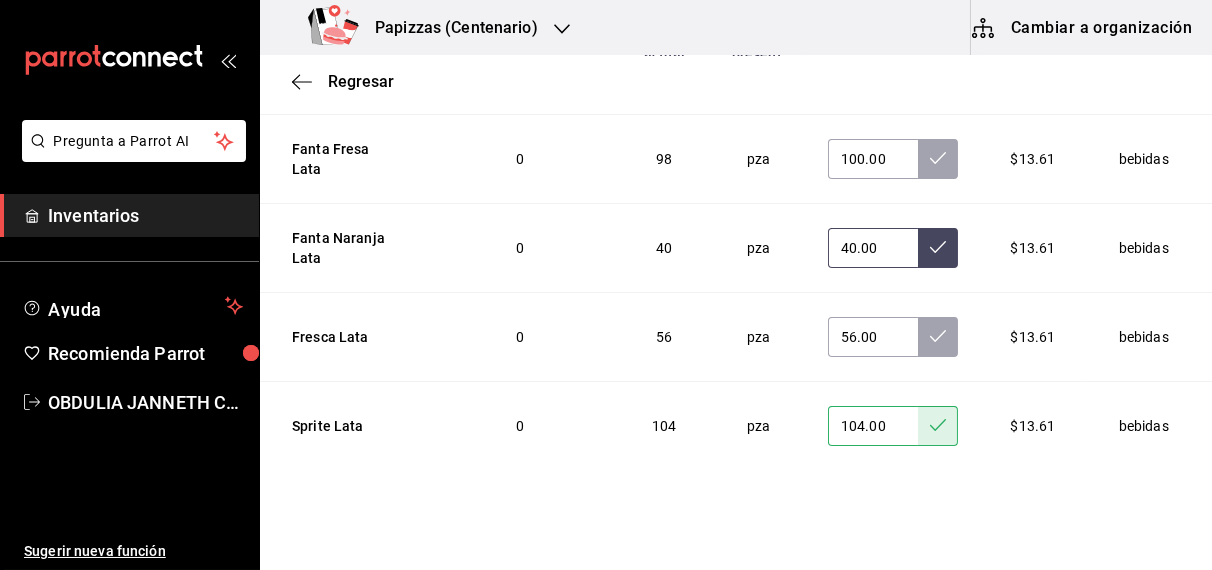 click 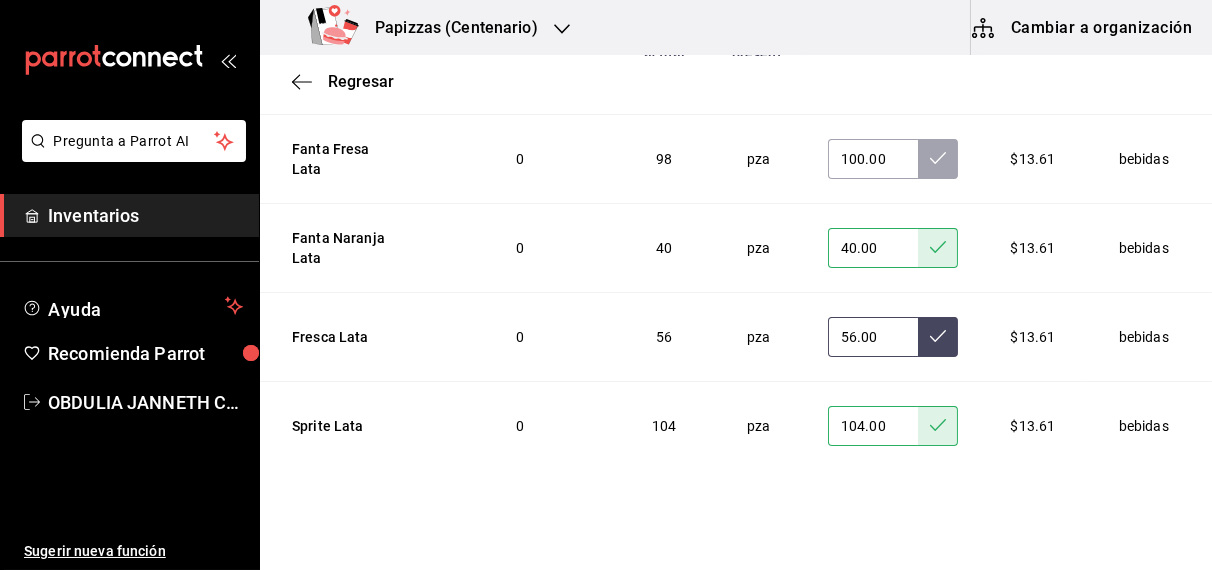 click at bounding box center (938, 337) 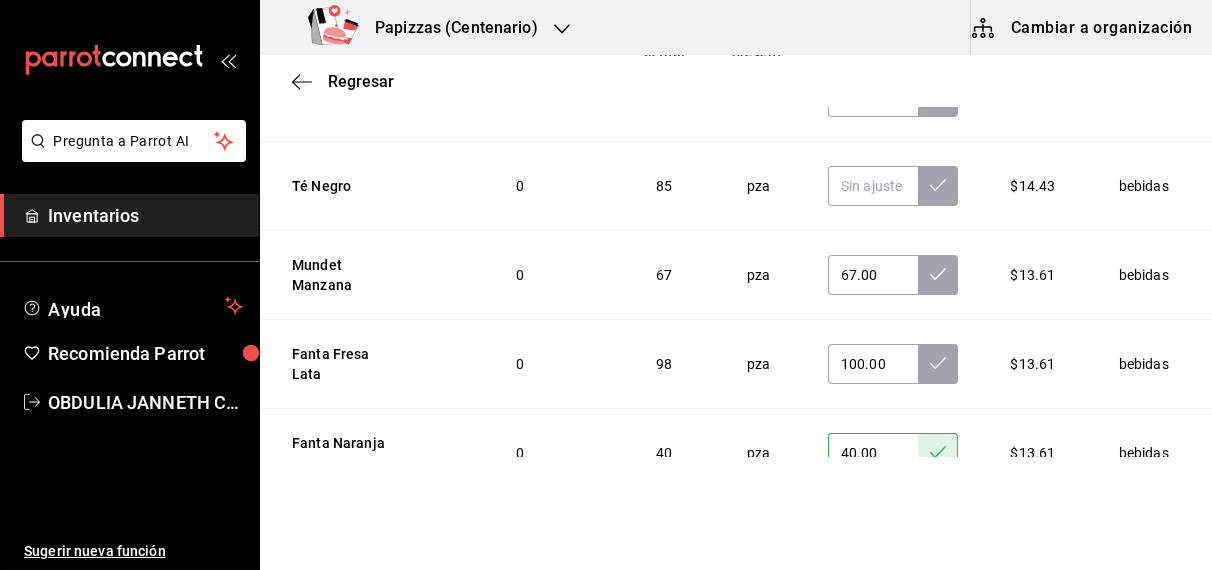 scroll, scrollTop: 2692, scrollLeft: 0, axis: vertical 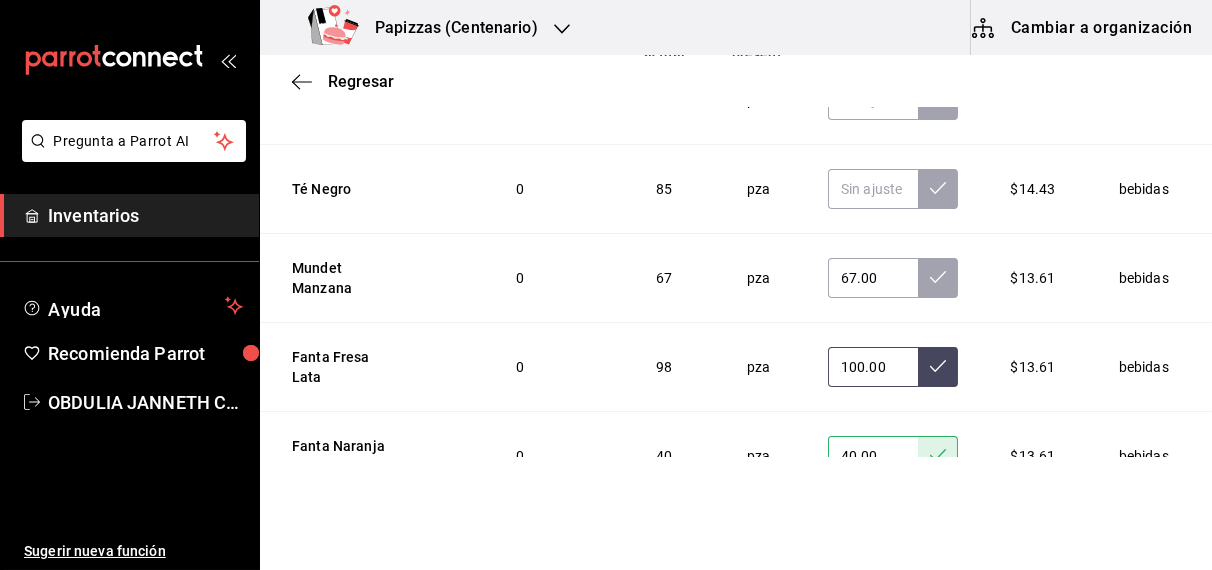 click 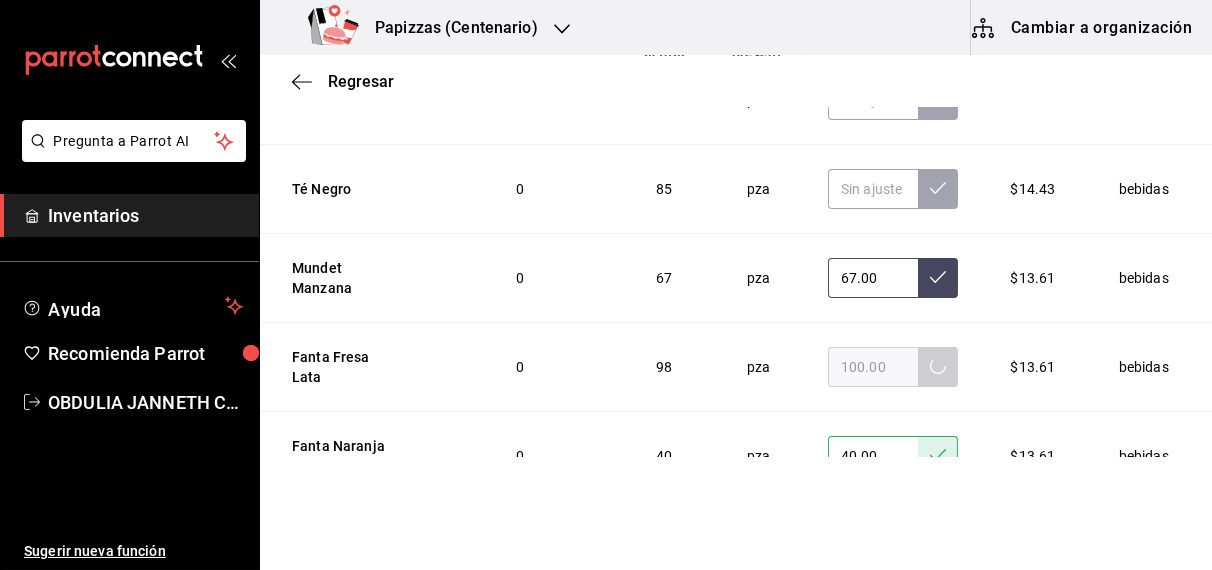 click at bounding box center [938, 278] 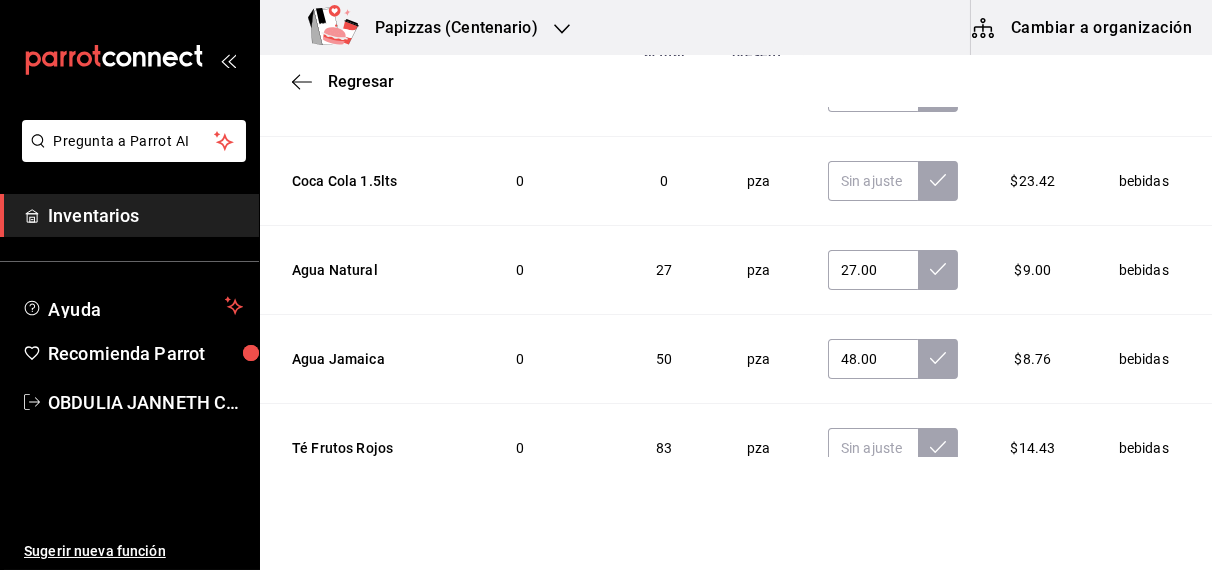 scroll, scrollTop: 2246, scrollLeft: 0, axis: vertical 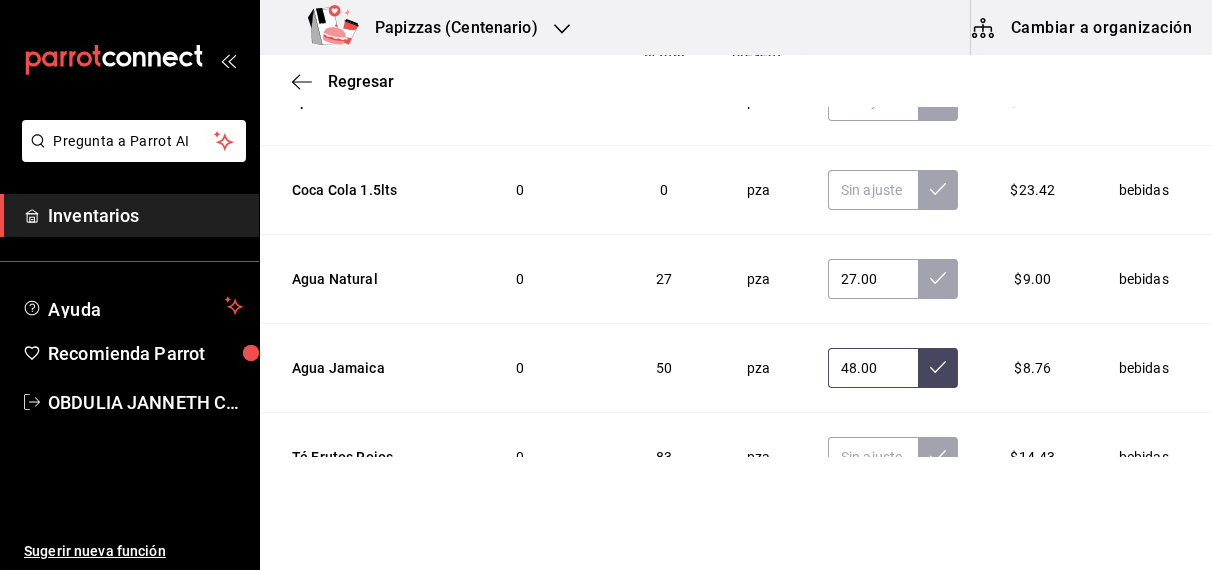 click 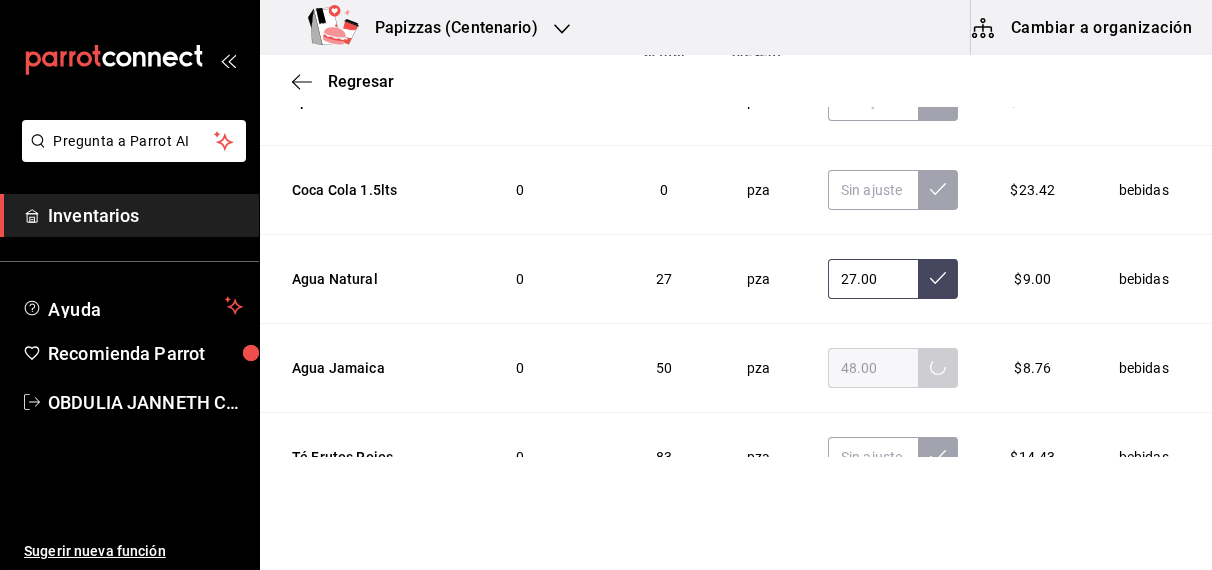click 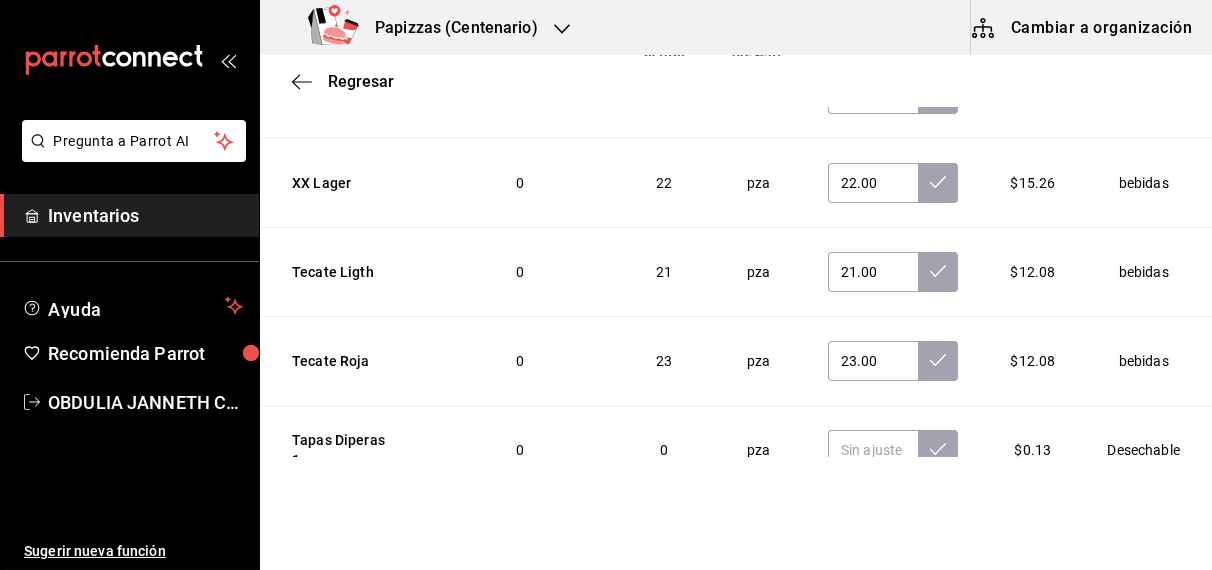 scroll, scrollTop: 735, scrollLeft: 0, axis: vertical 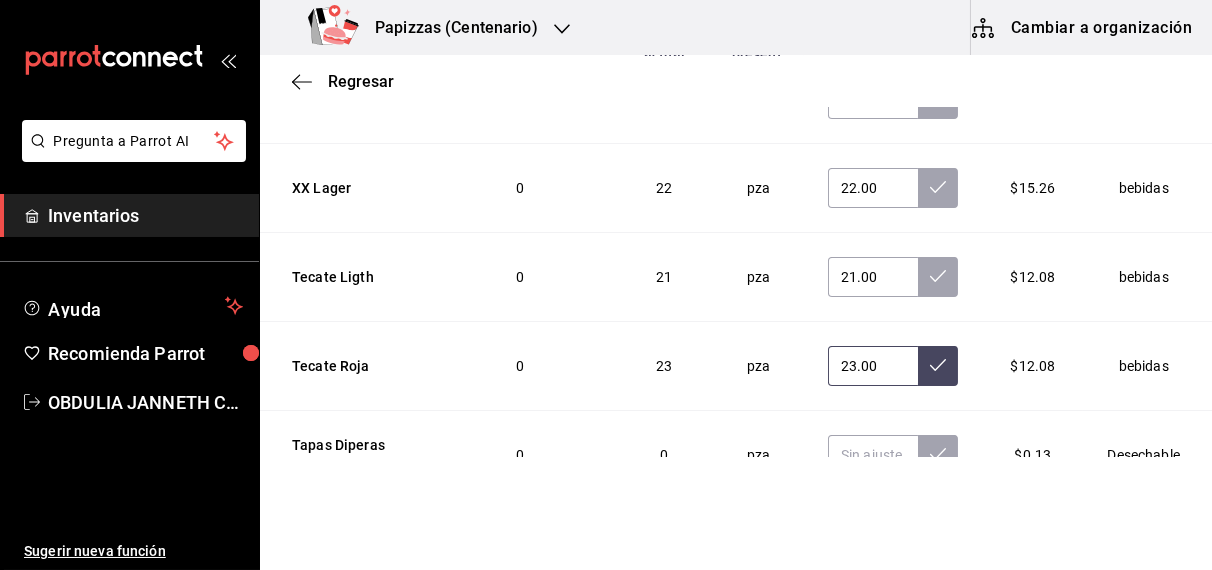 click 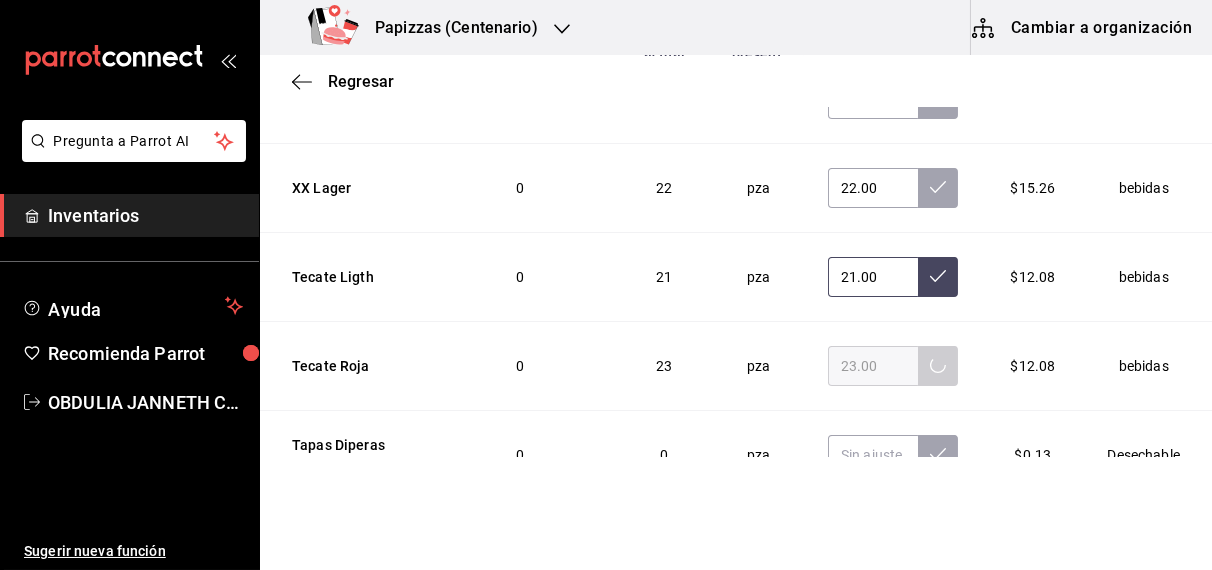 click 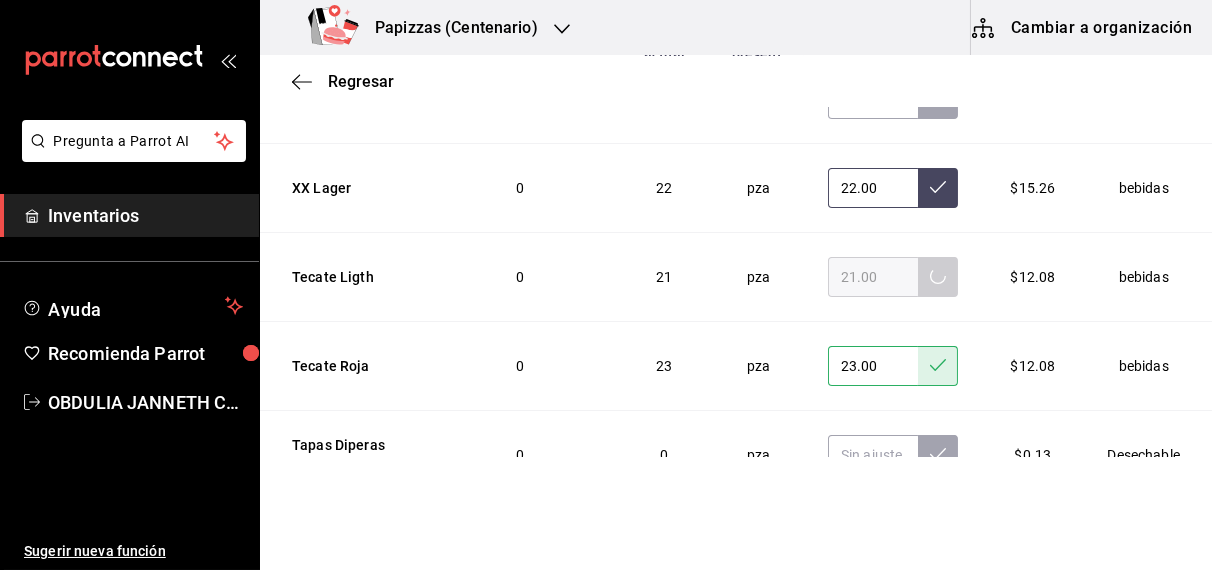 click 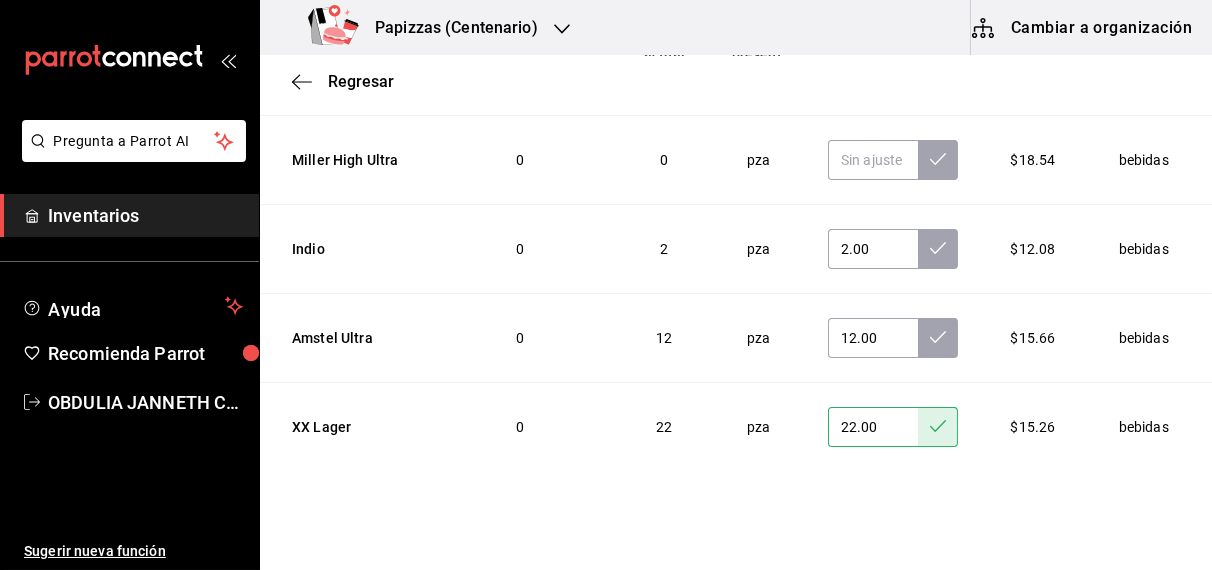 scroll, scrollTop: 495, scrollLeft: 0, axis: vertical 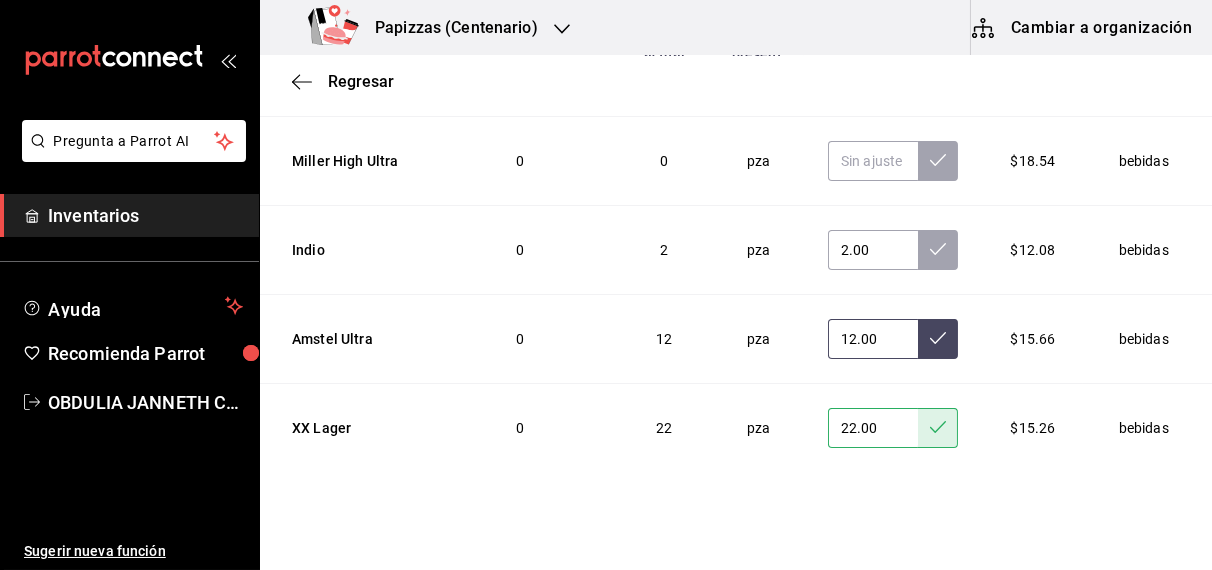 click 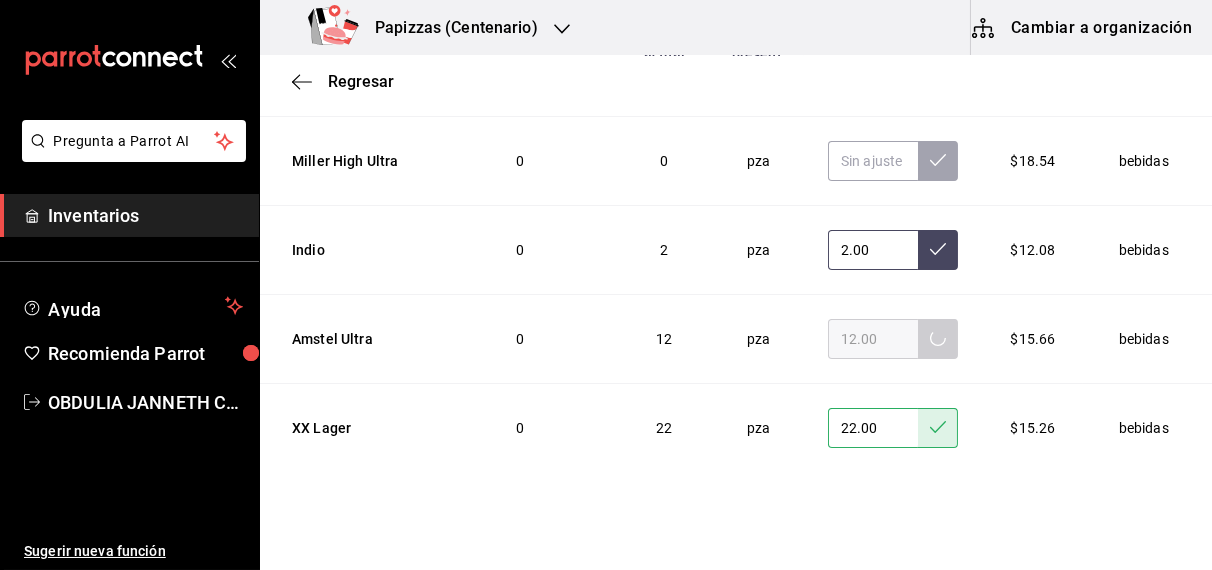 click 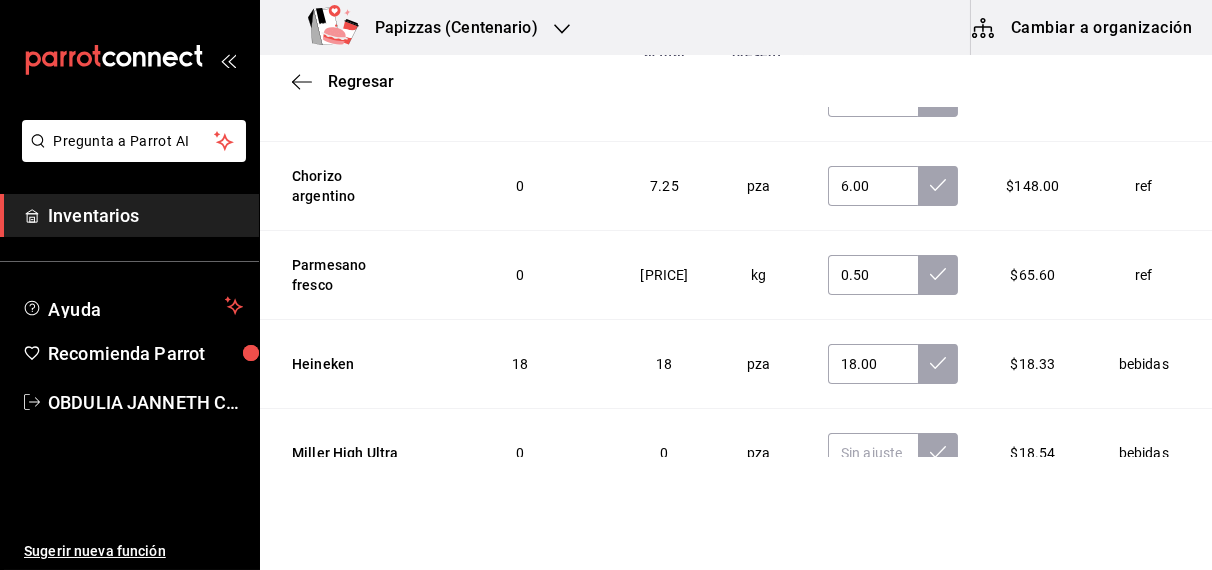 scroll, scrollTop: 190, scrollLeft: 0, axis: vertical 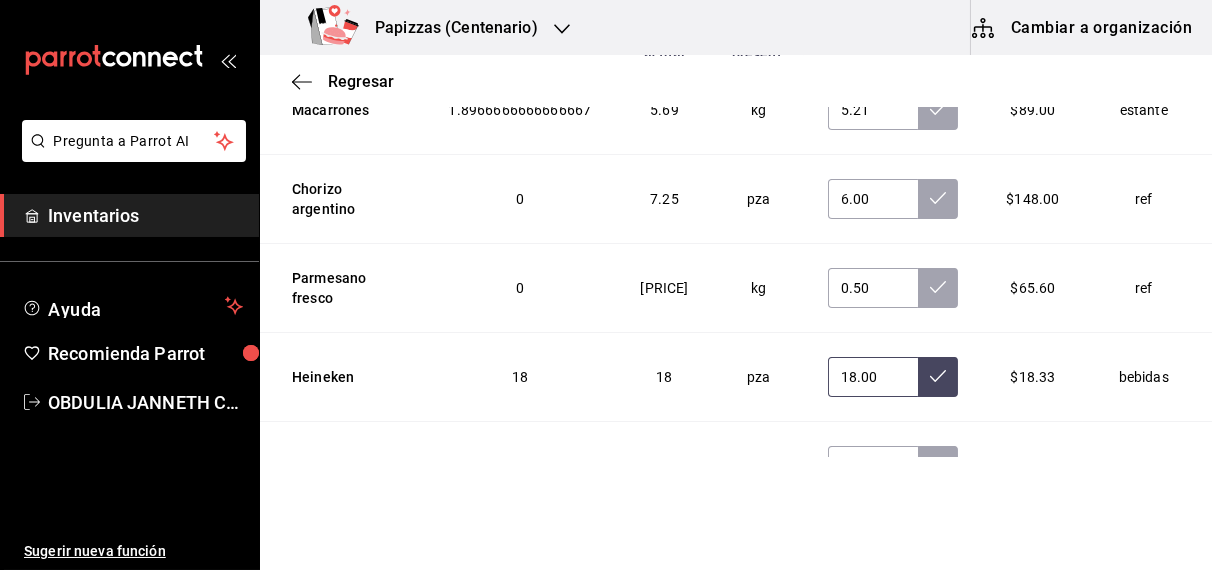click 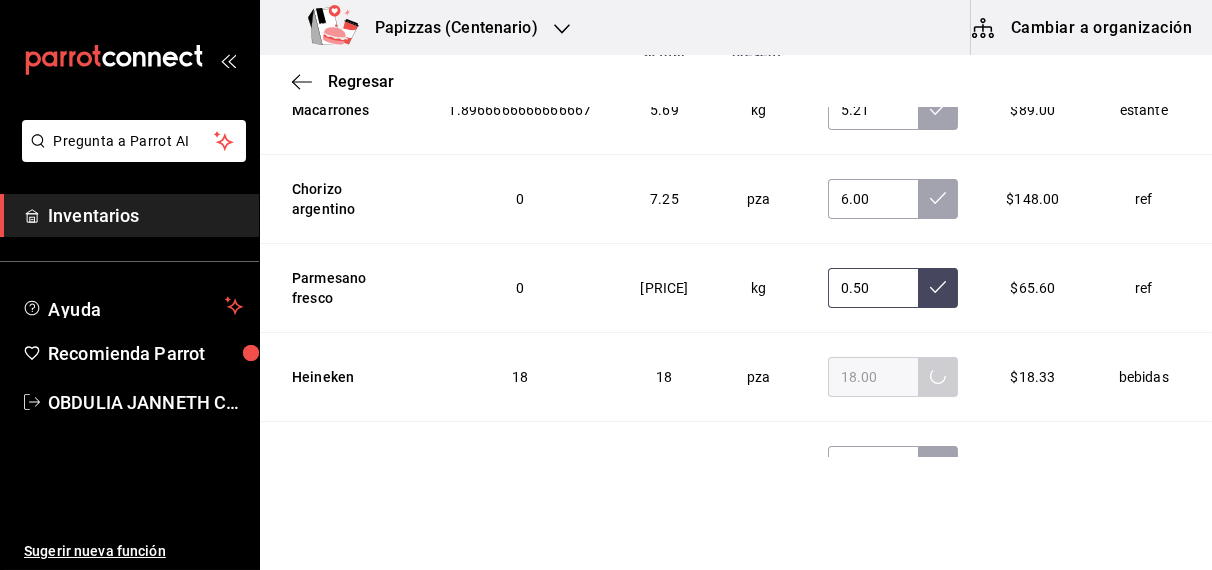 click 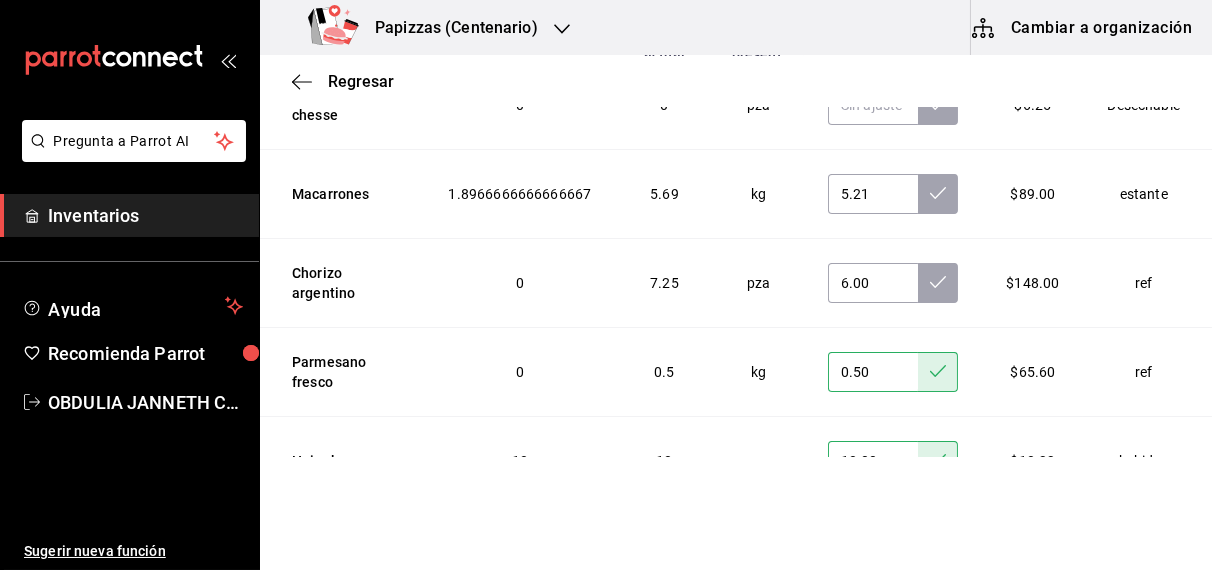 scroll, scrollTop: 16, scrollLeft: 0, axis: vertical 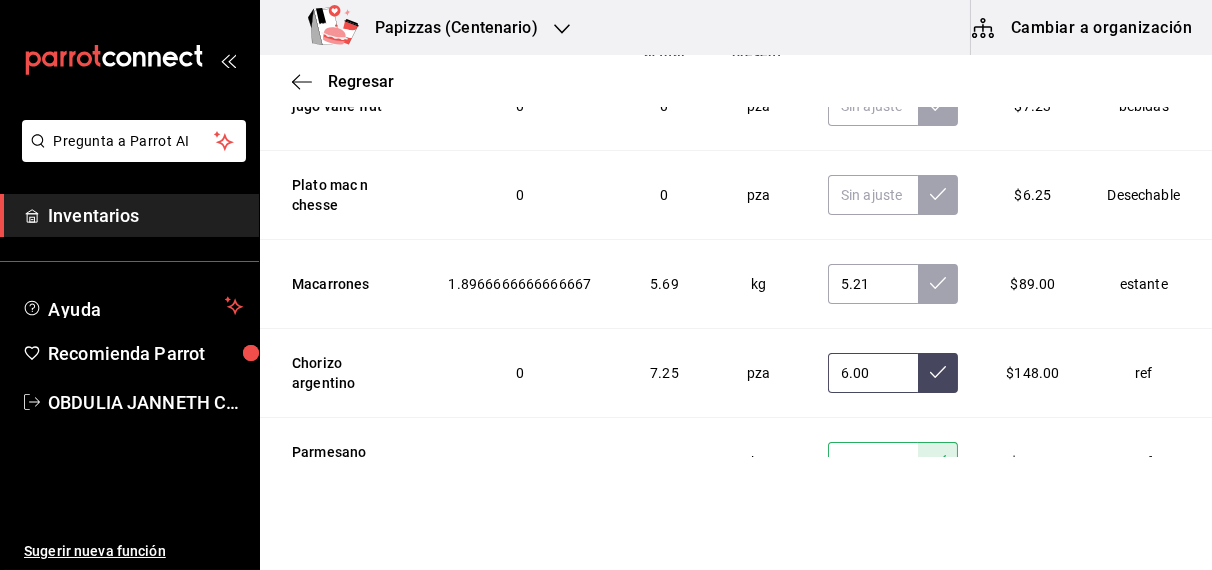 click 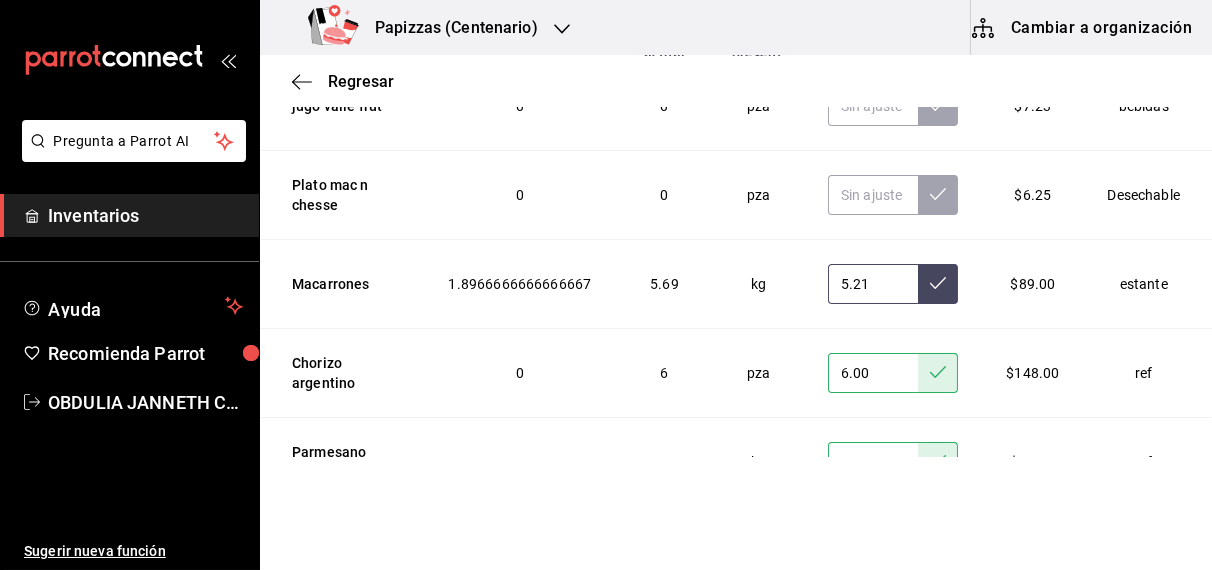 click at bounding box center [938, 284] 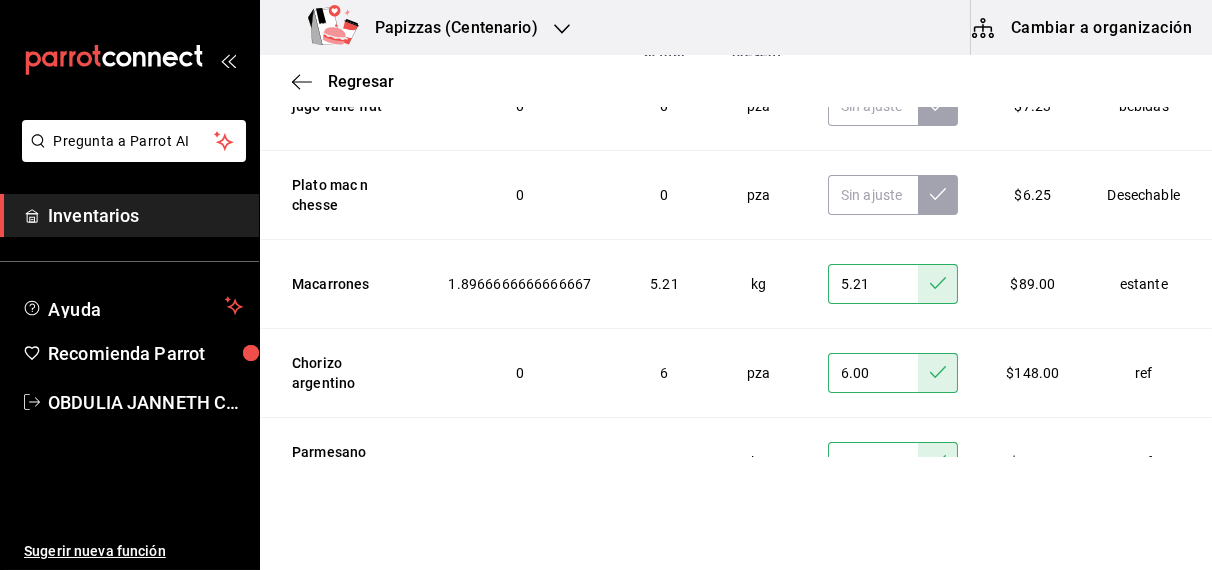 scroll, scrollTop: 0, scrollLeft: 0, axis: both 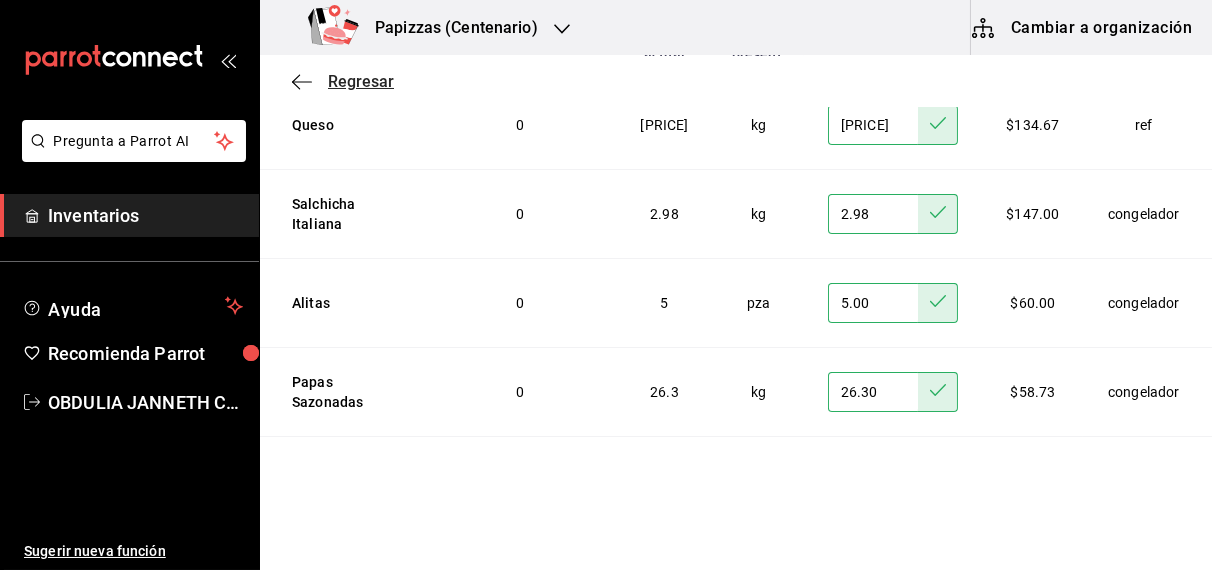 click on "Regresar" at bounding box center (361, 81) 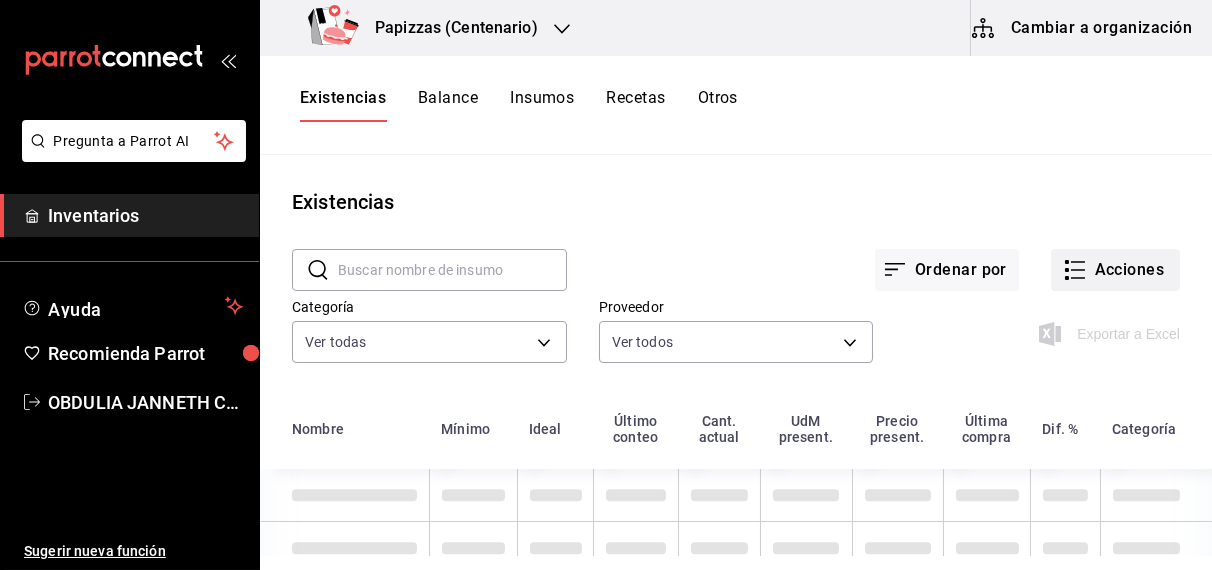 click on "Acciones" at bounding box center [1115, 270] 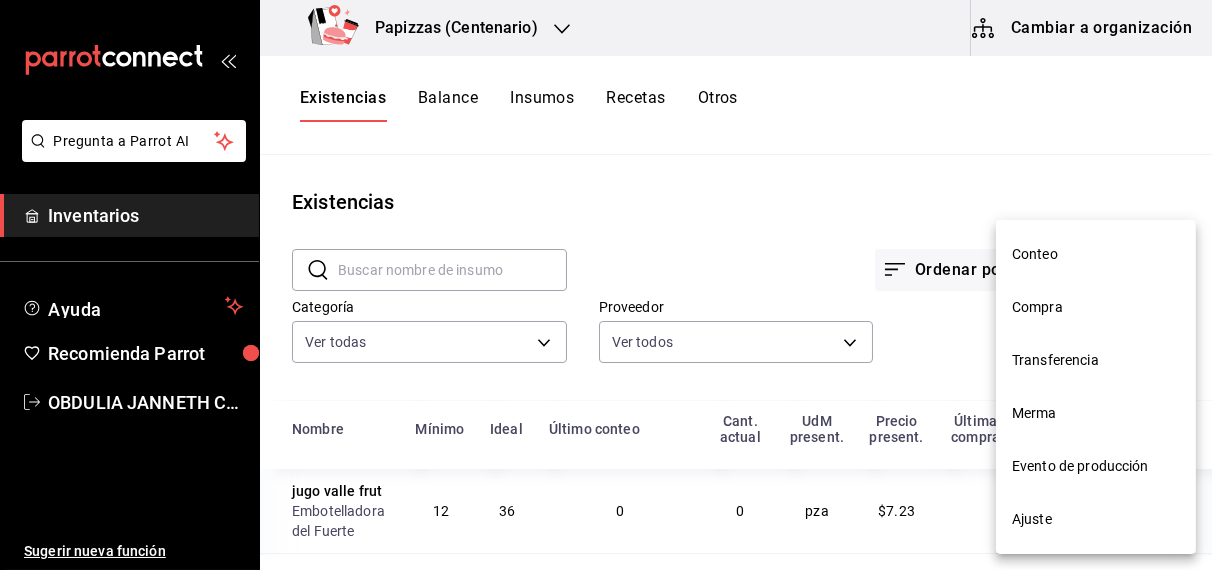 click on "Compra" at bounding box center [1096, 307] 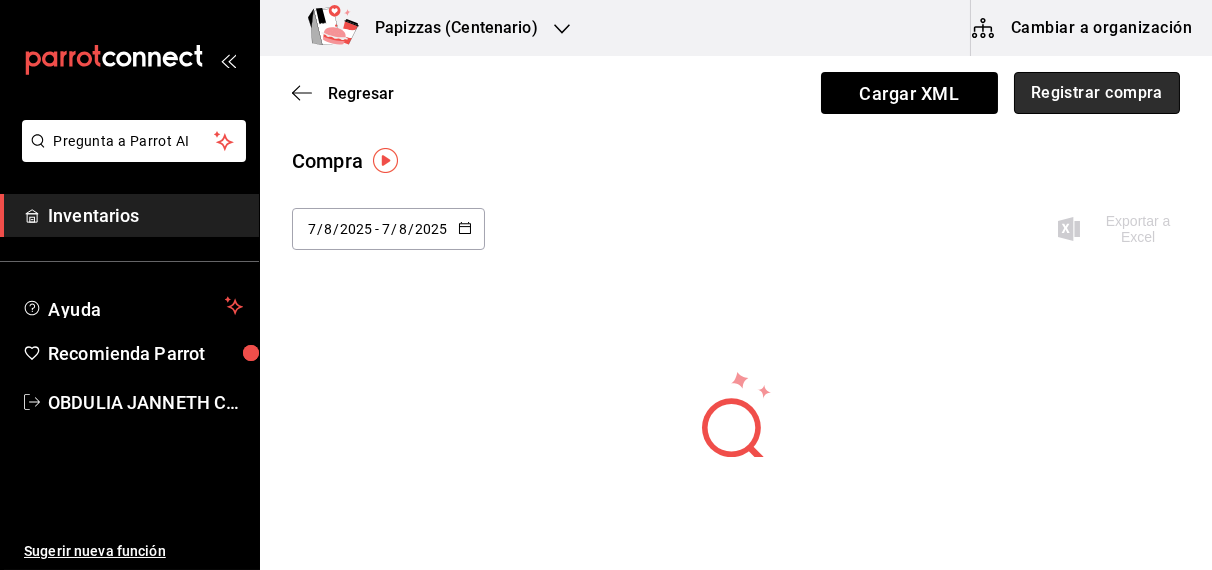 click on "Registrar compra" at bounding box center [1097, 93] 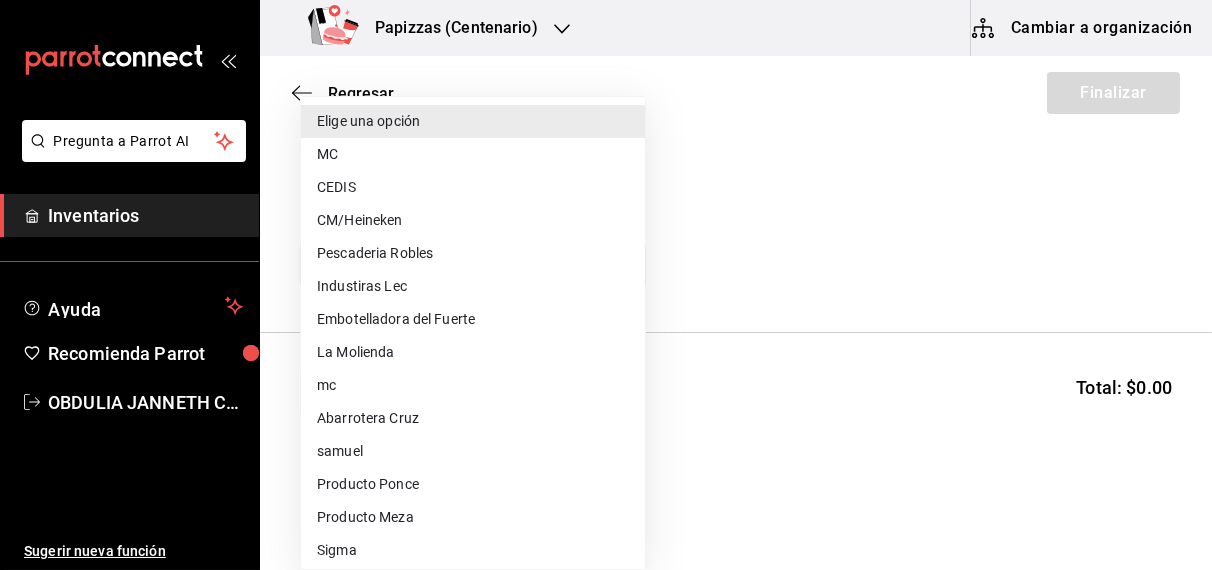 click on "Pregunta a Parrot AI Inventarios   Ayuda Recomienda Parrot   OBDULIA JANNETH CASTRO ESCALANTE   Sugerir nueva función   Papizzas (Centenario) Cambiar a organización Regresar Finalizar Compra Proveedor Elige una opción default Buscar Total: $0.00 No hay insumos a mostrar. Busca un insumo para agregarlo a la lista Pregunta a Parrot AI Inventarios   Ayuda Recomienda Parrot   OBDULIA JANNETH CASTRO ESCALANTE   Sugerir nueva función   GANA 1 MES GRATIS EN TU SUSCRIPCIÓN AQUÍ ¿Recuerdas cómo empezó tu restaurante?
Hoy puedes ayudar a un colega a tener el mismo cambio que tú viviste.
Recomienda Parrot directamente desde tu Portal Administrador.
Es fácil y rápido.
🎁 Por cada restaurante que se una, ganas 1 mes gratis. Ver video tutorial Ir a video Editar Eliminar Visitar centro de ayuda (81) 2046 6363 soporte@parrotsoftware.io Visitar centro de ayuda (81) 2046 6363 soporte@parrotsoftware.io Elige una opción MC CEDIS CM/Heineken Pescaderia Robles Industiras Lec Embotelladora del Fuerte La Molienda" at bounding box center [606, 228] 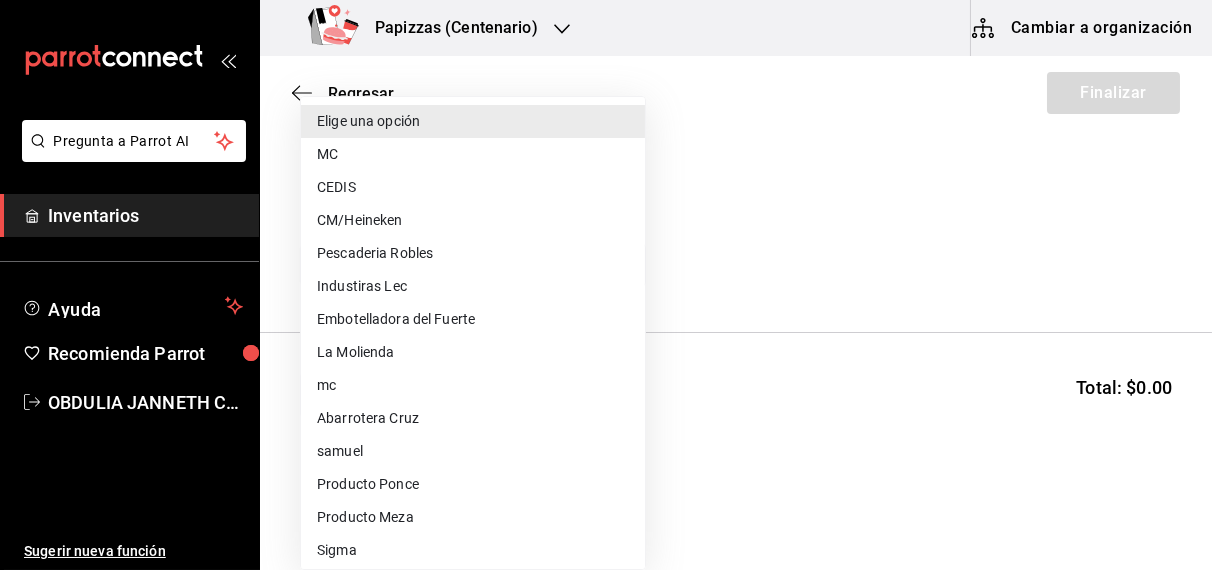 click on "CEDIS" at bounding box center [473, 187] 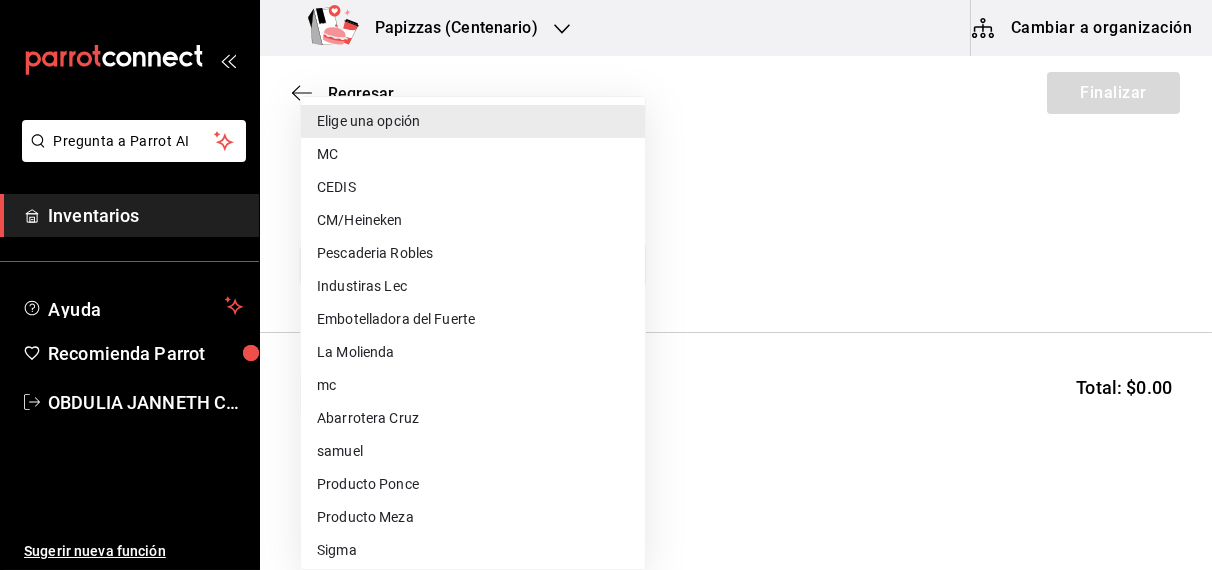 type on "fd93c39f-859b-4130-830c-b038fbd442a0" 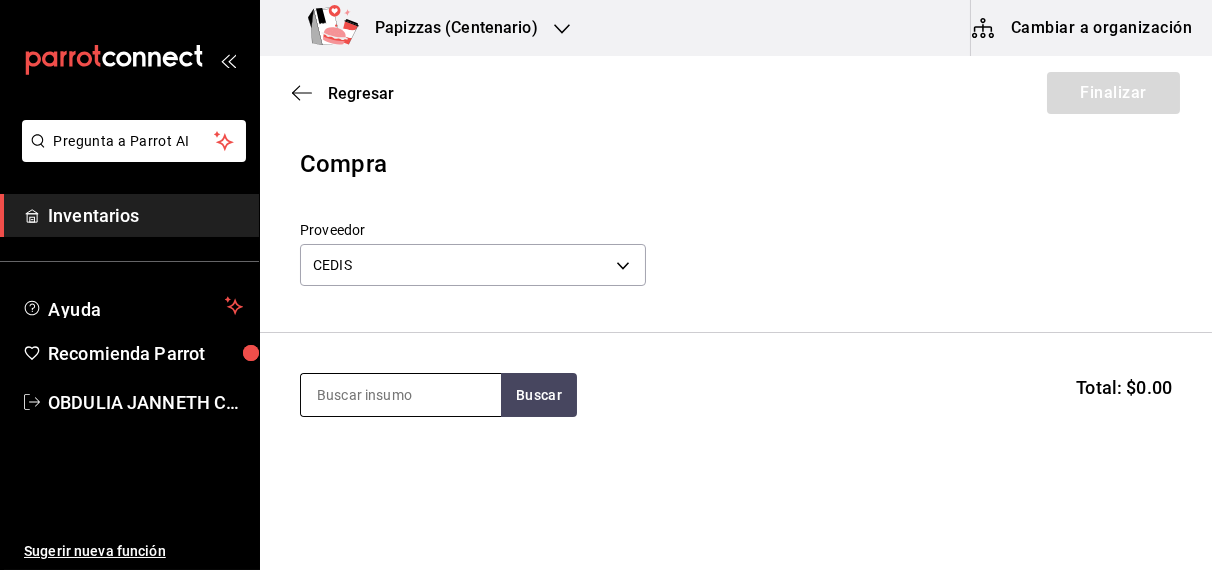 click at bounding box center [401, 395] 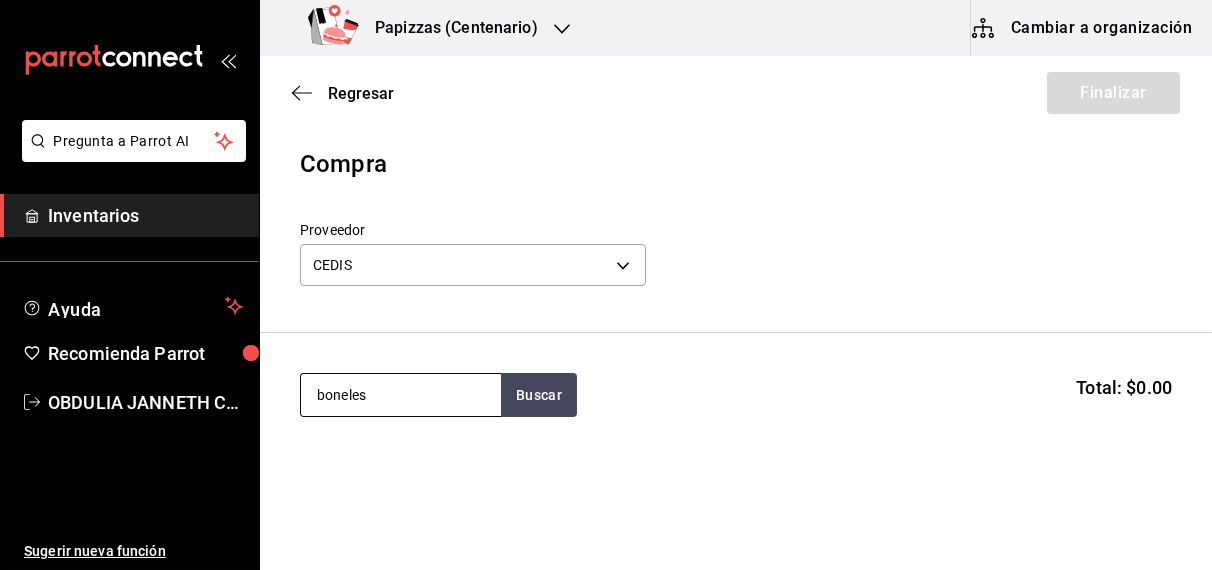 type on "boneles" 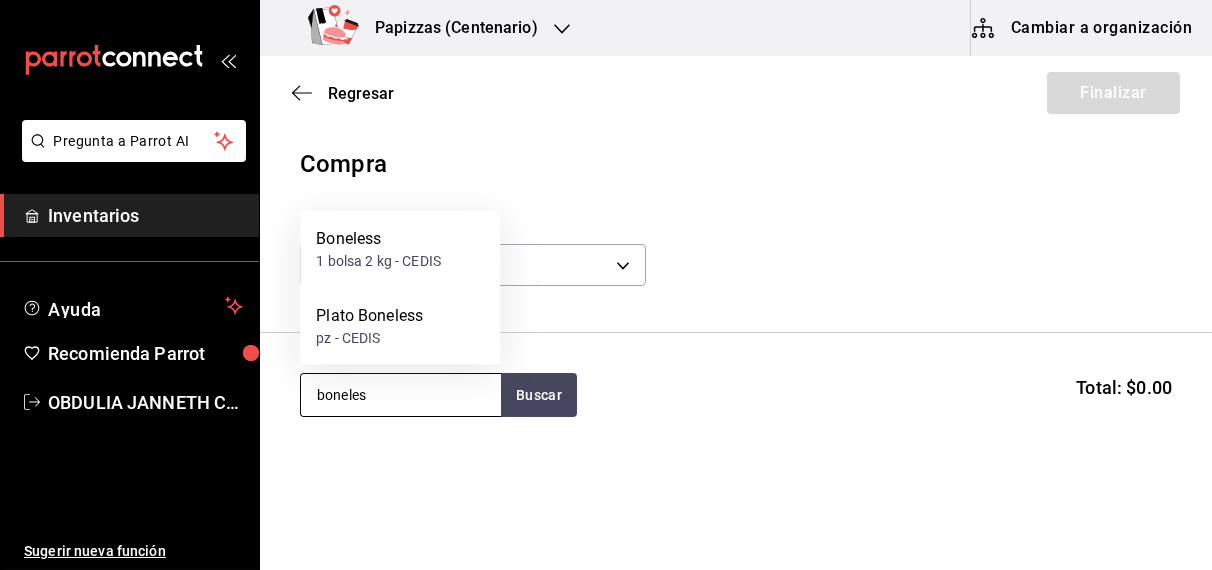 click on "Boneless" at bounding box center [378, 239] 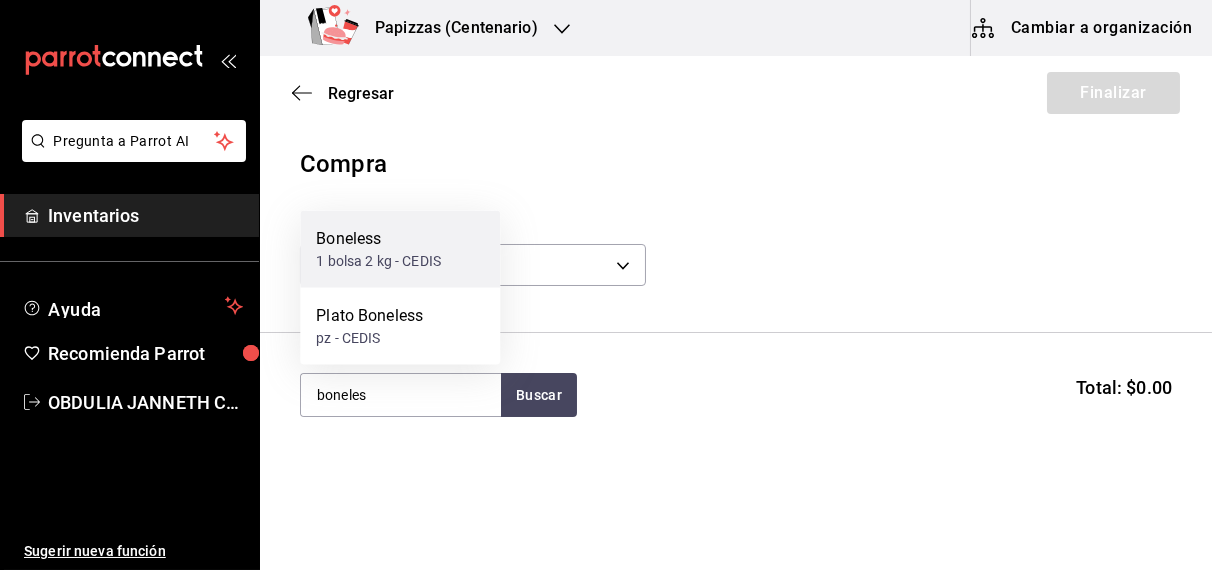 type 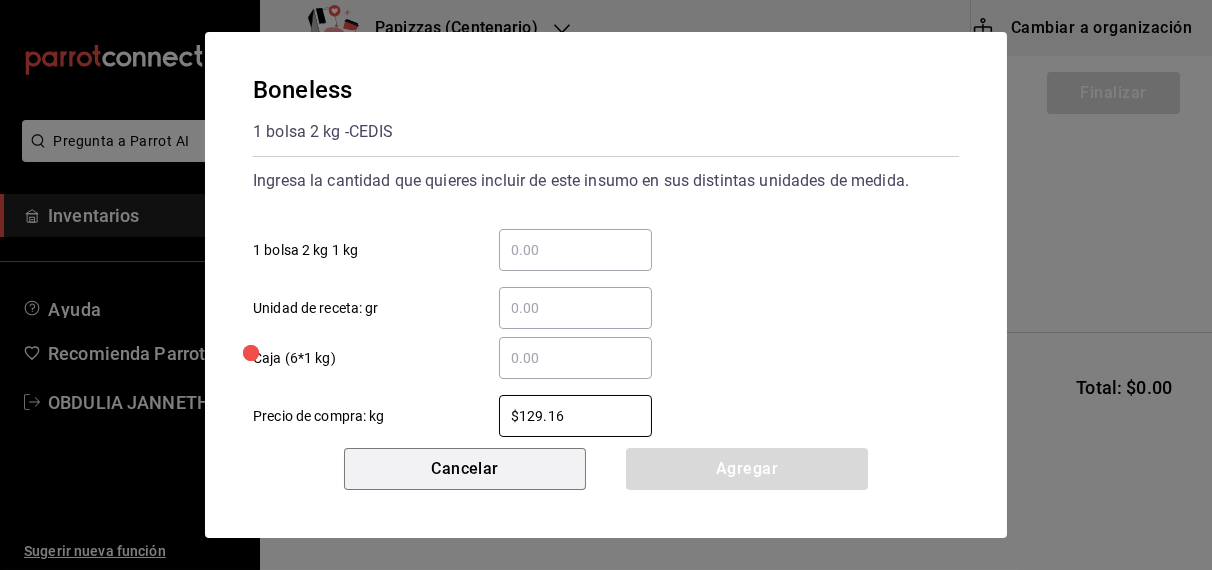 type 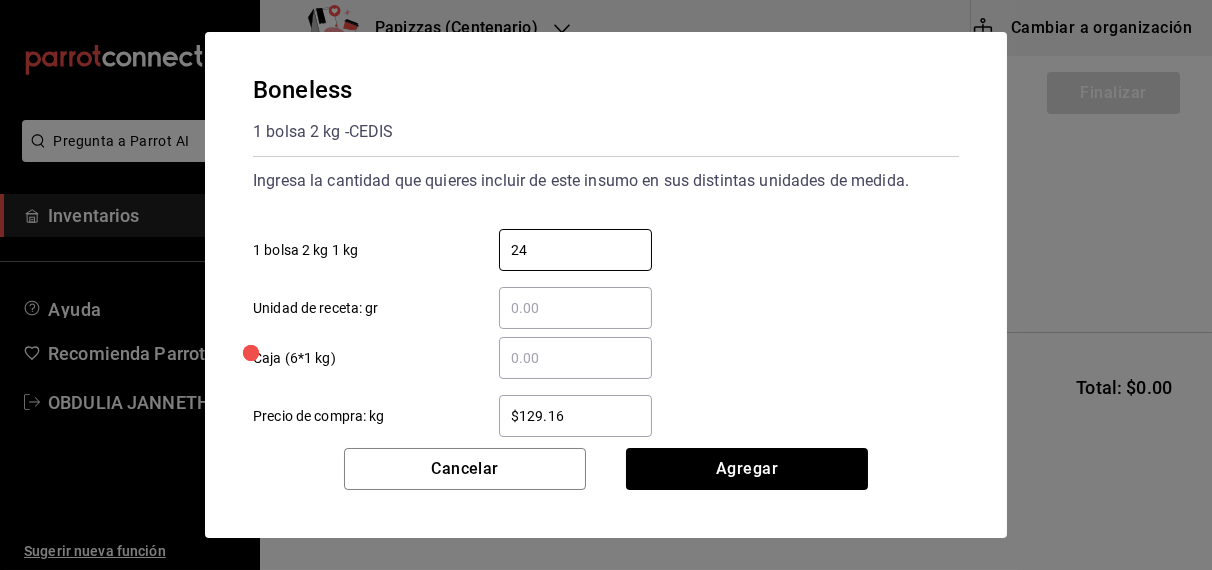 type on "24" 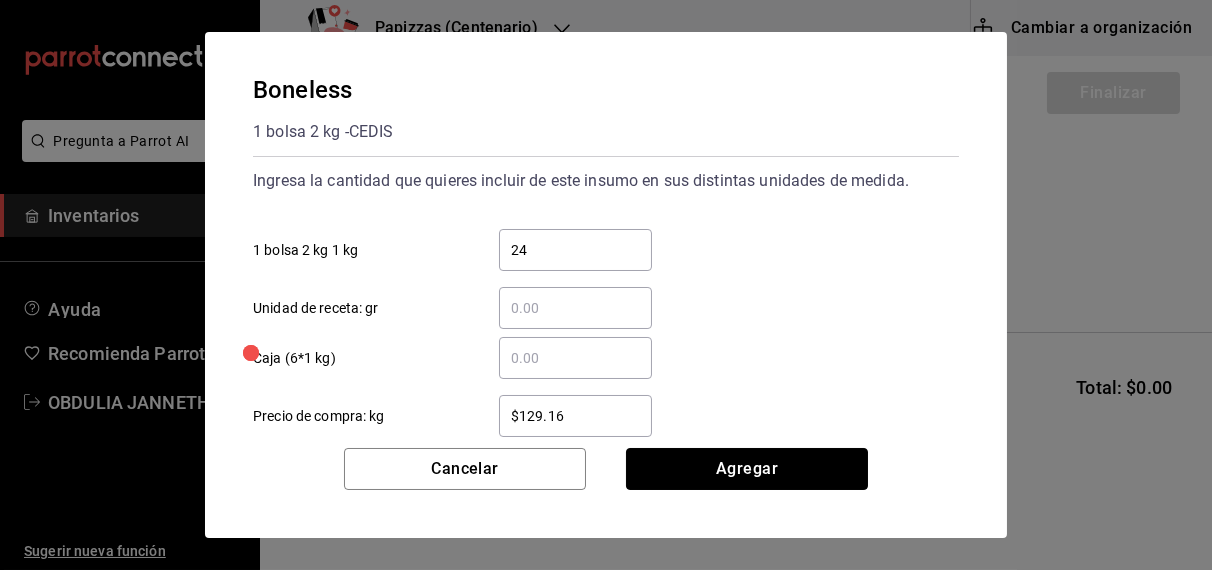 type 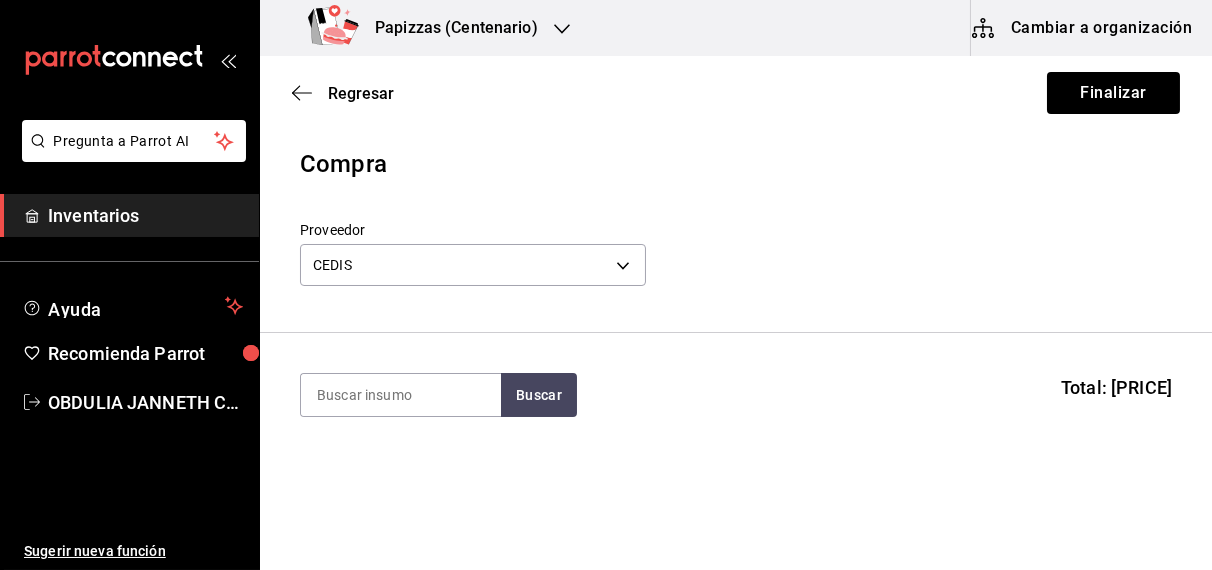 scroll, scrollTop: 0, scrollLeft: 0, axis: both 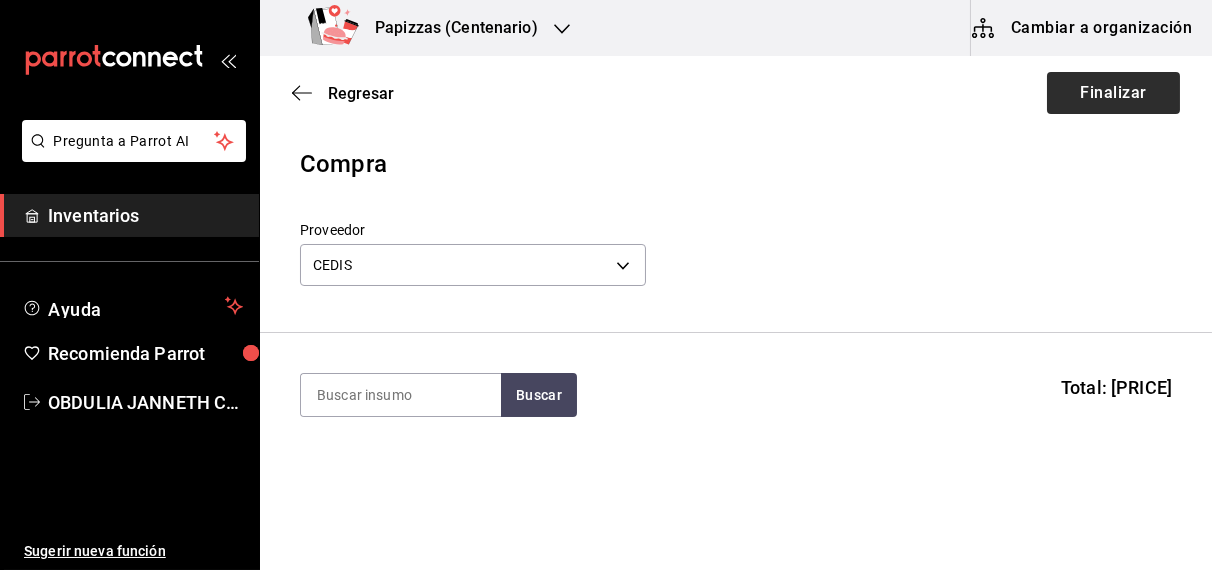 click on "Finalizar" at bounding box center [1113, 93] 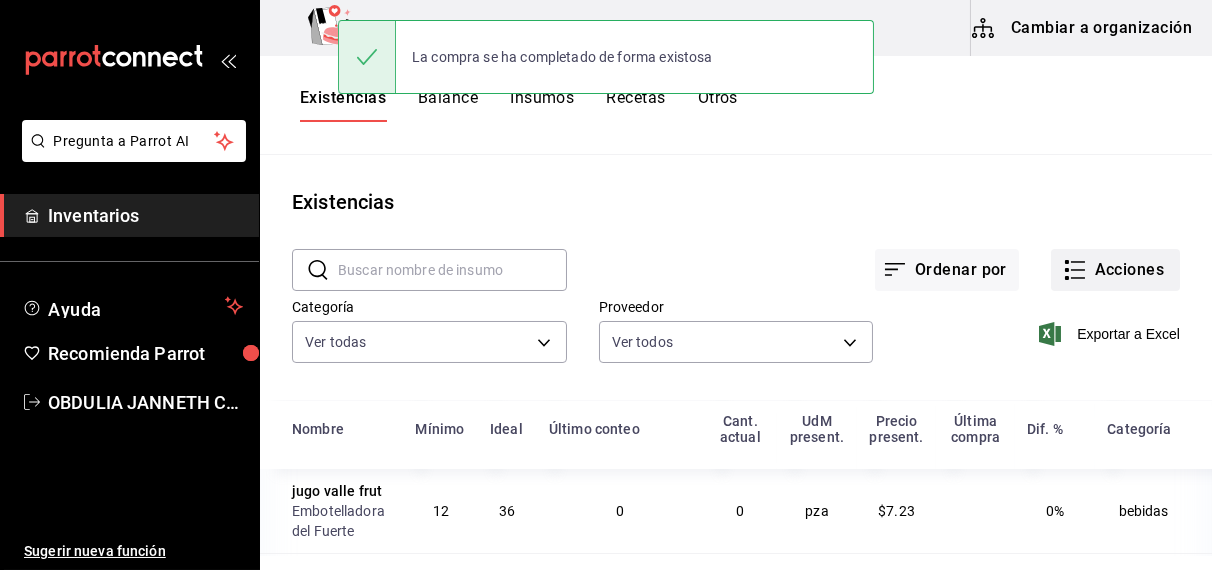 click on "Acciones" at bounding box center (1115, 270) 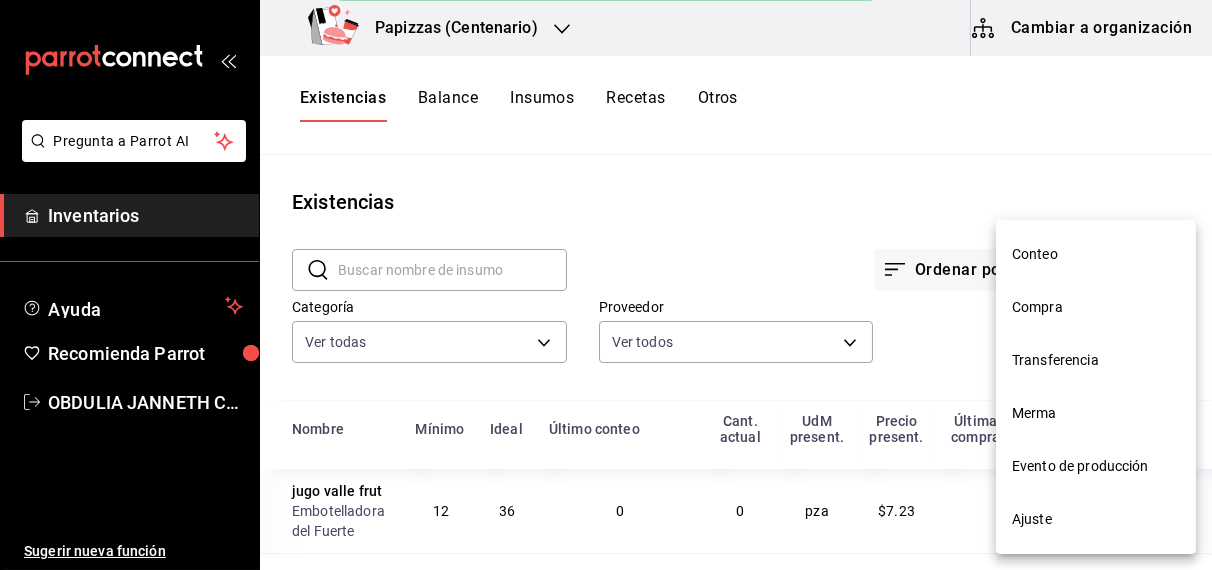 click on "Merma" at bounding box center (1096, 413) 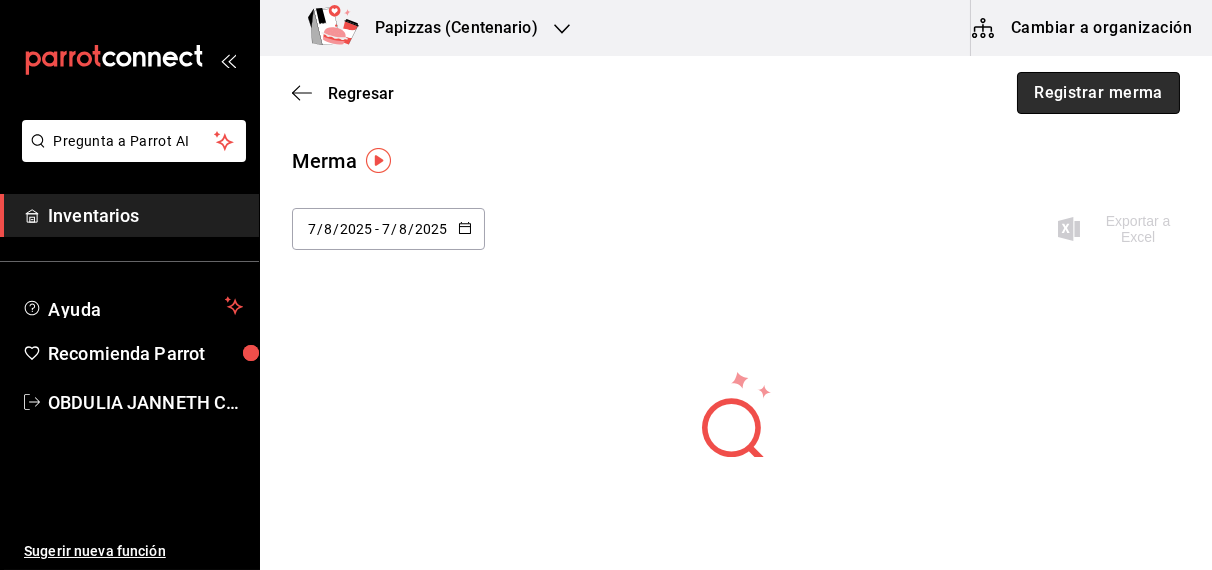 click on "Registrar merma" at bounding box center (1098, 93) 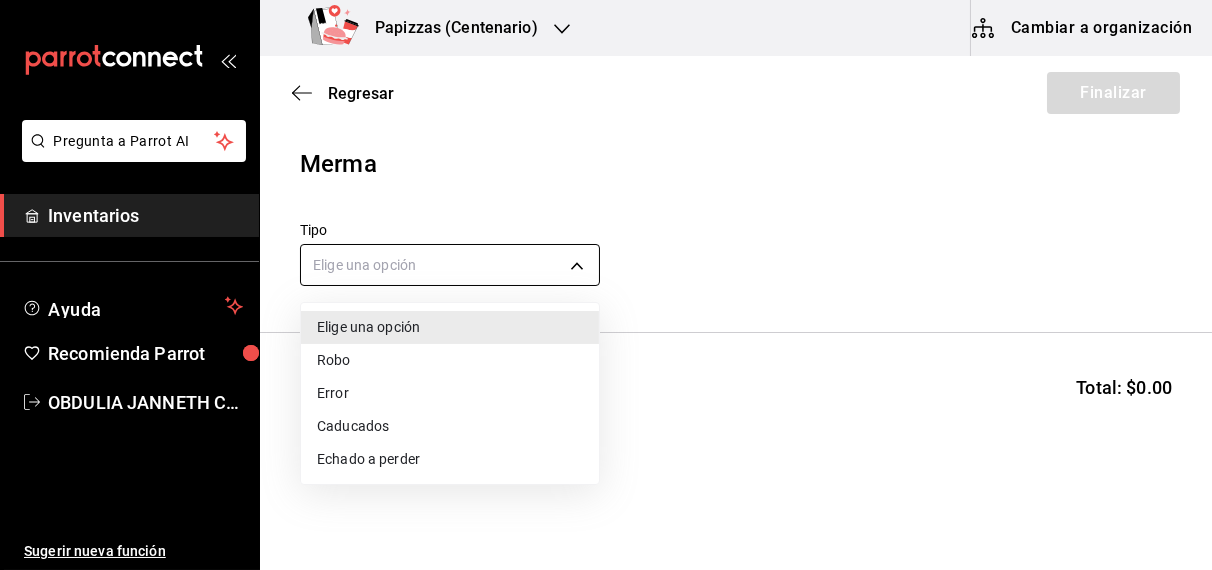 click on "Pregunta a Parrot AI Inventarios   Ayuda Recomienda Parrot   OBDULIA JANNETH CASTRO ESCALANTE   Sugerir nueva función   Papizzas (Centenario) Cambiar a organización Regresar Finalizar Merma Tipo Elige una opción default Buscar Total: $0.00 No hay insumos a mostrar. Busca un insumo para agregarlo a la lista Pregunta a Parrot AI Inventarios   Ayuda Recomienda Parrot   OBDULIA JANNETH CASTRO ESCALANTE   Sugerir nueva función   GANA 1 MES GRATIS EN TU SUSCRIPCIÓN AQUÍ ¿Recuerdas cómo empezó tu restaurante?
Hoy puedes ayudar a un colega a tener el mismo cambio que tú viviste.
Recomienda Parrot directamente desde tu Portal Administrador.
Es fácil y rápido.
🎁 Por cada restaurante que se una, ganas 1 mes gratis. Editar Eliminar Visitar centro de ayuda (81) 2046 6363 soporte@parrotsoftware.io Visitar centro de ayuda (81) 2046 6363 soporte@parrotsoftware.io Elige una opción Robo Error Caducados Echado a perder" at bounding box center [606, 228] 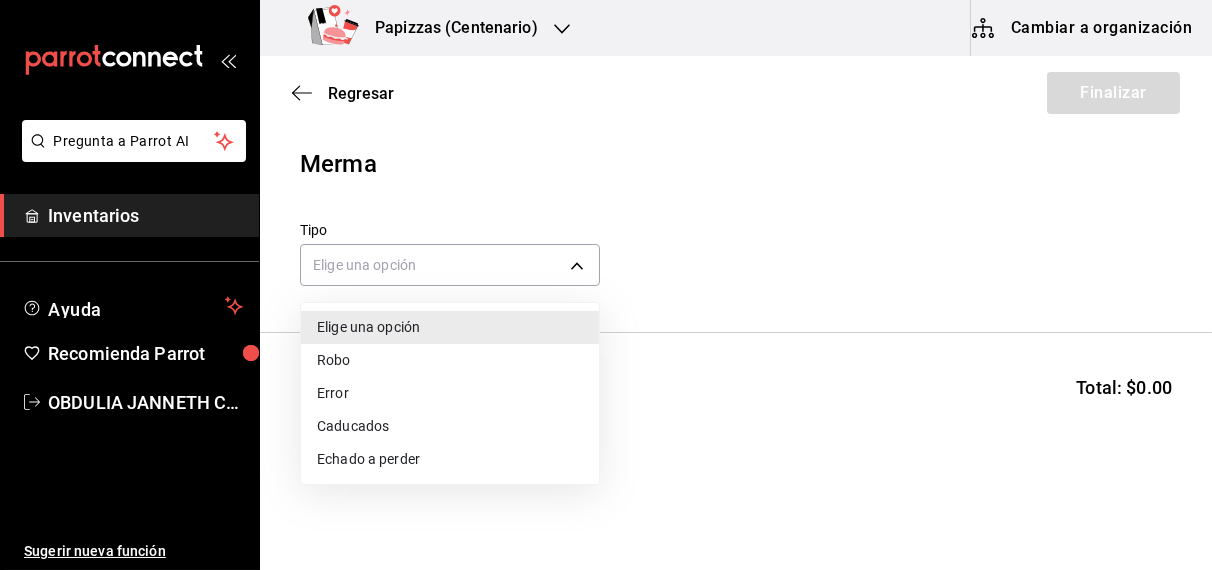 click on "Echado a perder" at bounding box center [450, 459] 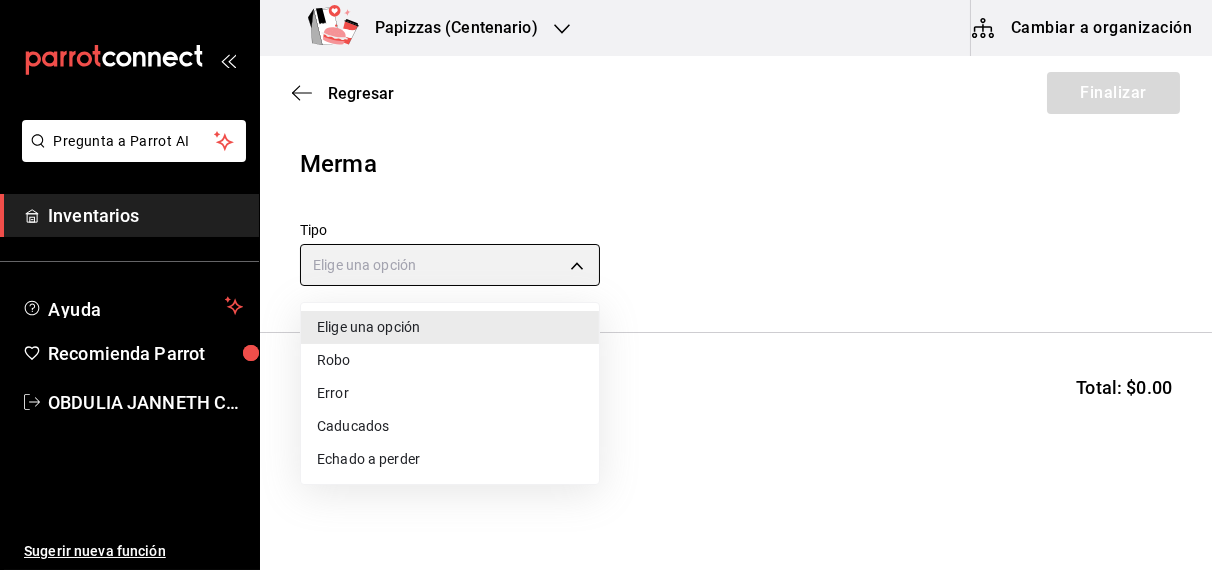 type on "SPOILED" 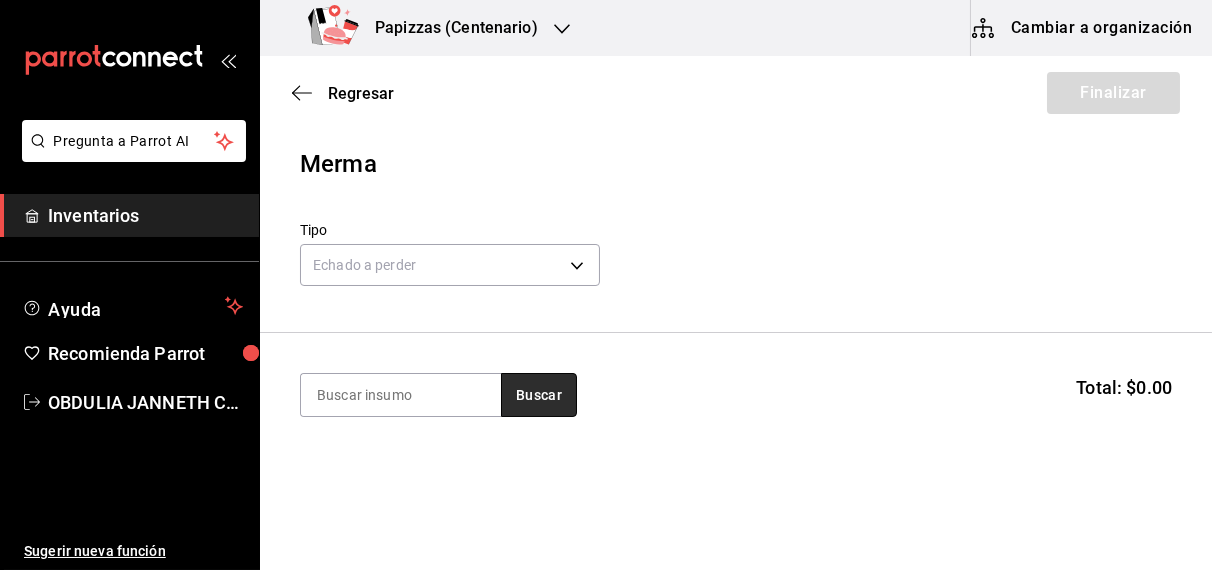 click on "Buscar" at bounding box center [539, 395] 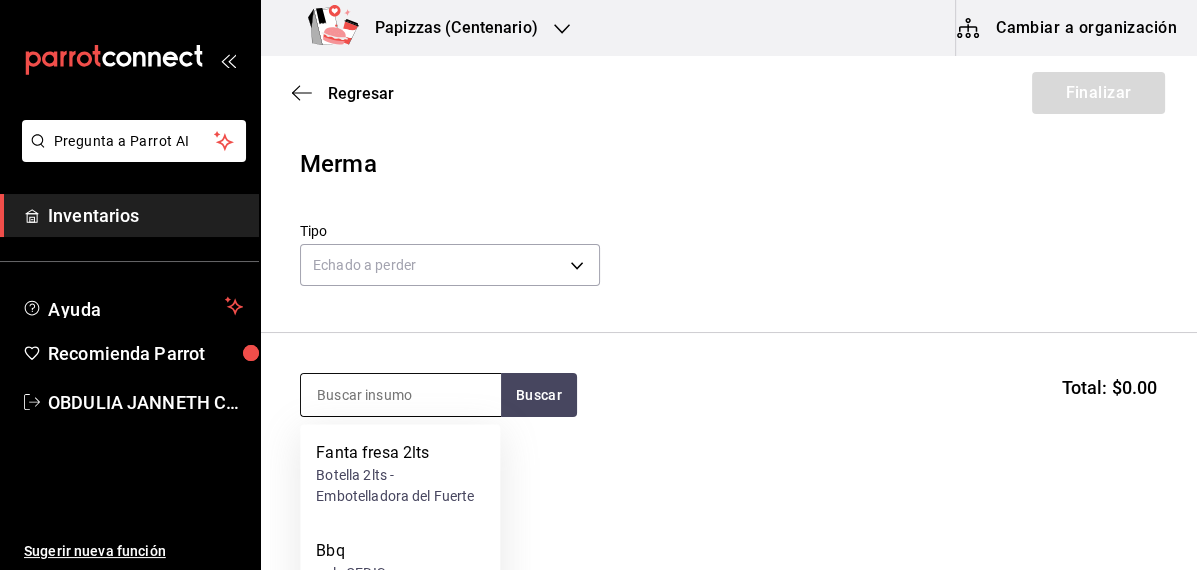 click at bounding box center [401, 395] 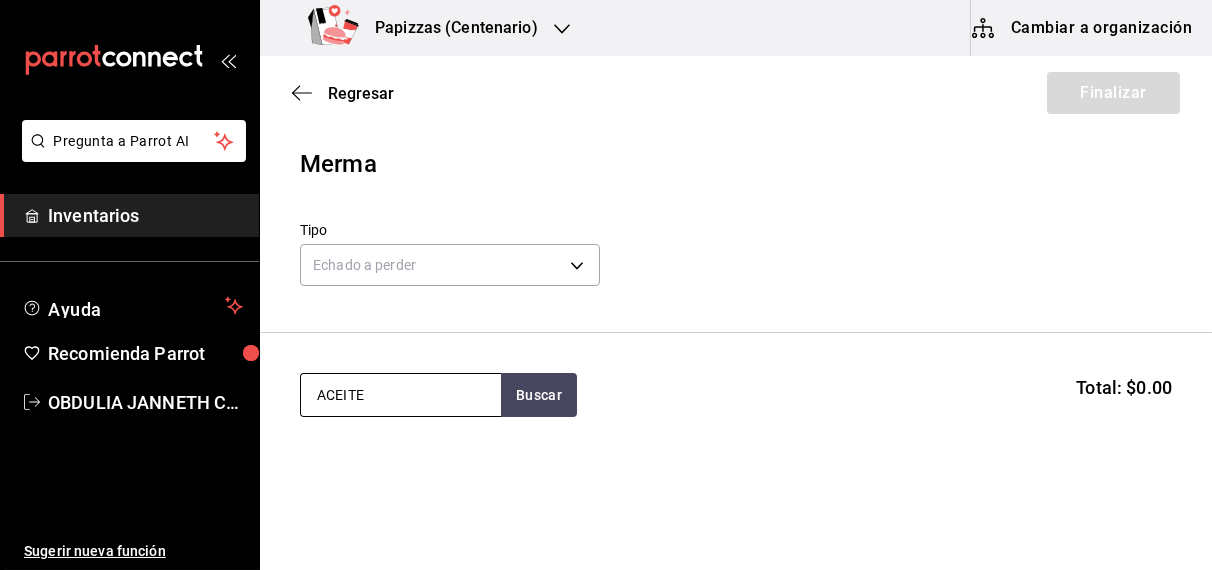 type on "ACEITE" 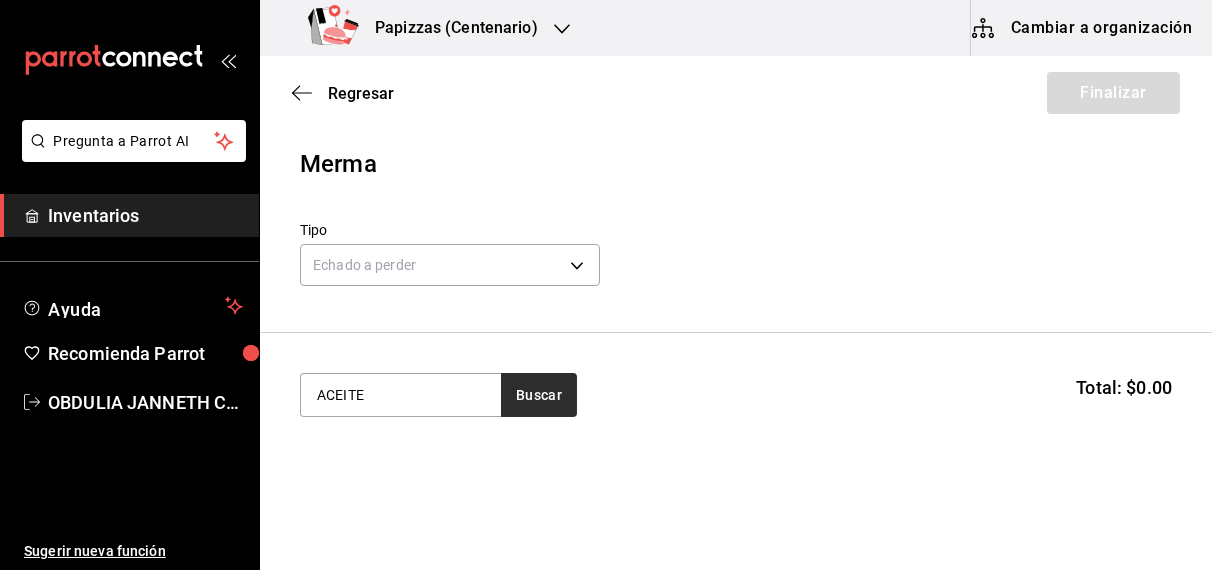 click on "Buscar" at bounding box center (539, 395) 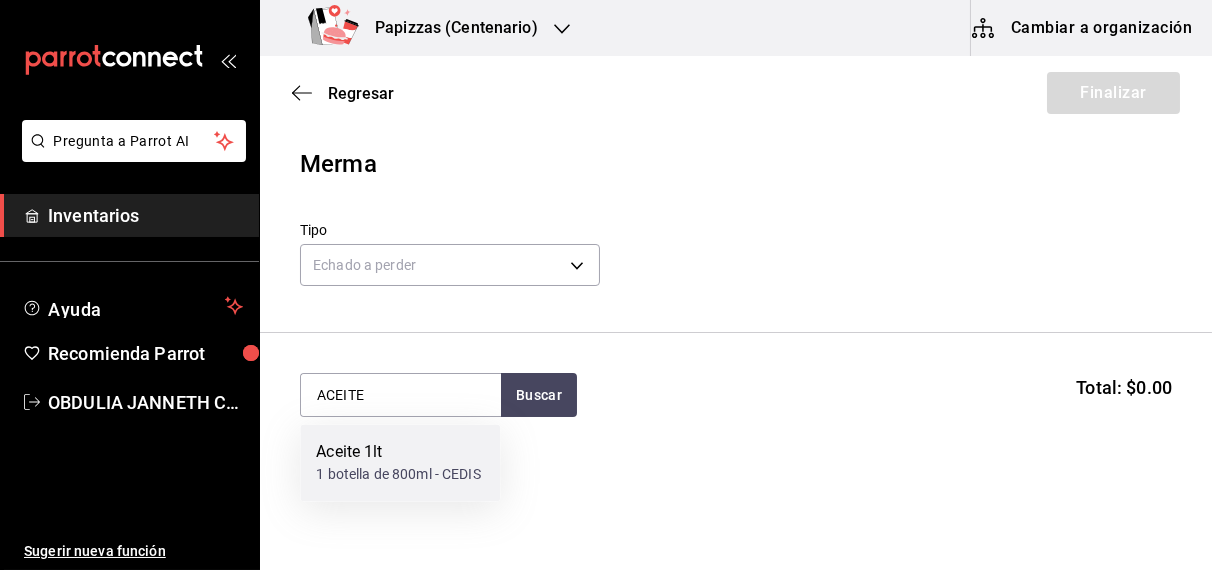 click on "Aceite 1lt" at bounding box center (398, 453) 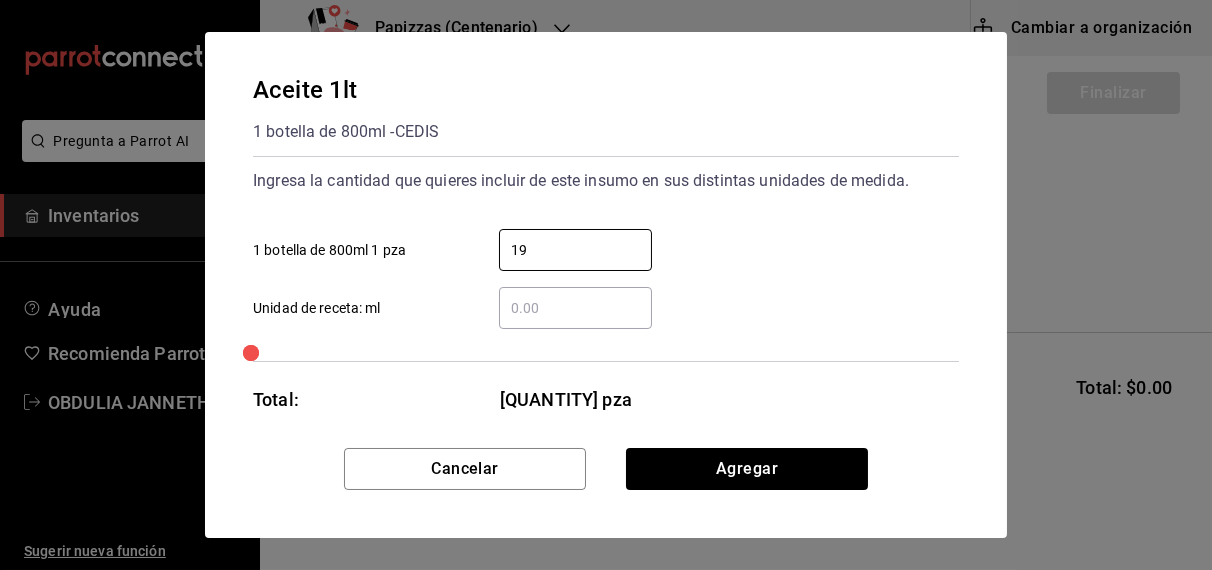type on "1" 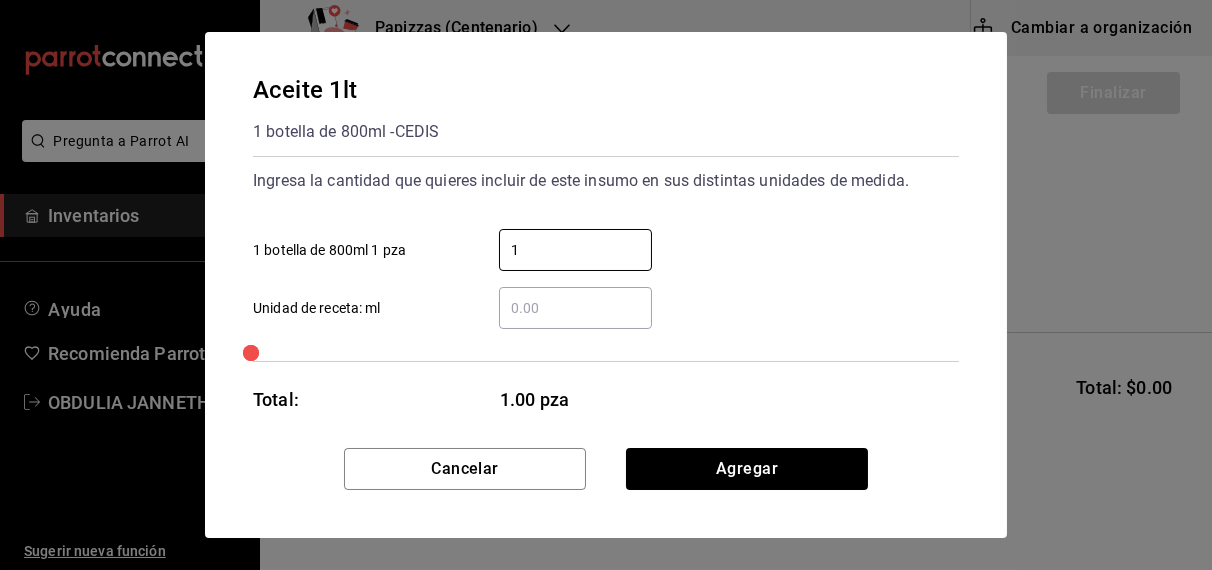 type 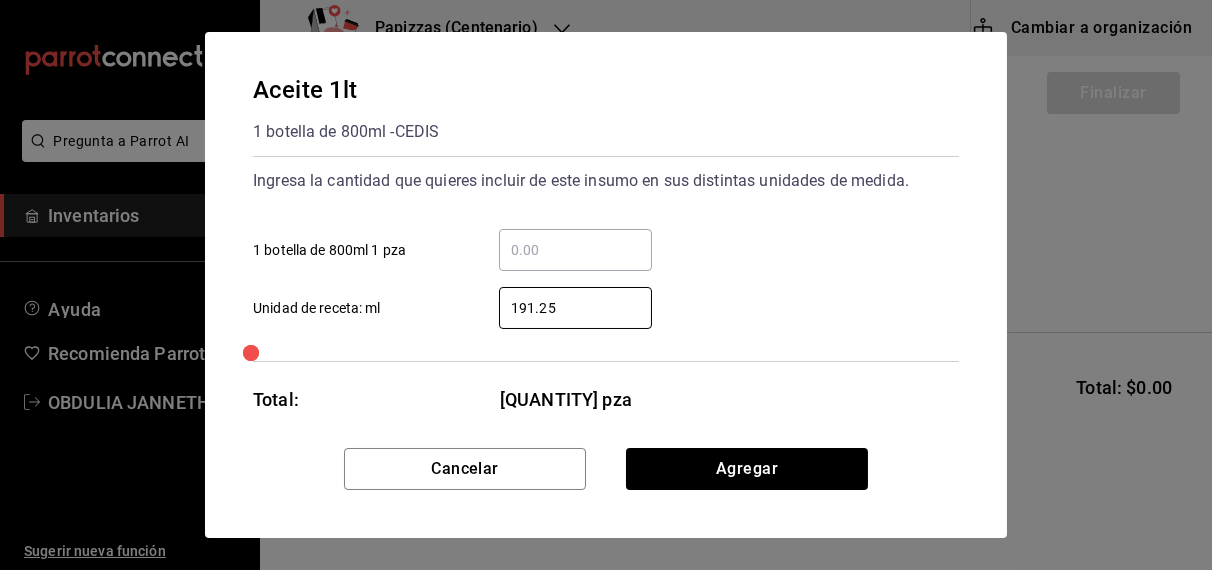 type on "191.25" 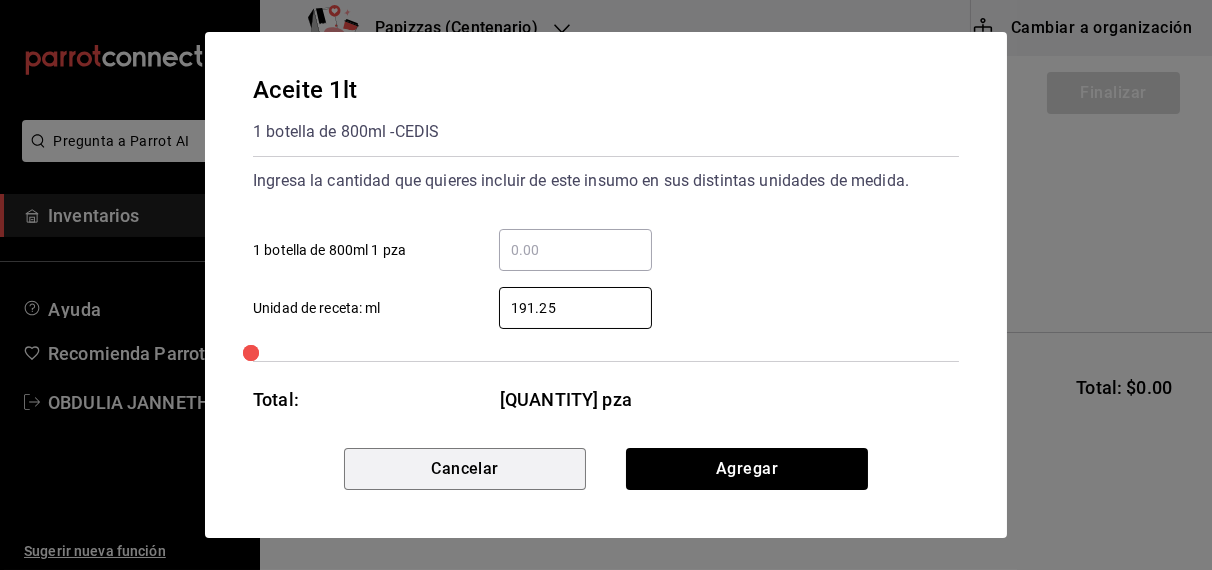type 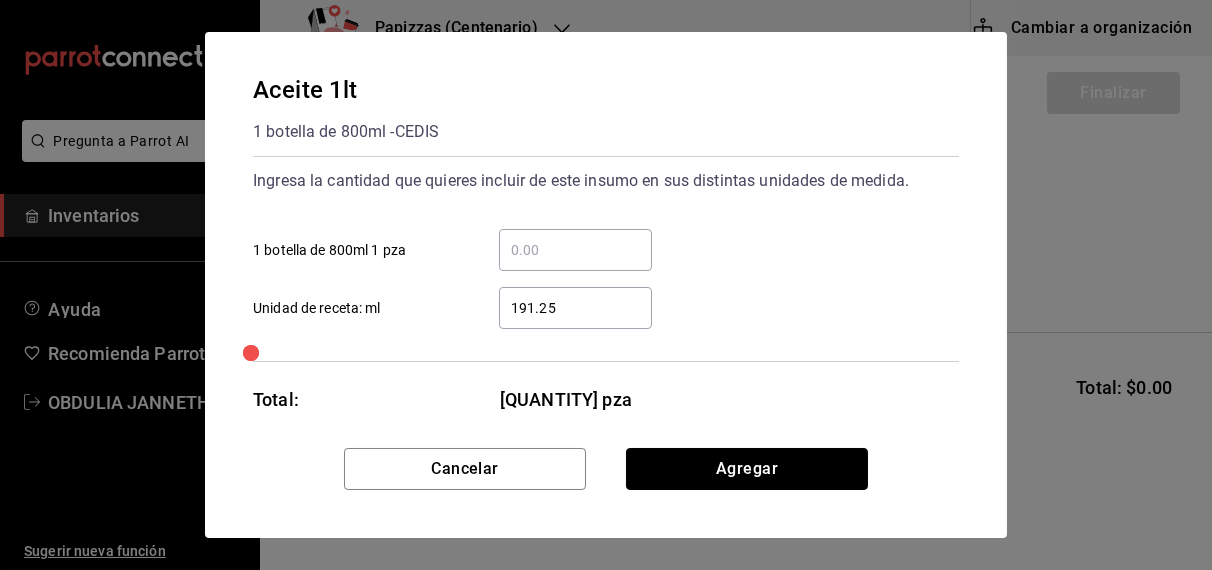 type 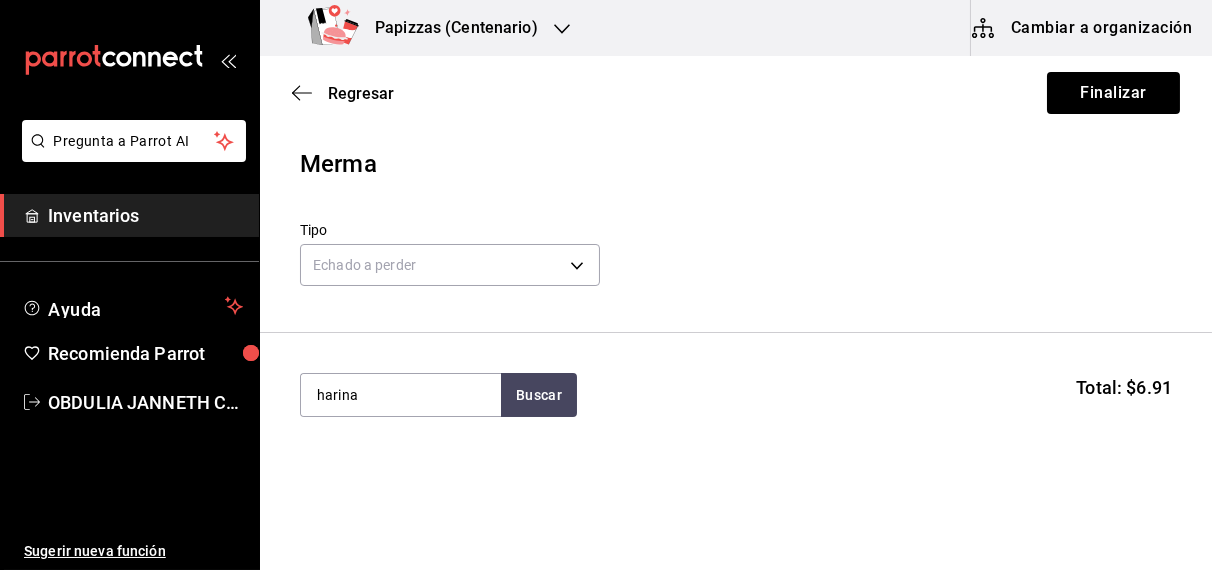 type on "harina" 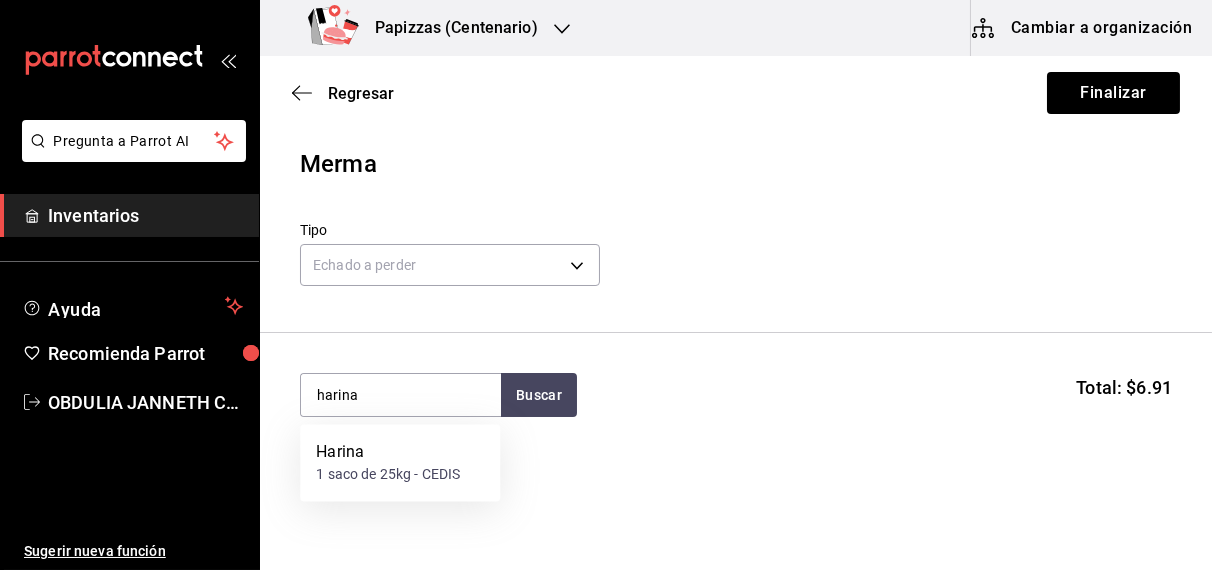 click on "1 saco de 25kg - CEDIS" at bounding box center (388, 475) 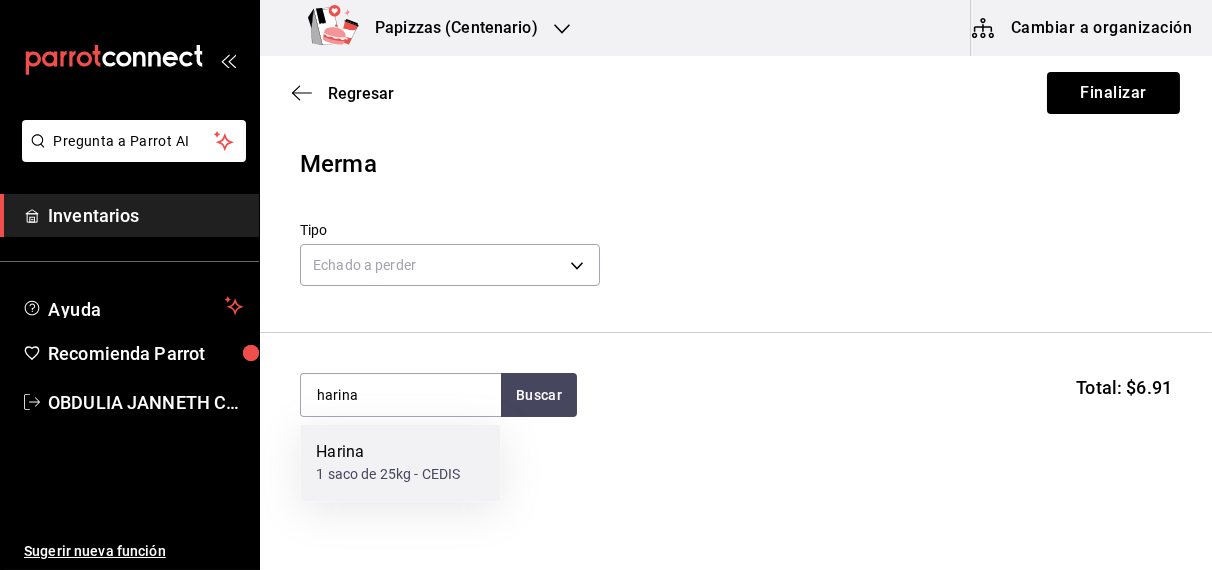 type 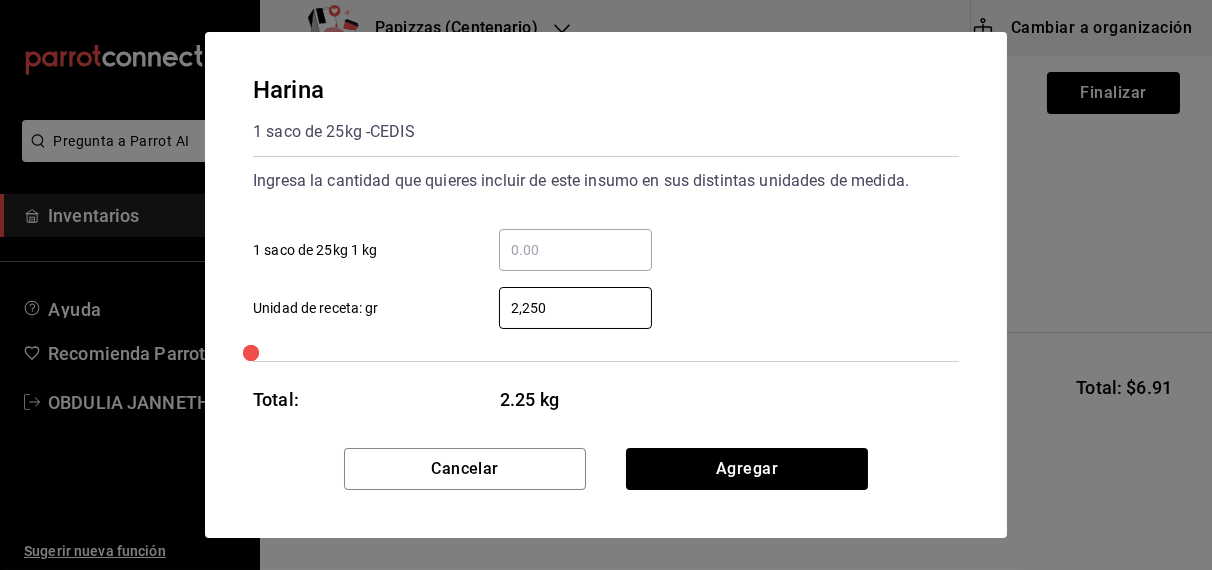 type on "2,250" 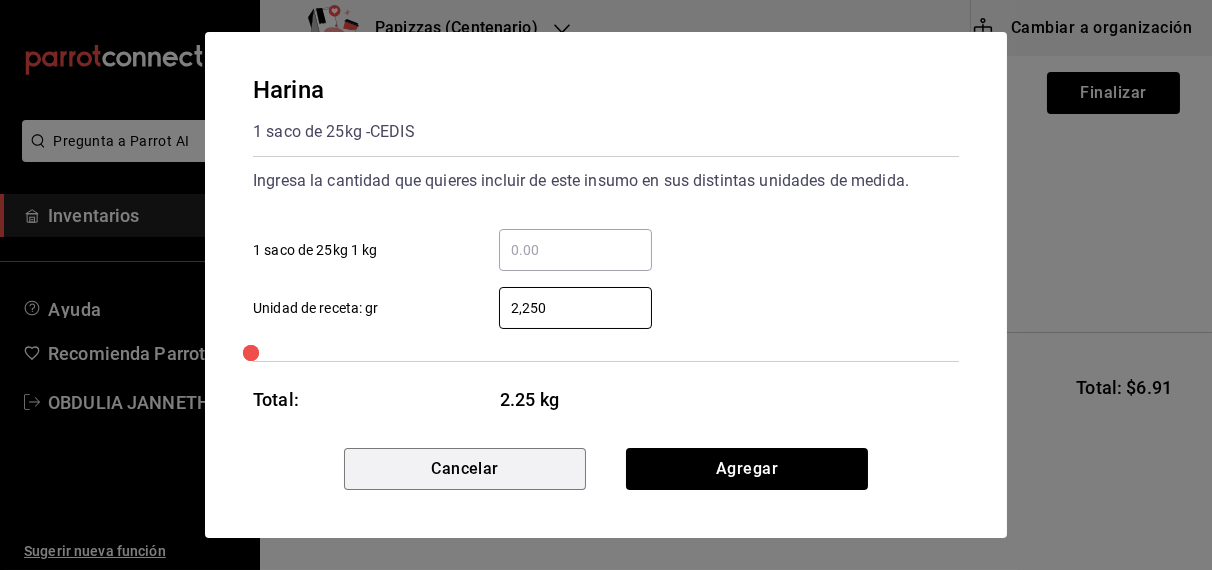 type 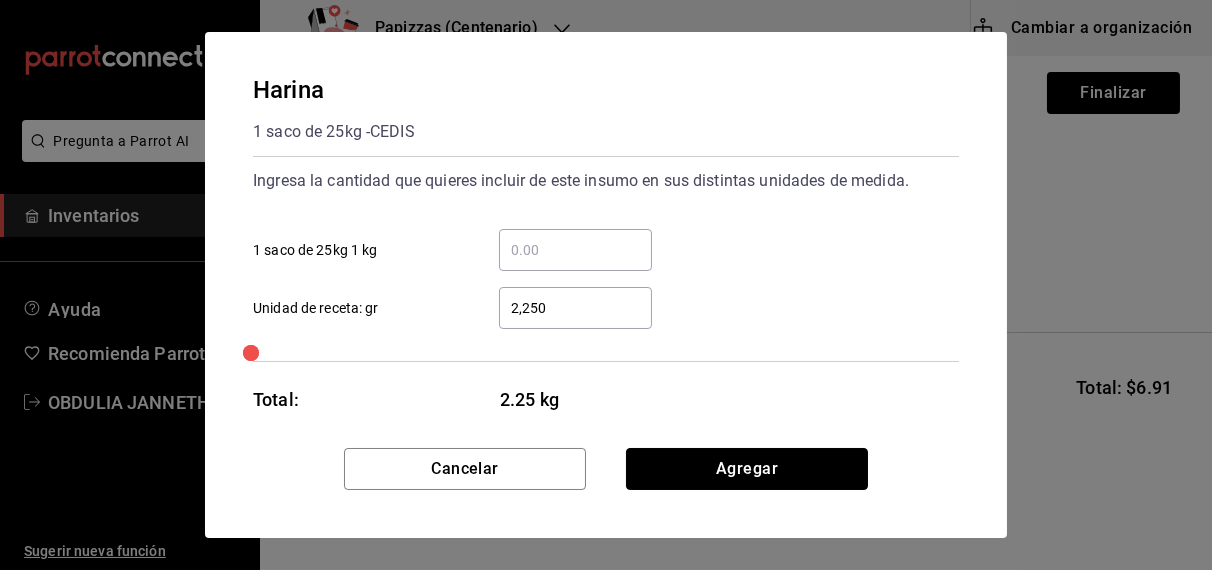 type 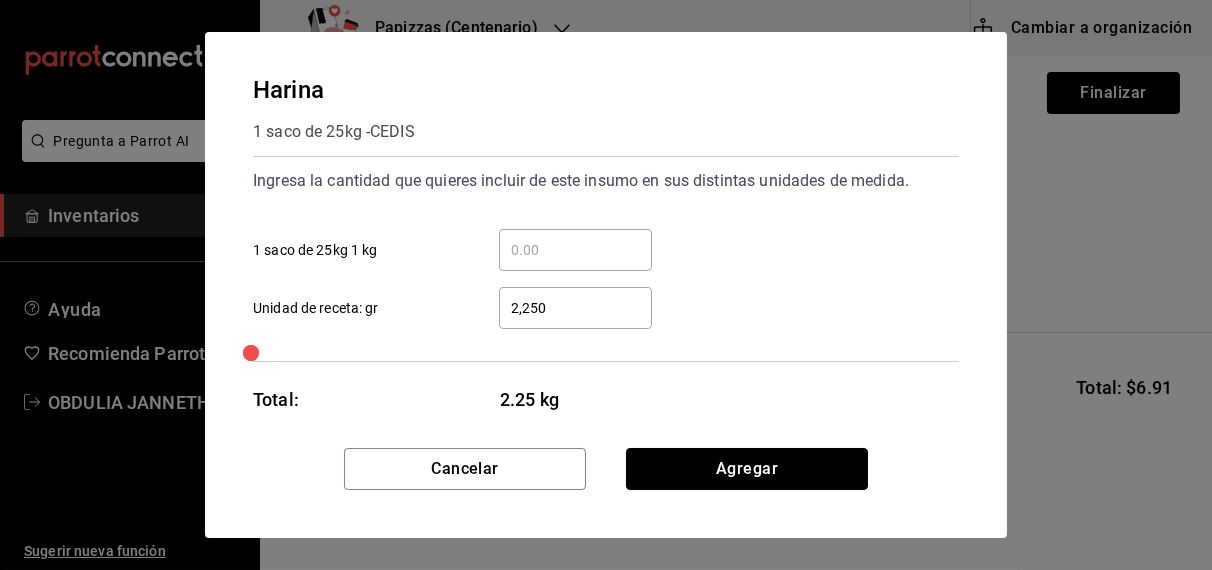 click on "Agregar" at bounding box center [747, 469] 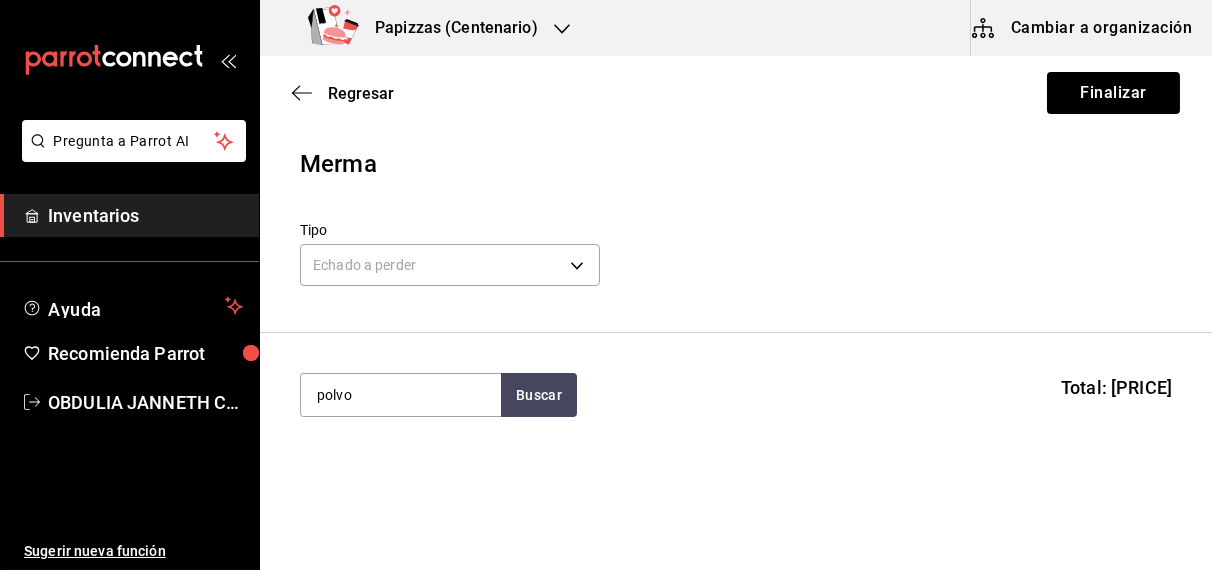 type on "polvo" 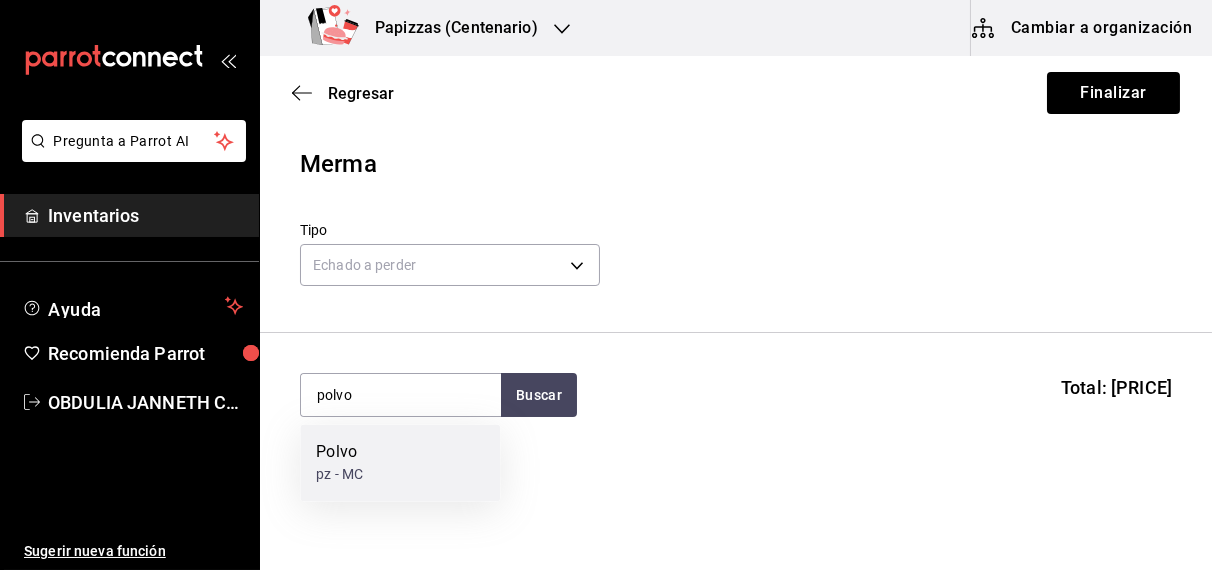 click on "Polvo pz - MC" at bounding box center (400, 463) 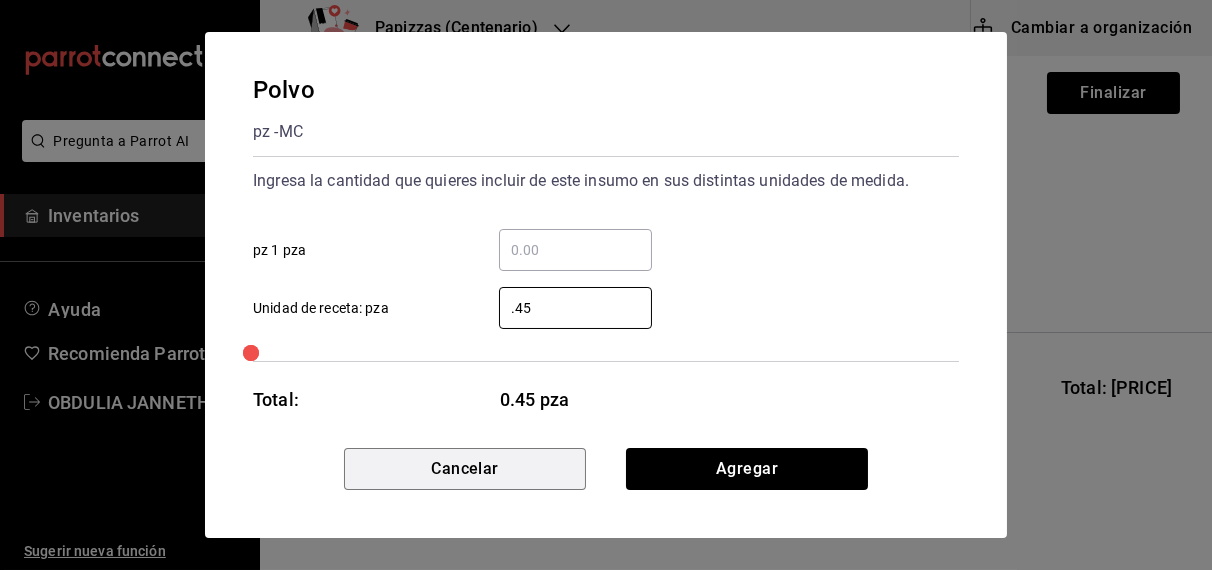 type on "0.45" 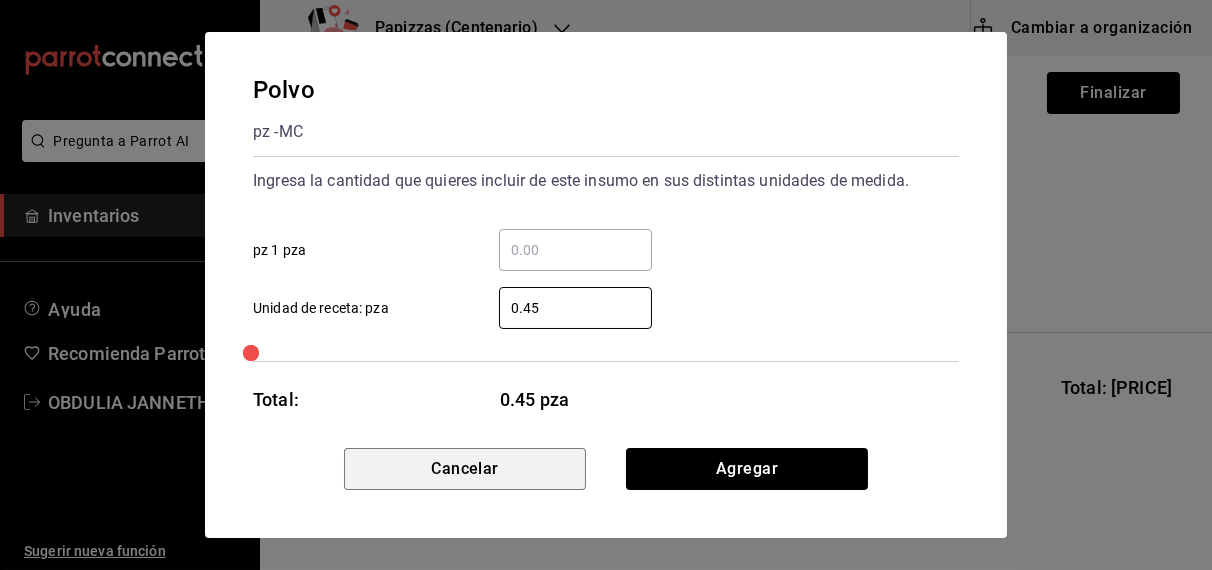 type 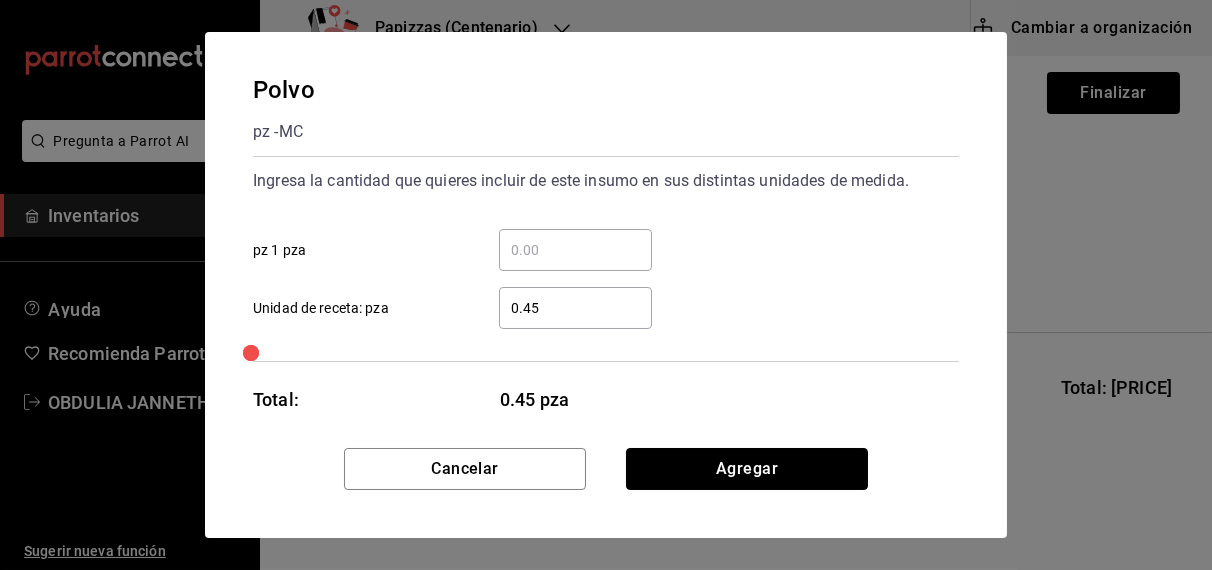 type 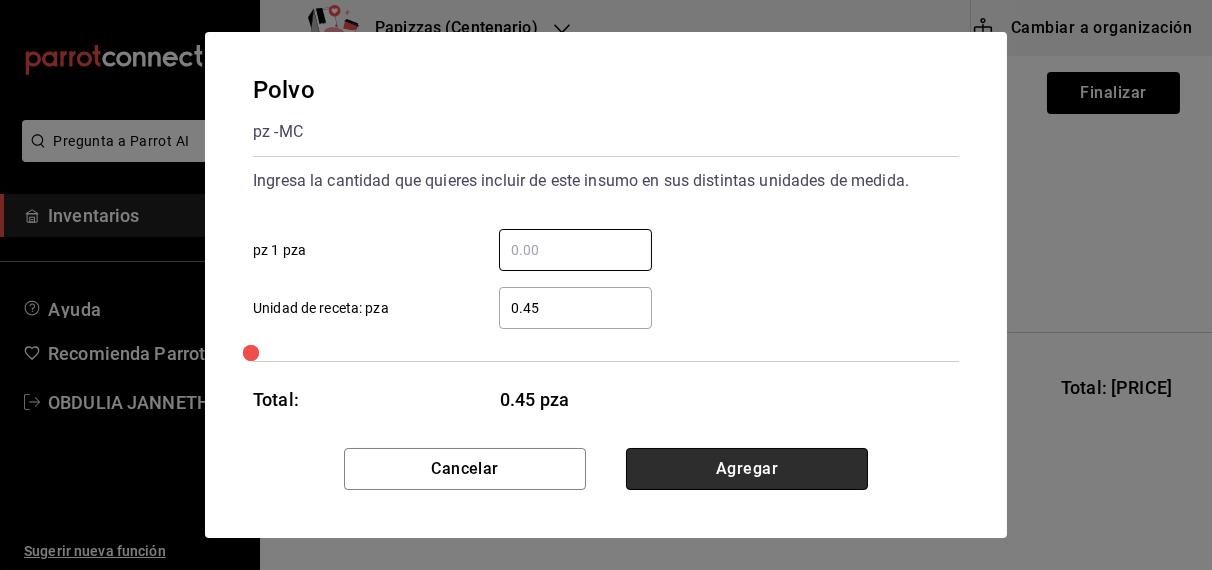 click on "Agregar" at bounding box center [747, 469] 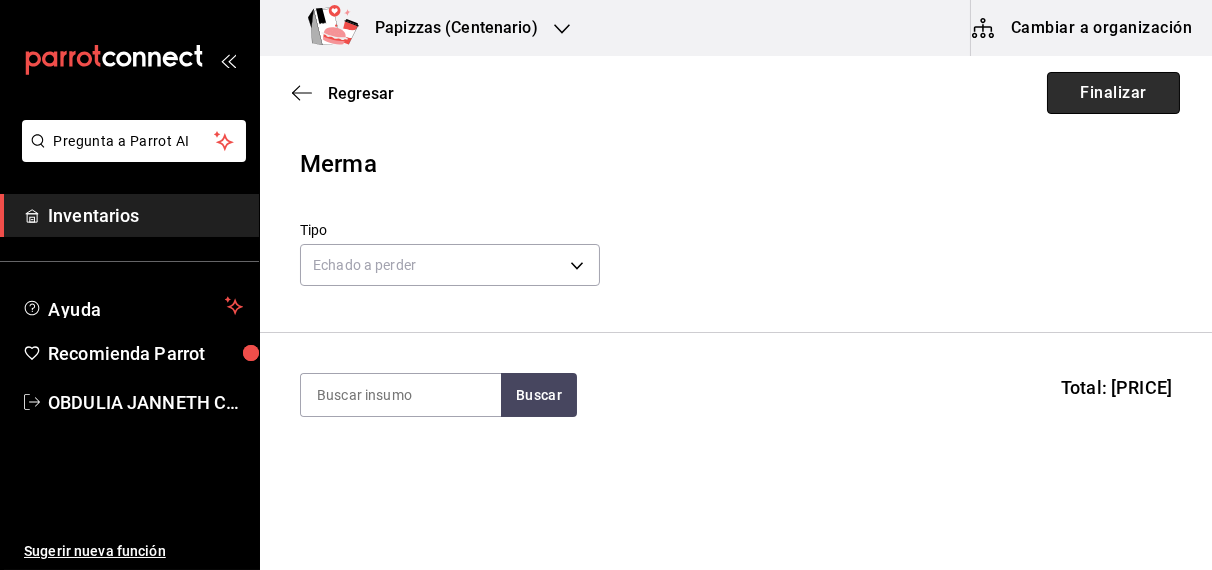 click on "Finalizar" at bounding box center [1113, 93] 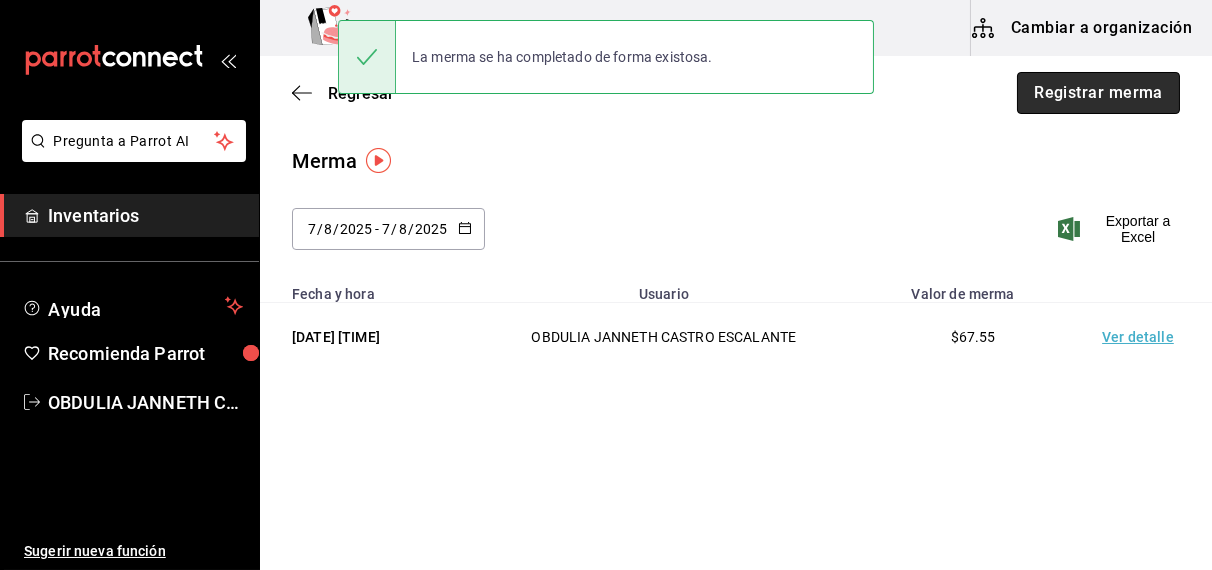 click on "Registrar merma" at bounding box center [1098, 93] 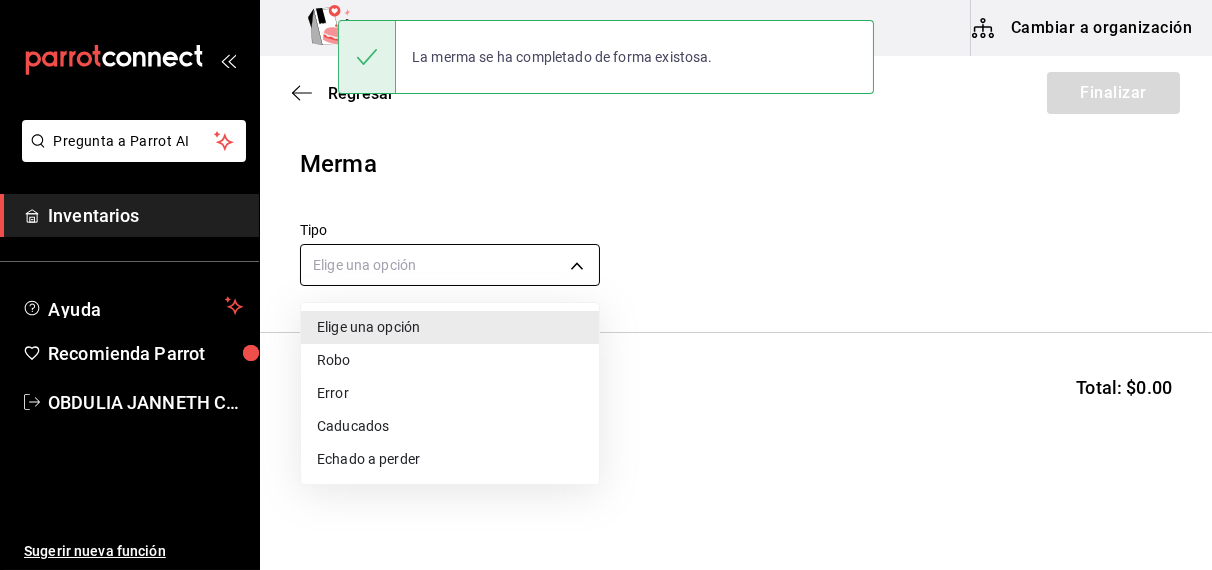 click on "Pregunta a Parrot AI Inventarios   Ayuda Recomienda Parrot   OBDULIA JANNETH CASTRO ESCALANTE   Sugerir nueva función   Papizzas (Centenario) Cambiar a organización Regresar Finalizar Merma Tipo Elige una opción default Buscar Total: $0.00 No hay insumos a mostrar. Busca un insumo para agregarlo a la lista La merma se ha completado de forma existosa. Pregunta a Parrot AI Inventarios   Ayuda Recomienda Parrot   OBDULIA JANNETH CASTRO ESCALANTE   Sugerir nueva función   GANA 1 MES GRATIS EN TU SUSCRIPCIÓN AQUÍ ¿Recuerdas cómo empezó tu restaurante?
Hoy puedes ayudar a un colega a tener el mismo cambio que tú viviste.
Recomienda Parrot directamente desde tu Portal Administrador.
Es fácil y rápido.
🎁 Por cada restaurante que se una, ganas 1 mes gratis. Editar Eliminar Visitar centro de ayuda (81) 2046 6363 soporte@parrotsoftware.io Visitar centro de ayuda (81) 2046 6363 soporte@parrotsoftware.io Elige una opción Robo Error Caducados Echado a perder" at bounding box center (606, 228) 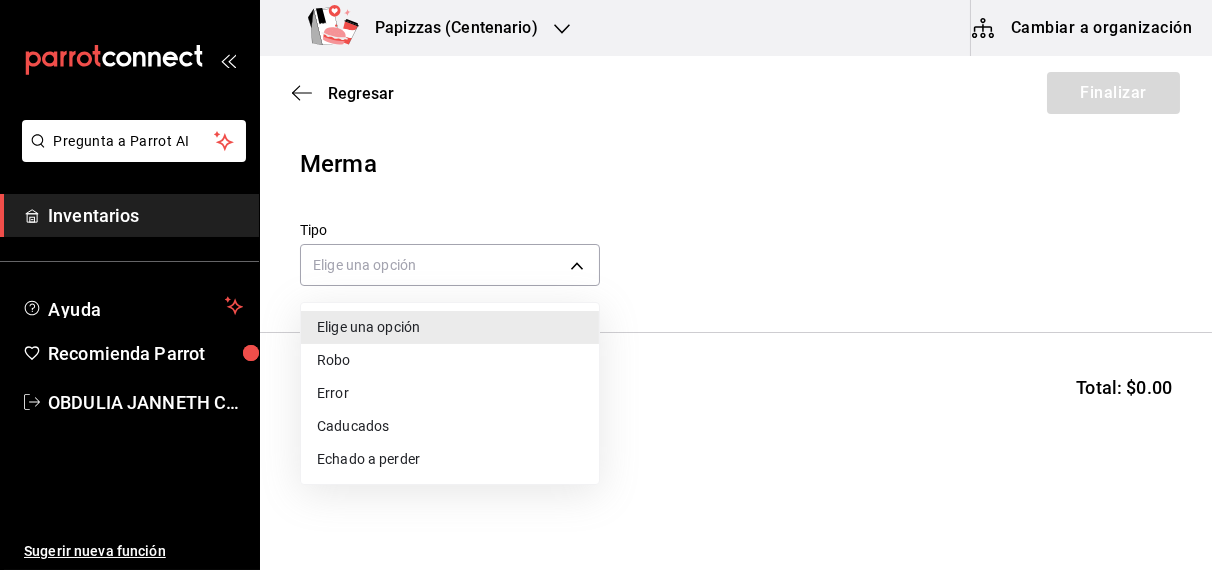click on "Echado a perder" at bounding box center (450, 459) 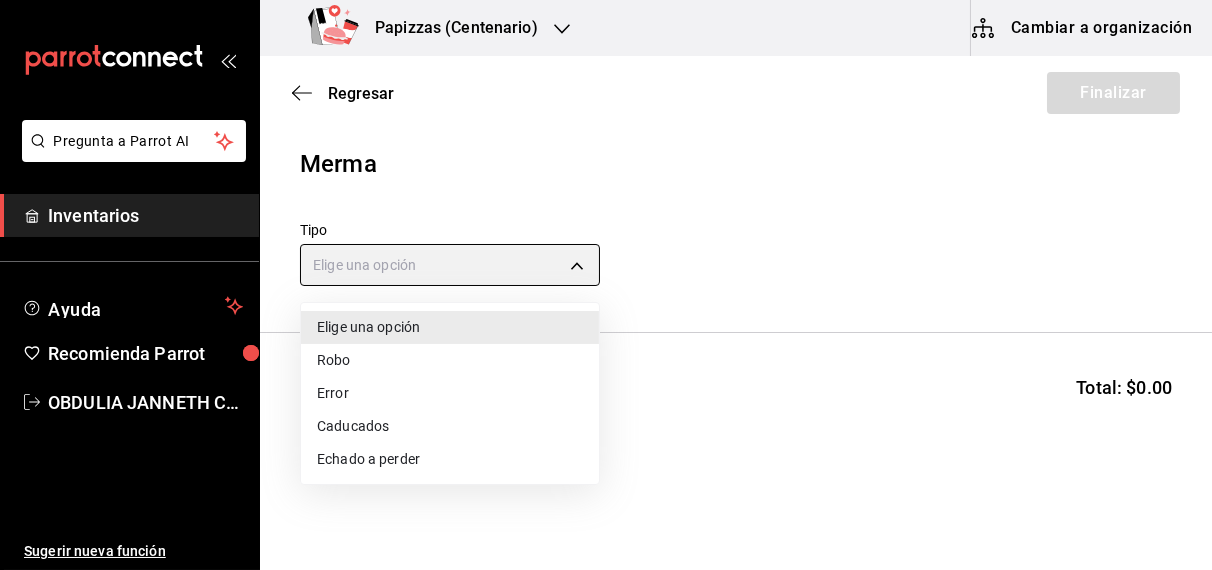 type on "SPOILED" 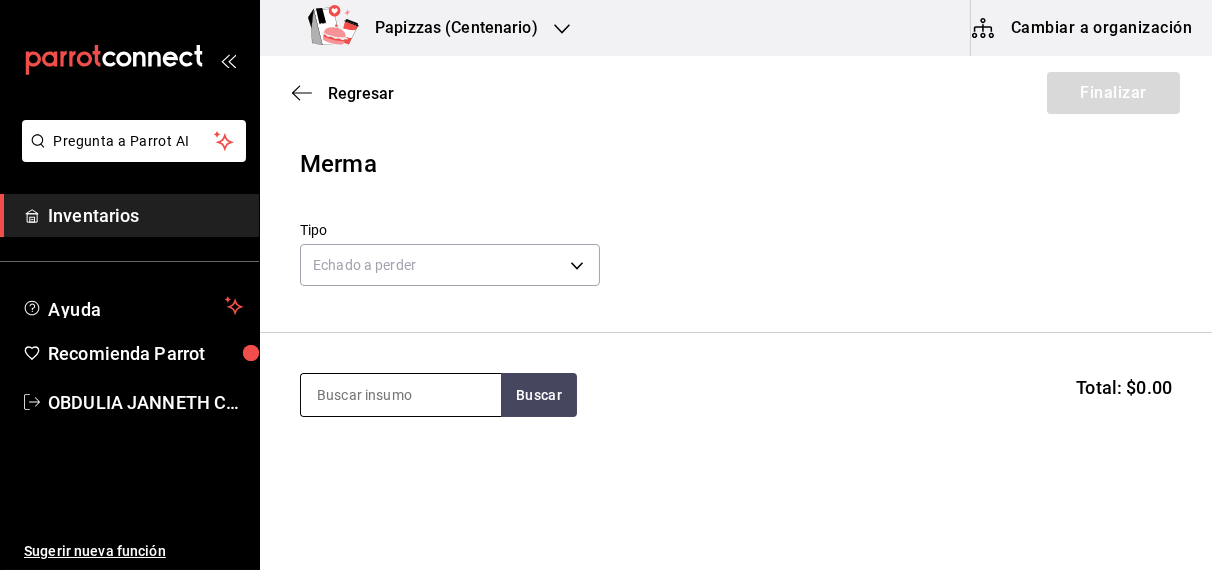 click at bounding box center (401, 395) 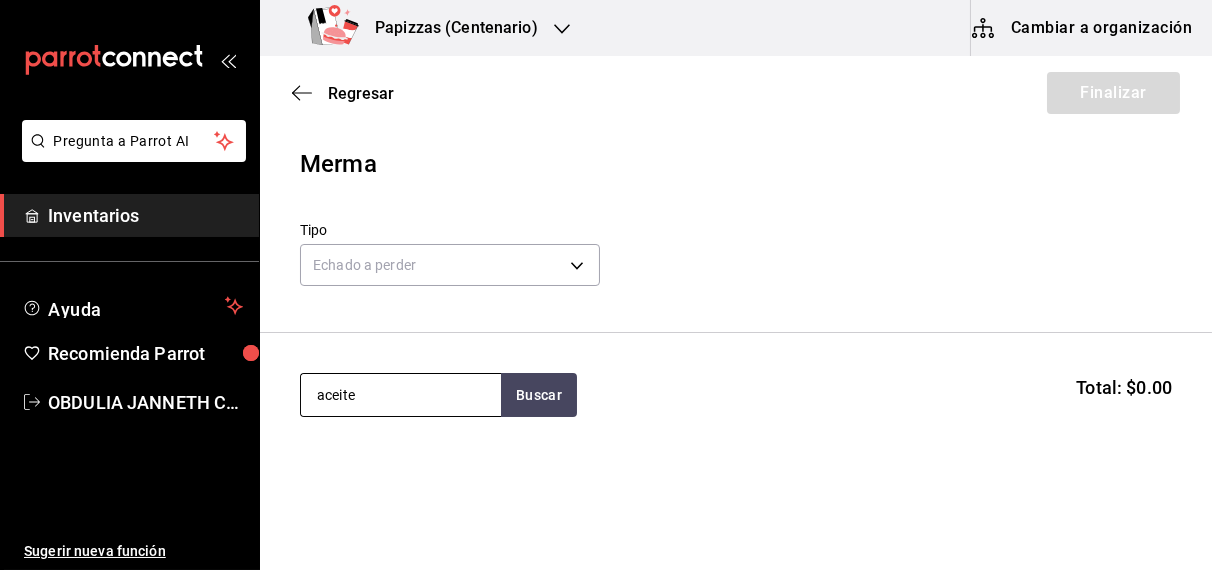 type on "aceite" 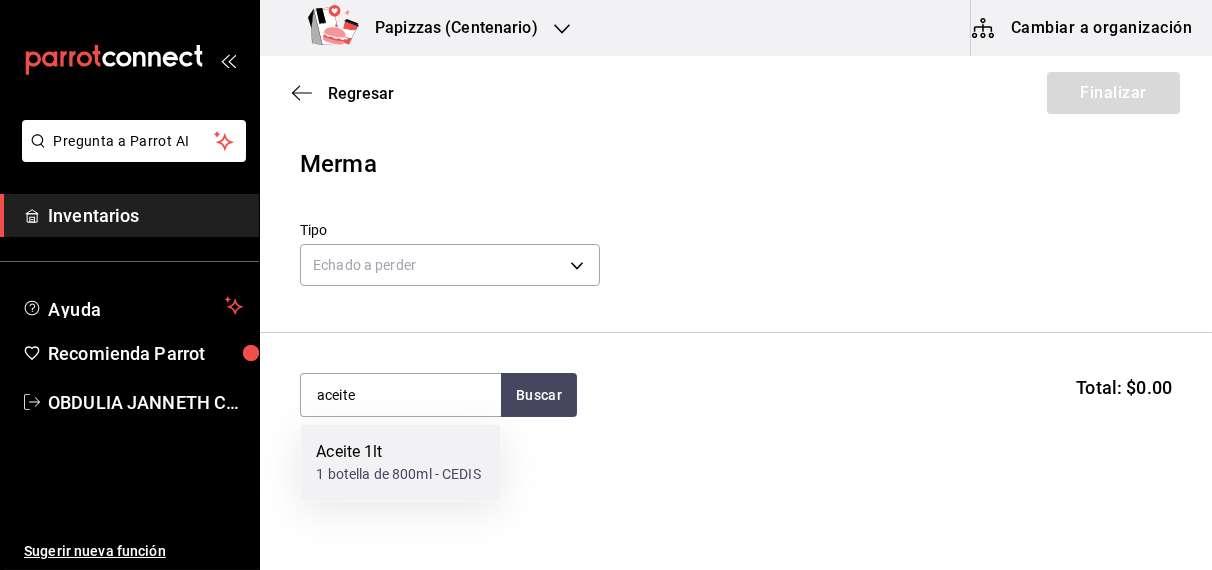 click on "Aceite 1lt 1 botella de 800ml - CEDIS" at bounding box center (400, 463) 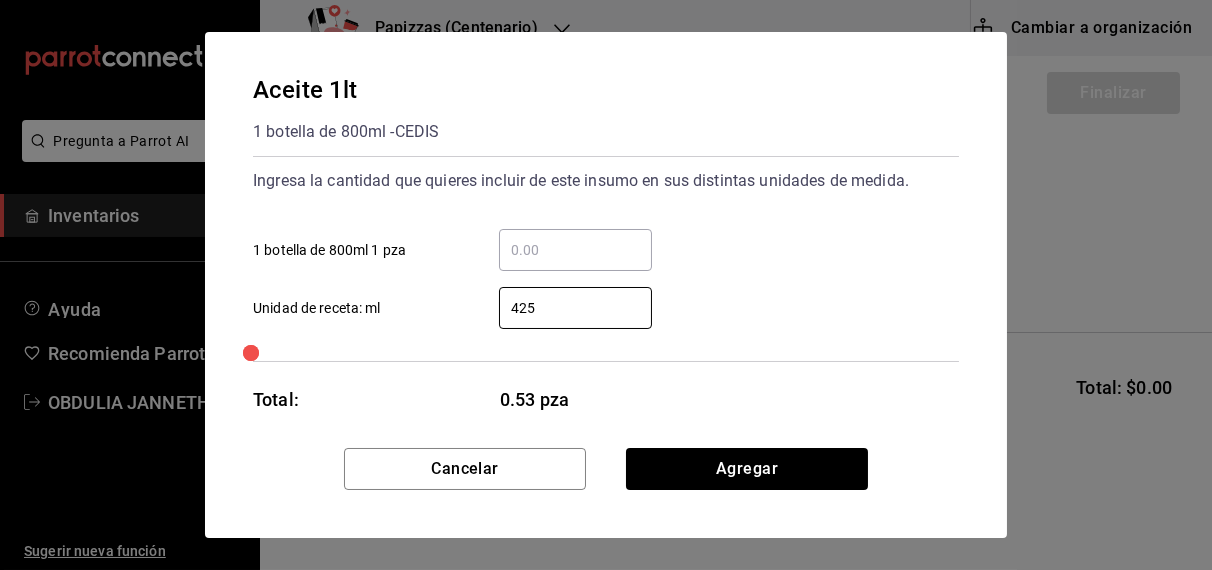 type on "425" 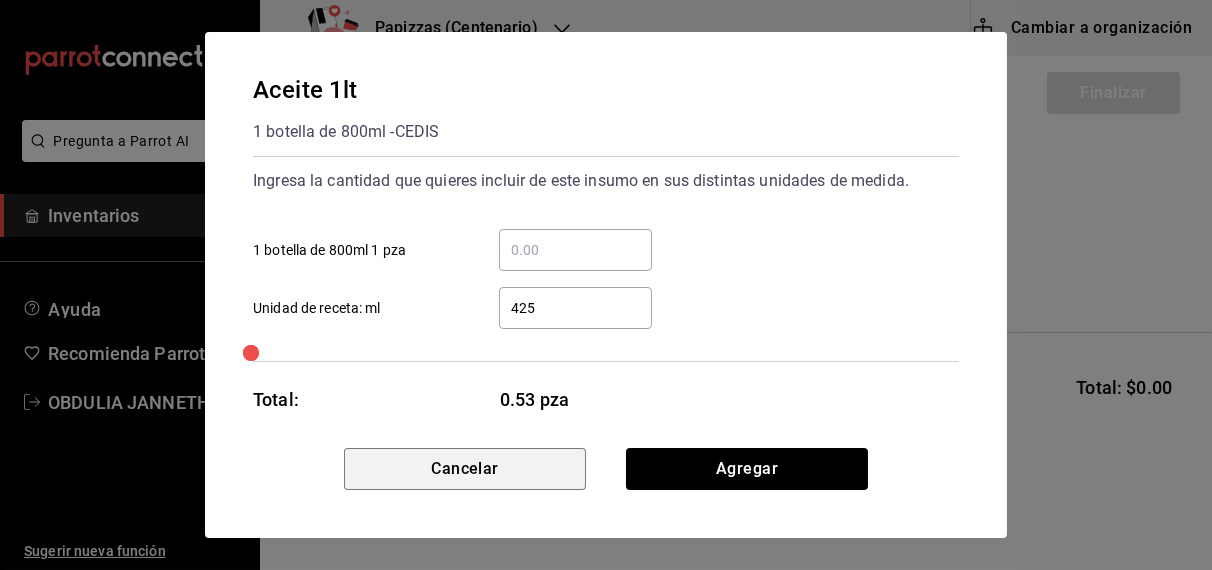 type 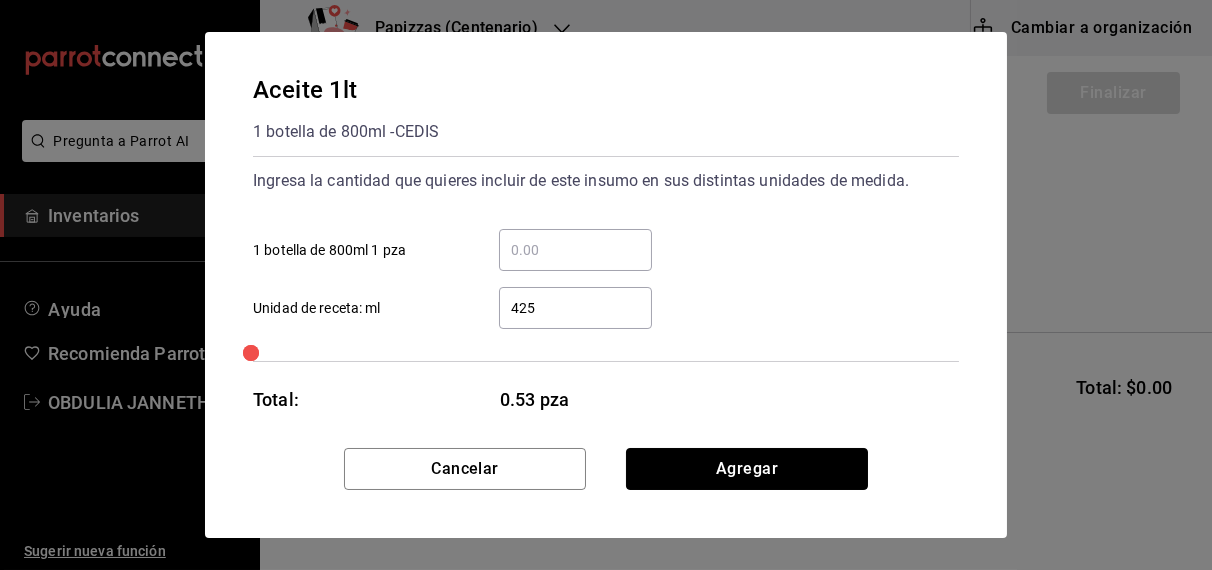 type 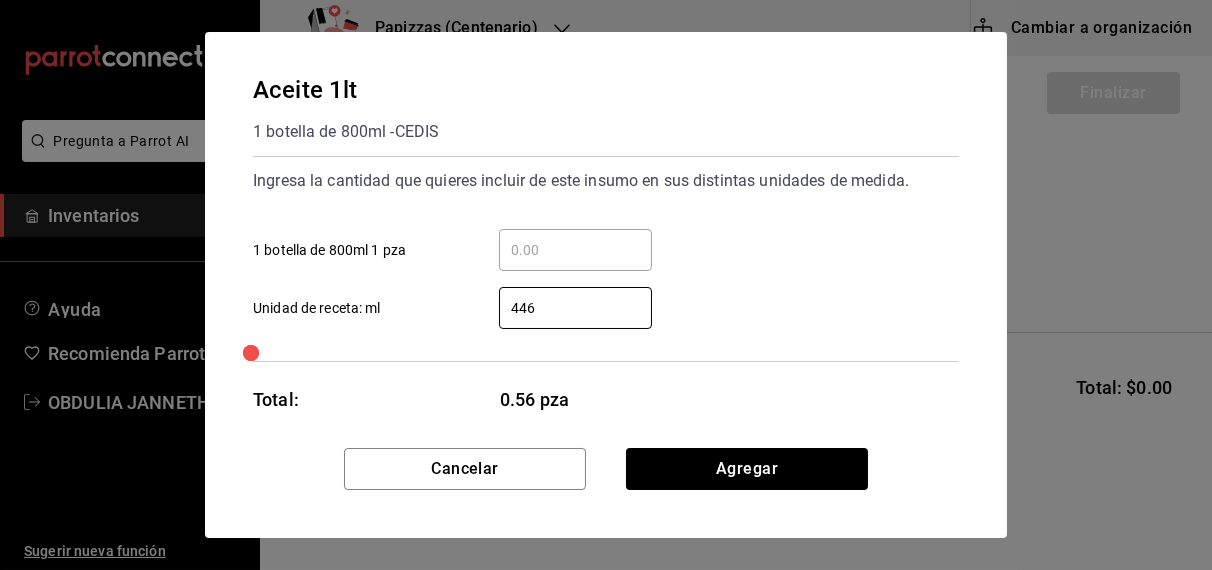 type on "446.25" 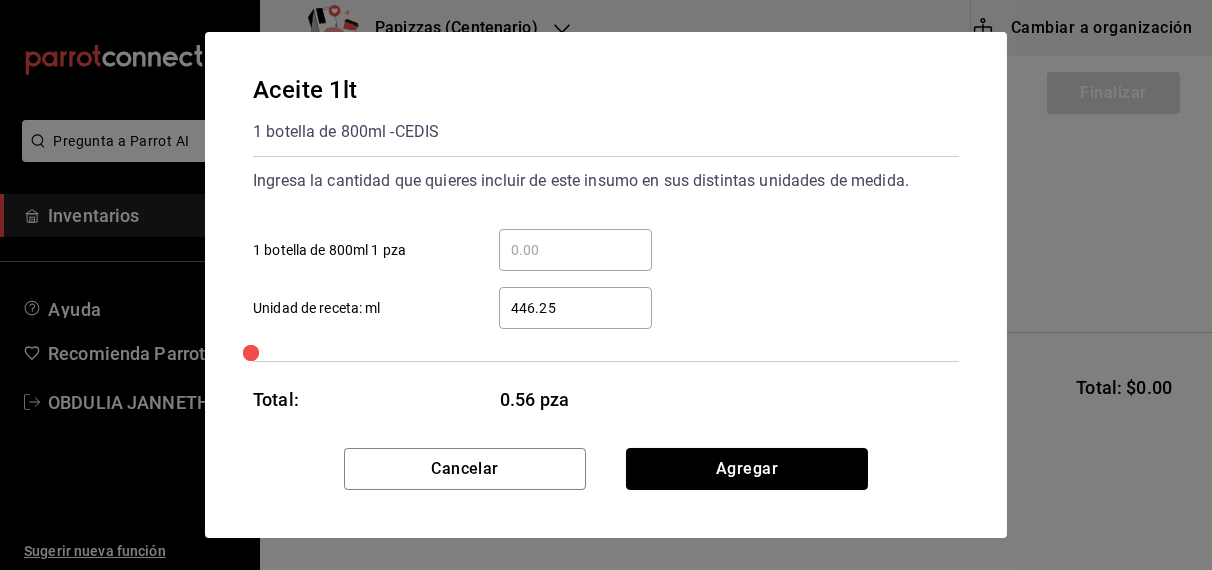click on "Agregar" at bounding box center [747, 469] 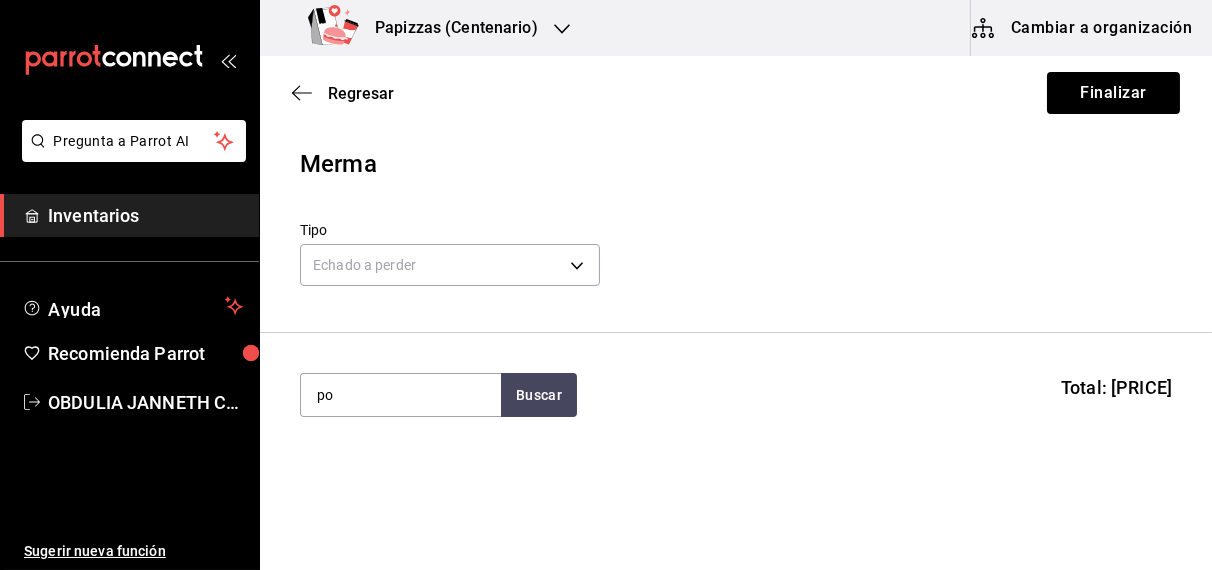 type on "p" 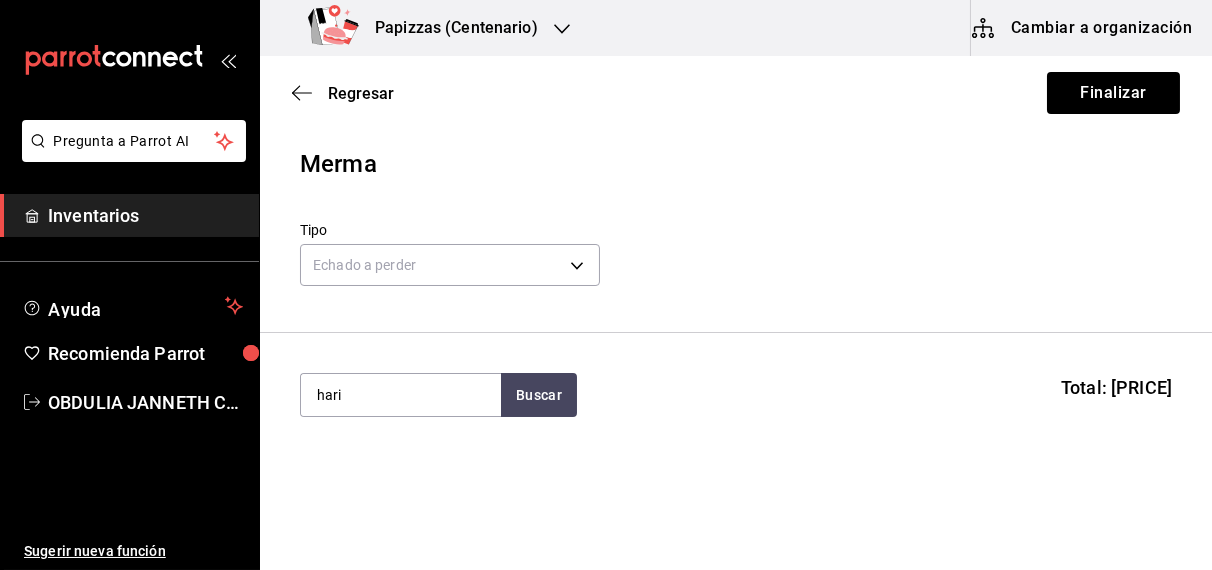 type on "hari" 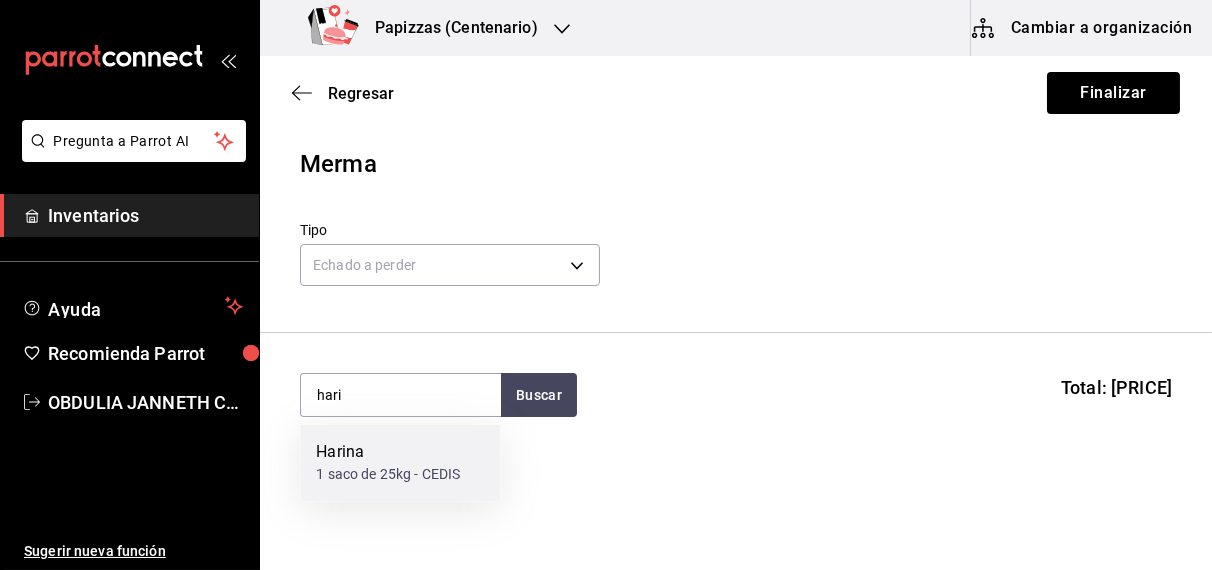click on "1 saco de 25kg - CEDIS" at bounding box center (388, 475) 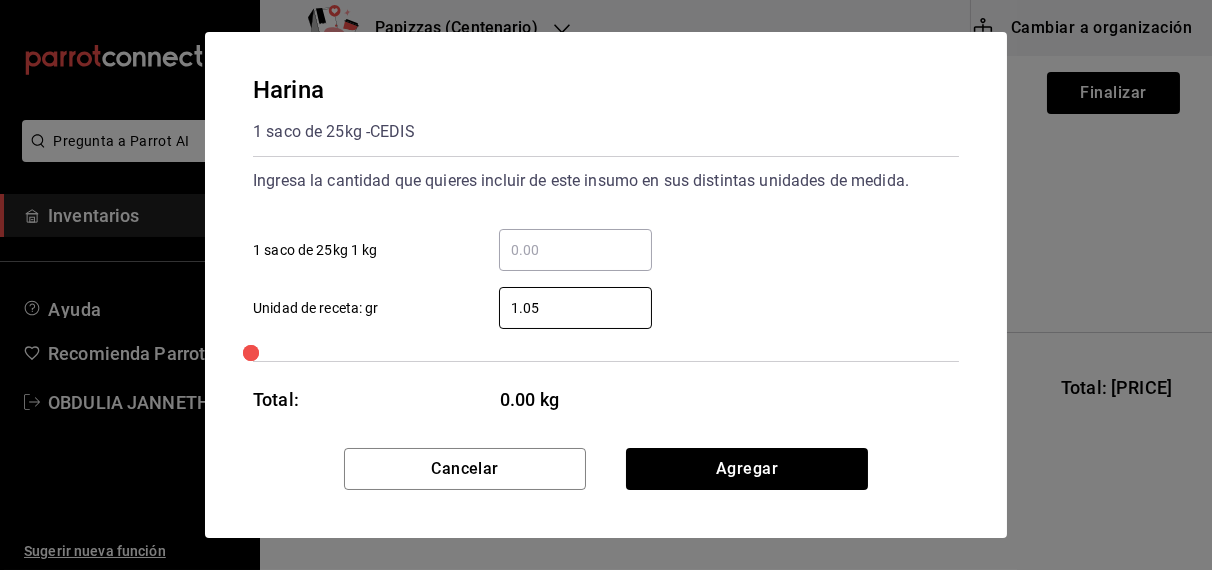 type on "1.05" 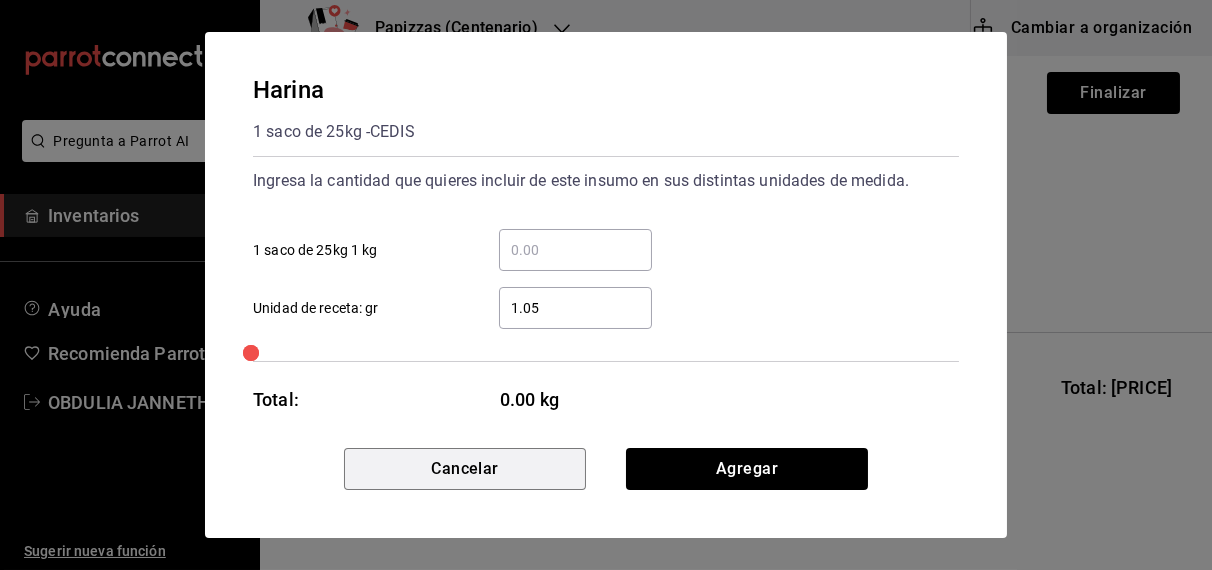 type 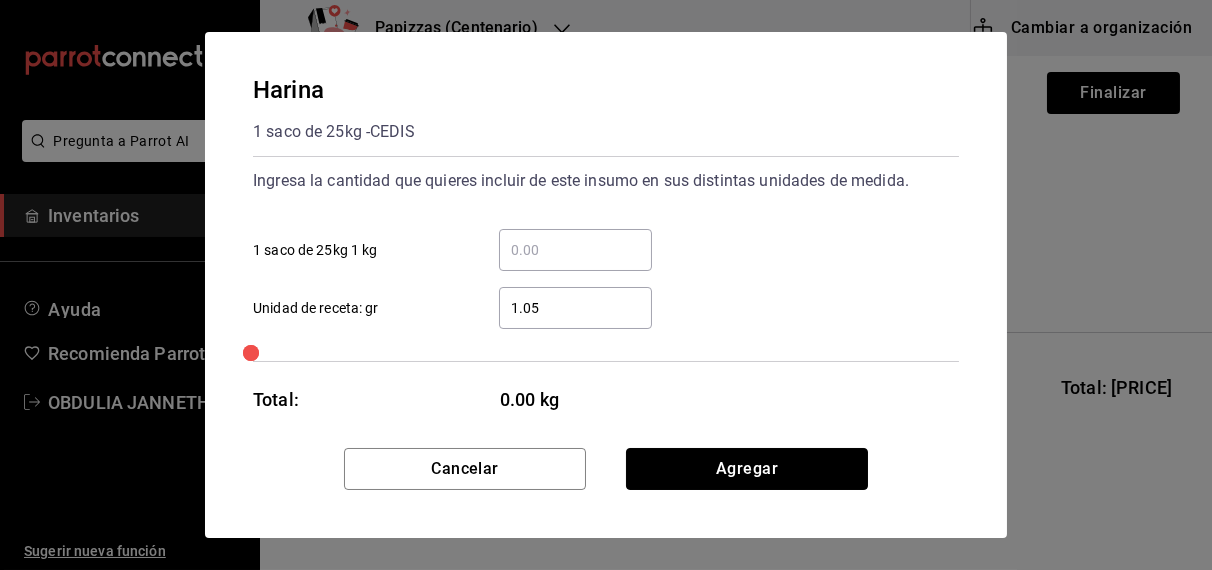type 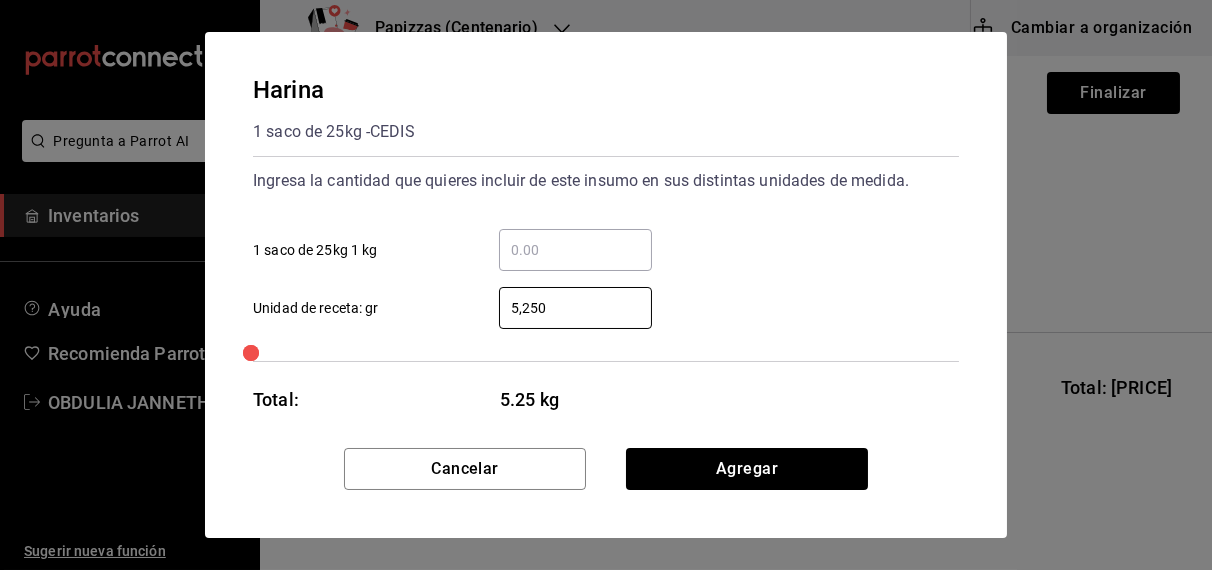 type on "5,250" 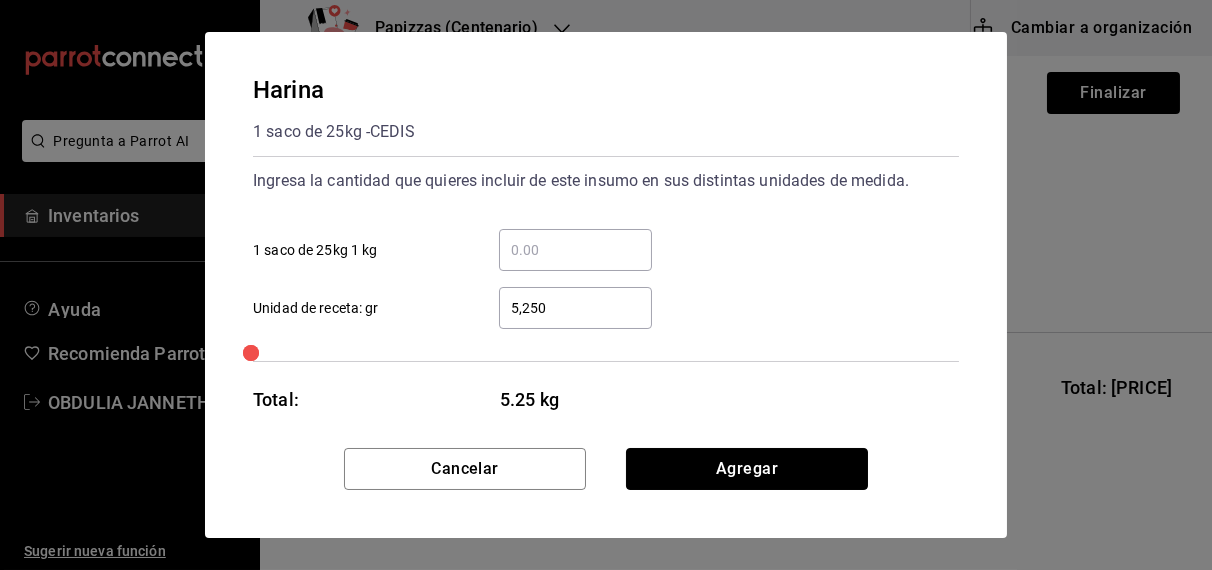 click on "Agregar" at bounding box center (747, 469) 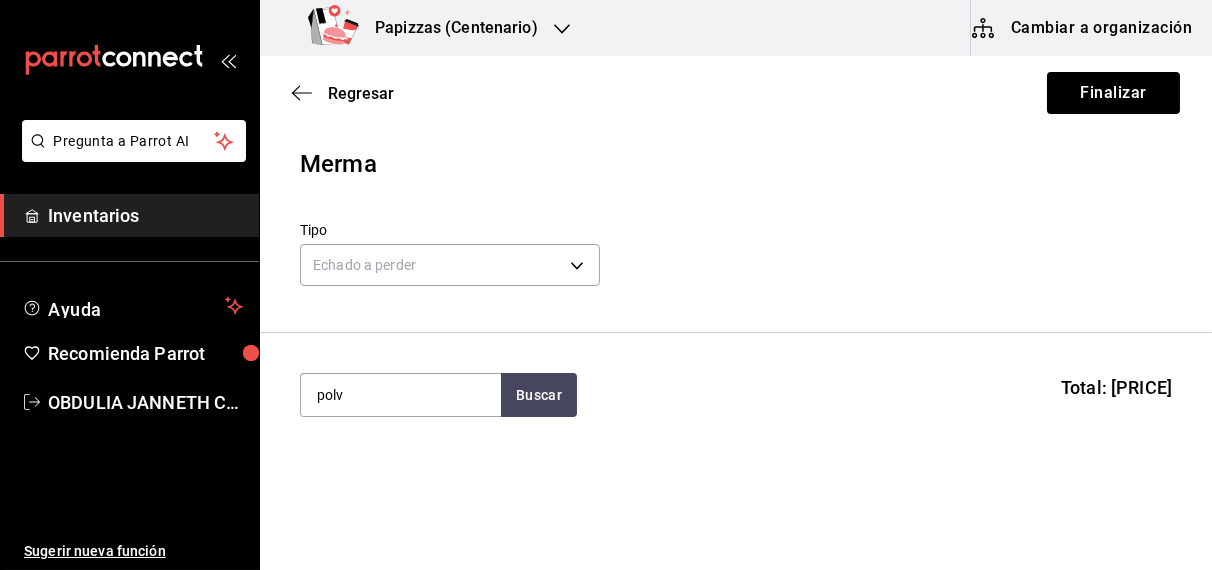 type on "polvo" 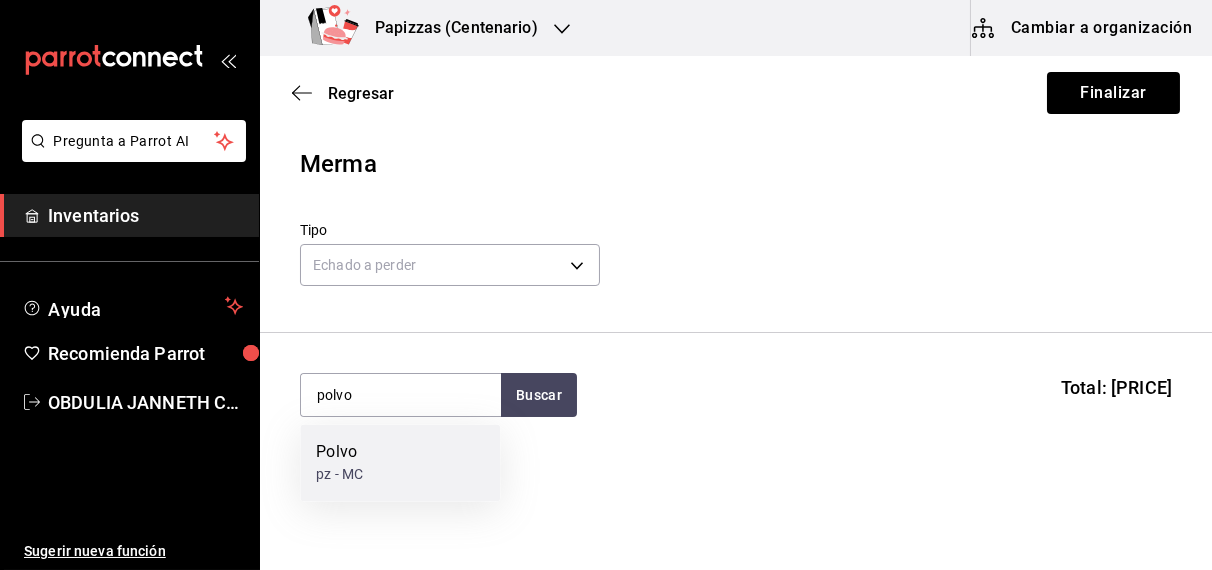 click on "Polvo pz - MC" at bounding box center [400, 463] 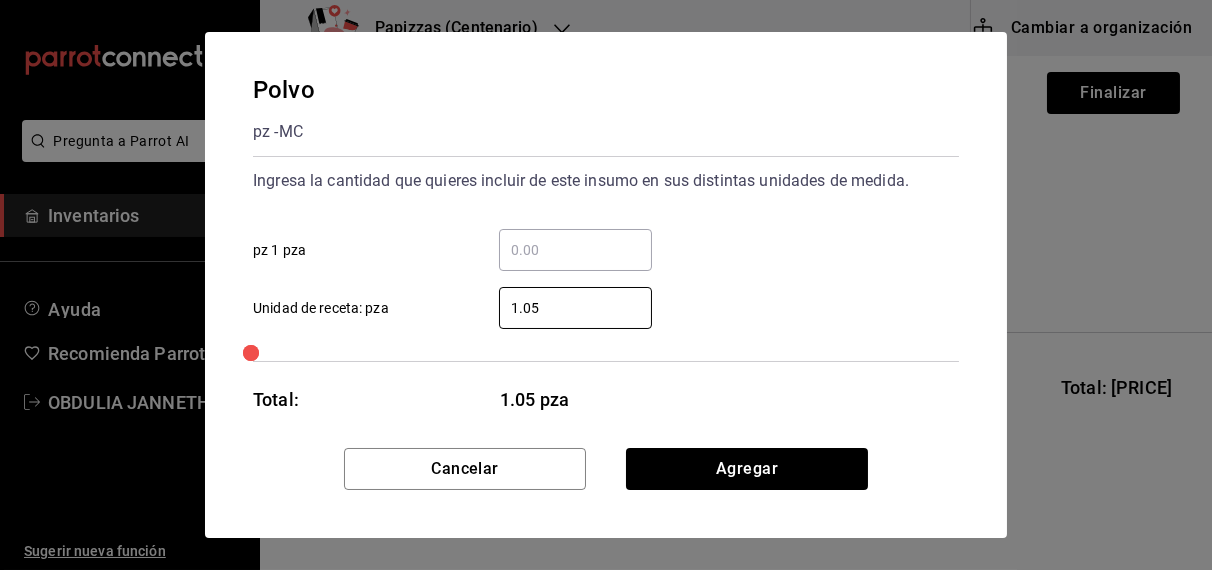 type on "1.05" 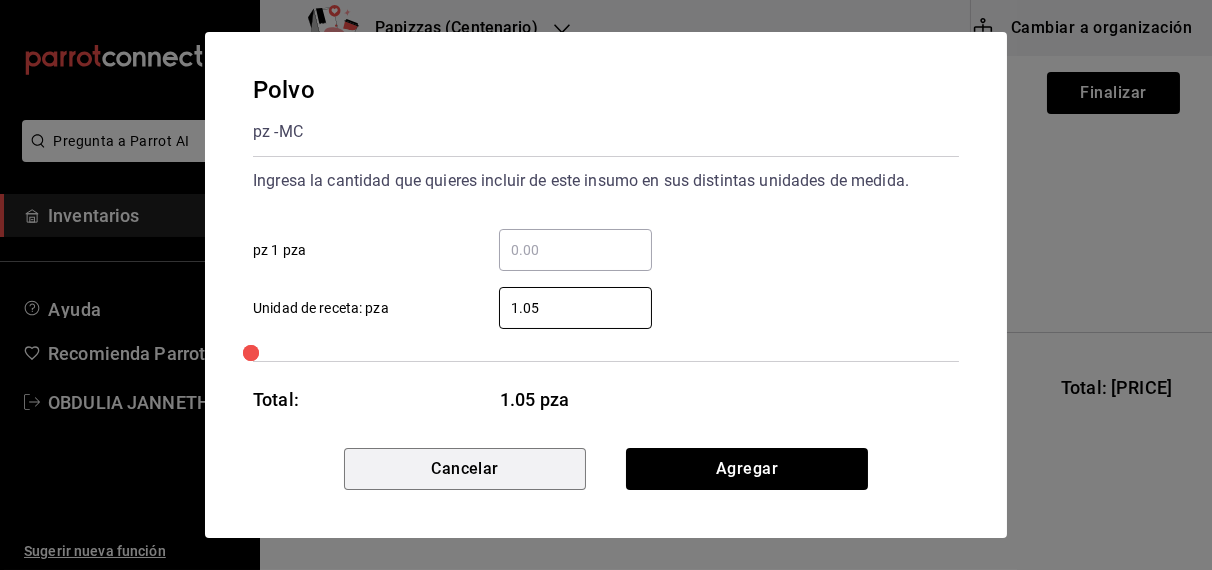 type 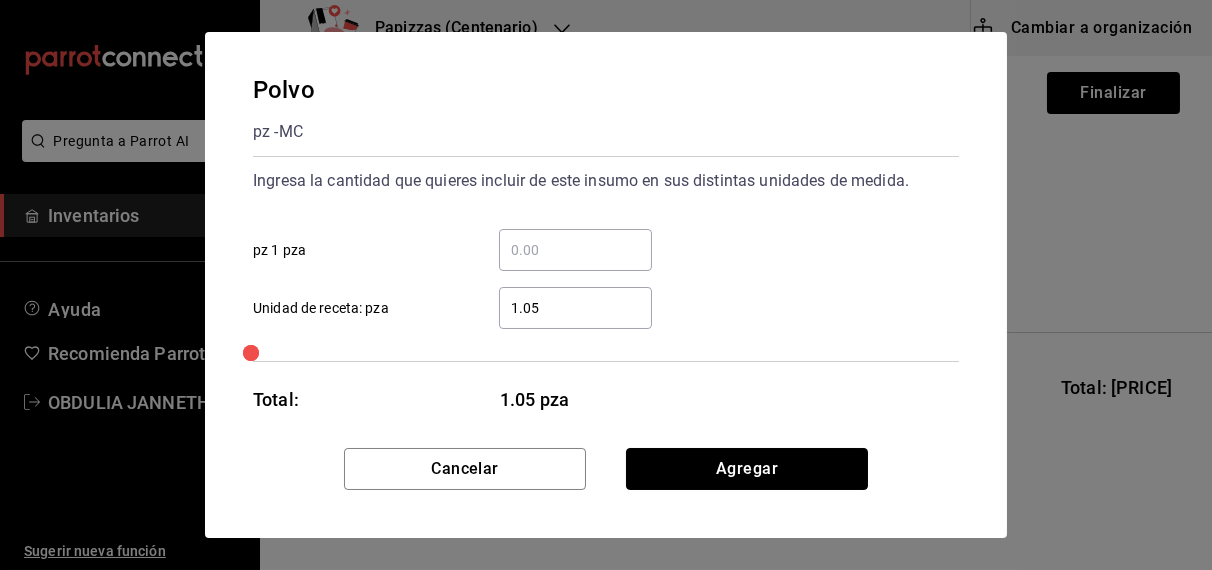 type 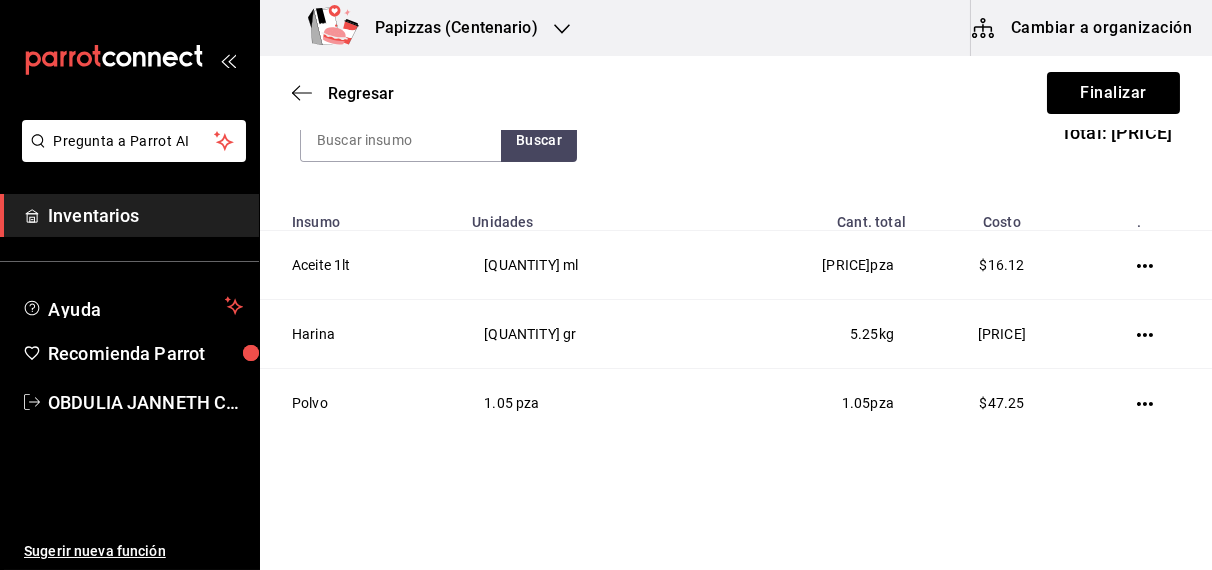 scroll, scrollTop: 0, scrollLeft: 0, axis: both 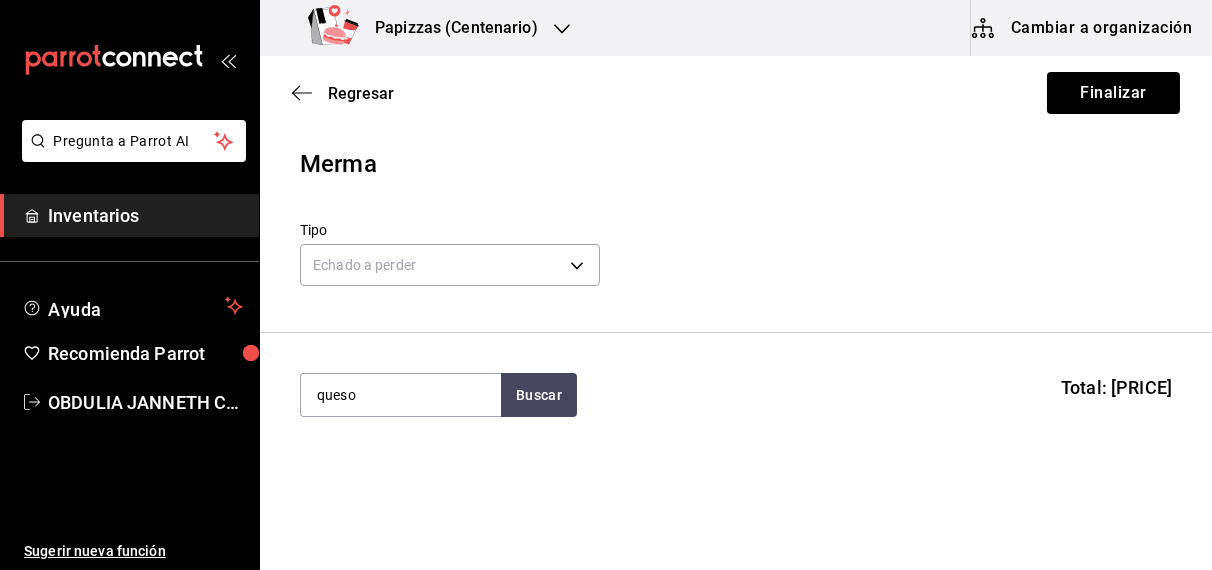 type on "queso" 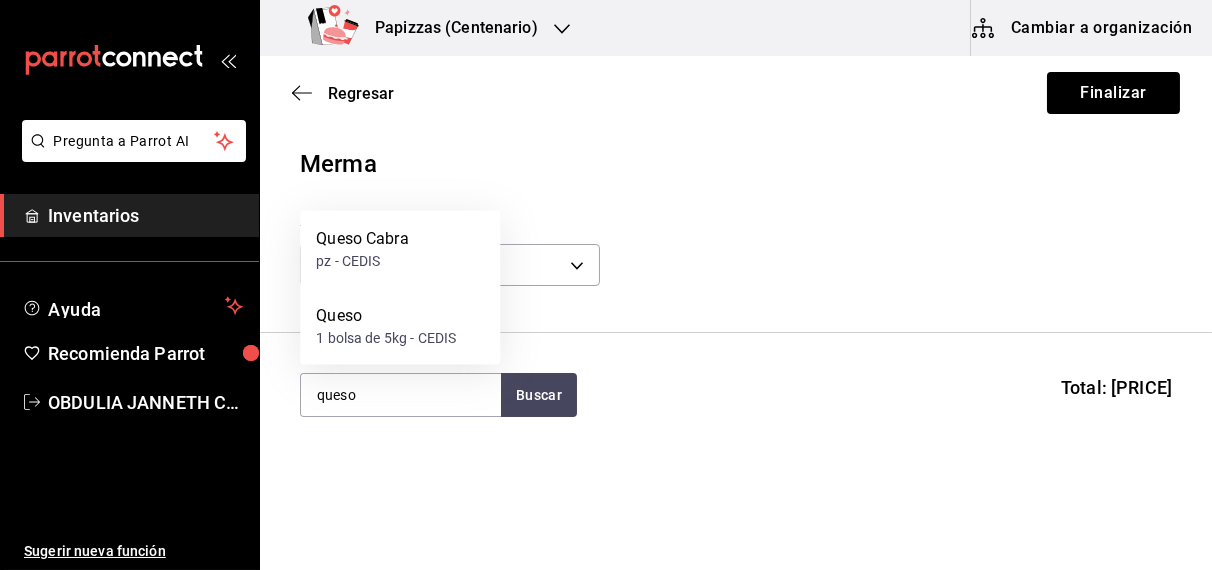click on "1 bolsa de 5kg - CEDIS" at bounding box center [386, 338] 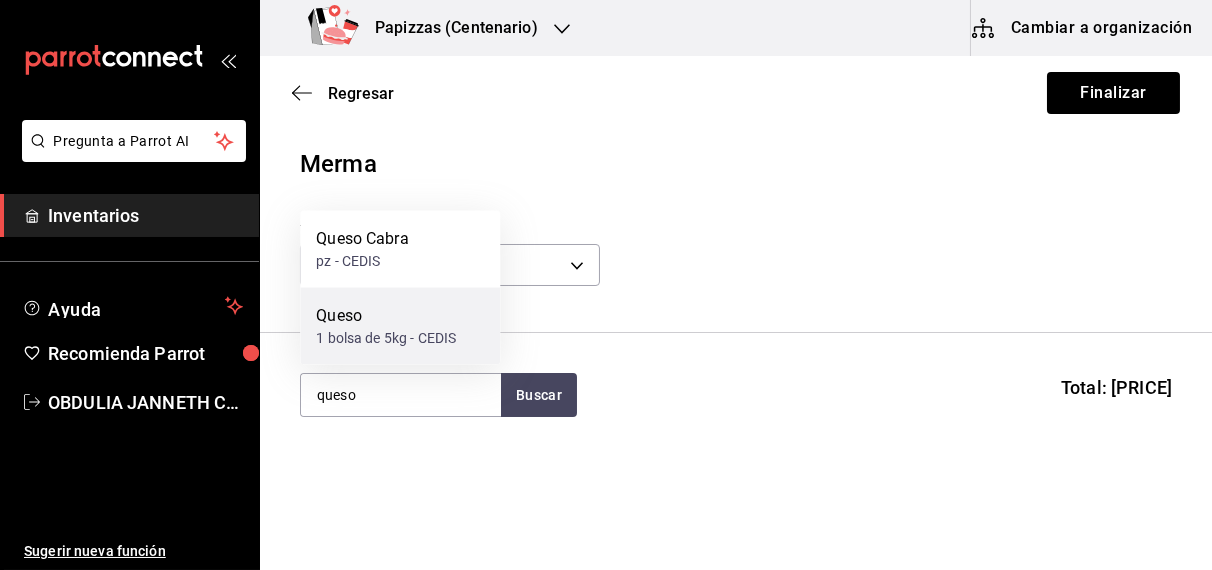 type 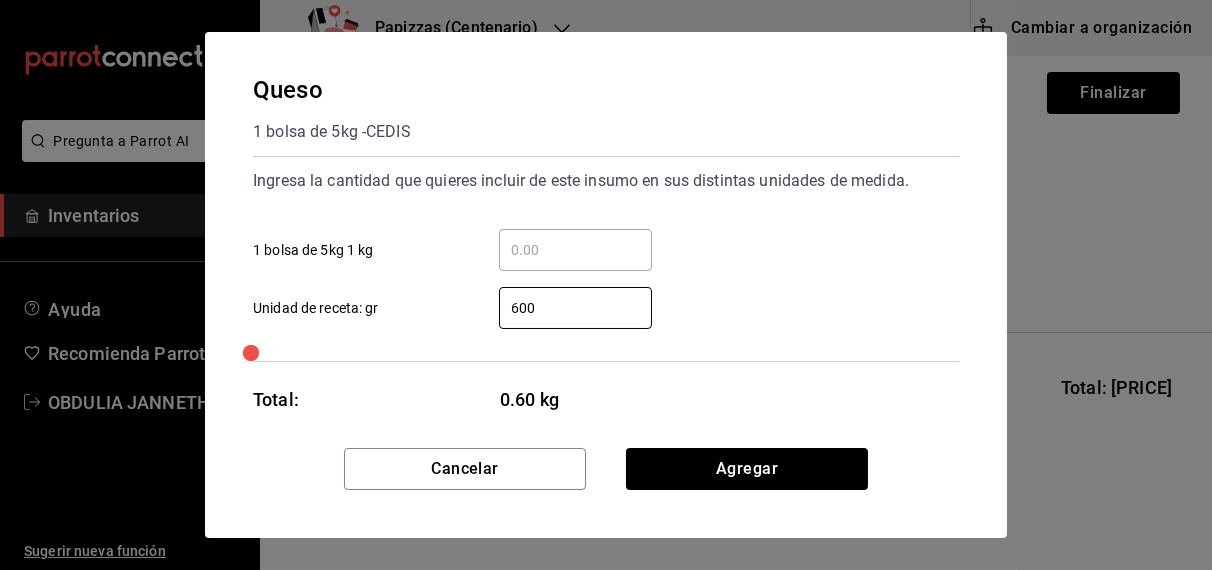 type on "600" 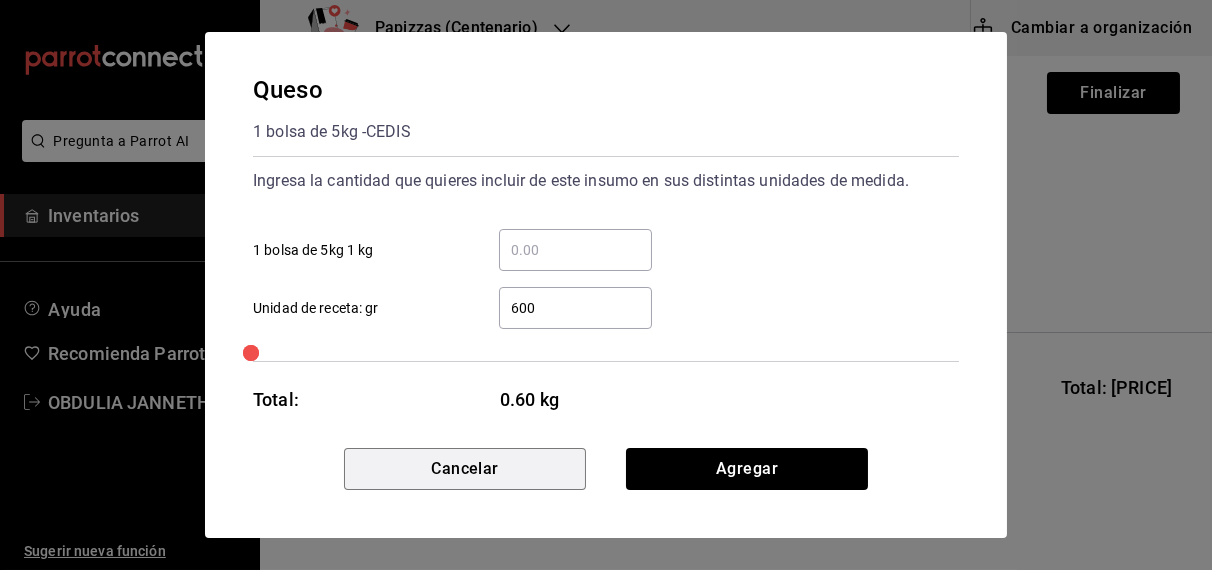 type 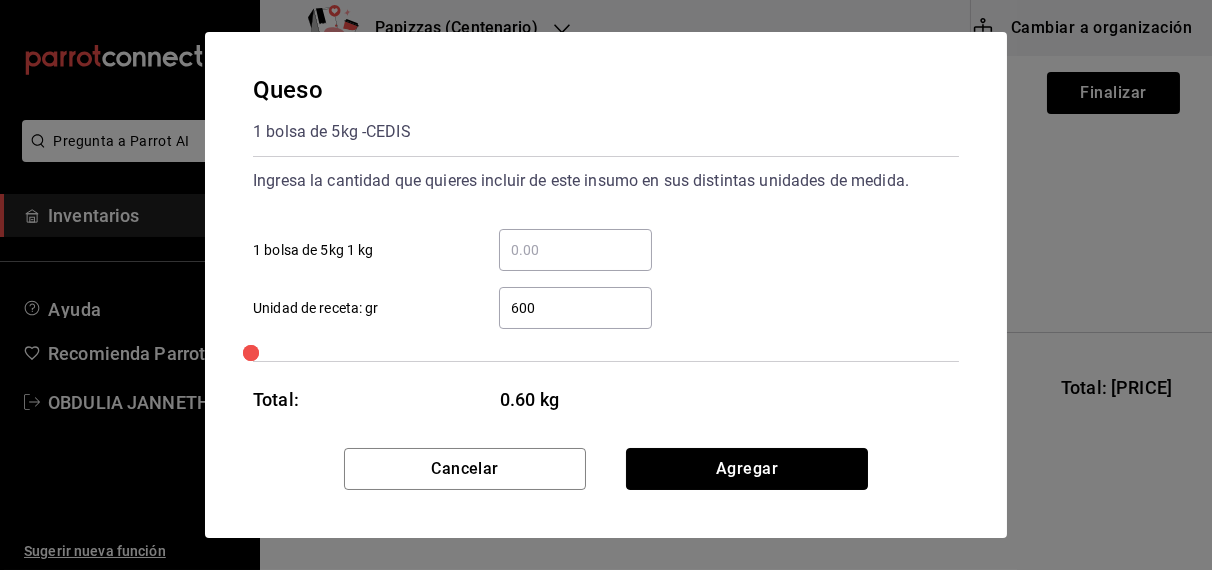 type 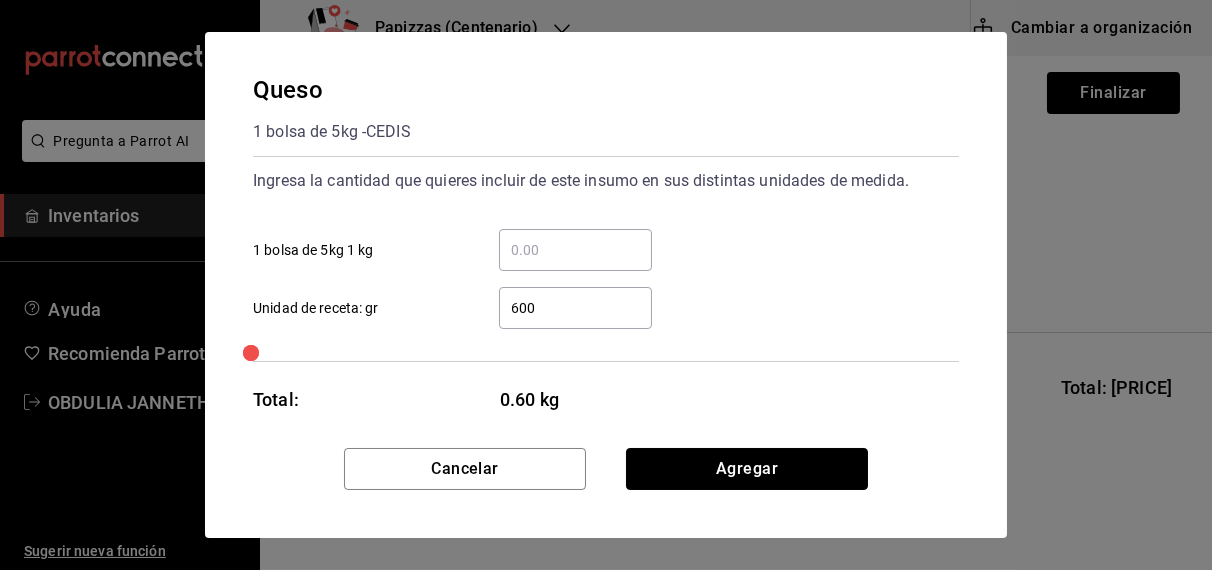 click on "Agregar" at bounding box center [747, 469] 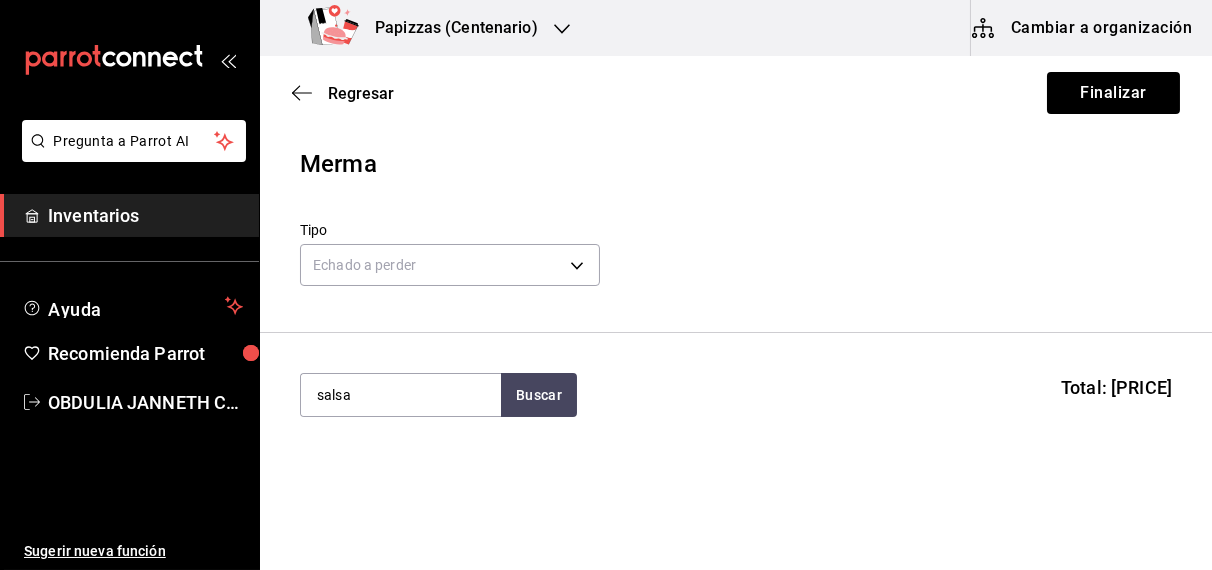 type on "salsa" 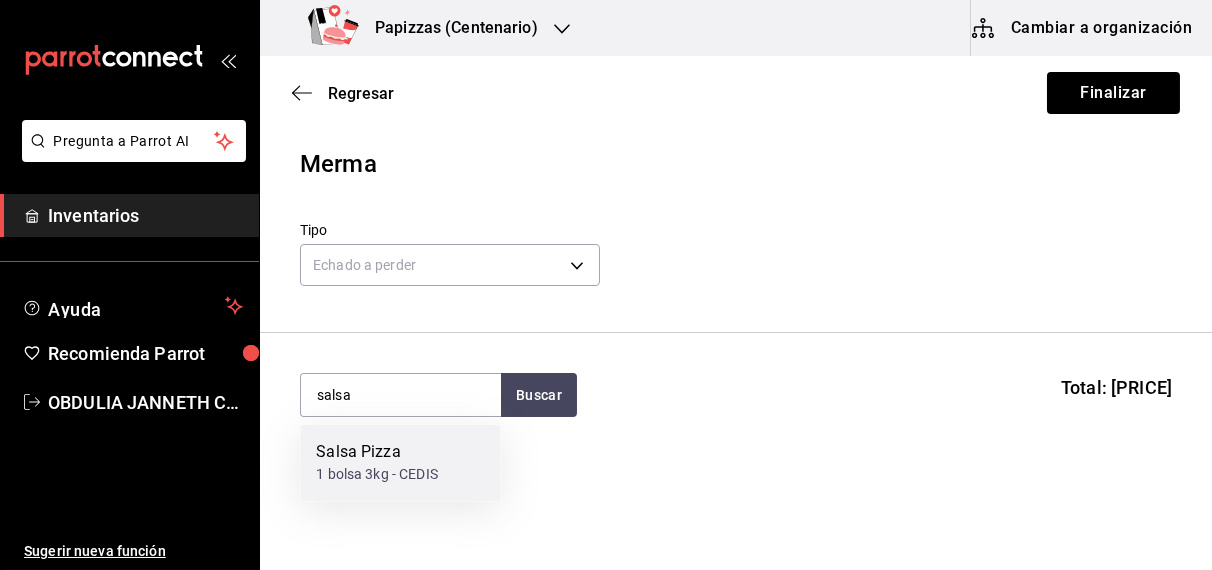 click on "1 bolsa 3kg - CEDIS" at bounding box center (377, 475) 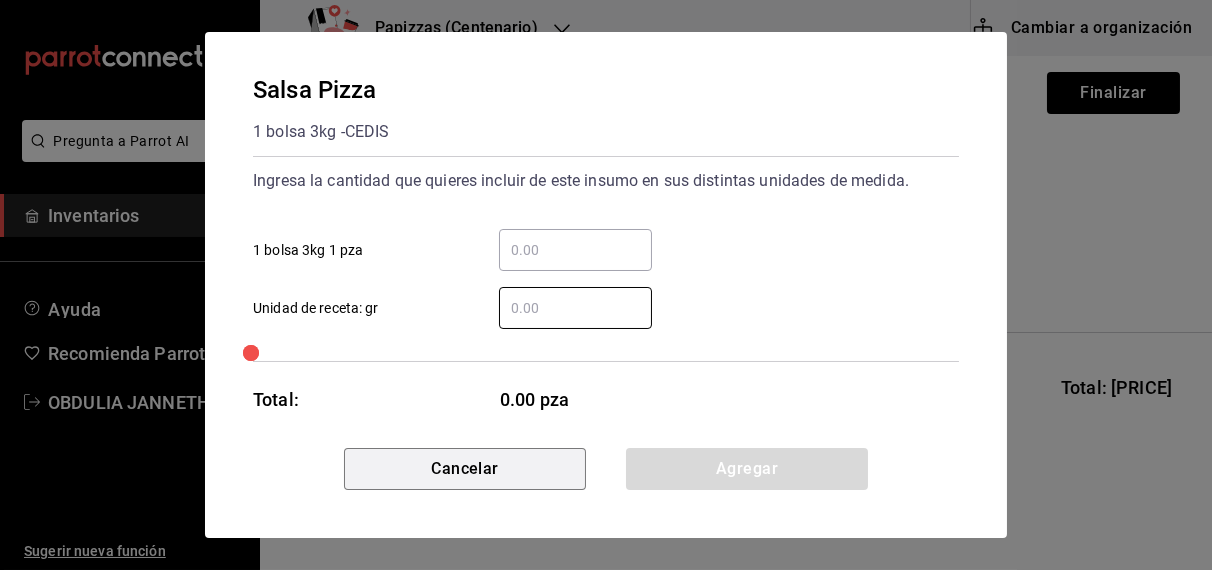 type 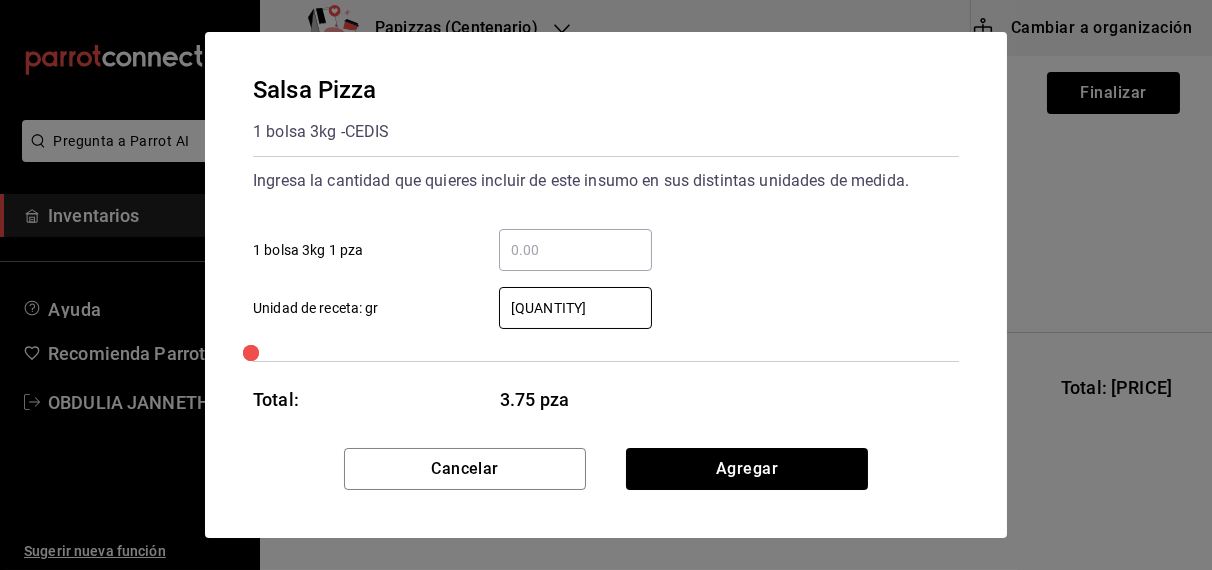 type on "11,240" 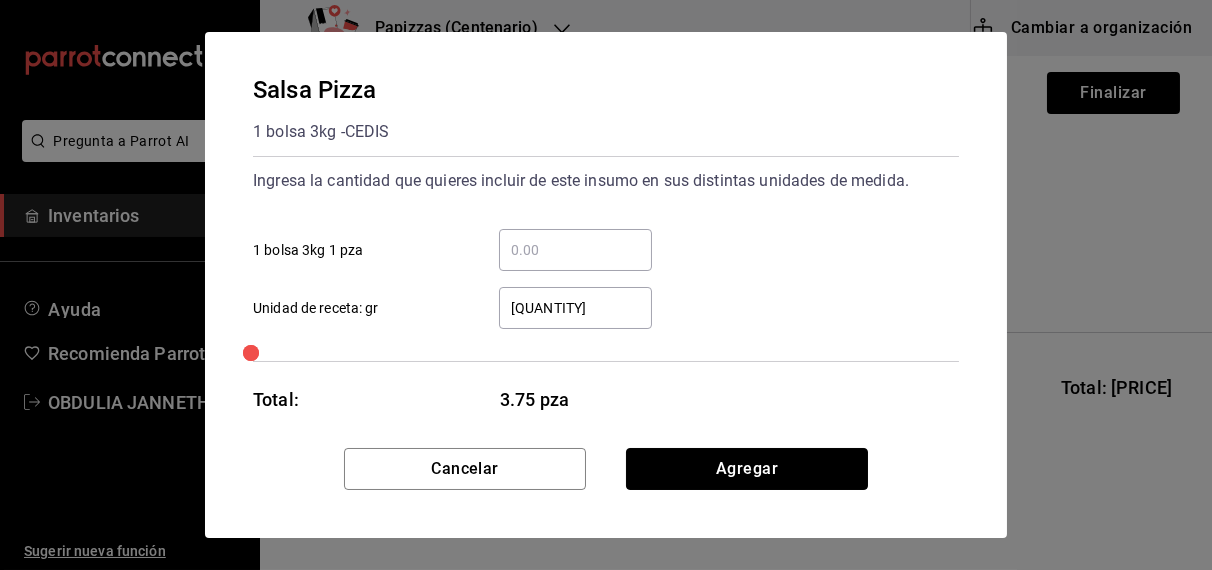 type 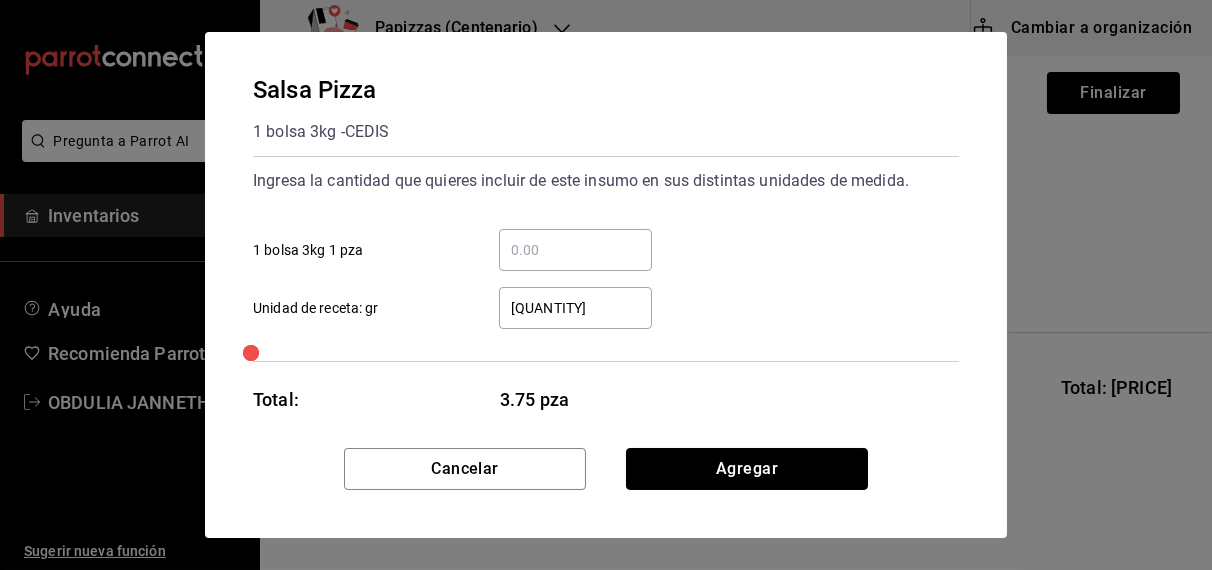 click on "Agregar" at bounding box center (747, 469) 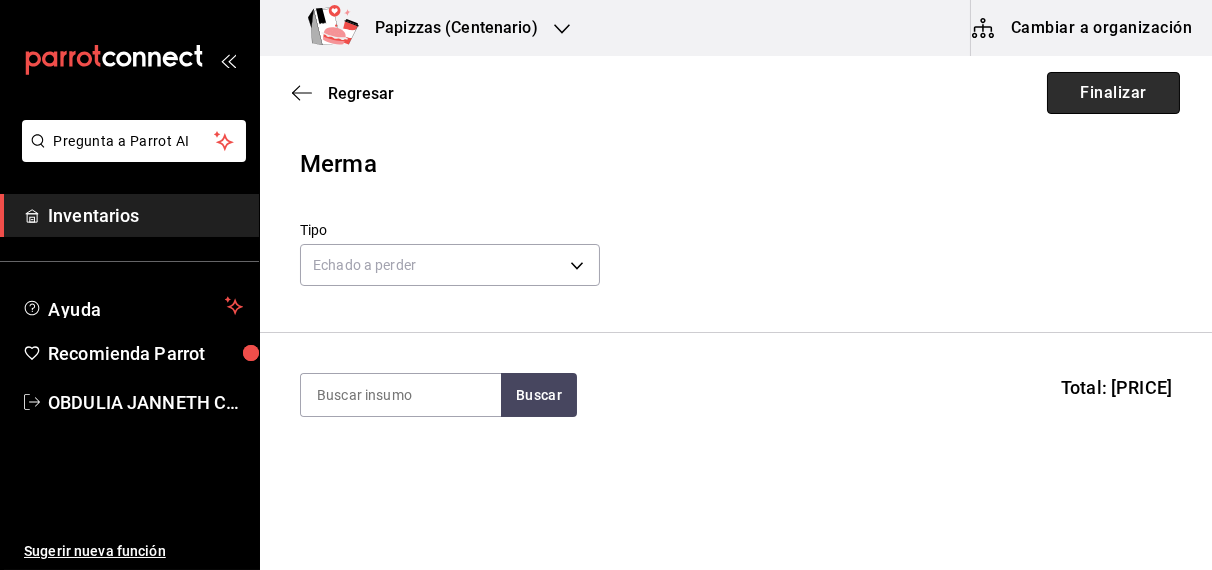 click on "Finalizar" at bounding box center (1113, 93) 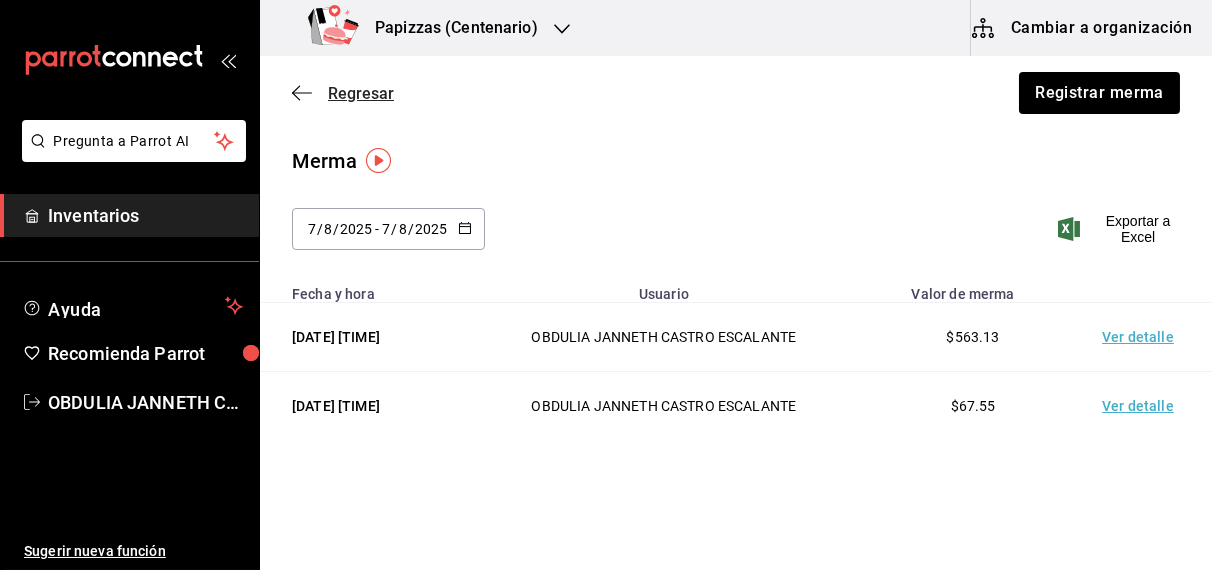 click on "Regresar" at bounding box center [361, 93] 